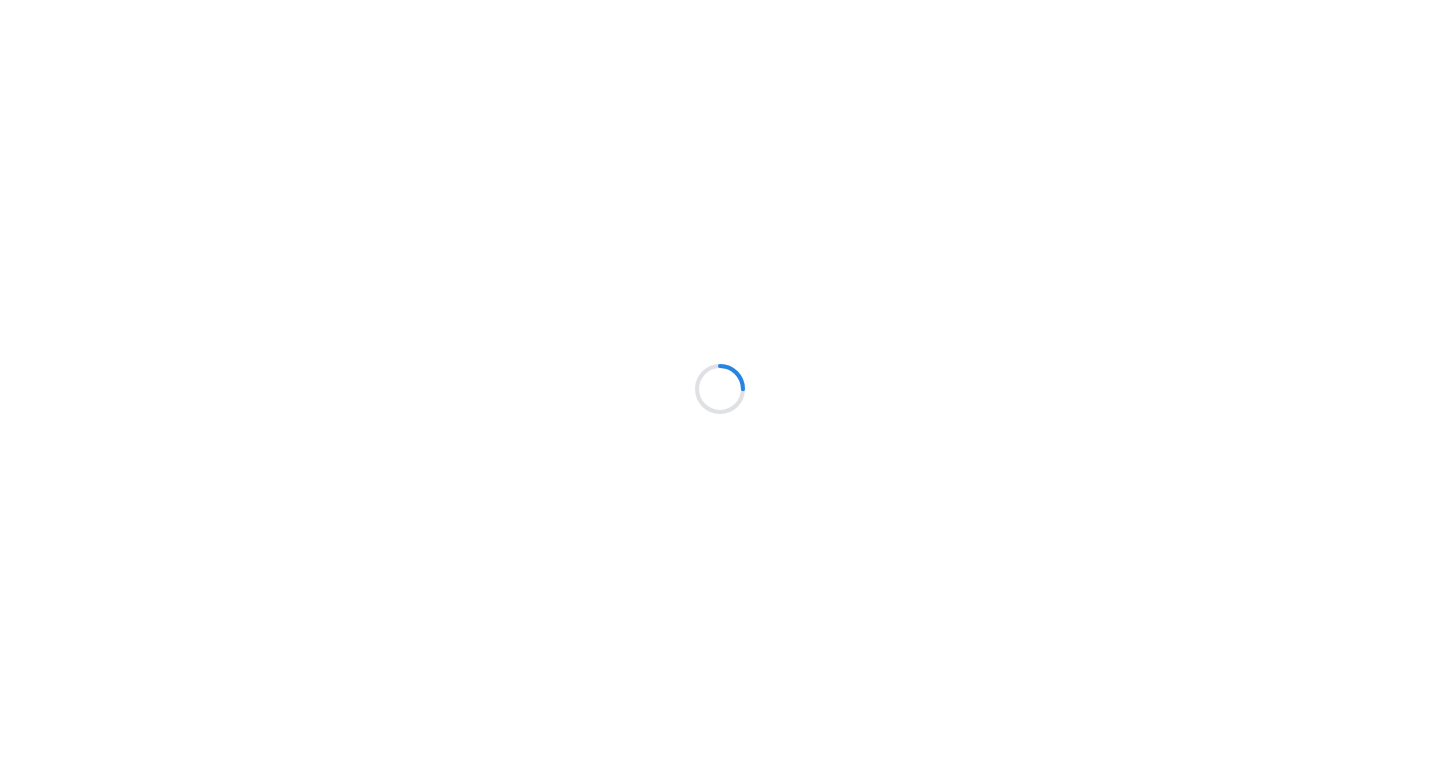 scroll, scrollTop: 0, scrollLeft: 0, axis: both 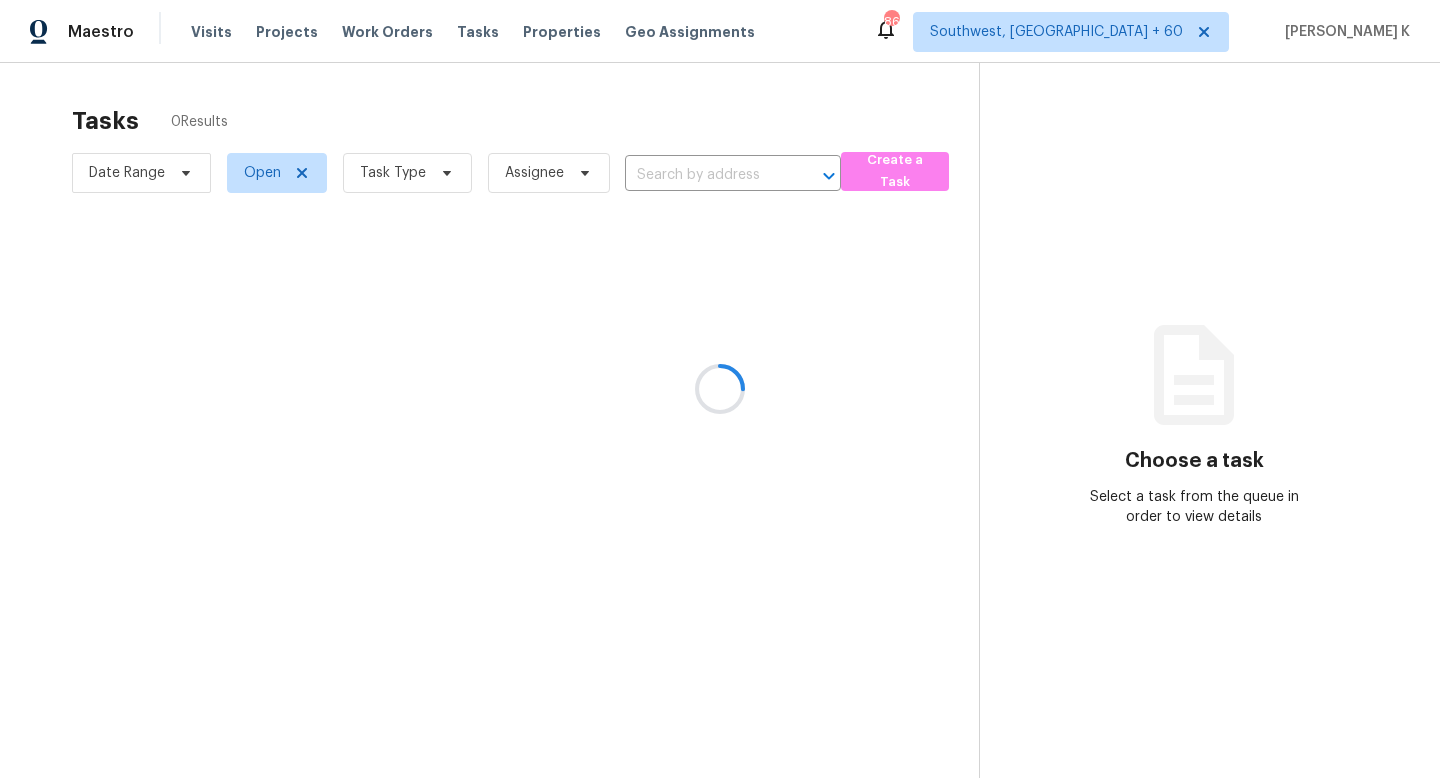 click at bounding box center [720, 389] 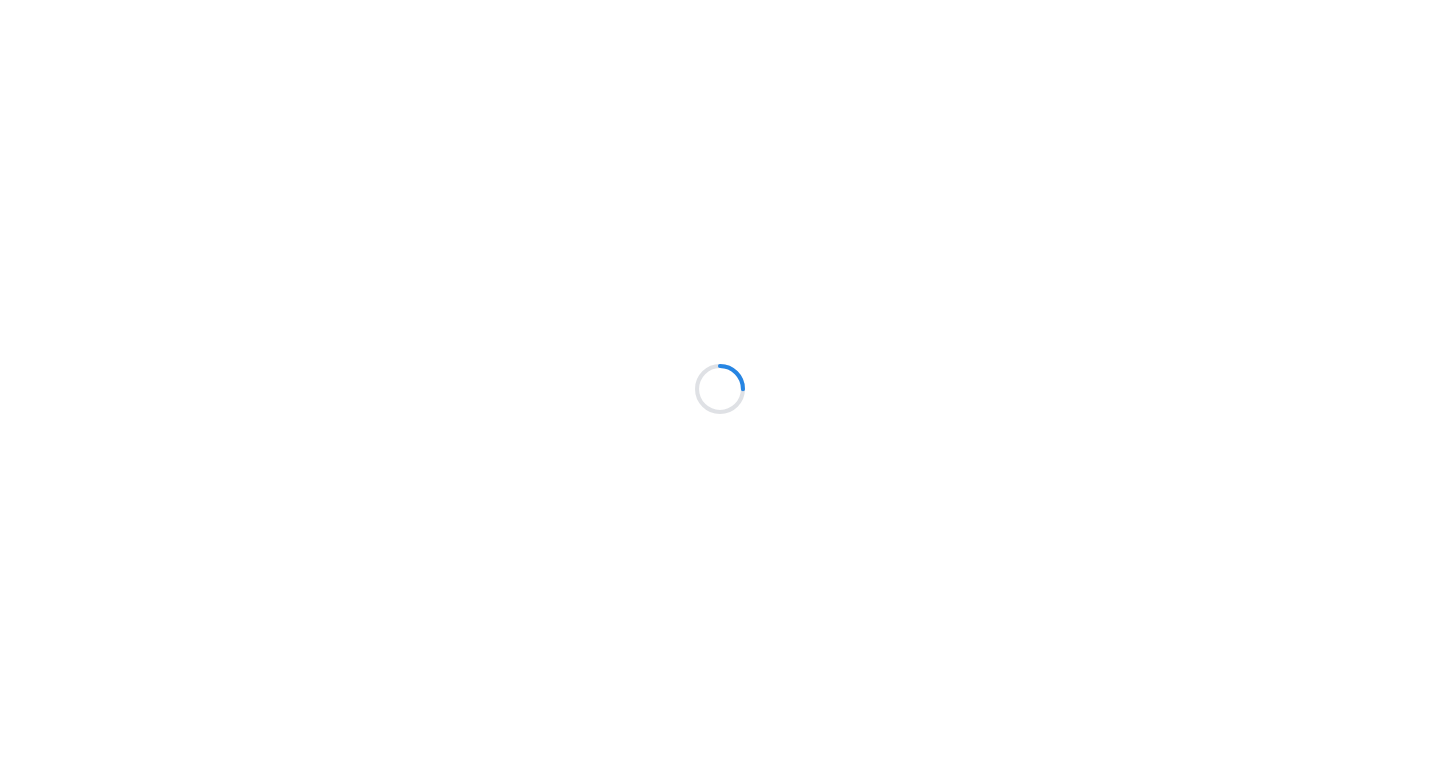 scroll, scrollTop: 0, scrollLeft: 0, axis: both 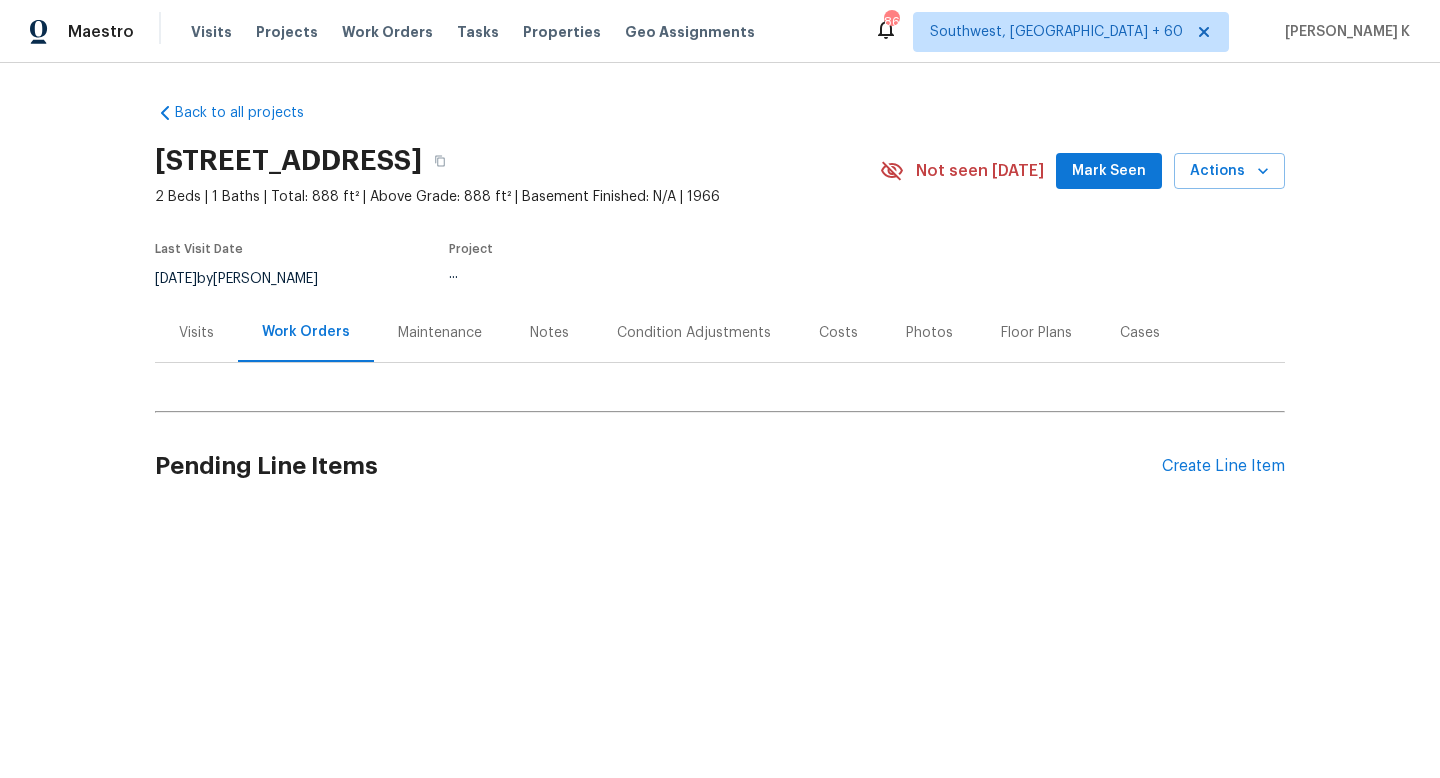 click on "Maintenance" at bounding box center [440, 333] 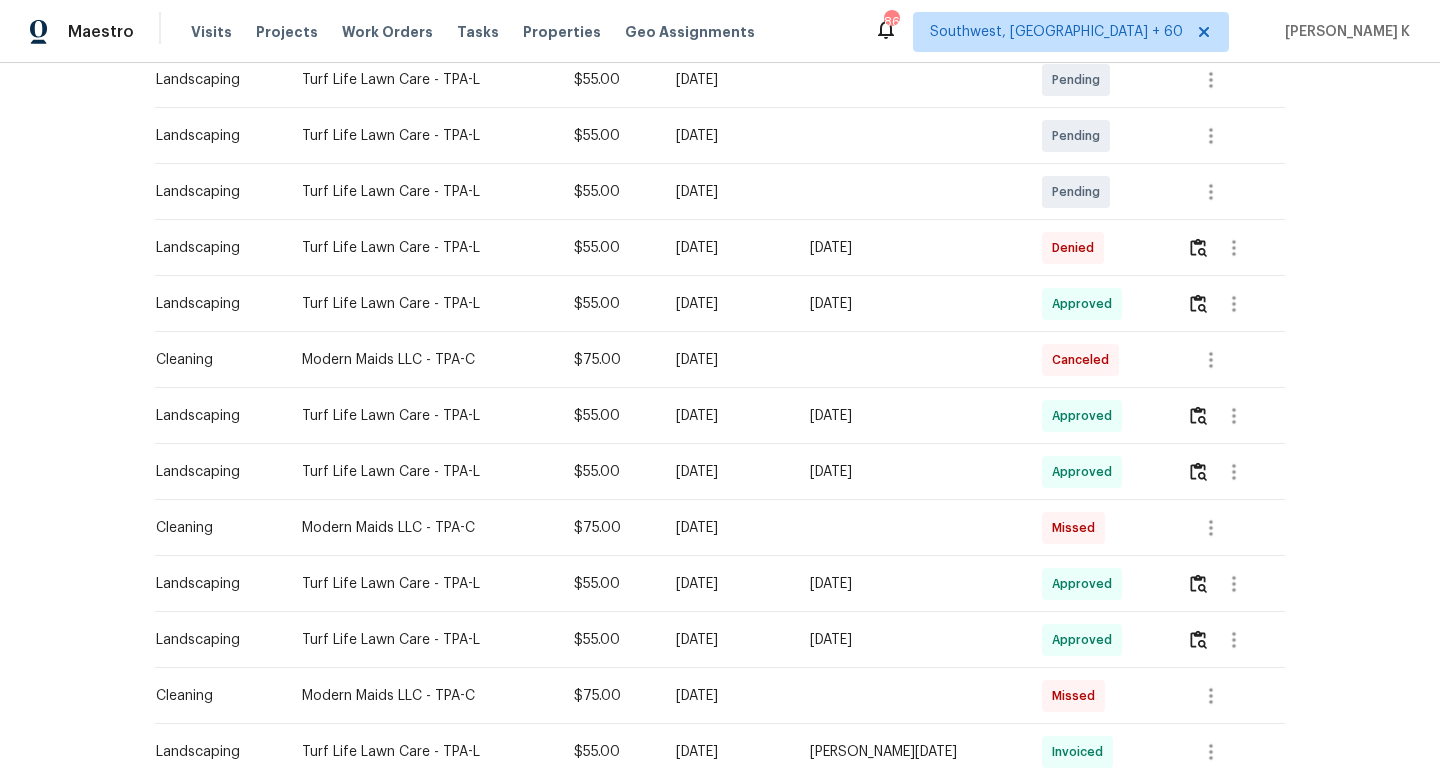 scroll, scrollTop: 406, scrollLeft: 0, axis: vertical 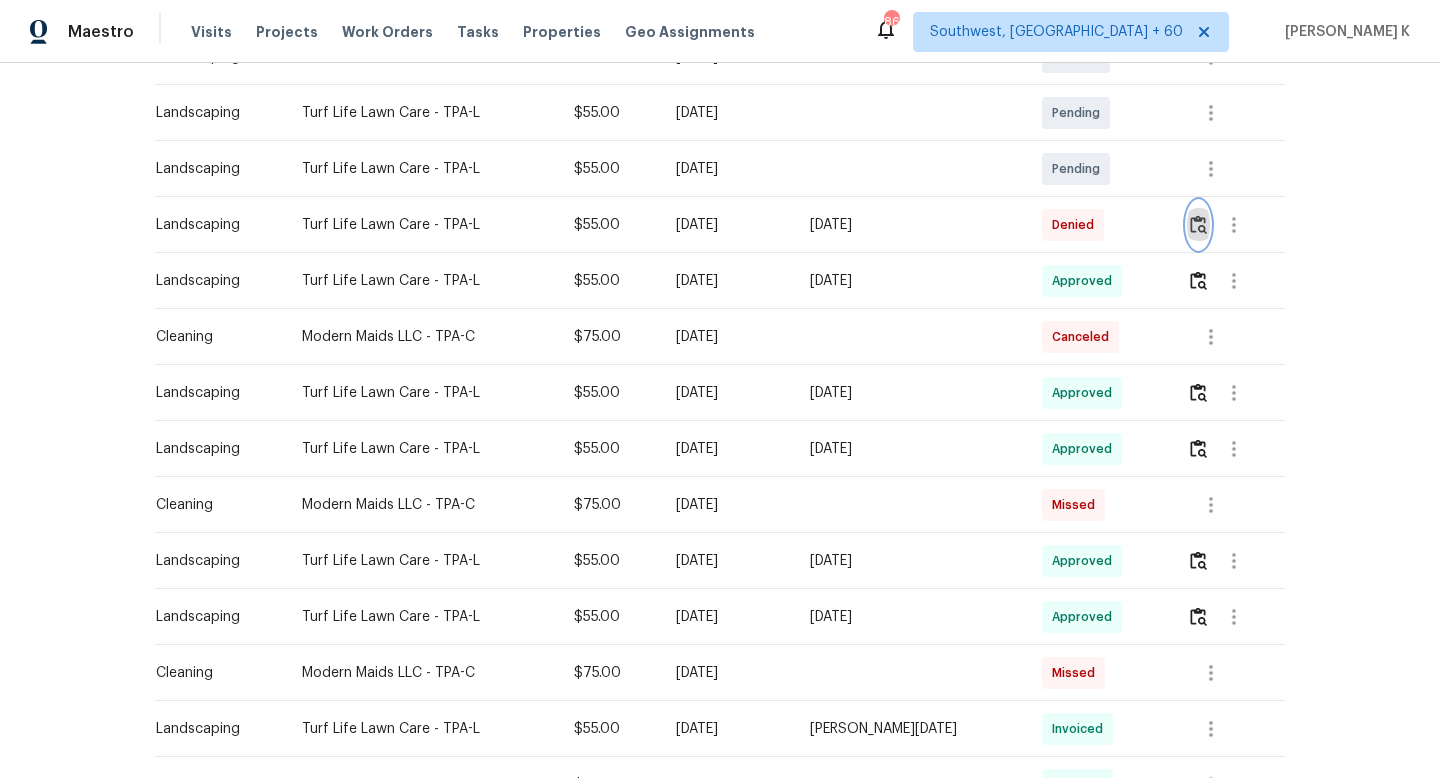 click at bounding box center (1198, 225) 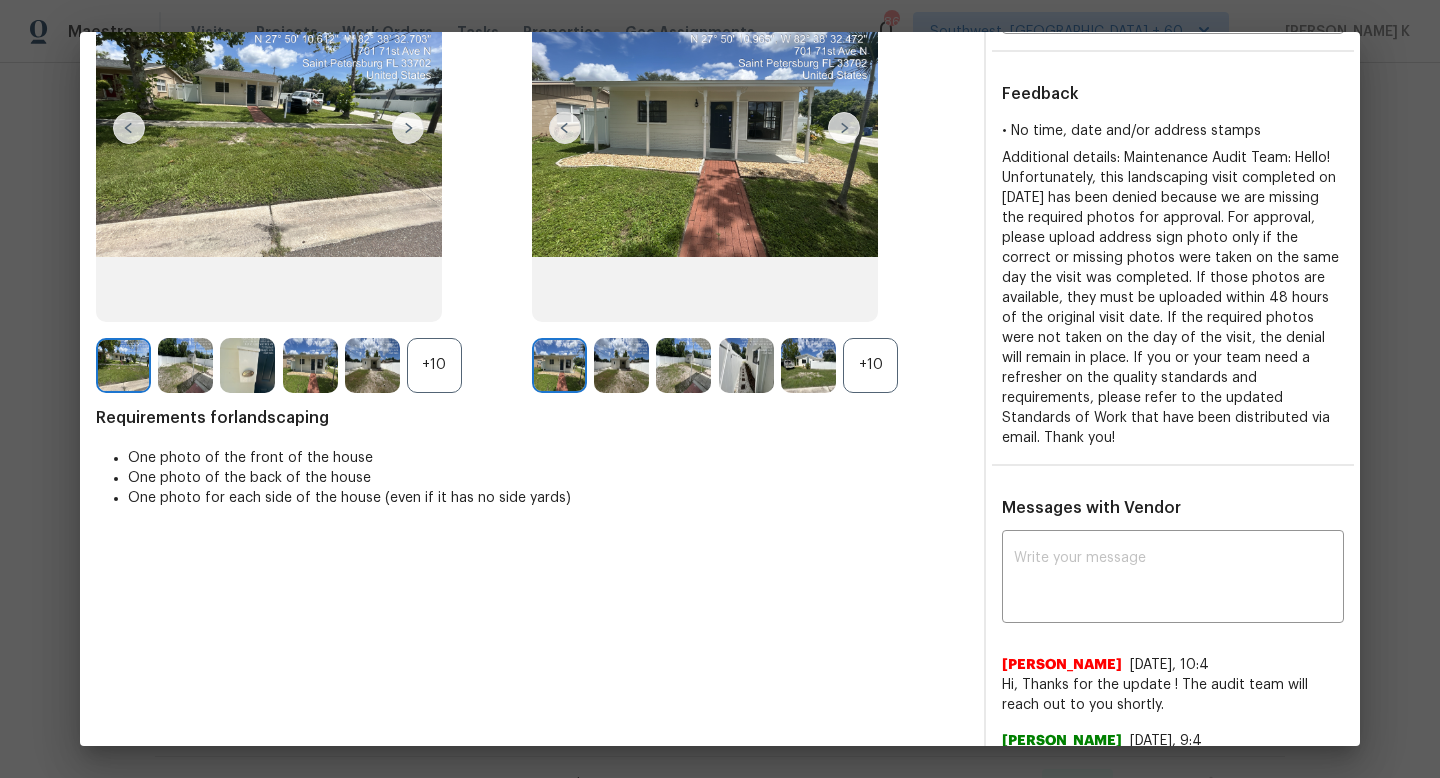 scroll, scrollTop: 299, scrollLeft: 0, axis: vertical 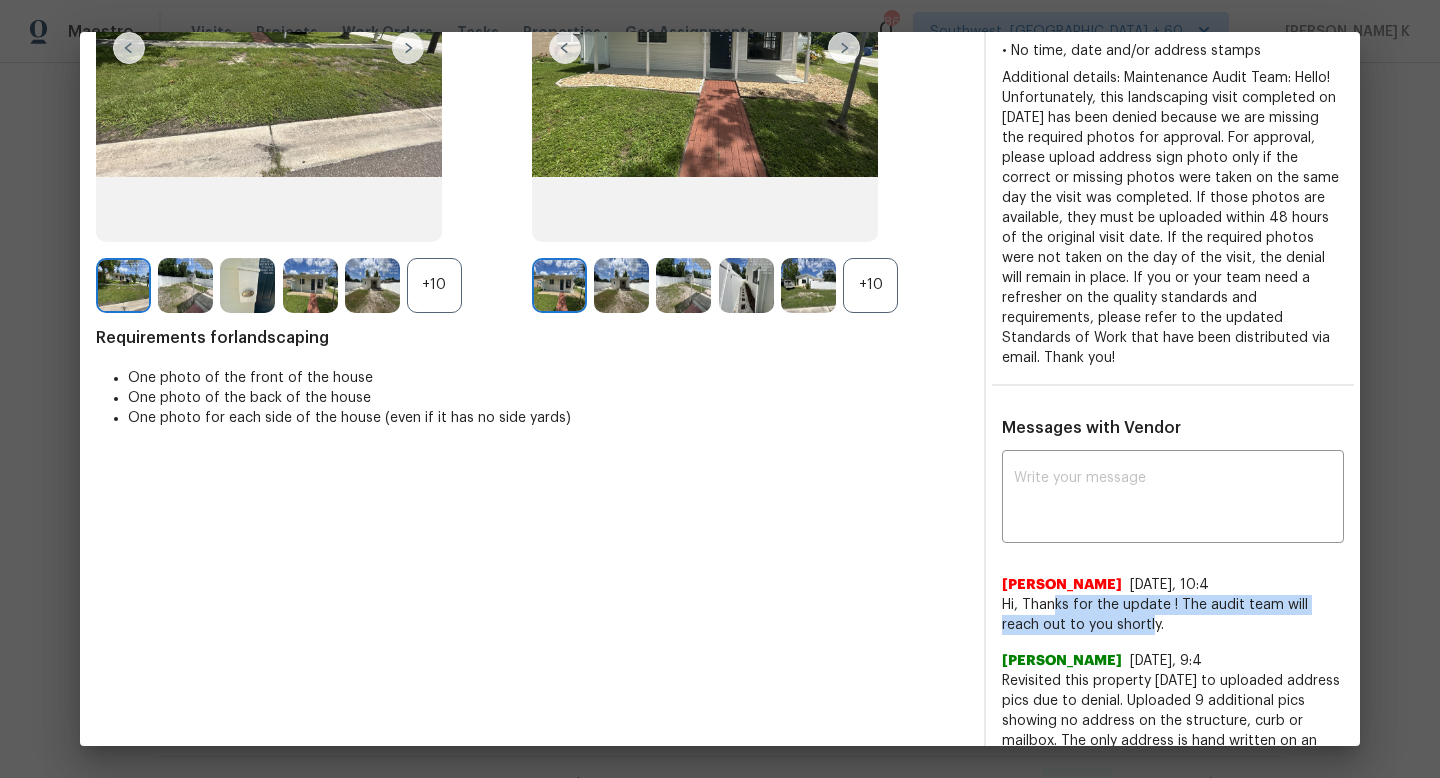 drag, startPoint x: 1054, startPoint y: 600, endPoint x: 1112, endPoint y: 630, distance: 65.29931 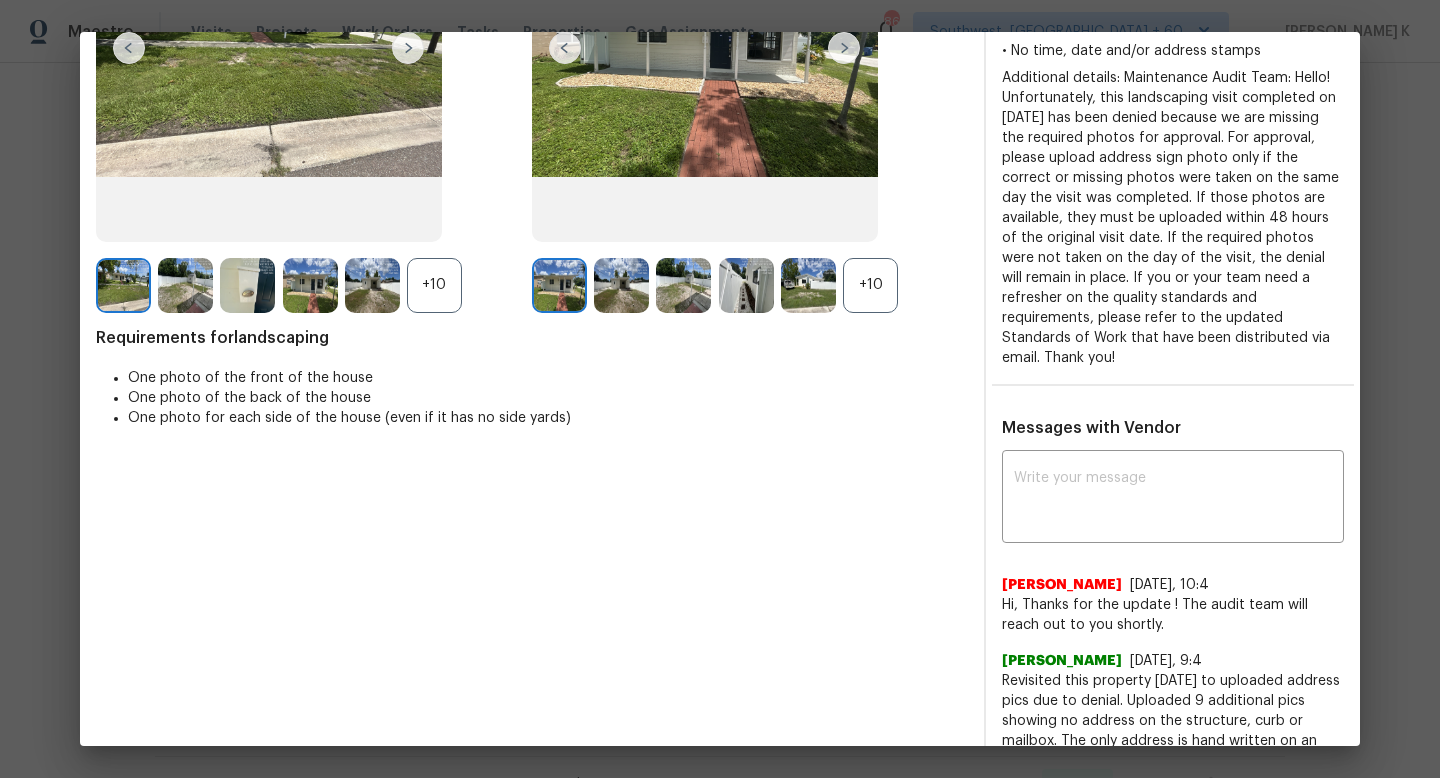 click on "Hi, Thanks for the update ! The audit team will reach out to you shortly." at bounding box center (1173, 615) 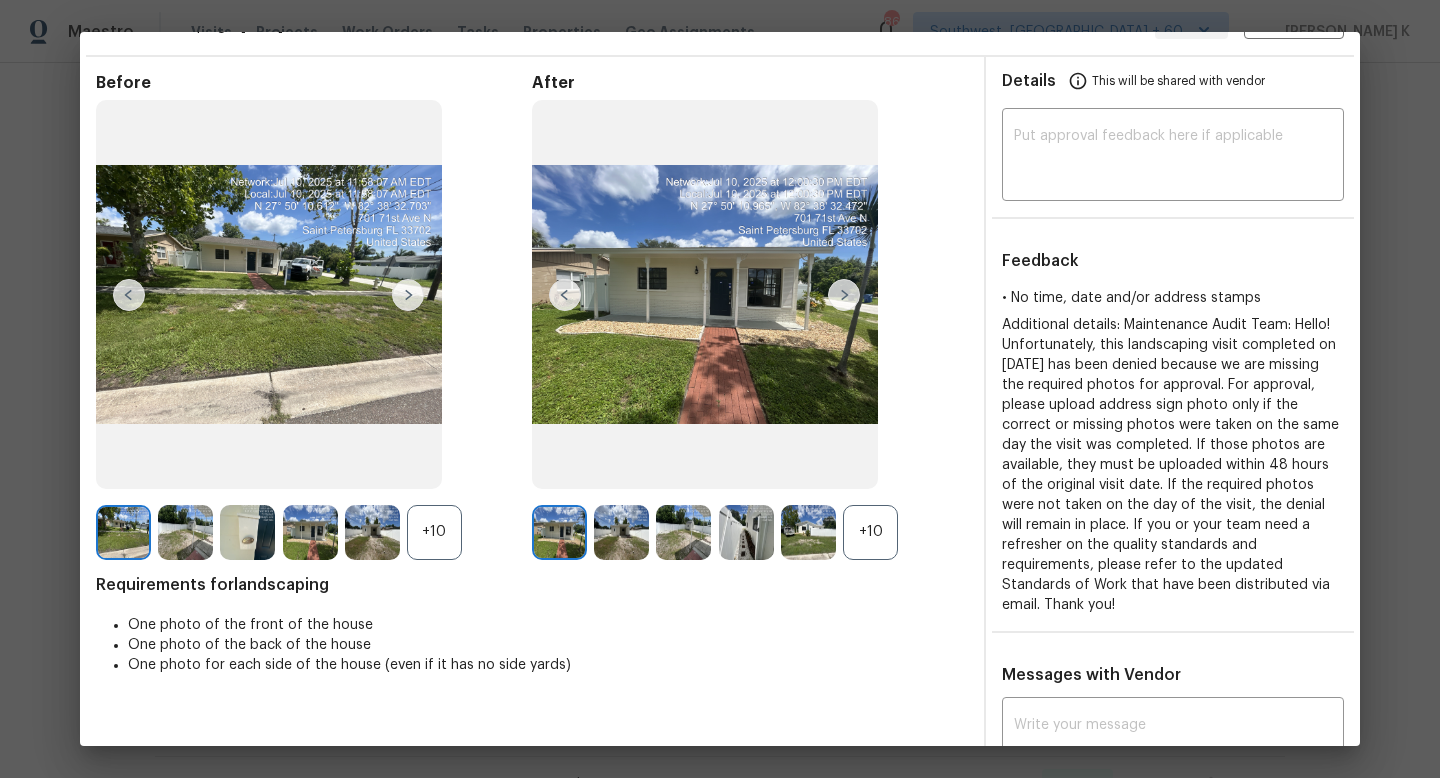 scroll, scrollTop: 59, scrollLeft: 0, axis: vertical 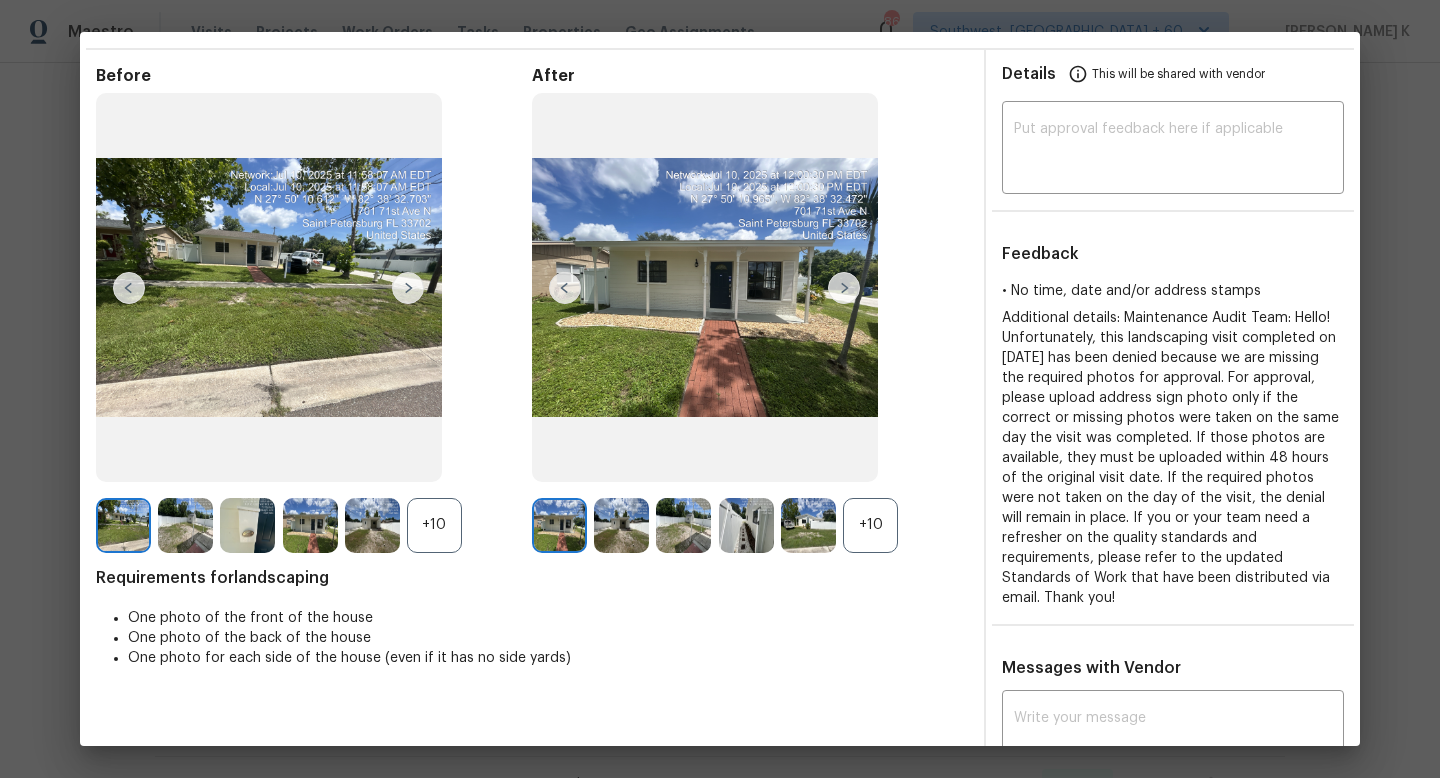click at bounding box center (408, 288) 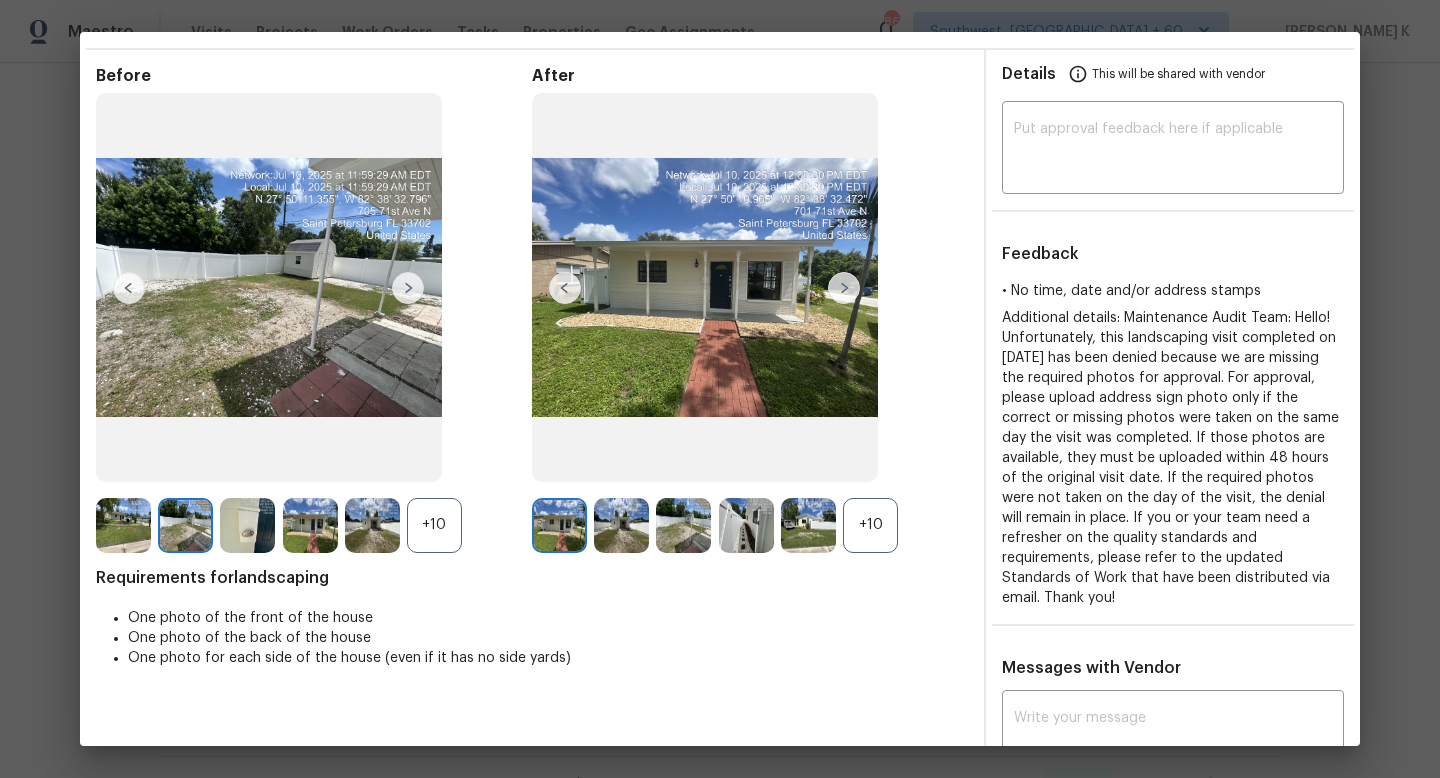 click at bounding box center [408, 288] 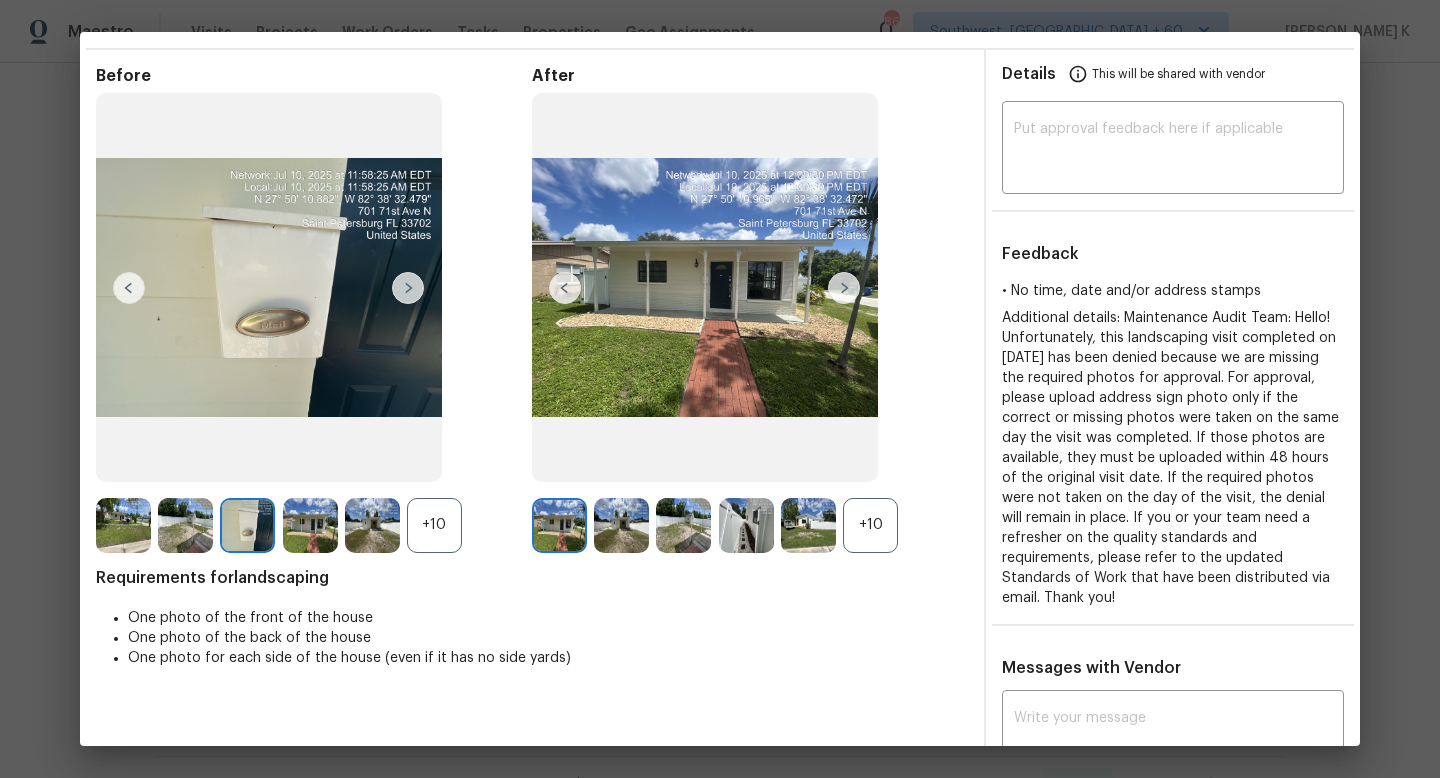 click at bounding box center (408, 288) 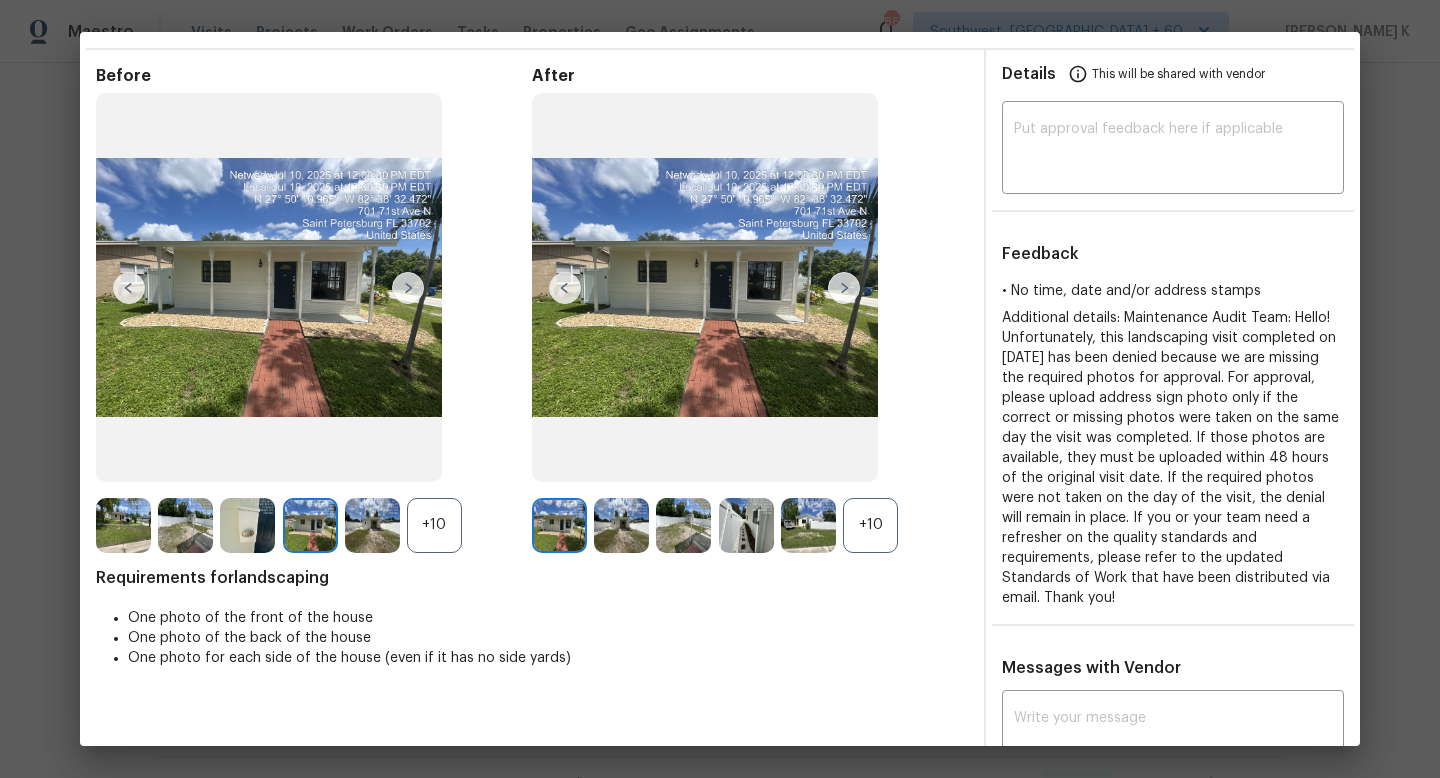 click at bounding box center [408, 288] 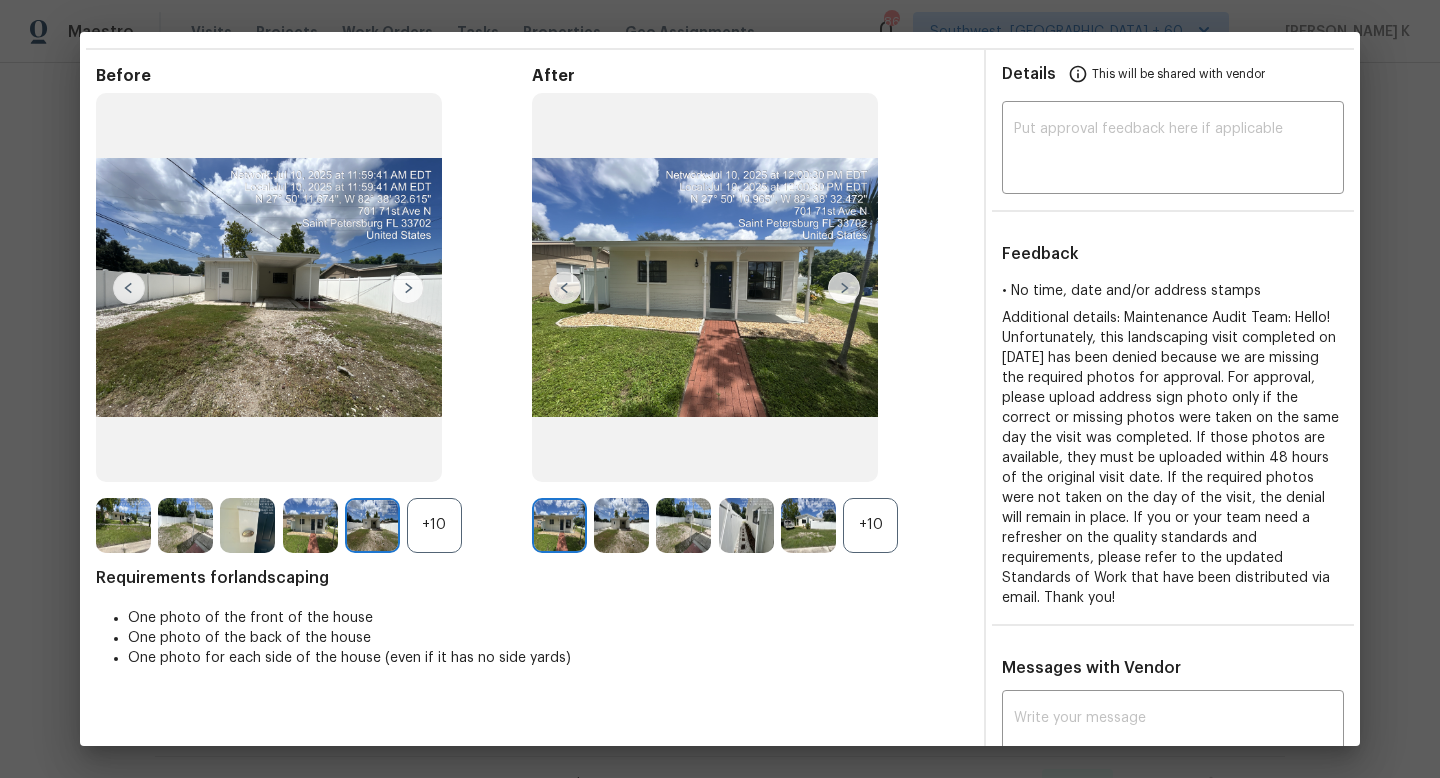 click at bounding box center (565, 288) 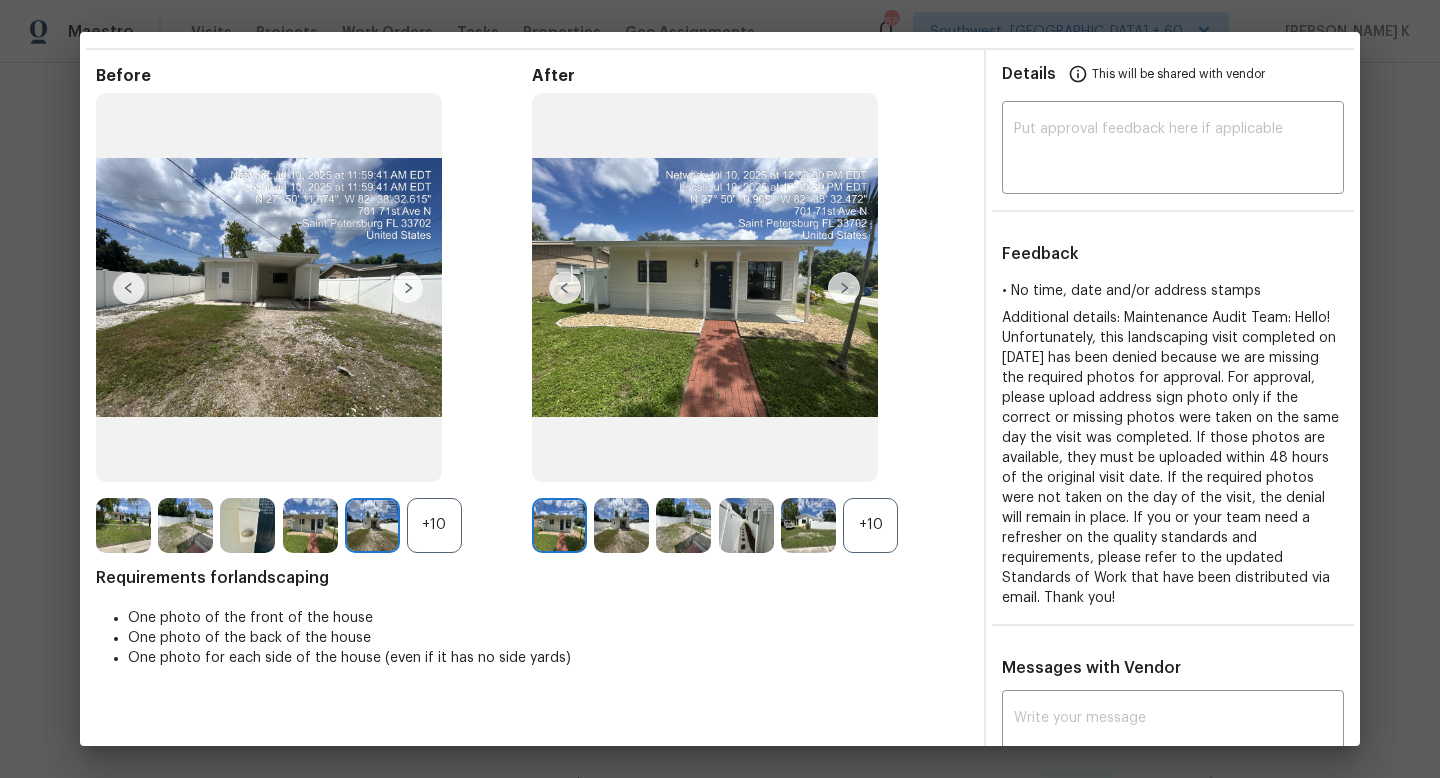 click on "+10" at bounding box center (870, 525) 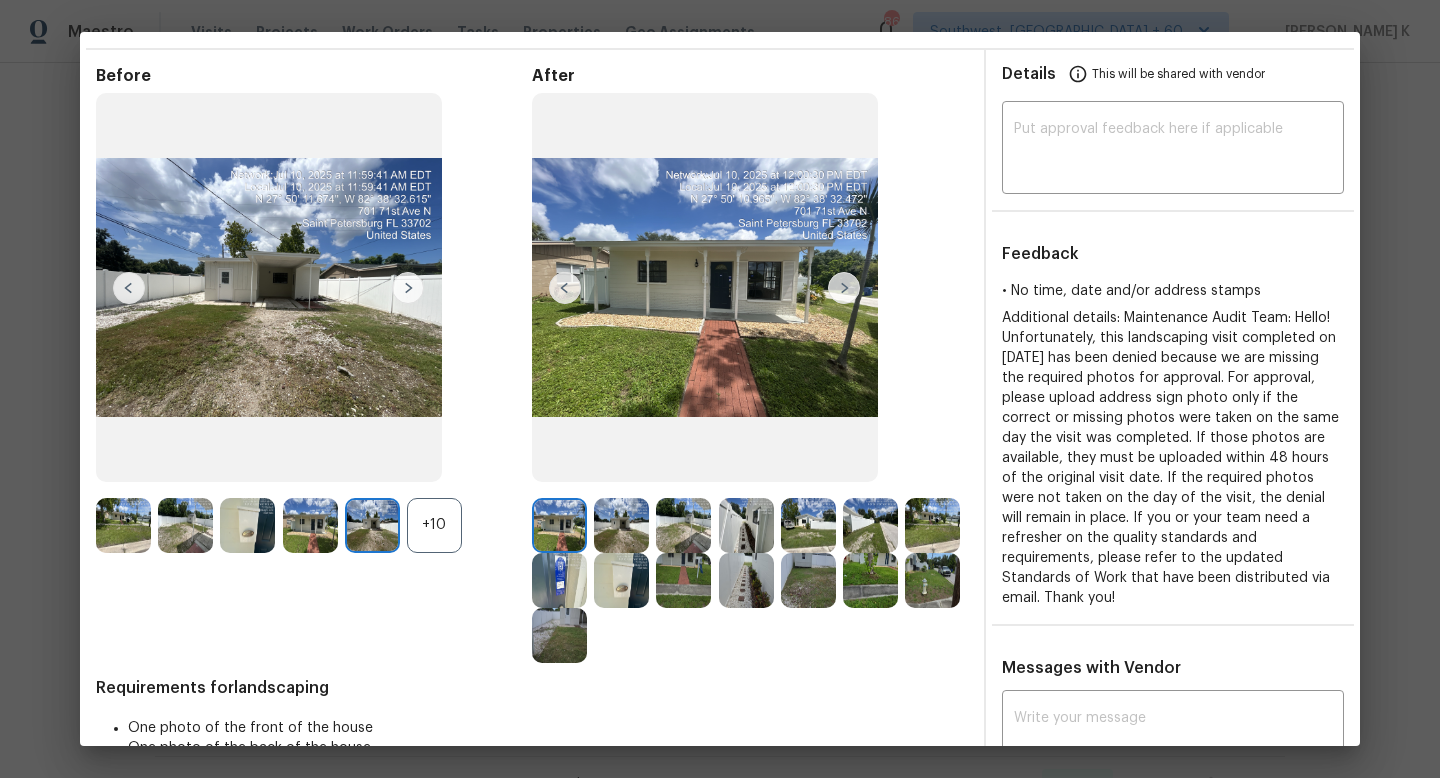 click on "+10" at bounding box center (434, 525) 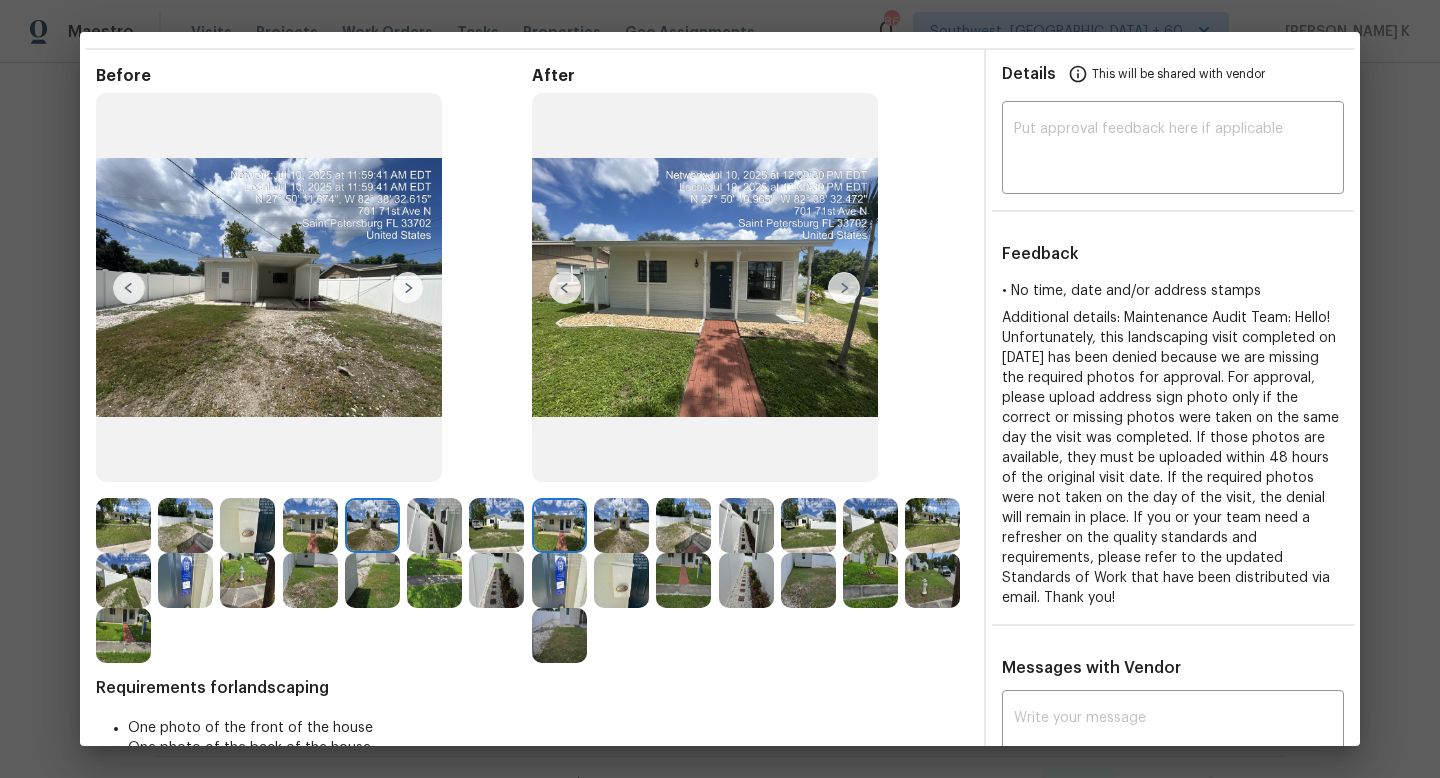 click at bounding box center [408, 288] 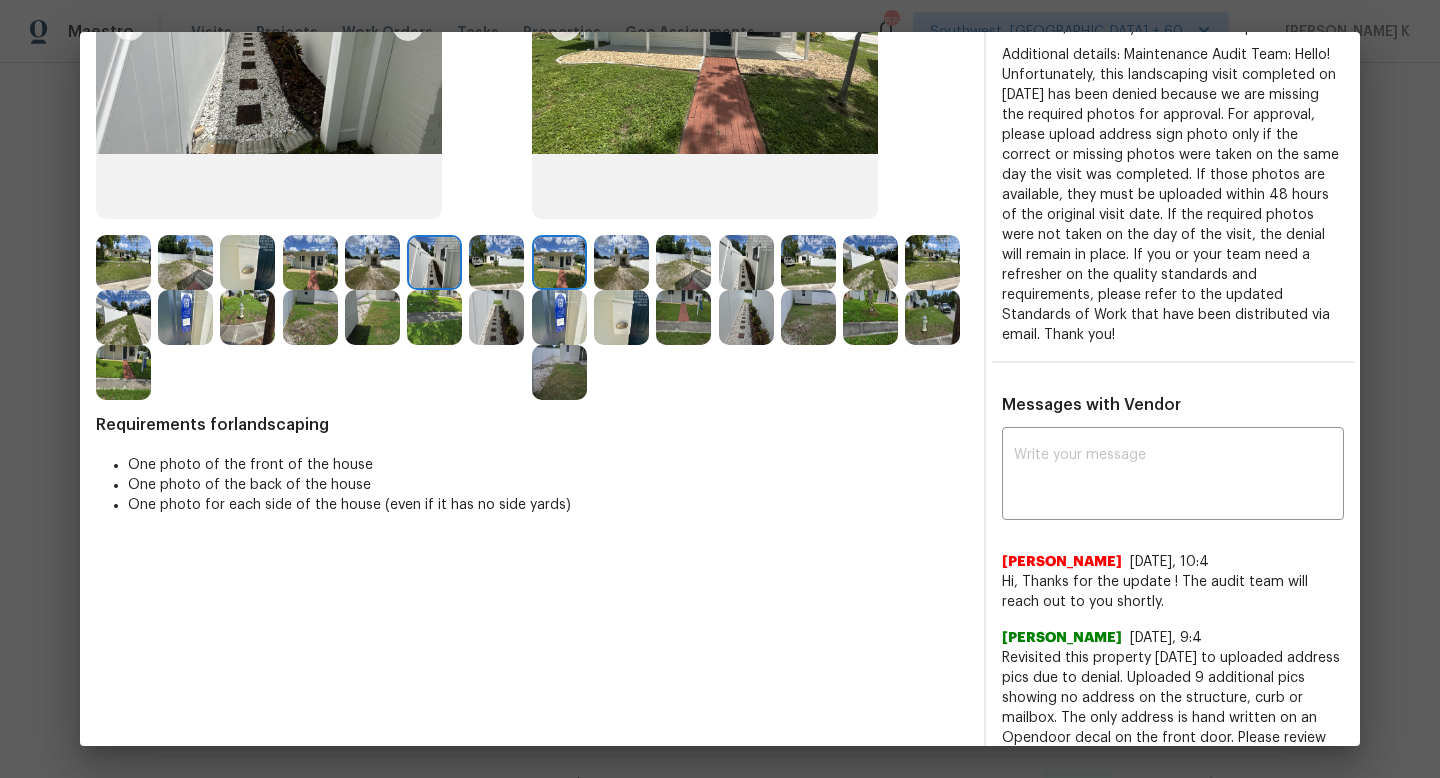 scroll, scrollTop: 239, scrollLeft: 0, axis: vertical 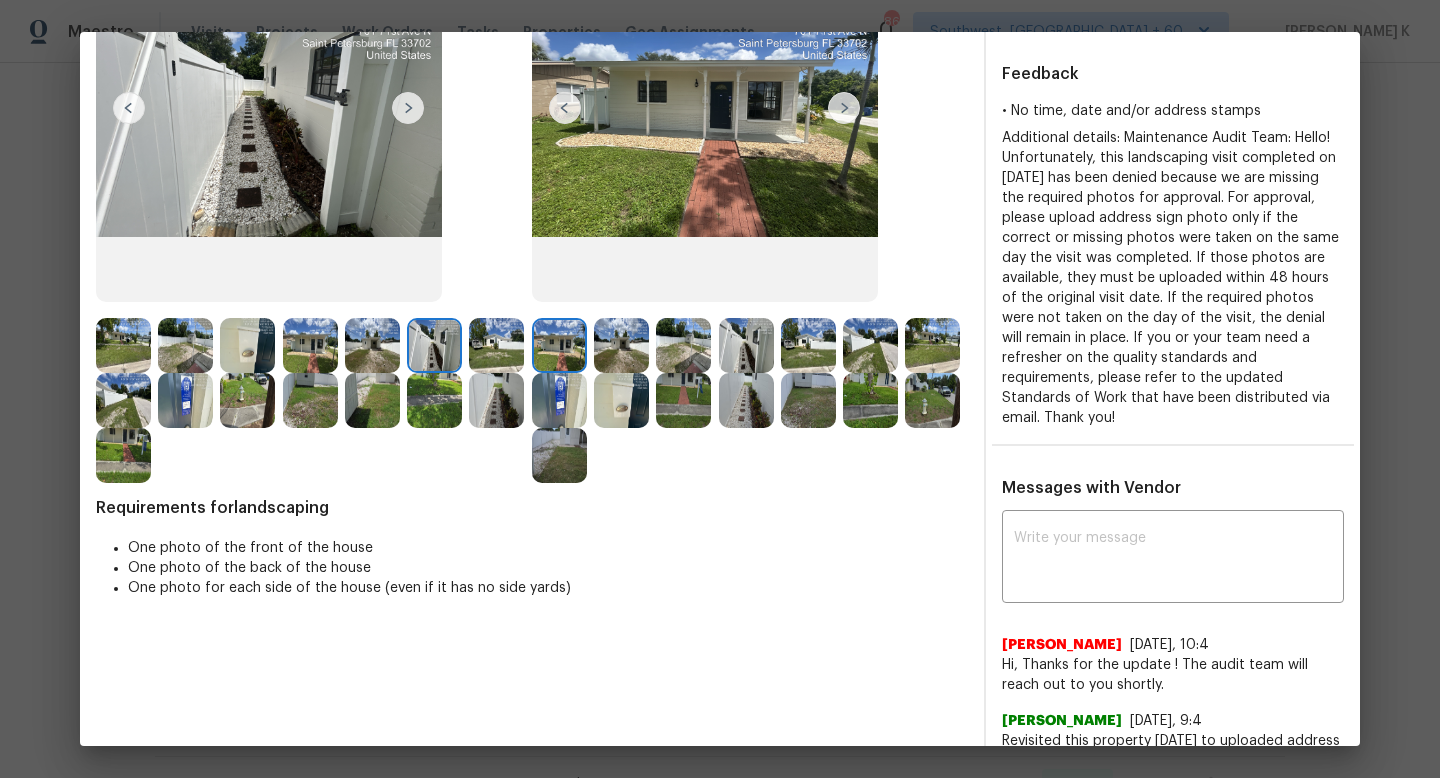 click at bounding box center [123, 345] 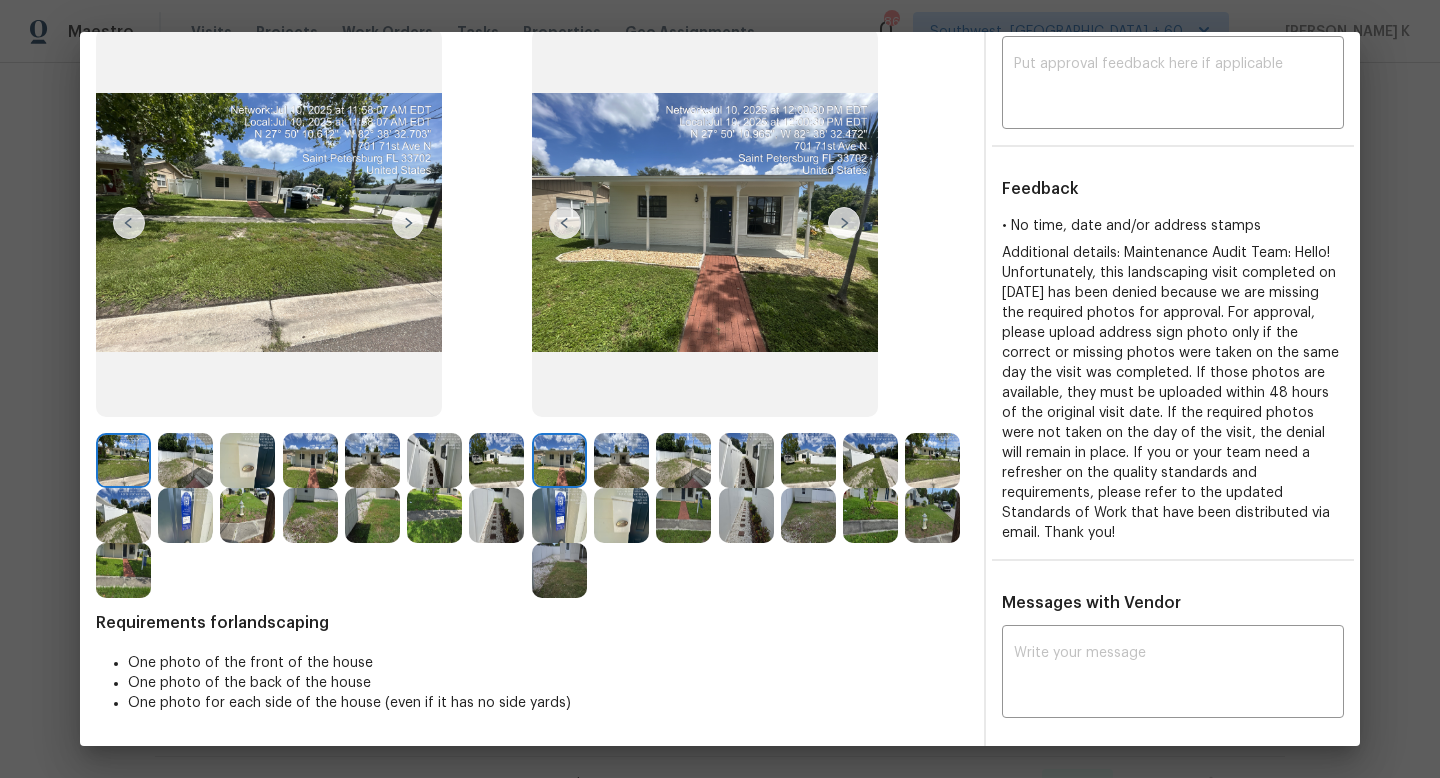 scroll, scrollTop: 121, scrollLeft: 0, axis: vertical 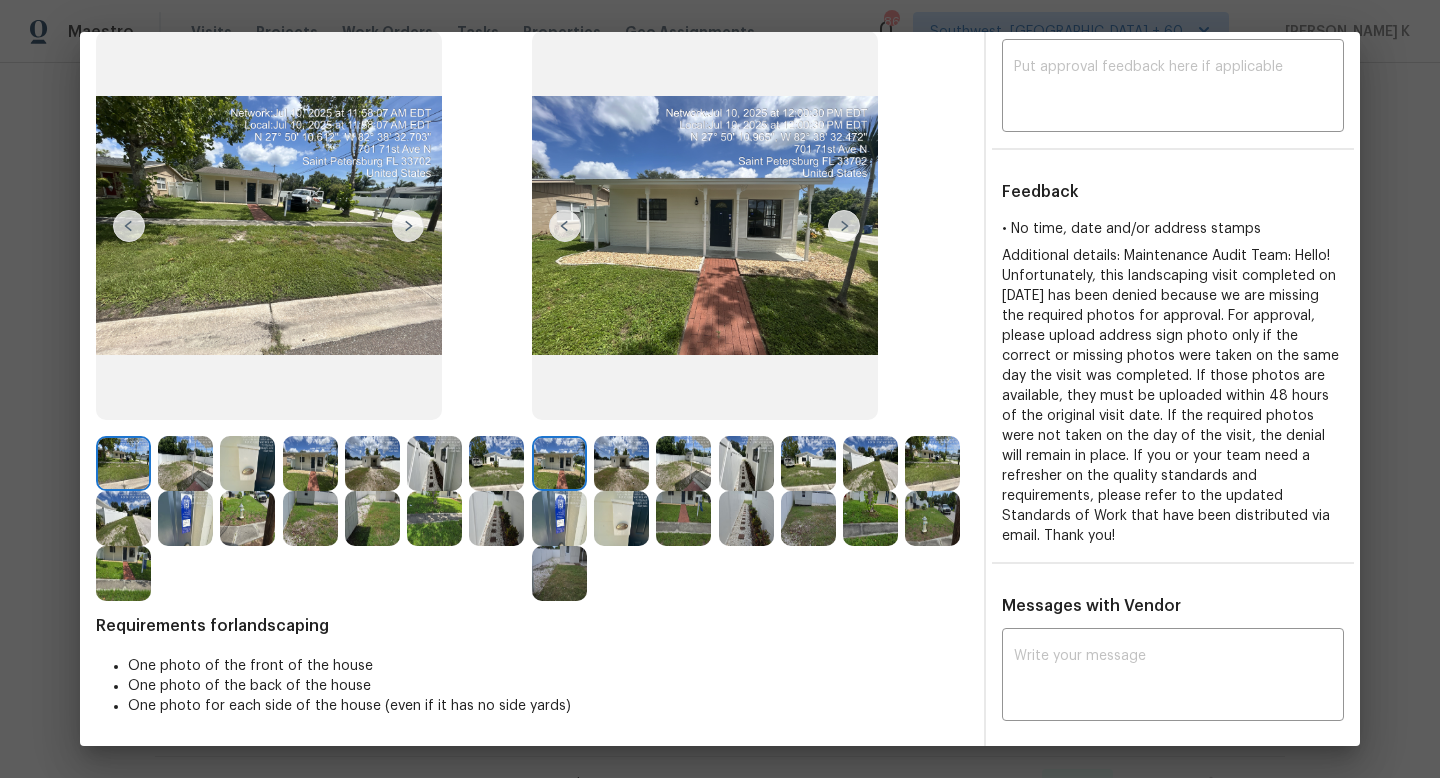 click at bounding box center (408, 226) 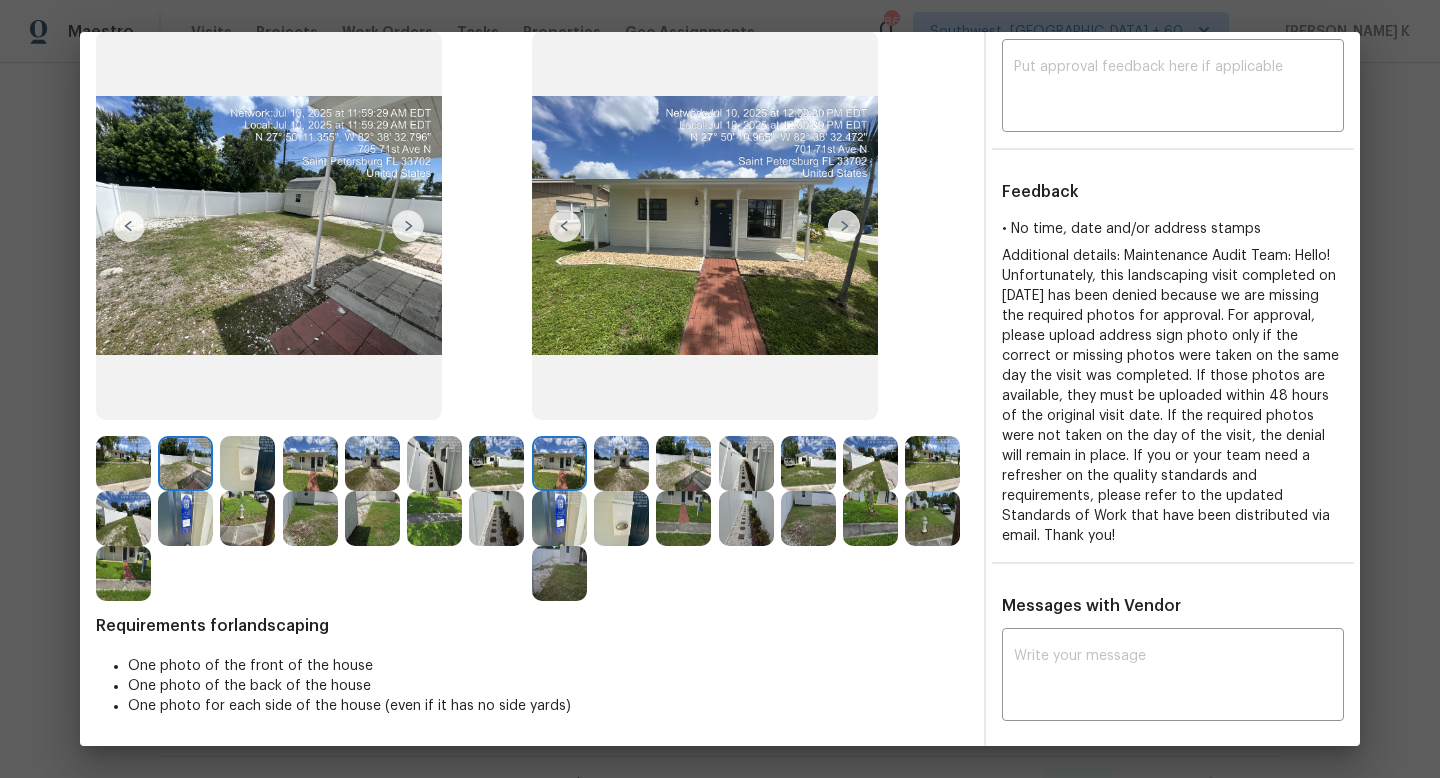 click at bounding box center (844, 226) 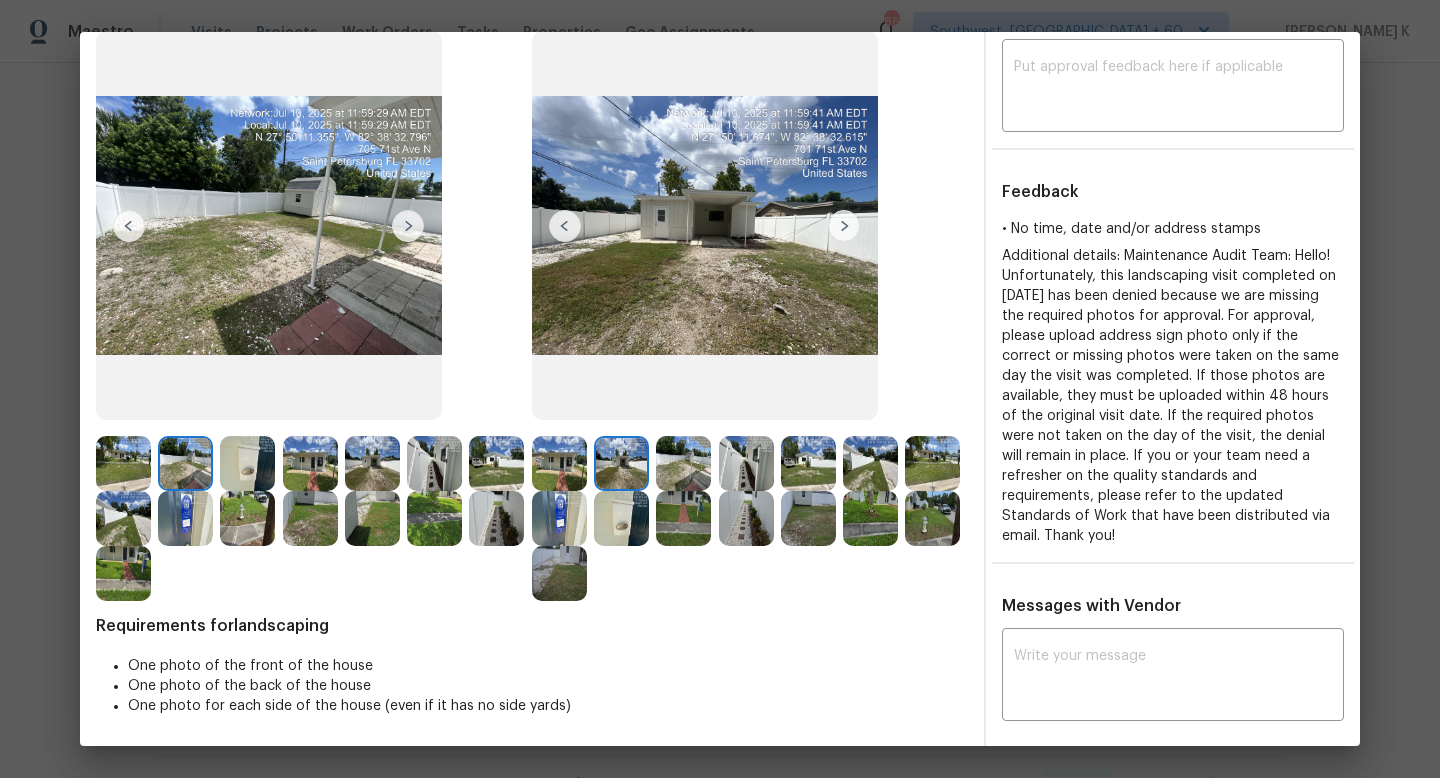 click at bounding box center [683, 518] 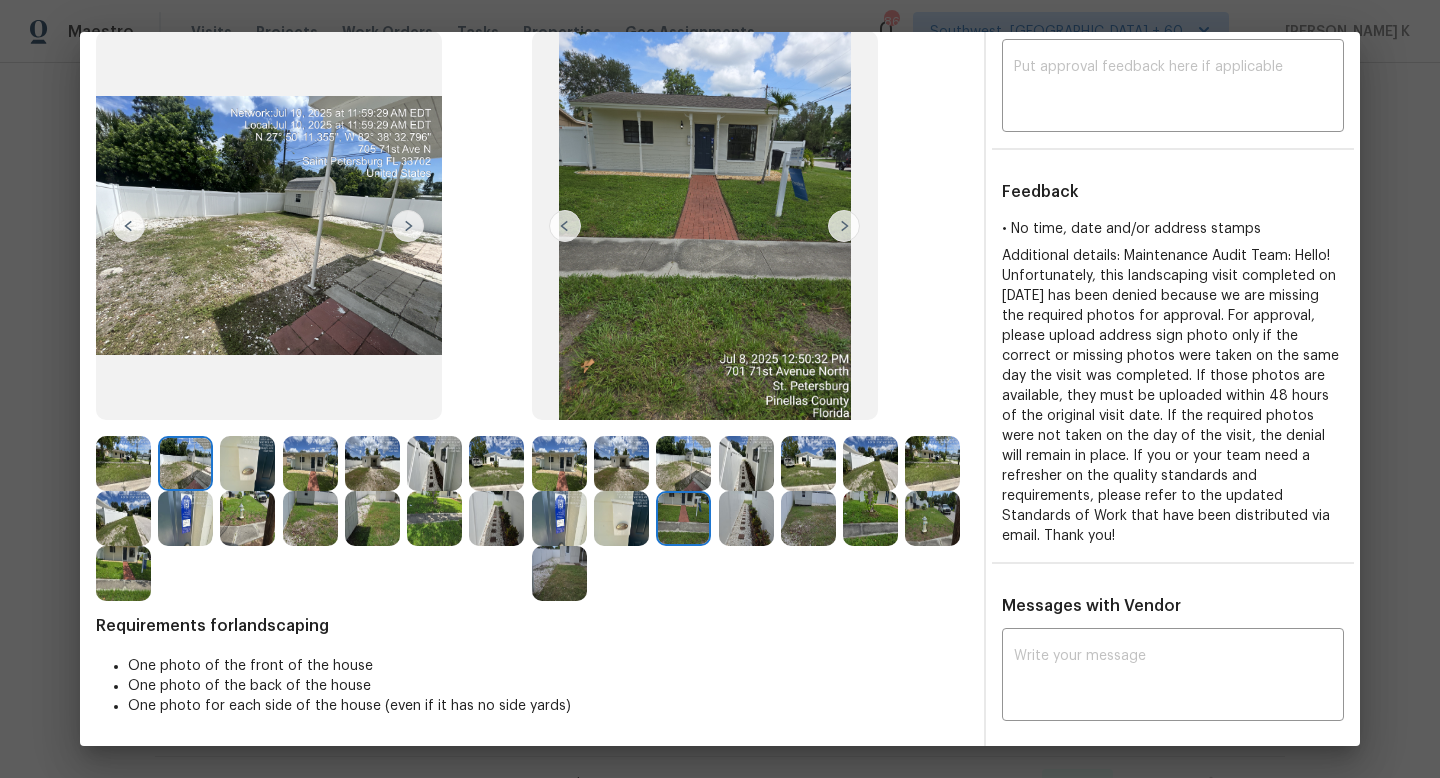 click at bounding box center (559, 518) 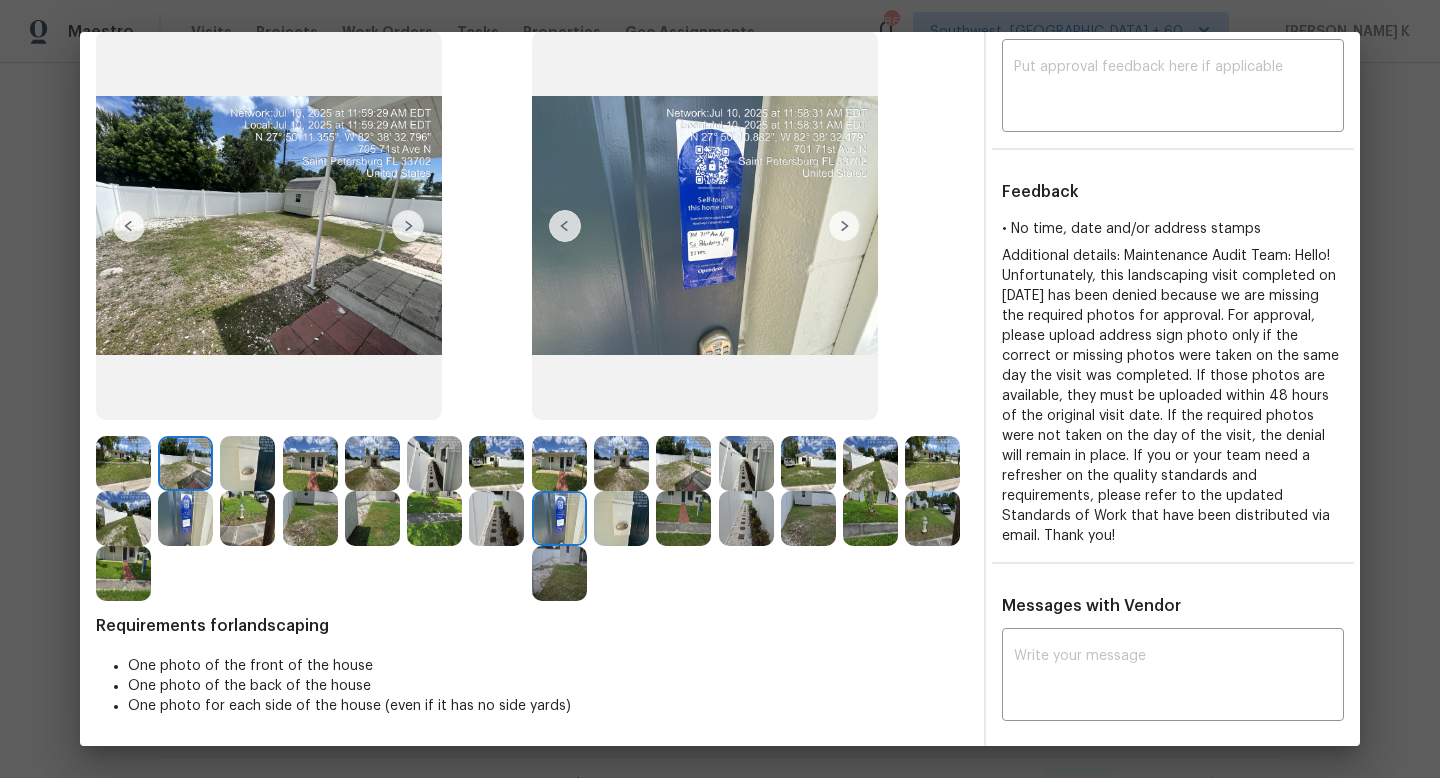 click at bounding box center [559, 518] 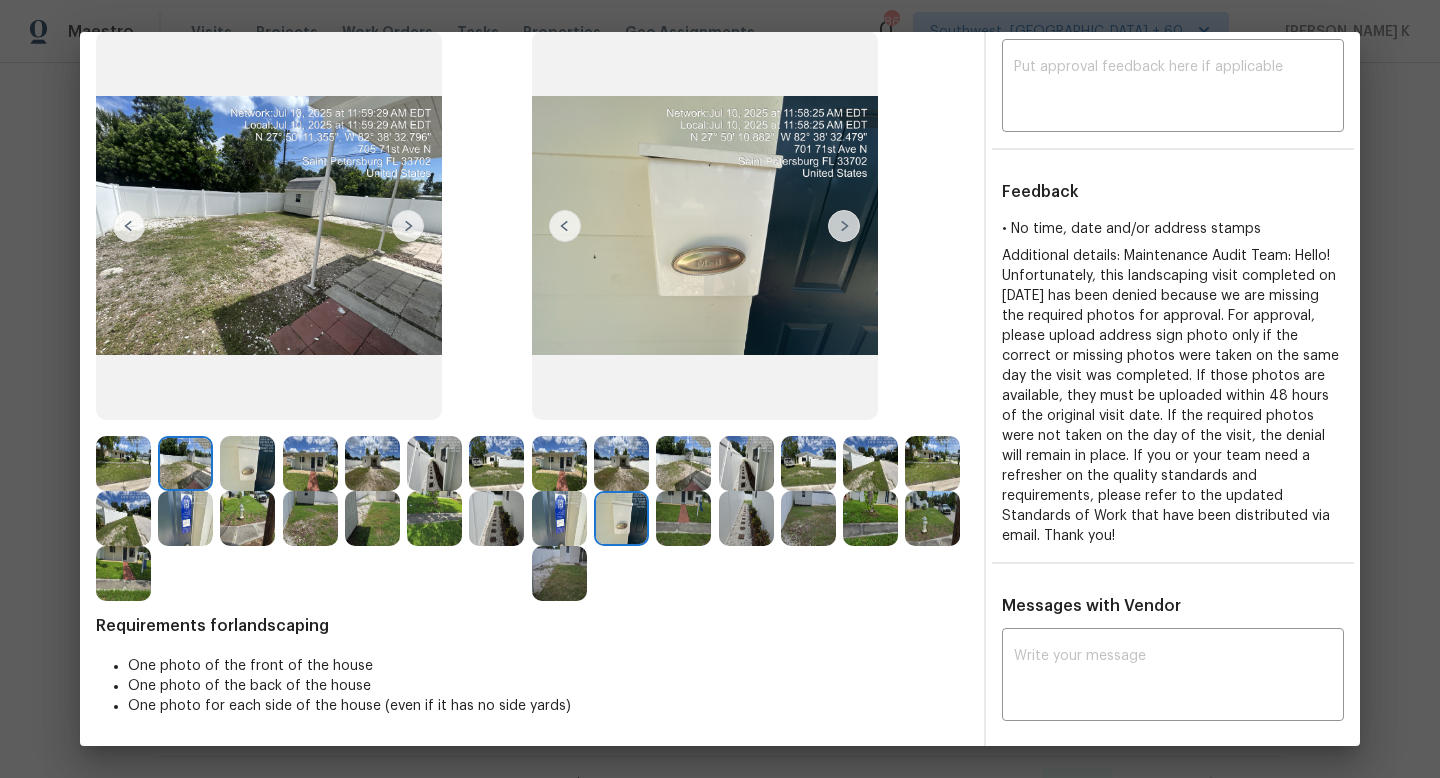 click at bounding box center [621, 518] 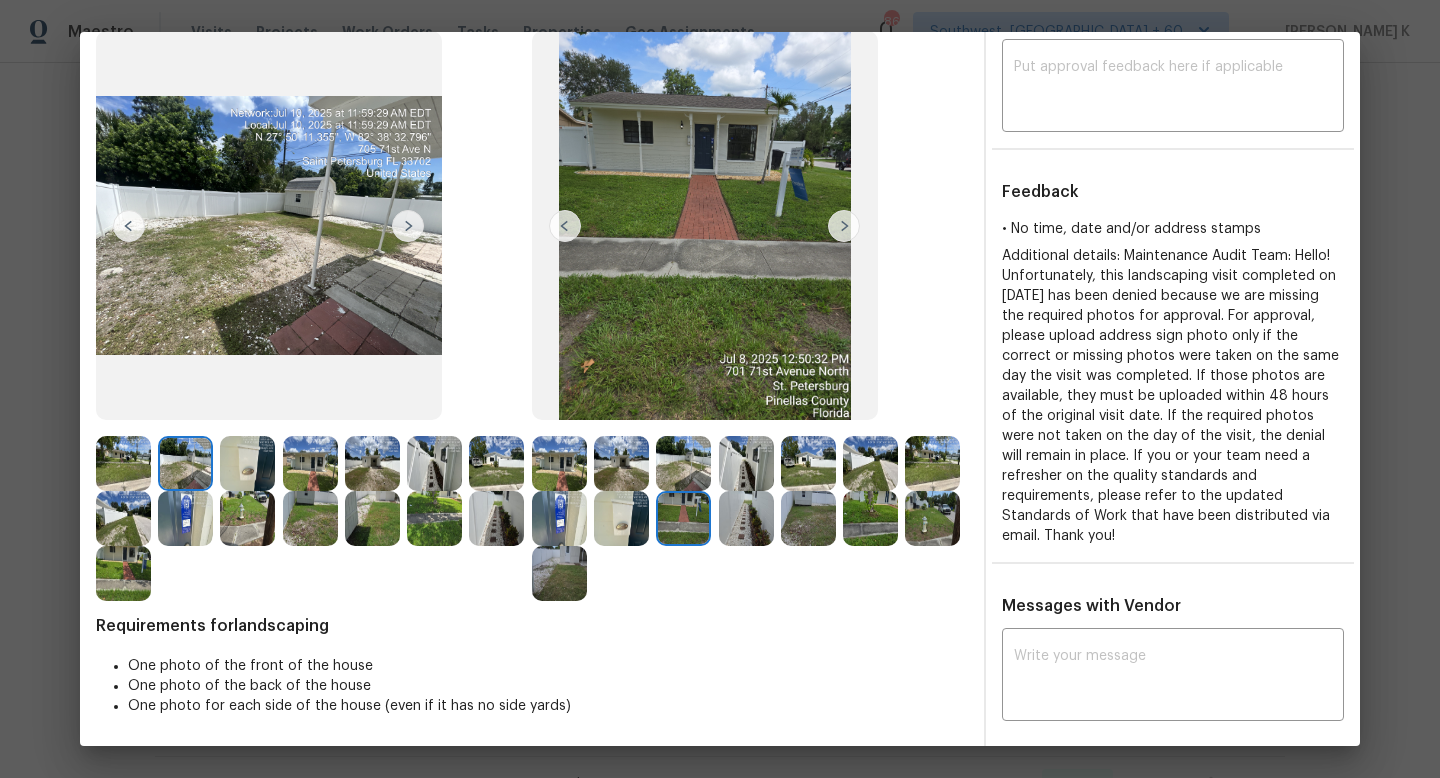 click at bounding box center (683, 518) 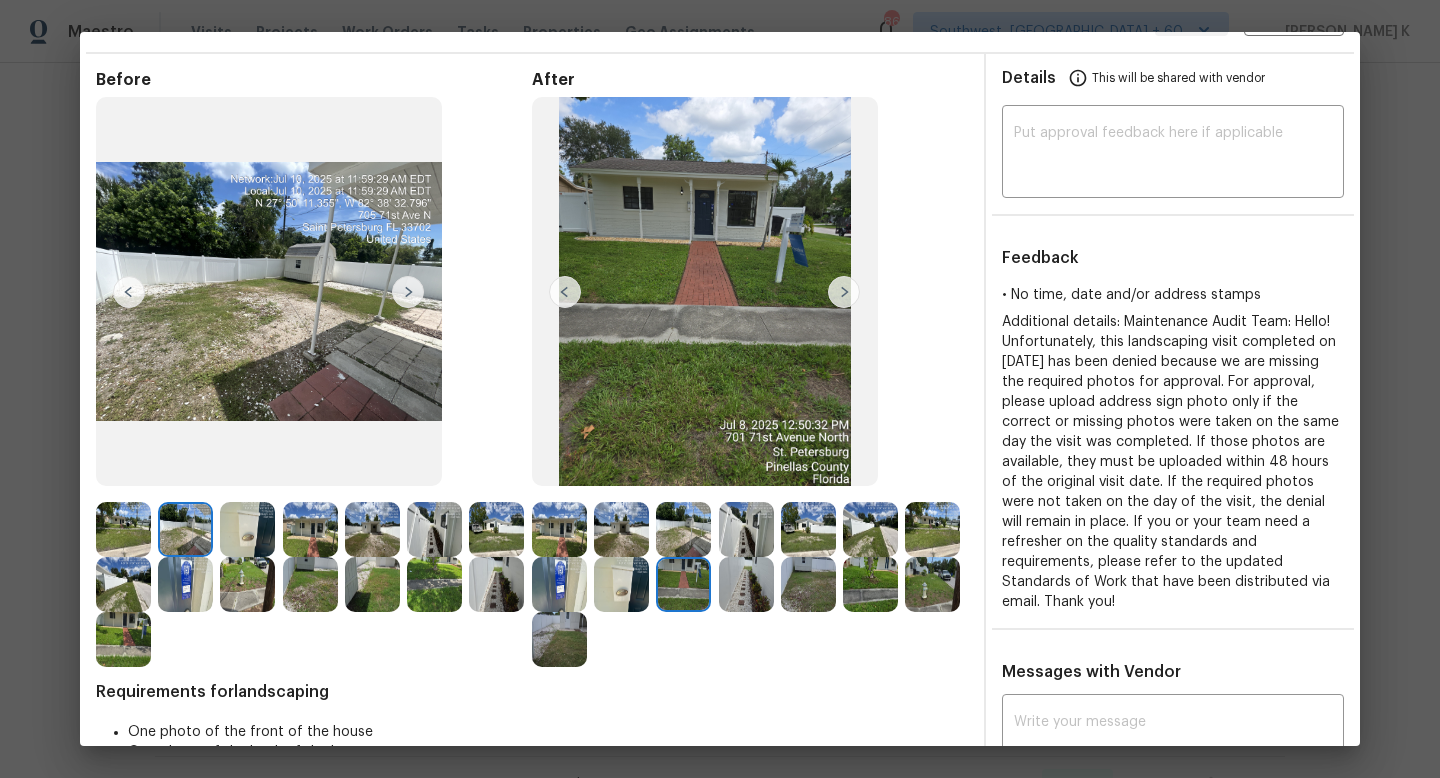 scroll, scrollTop: 52, scrollLeft: 0, axis: vertical 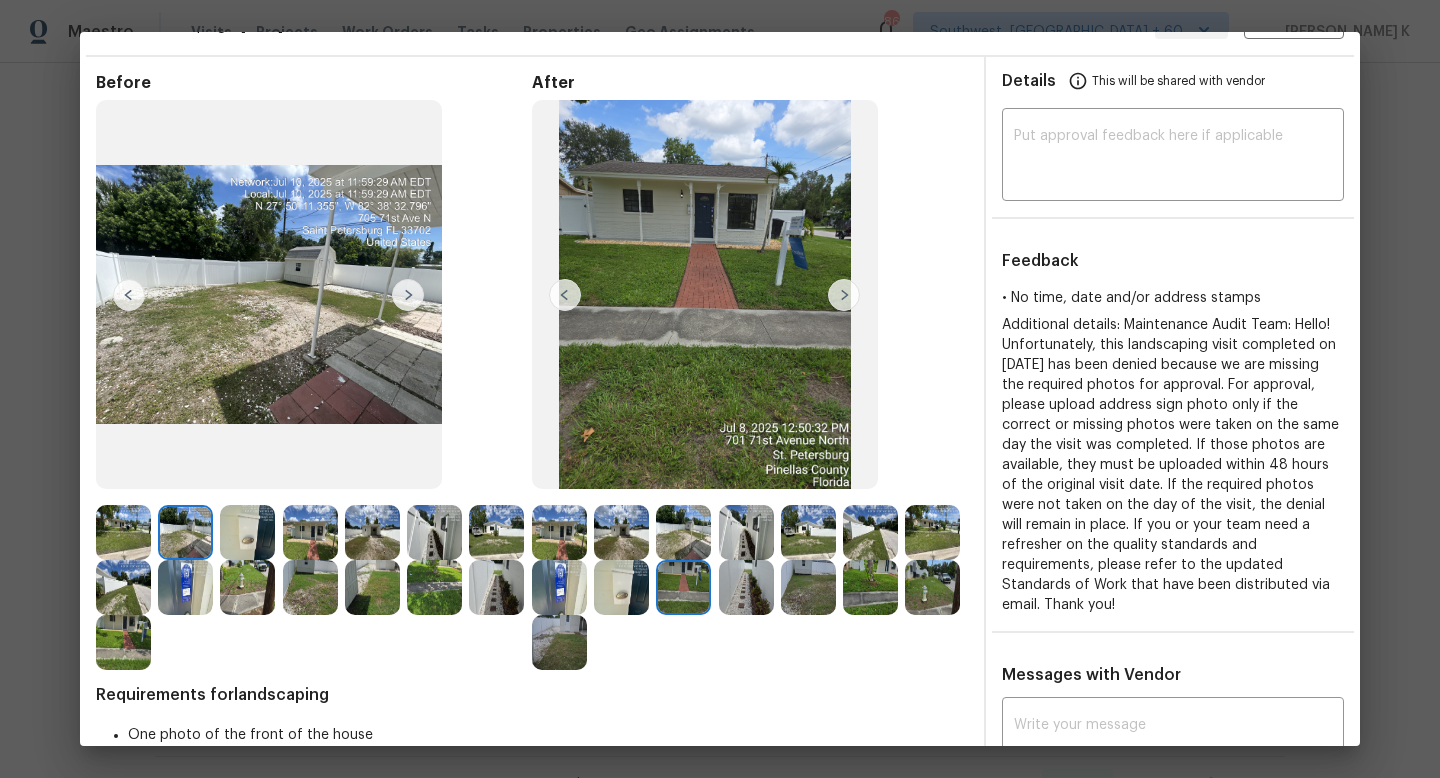 click at bounding box center [746, 587] 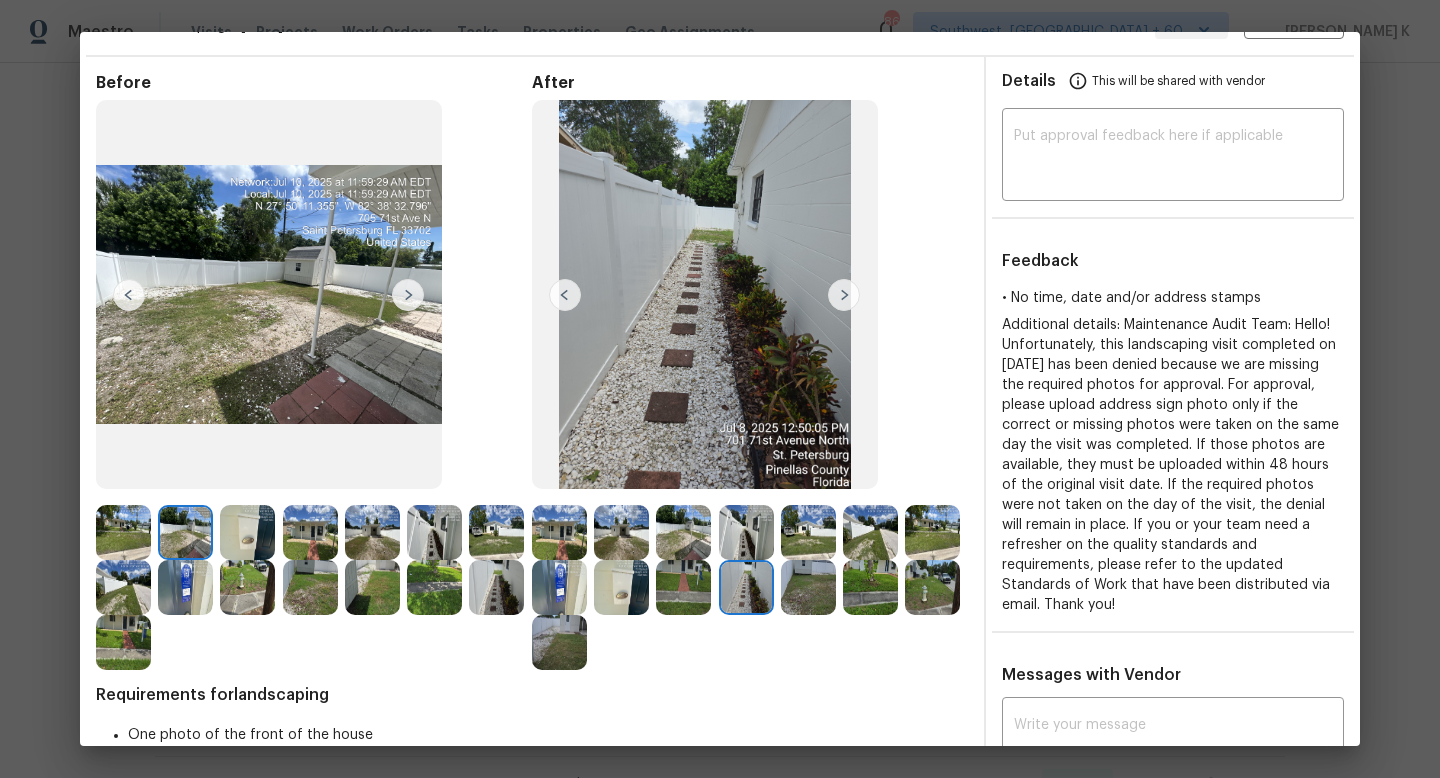 click at bounding box center [746, 587] 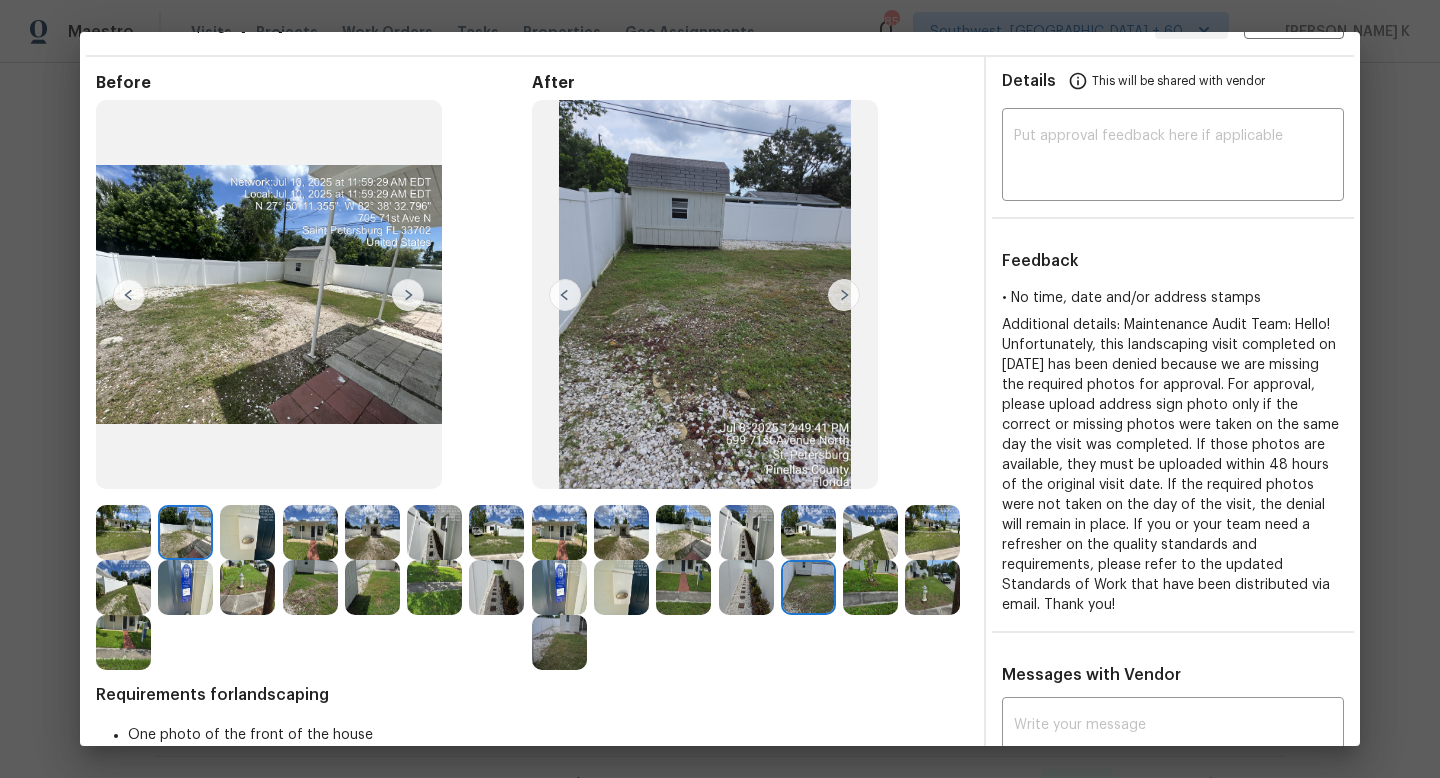 click at bounding box center [185, 587] 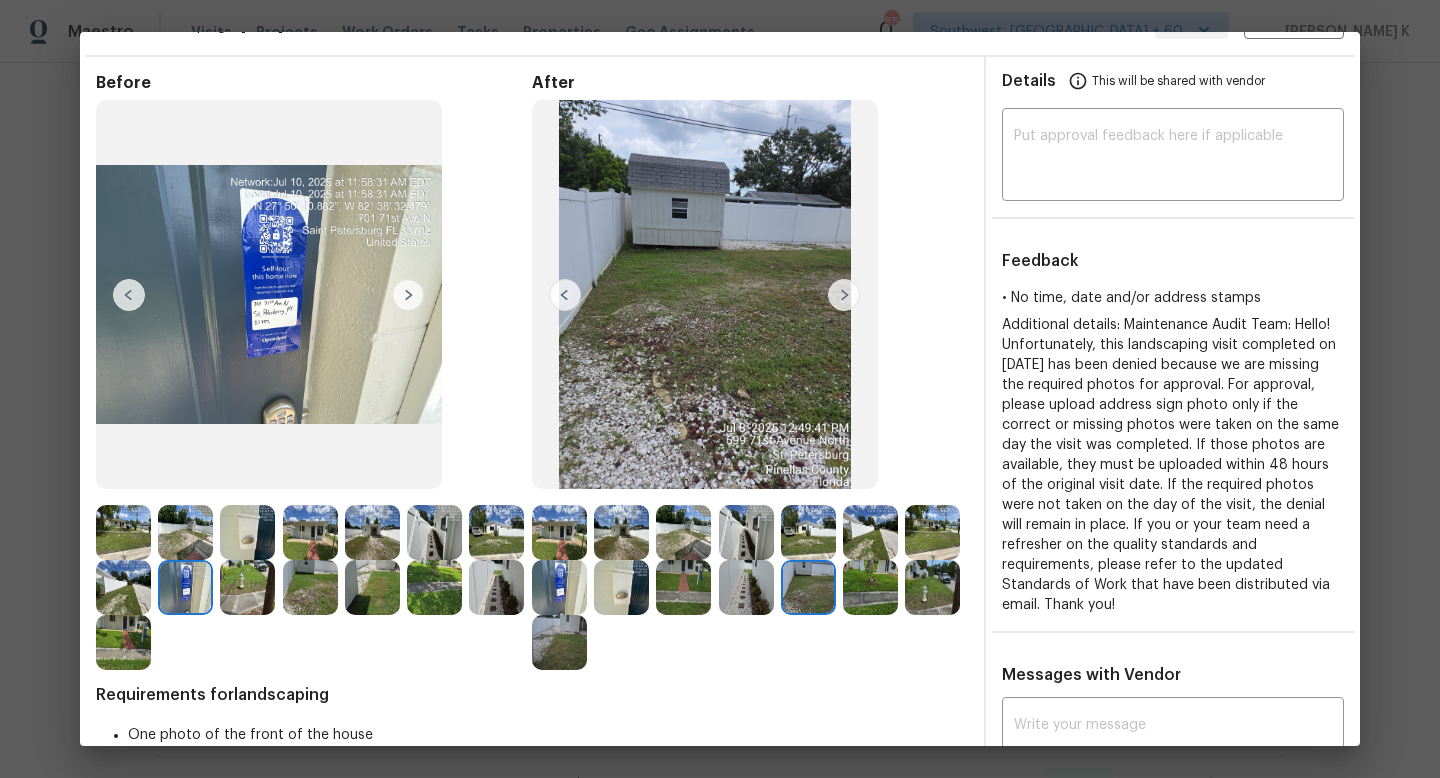 click at bounding box center [185, 587] 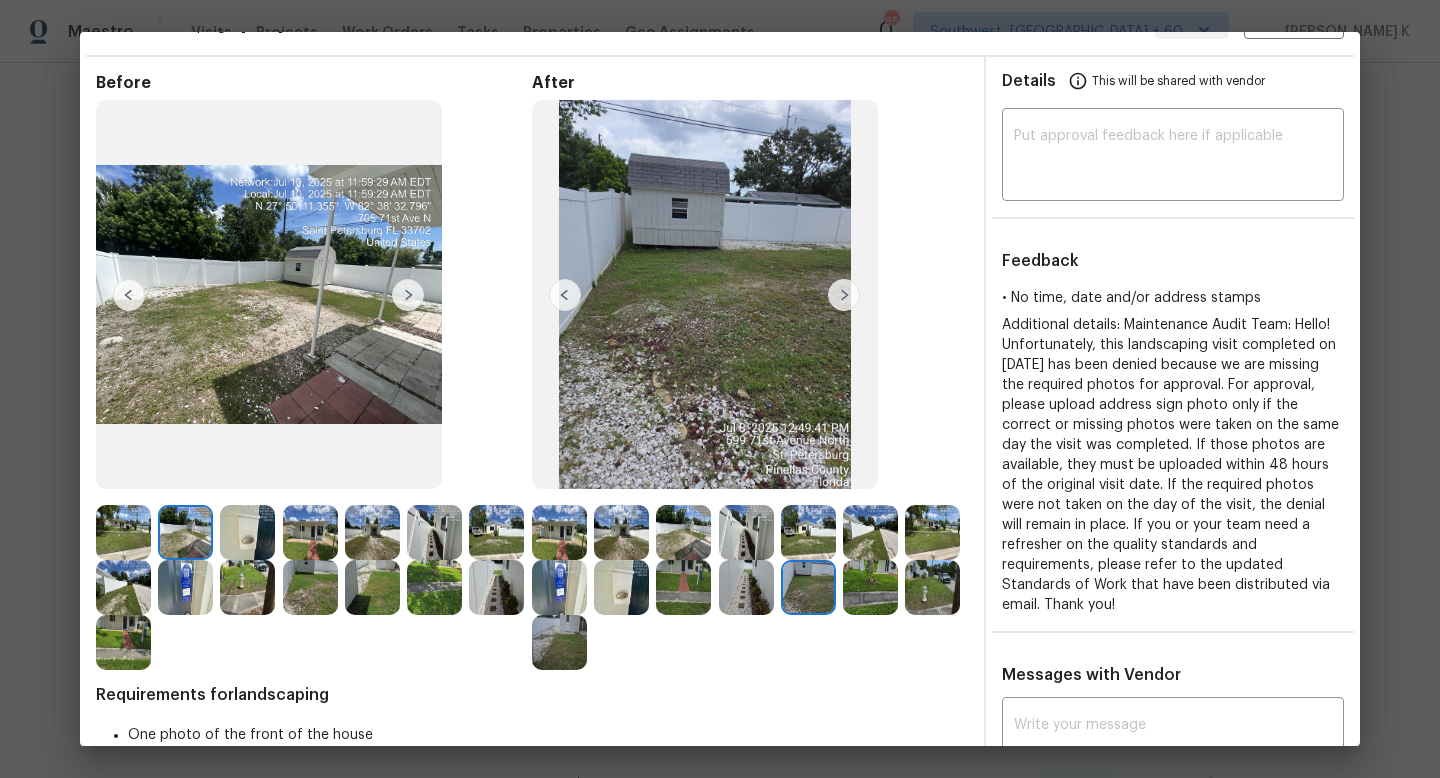 click at bounding box center [247, 532] 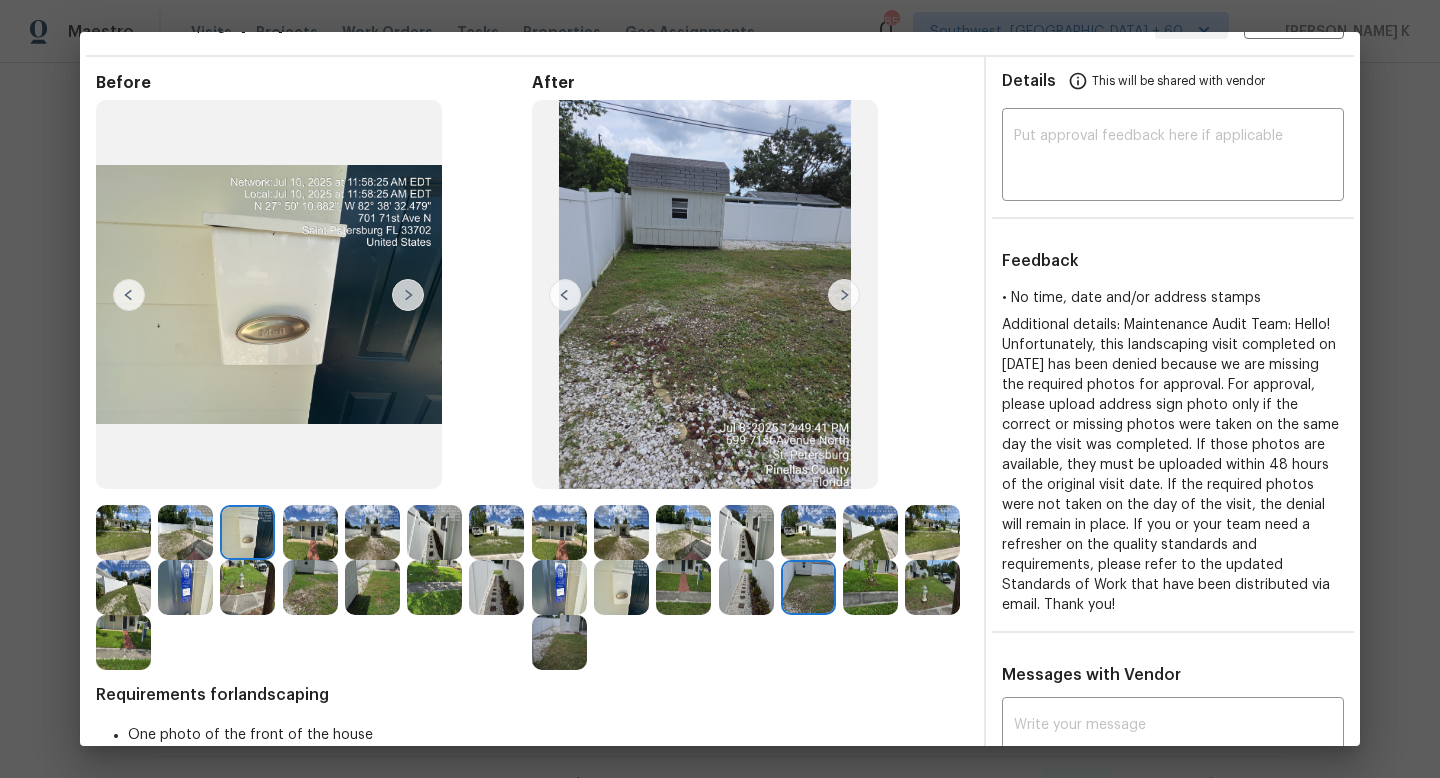 click at bounding box center [310, 532] 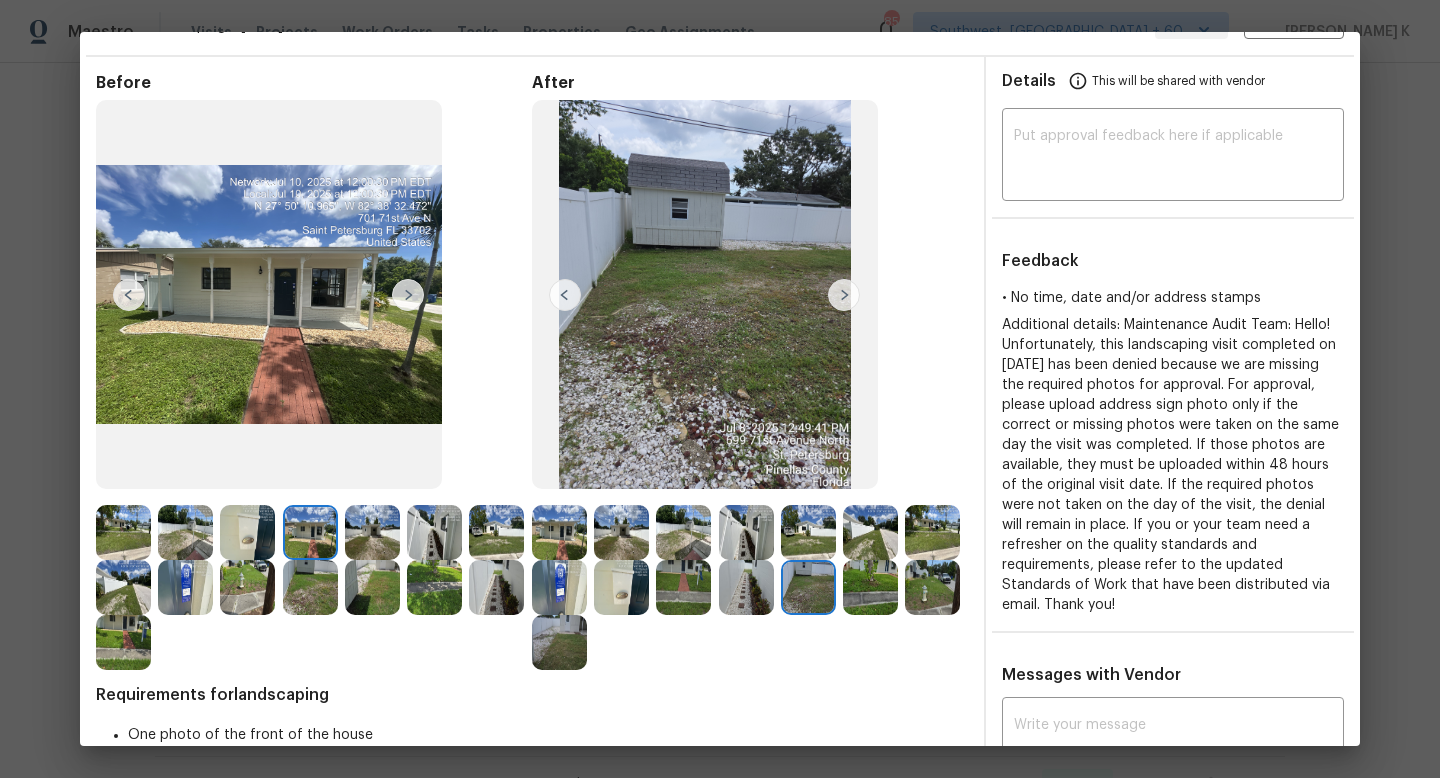 click at bounding box center (372, 532) 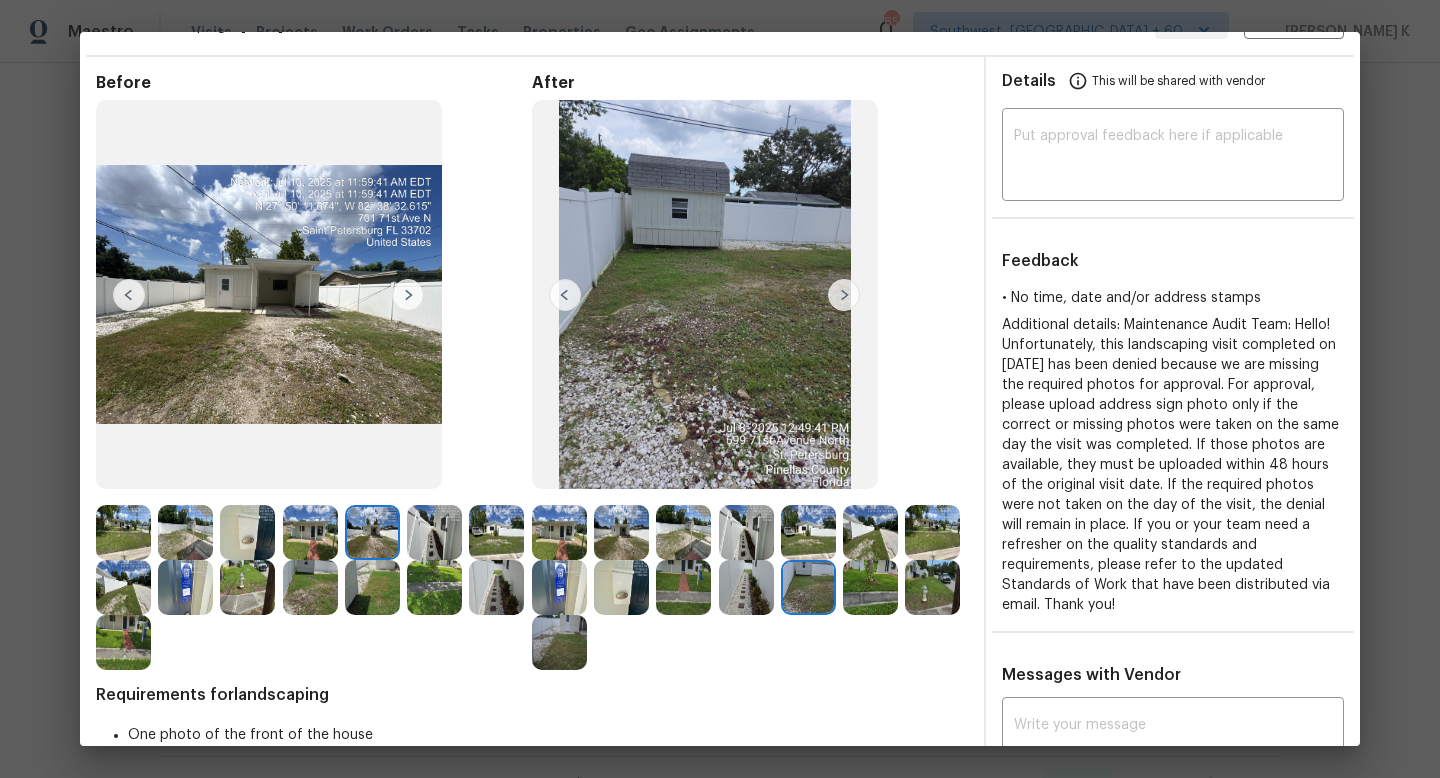click at bounding box center [434, 532] 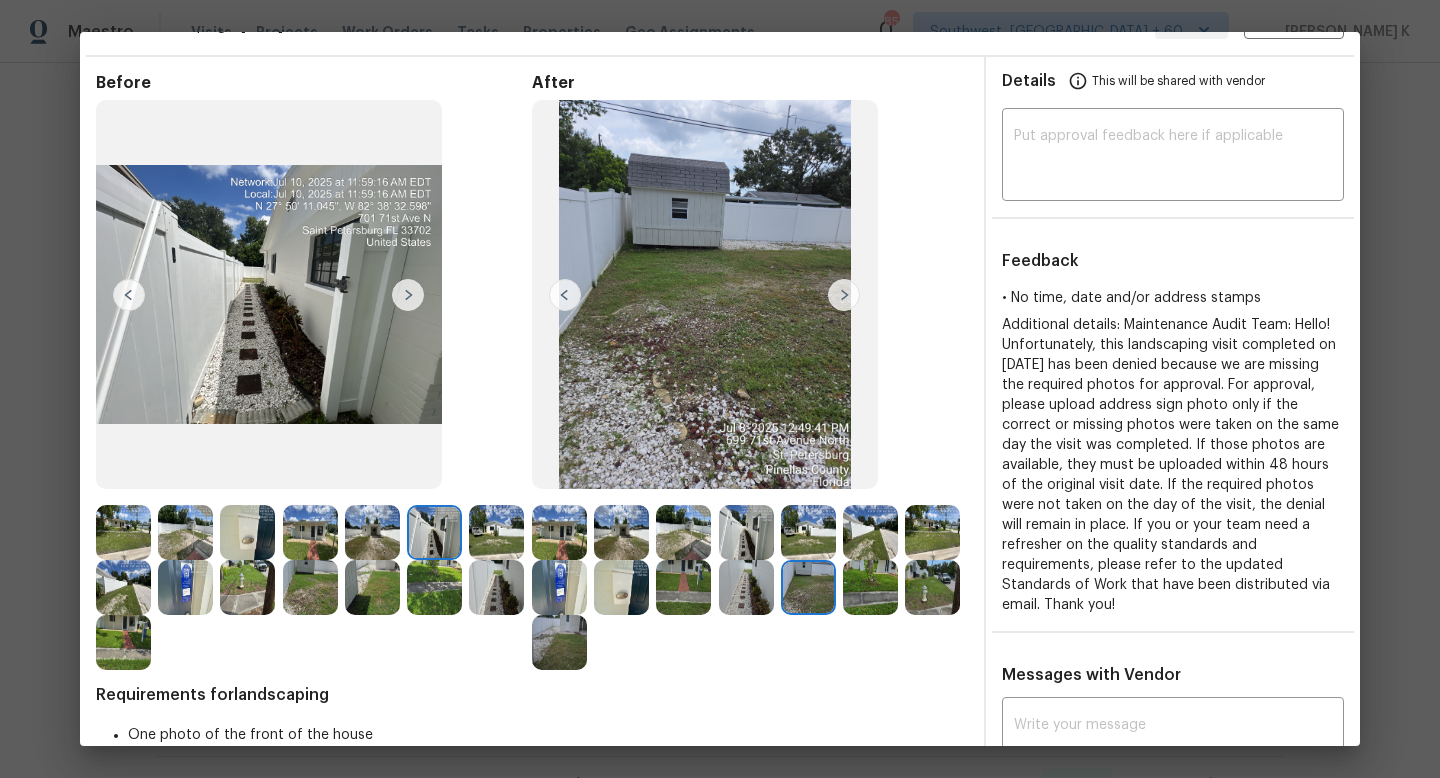 click at bounding box center (496, 532) 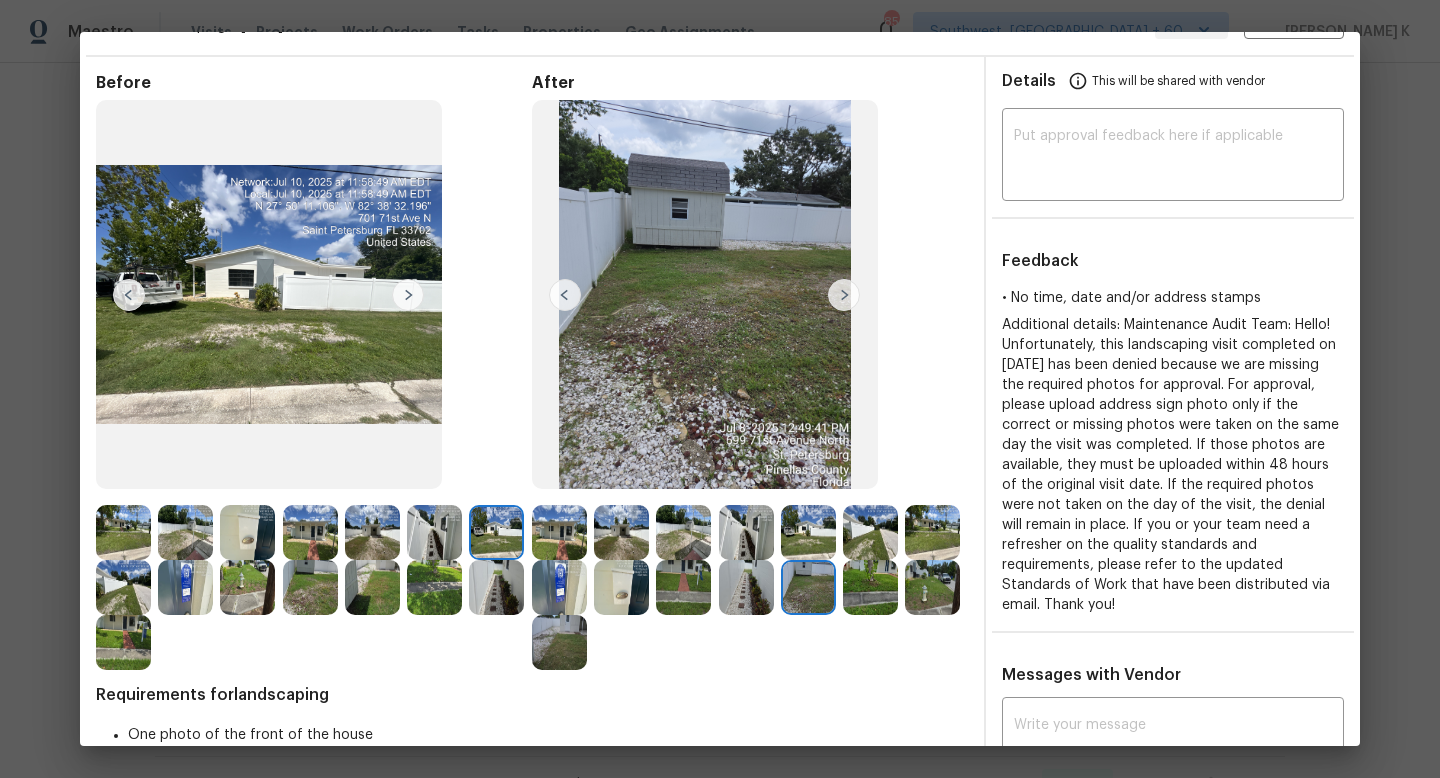 click at bounding box center (808, 532) 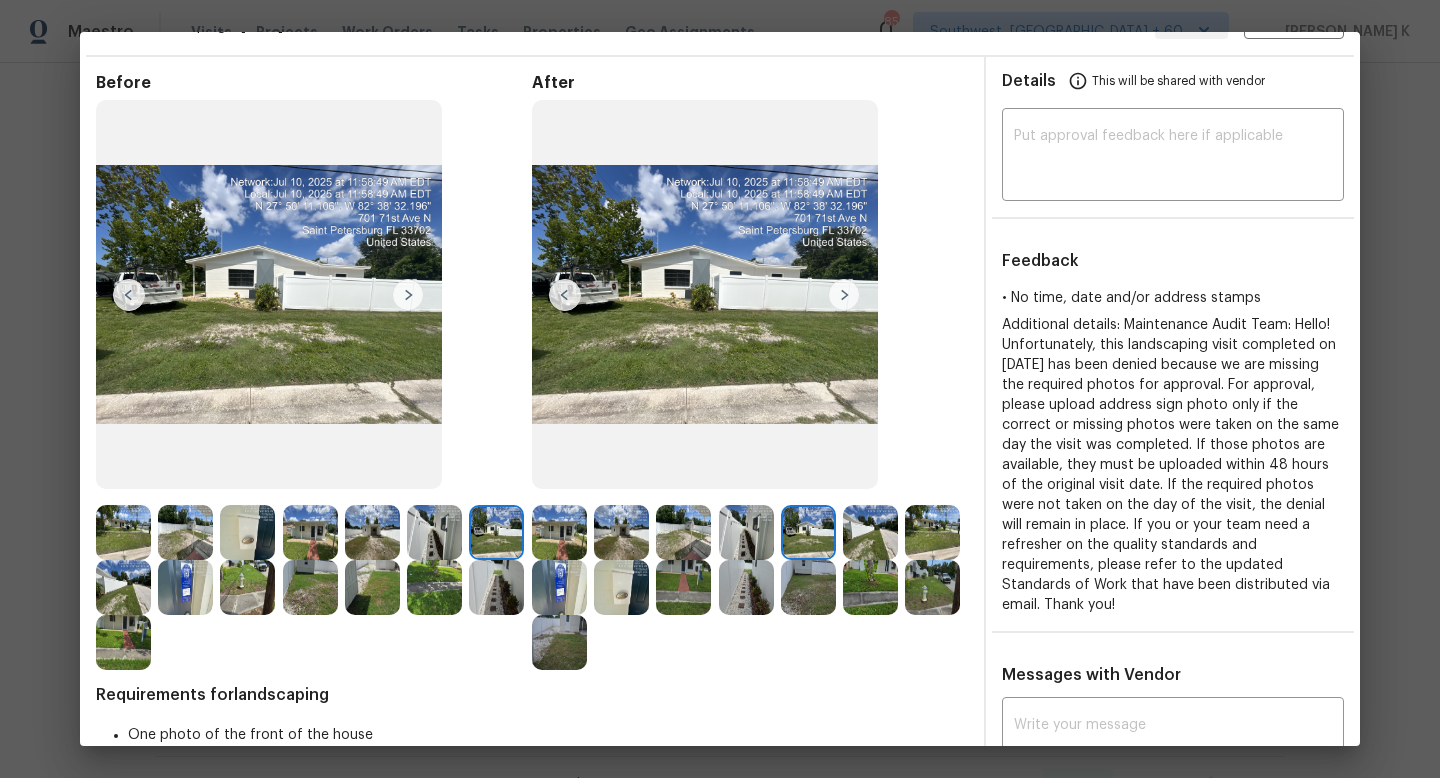 click at bounding box center [559, 532] 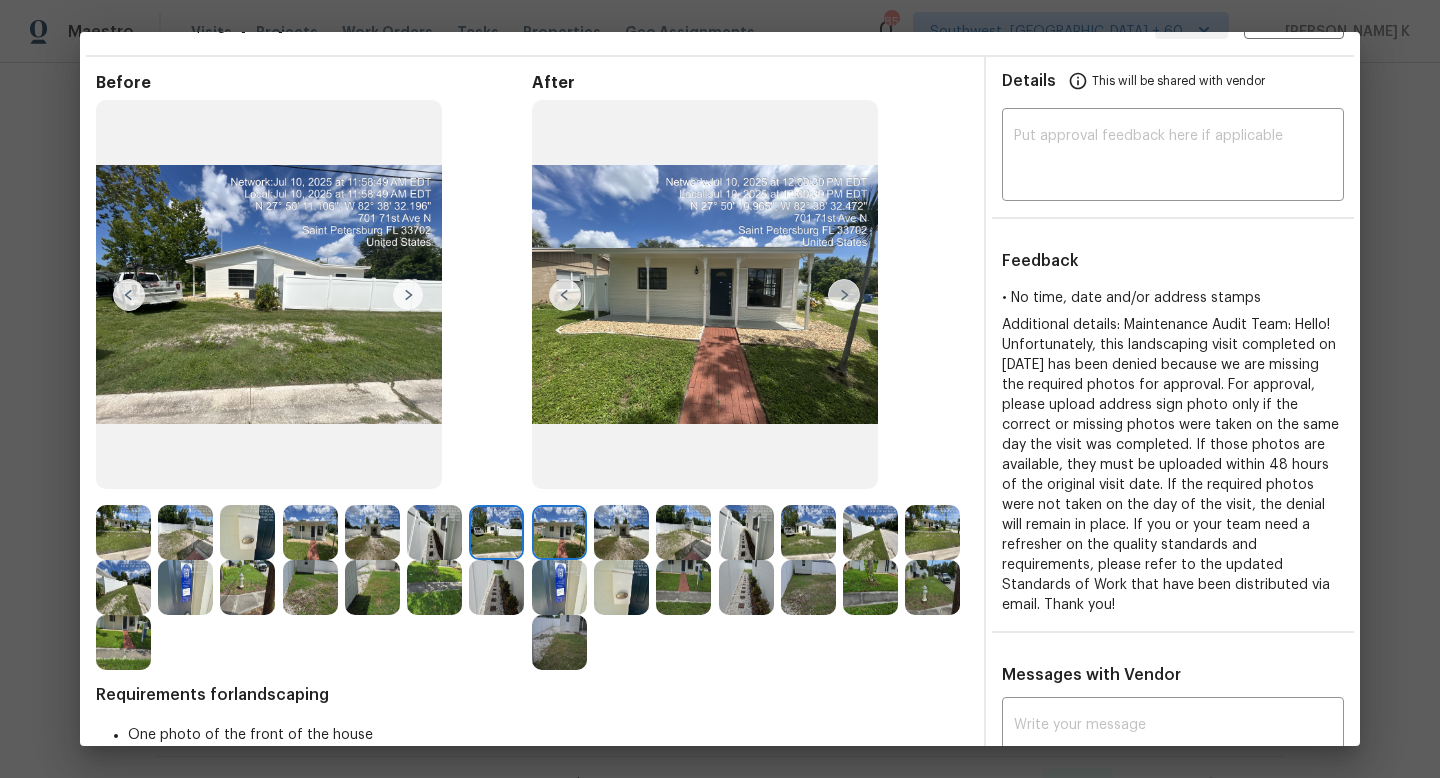 click at bounding box center (310, 532) 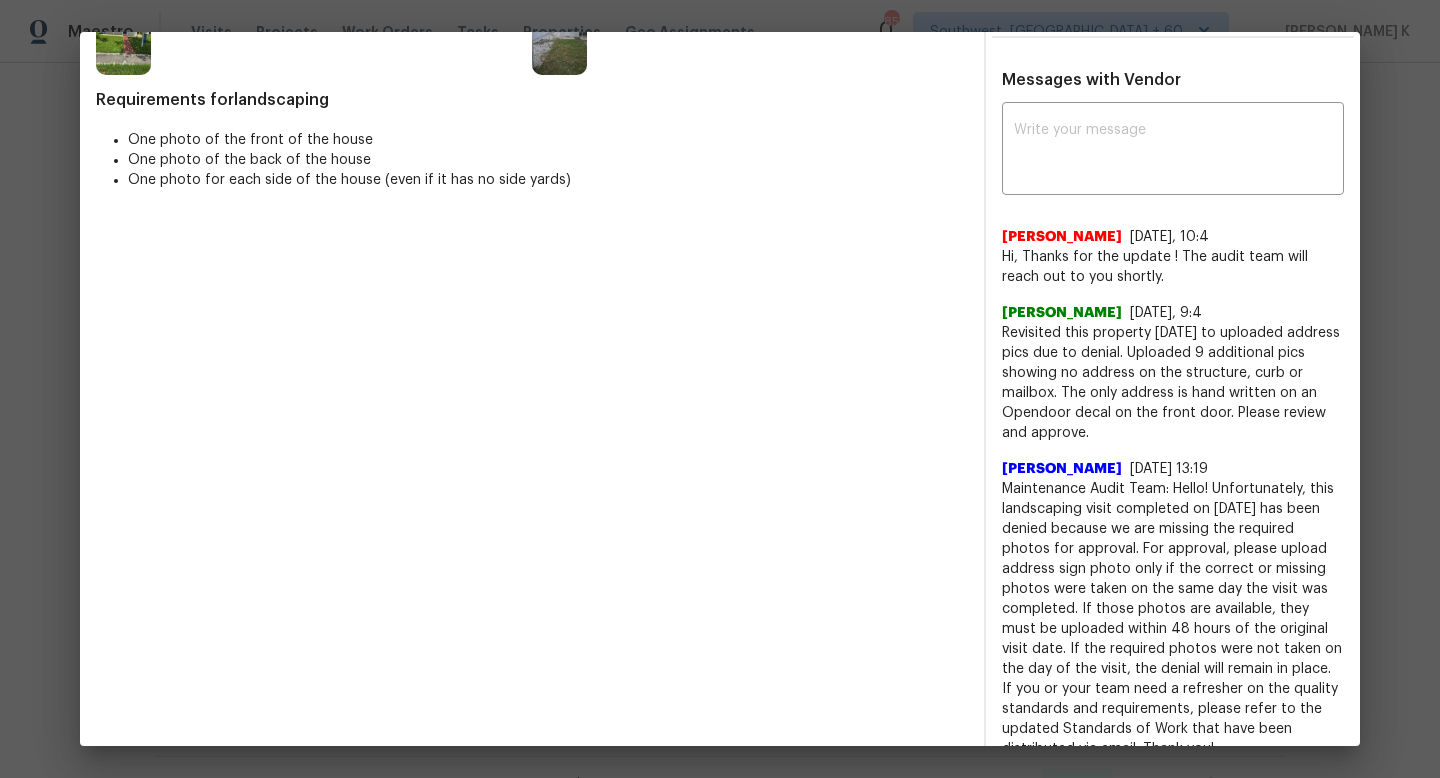 scroll, scrollTop: 649, scrollLeft: 0, axis: vertical 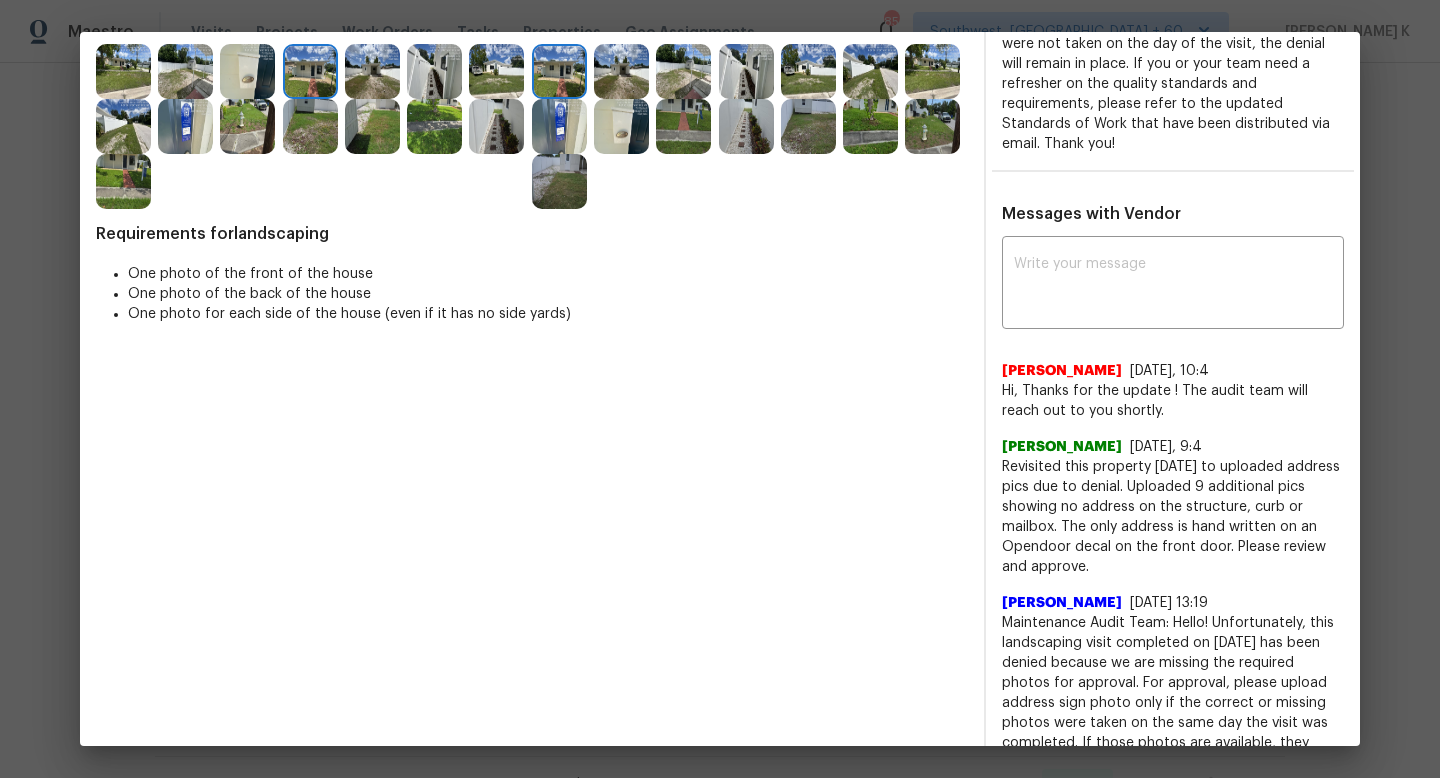 click at bounding box center [621, 126] 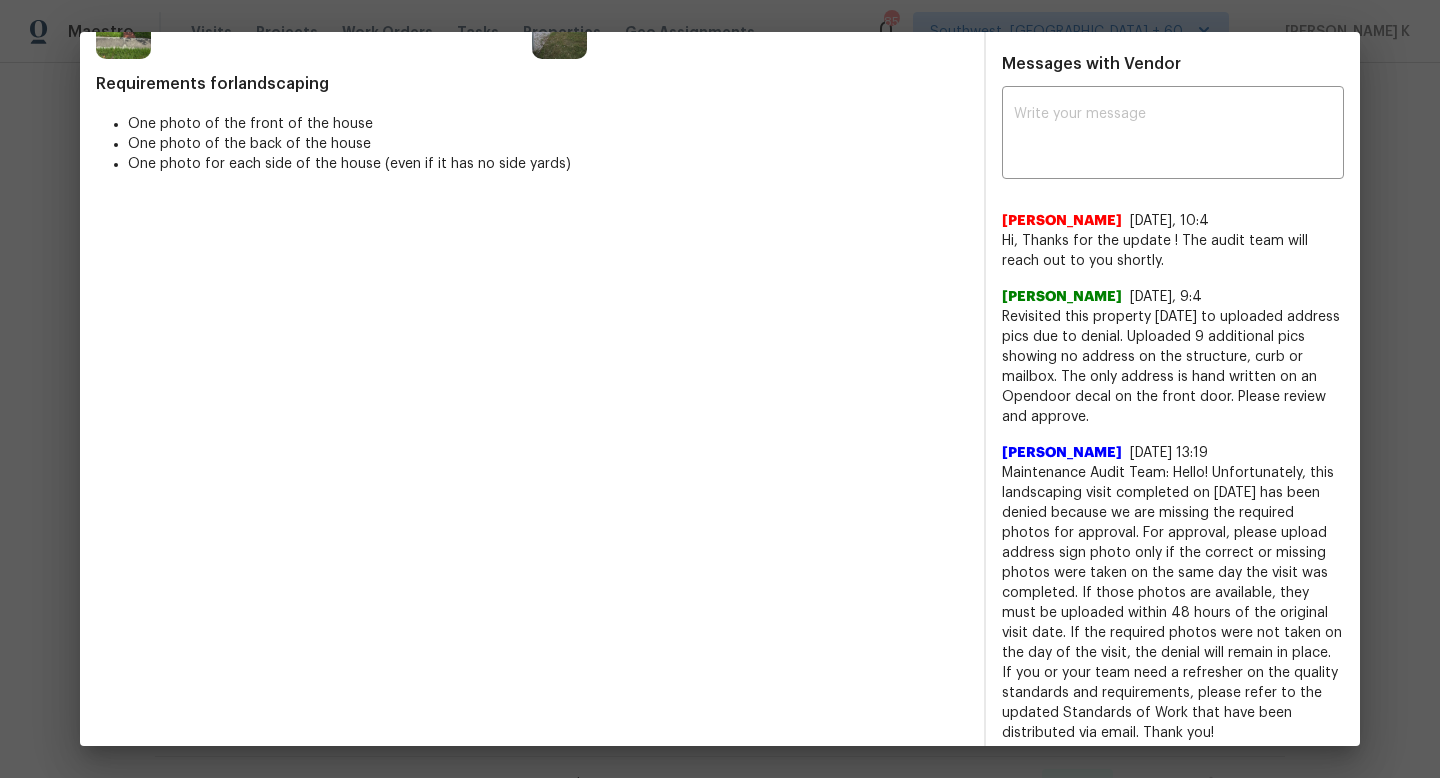 scroll, scrollTop: 668, scrollLeft: 0, axis: vertical 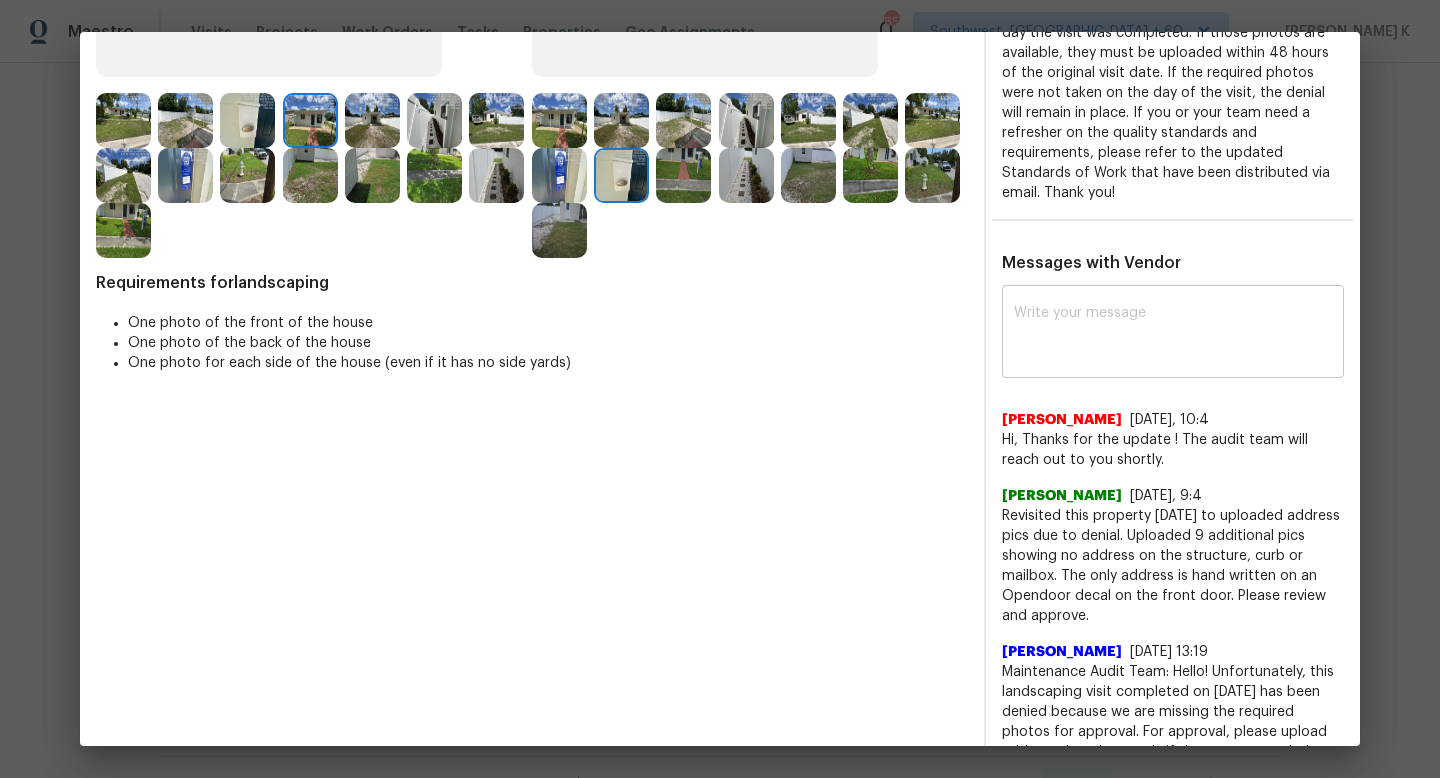 click at bounding box center [1173, 334] 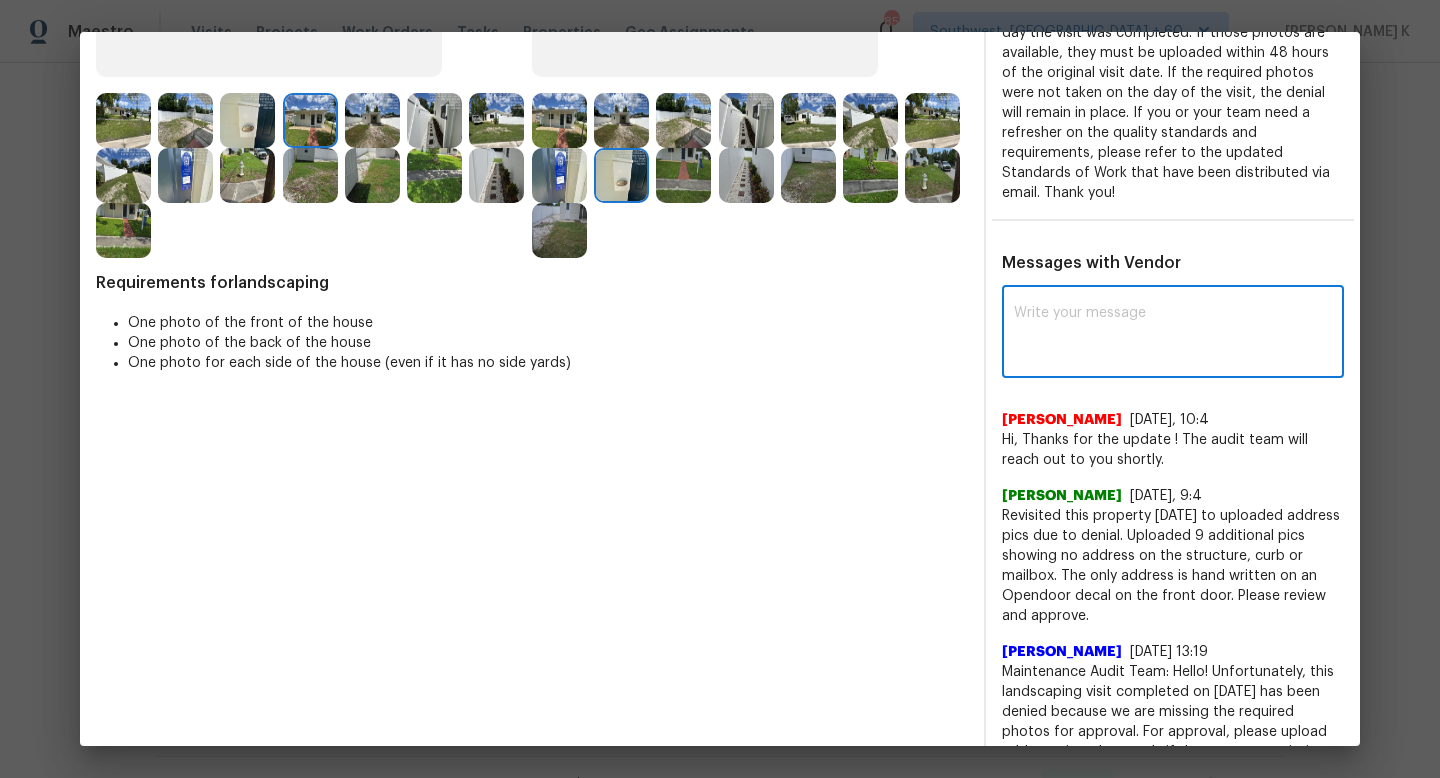 paste on "Maintenance Audit Team: Hello! This time, we have approved this visit as an exception. From the upcoming visit, kindly submit the time, date, and address in the photos to get approved. Thank You!" 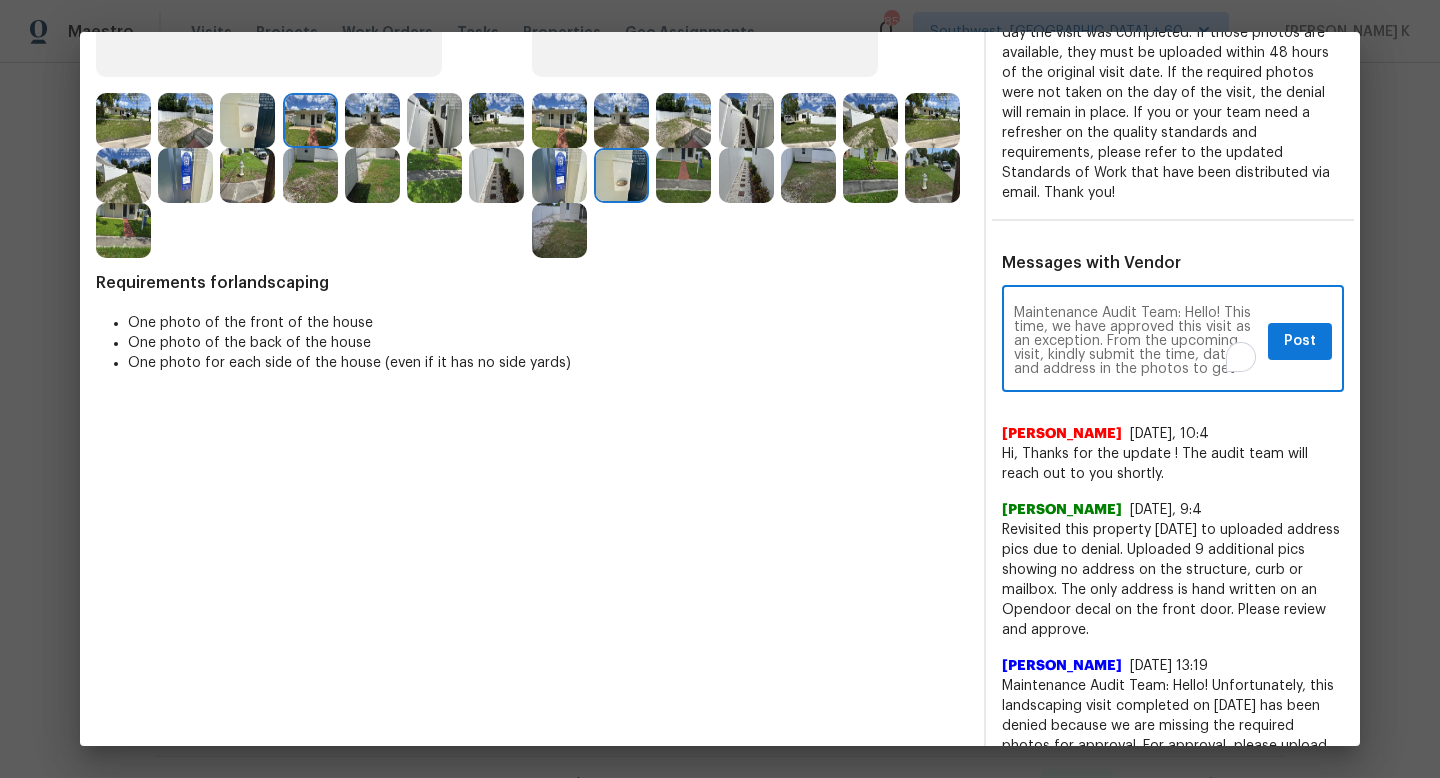 scroll, scrollTop: 14, scrollLeft: 0, axis: vertical 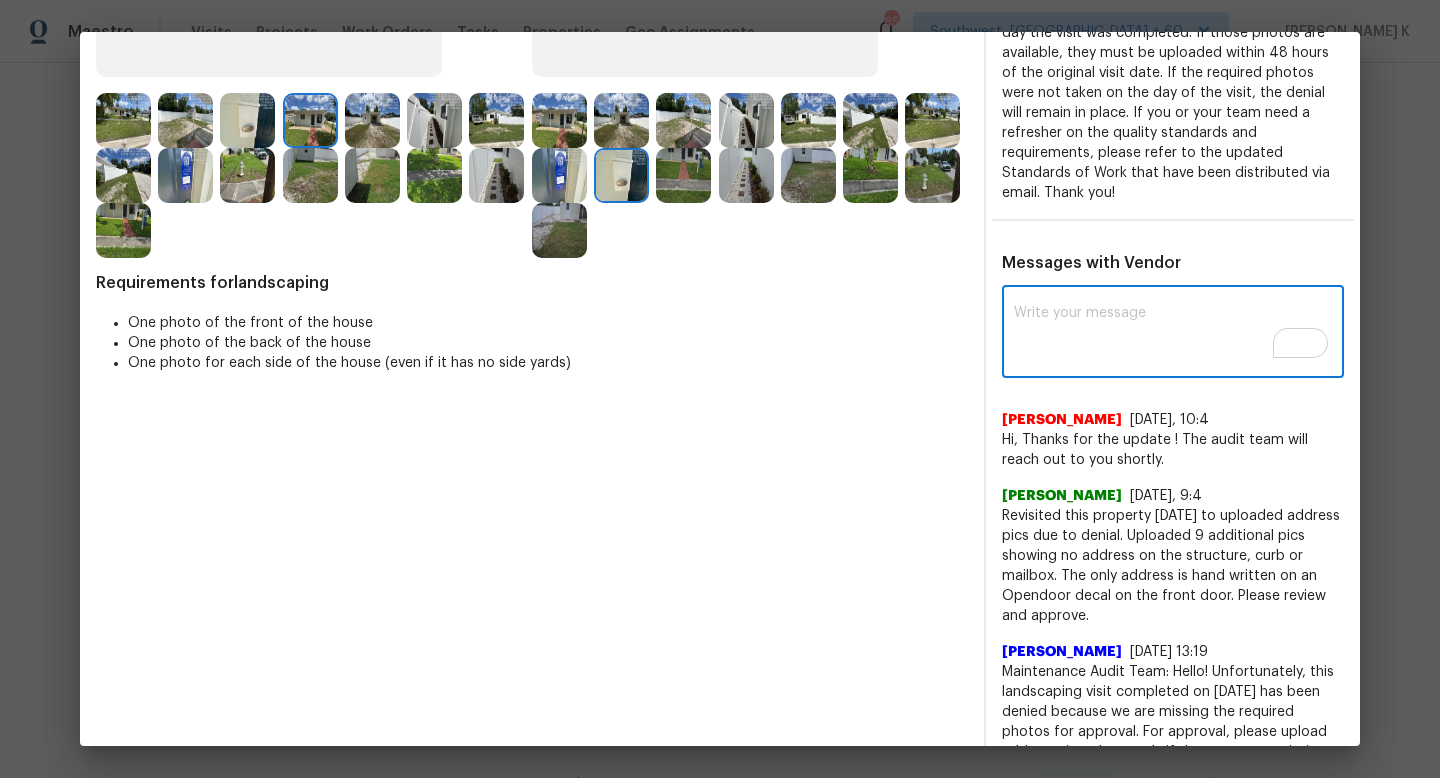 click at bounding box center [1173, 334] 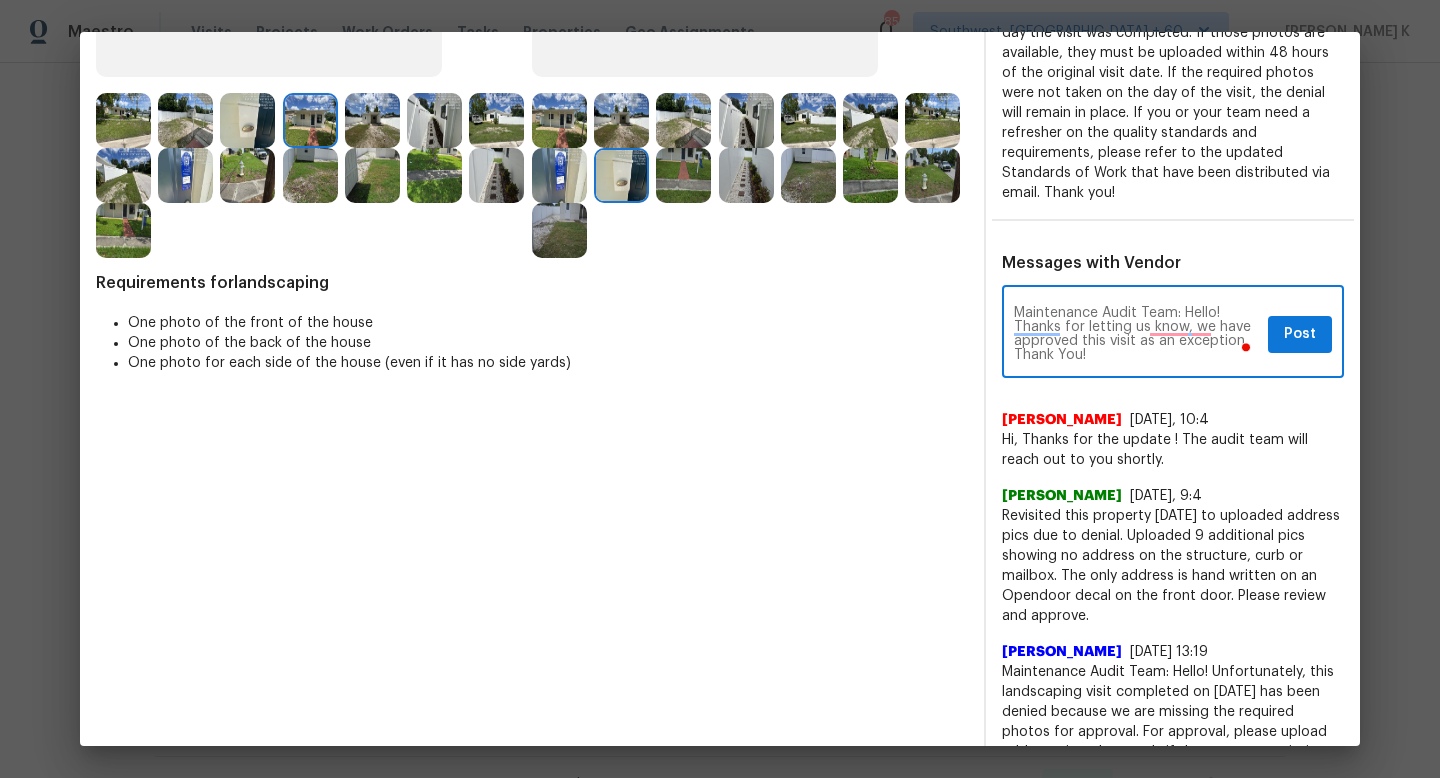 type on "Maintenance Audit Team: Hello! Thanks for letting us know, we have approved this visit as an exception. Thank You!" 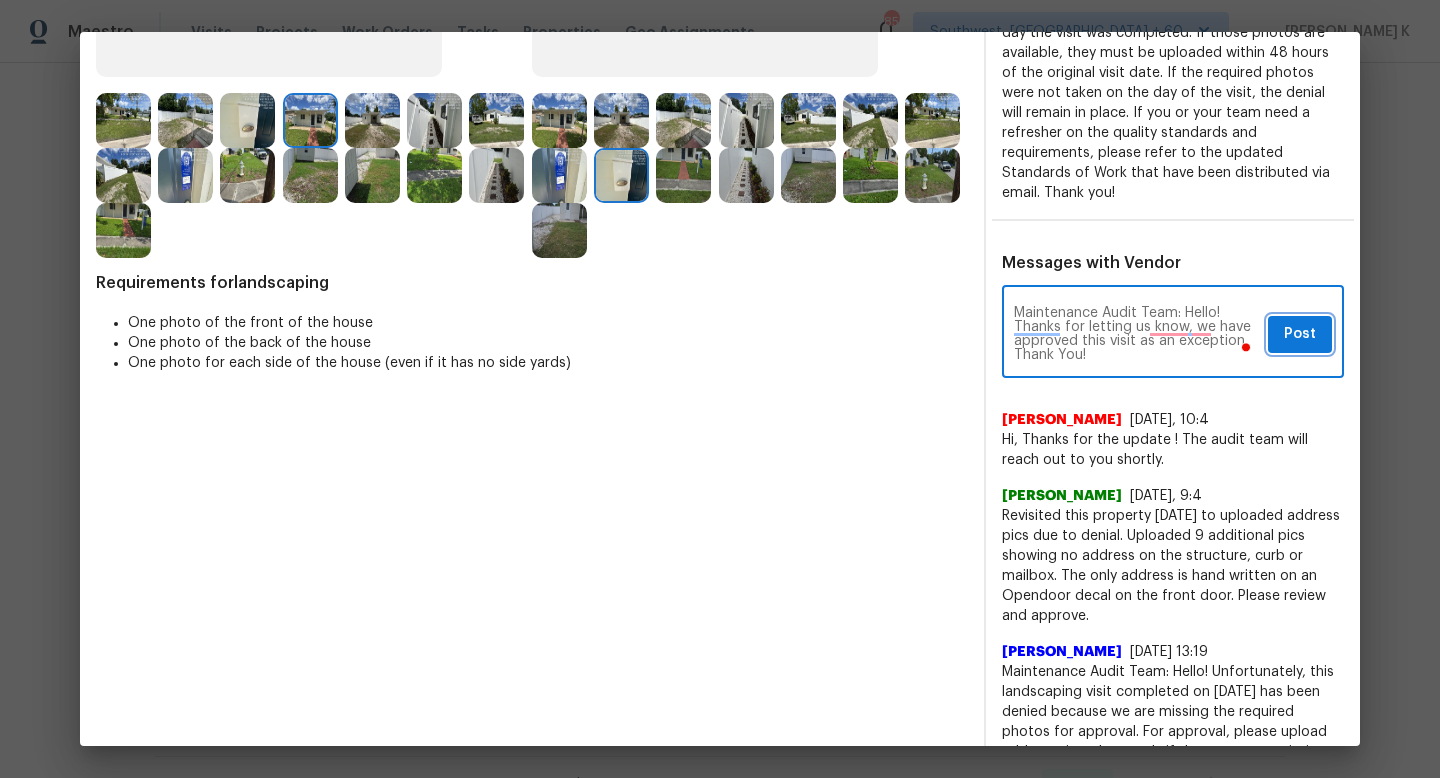 click on "Post" at bounding box center [1300, 334] 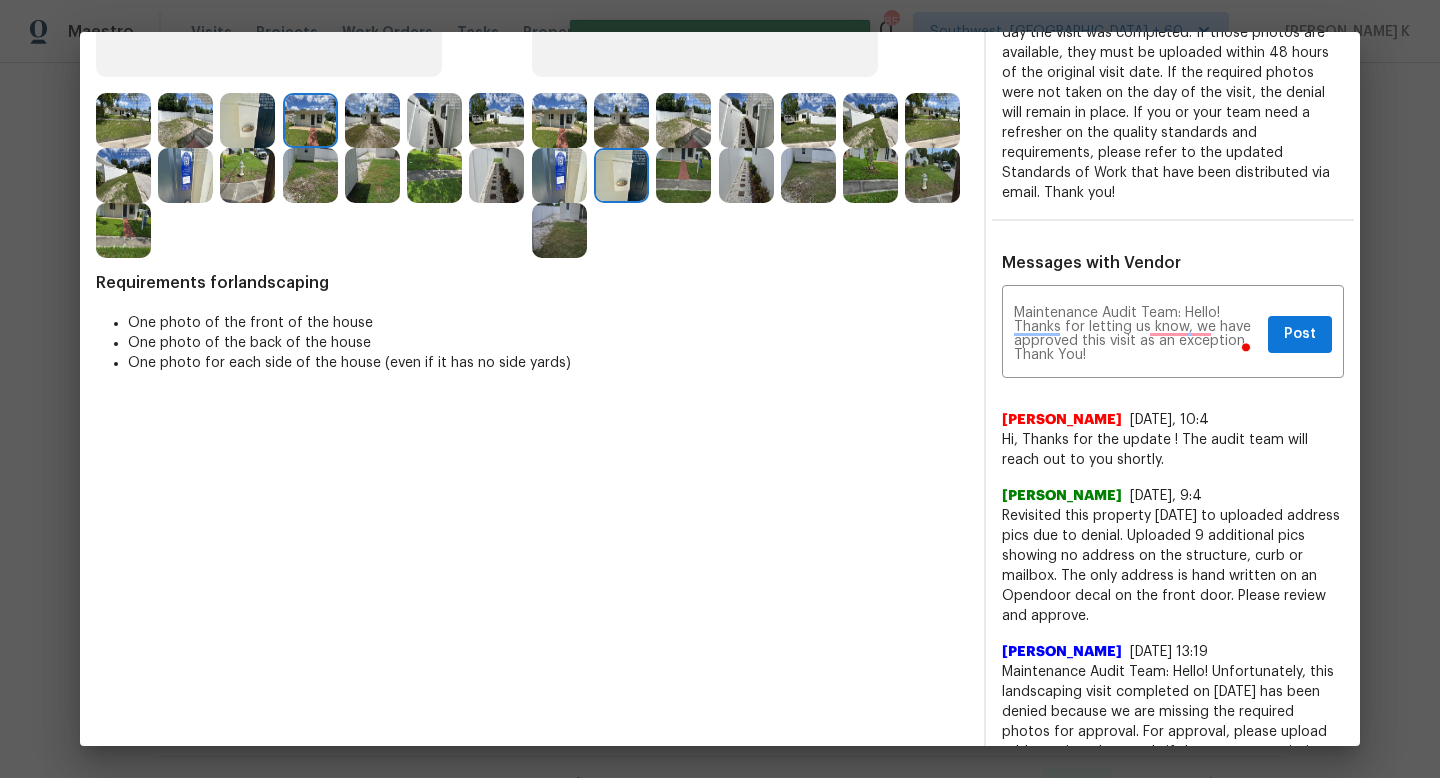 scroll, scrollTop: 0, scrollLeft: 0, axis: both 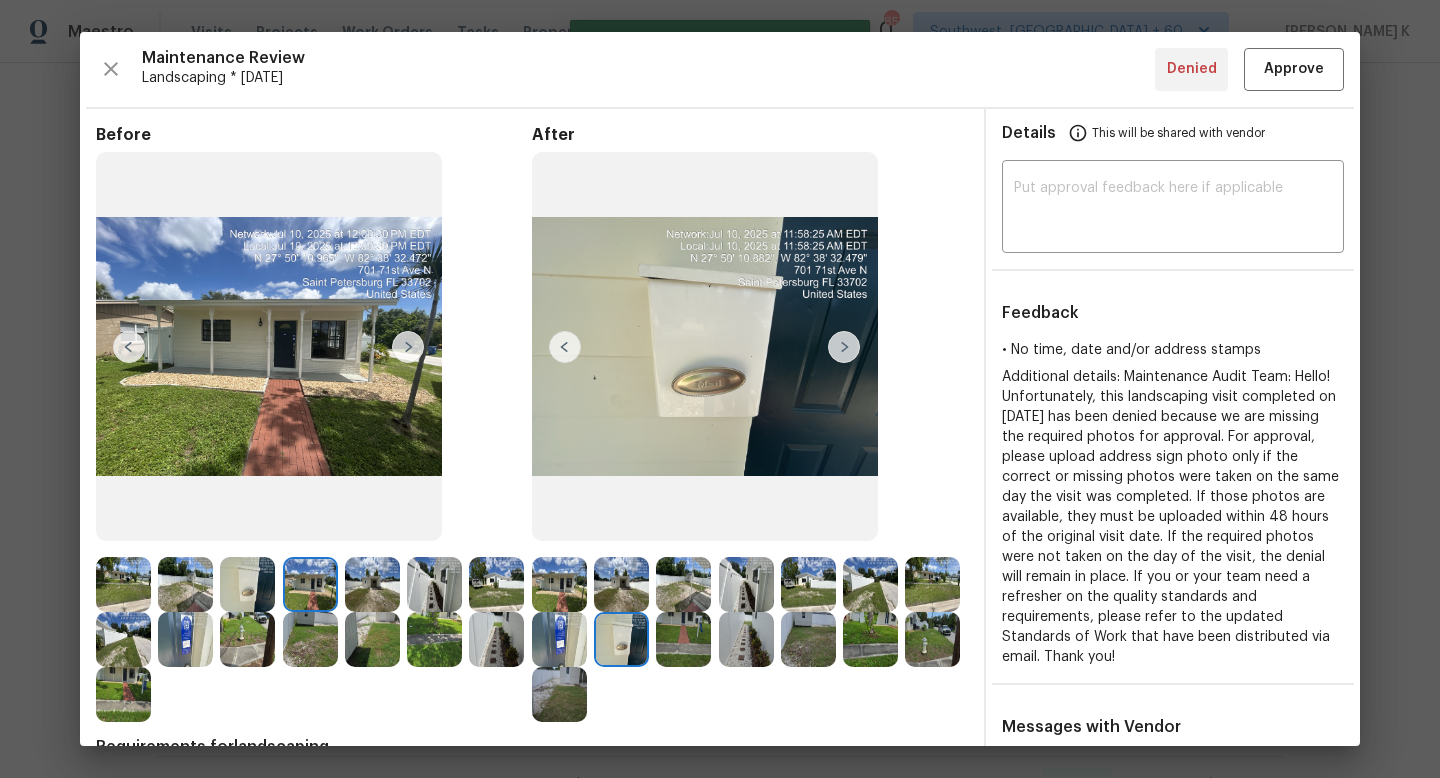 type 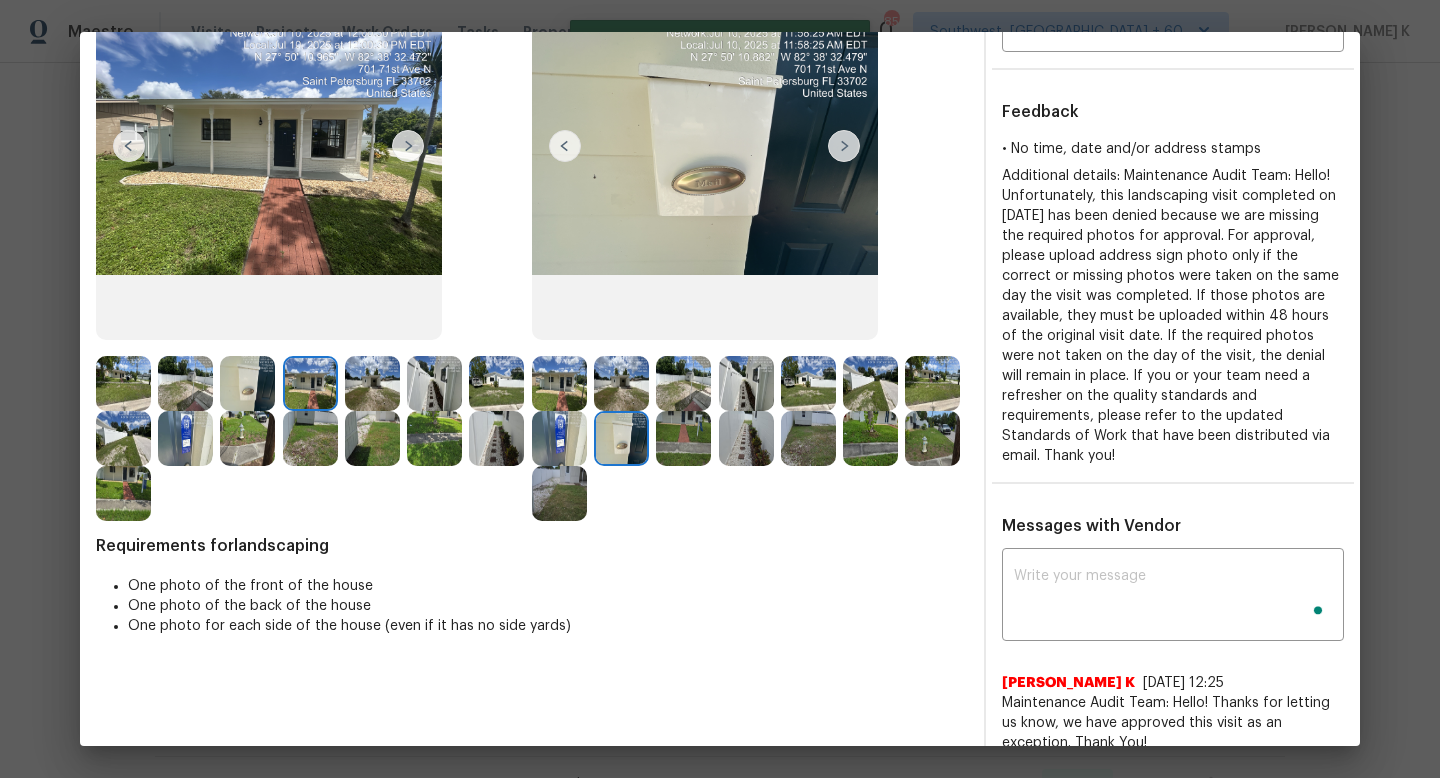 scroll, scrollTop: 0, scrollLeft: 0, axis: both 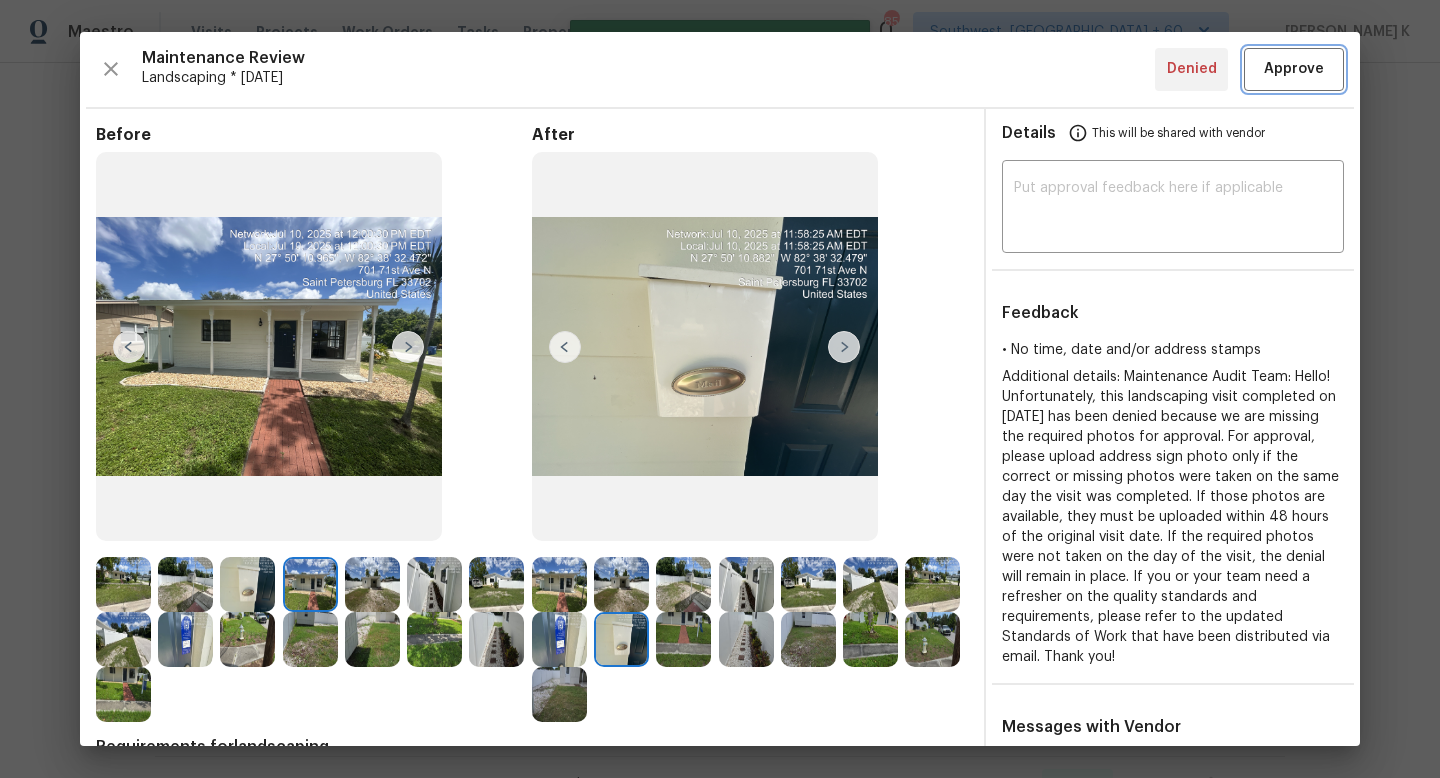click on "Approve" at bounding box center [1294, 69] 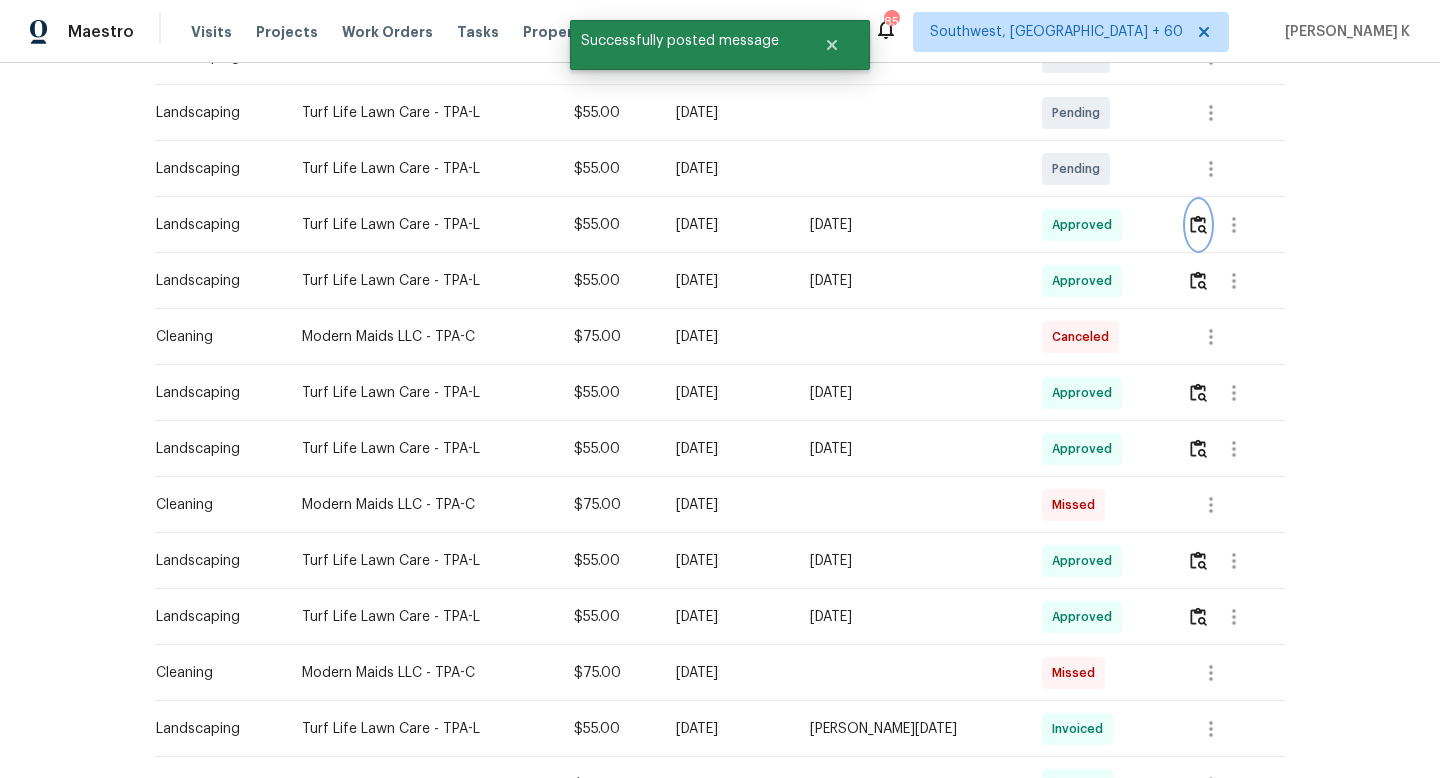 scroll, scrollTop: 0, scrollLeft: 0, axis: both 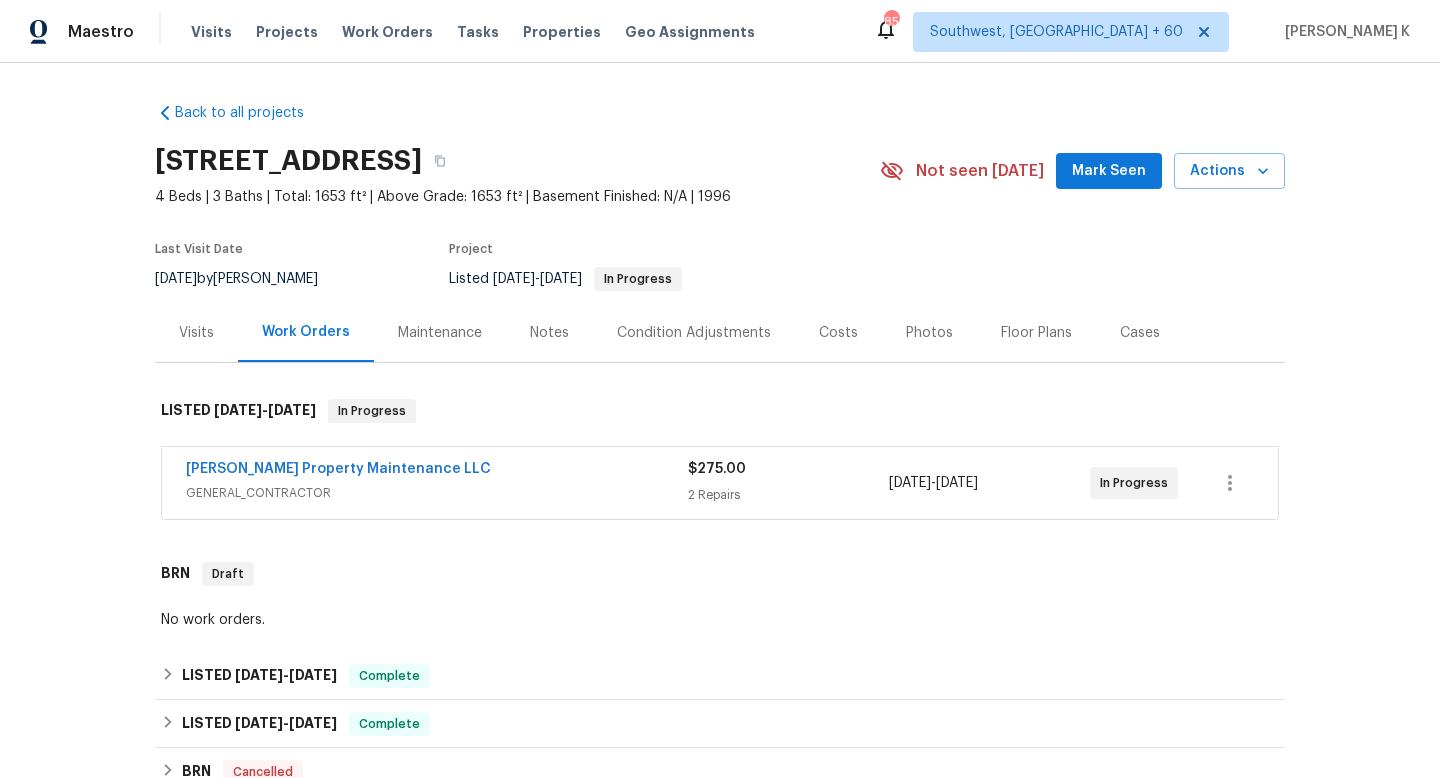 click on "Maintenance" at bounding box center (440, 332) 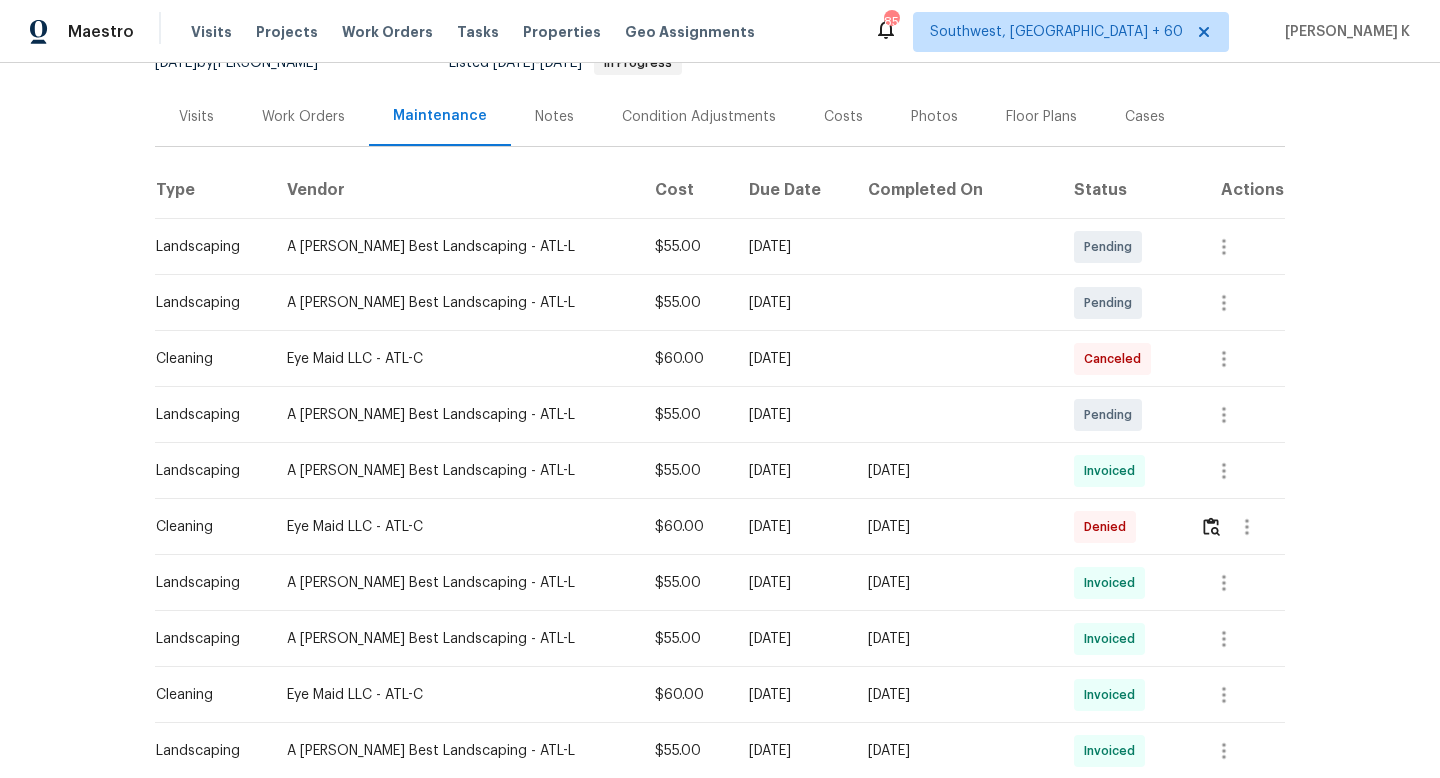 scroll, scrollTop: 220, scrollLeft: 0, axis: vertical 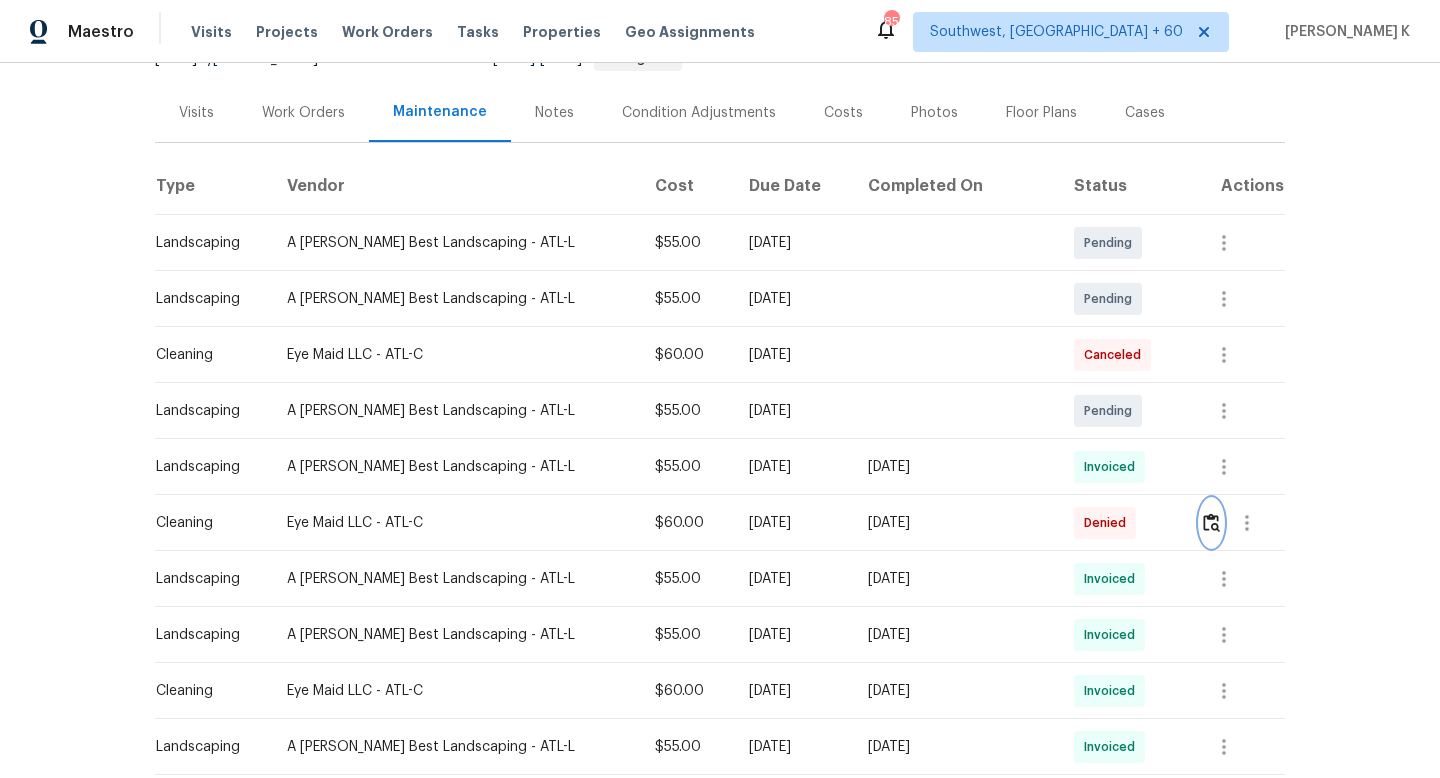 click at bounding box center [1211, 522] 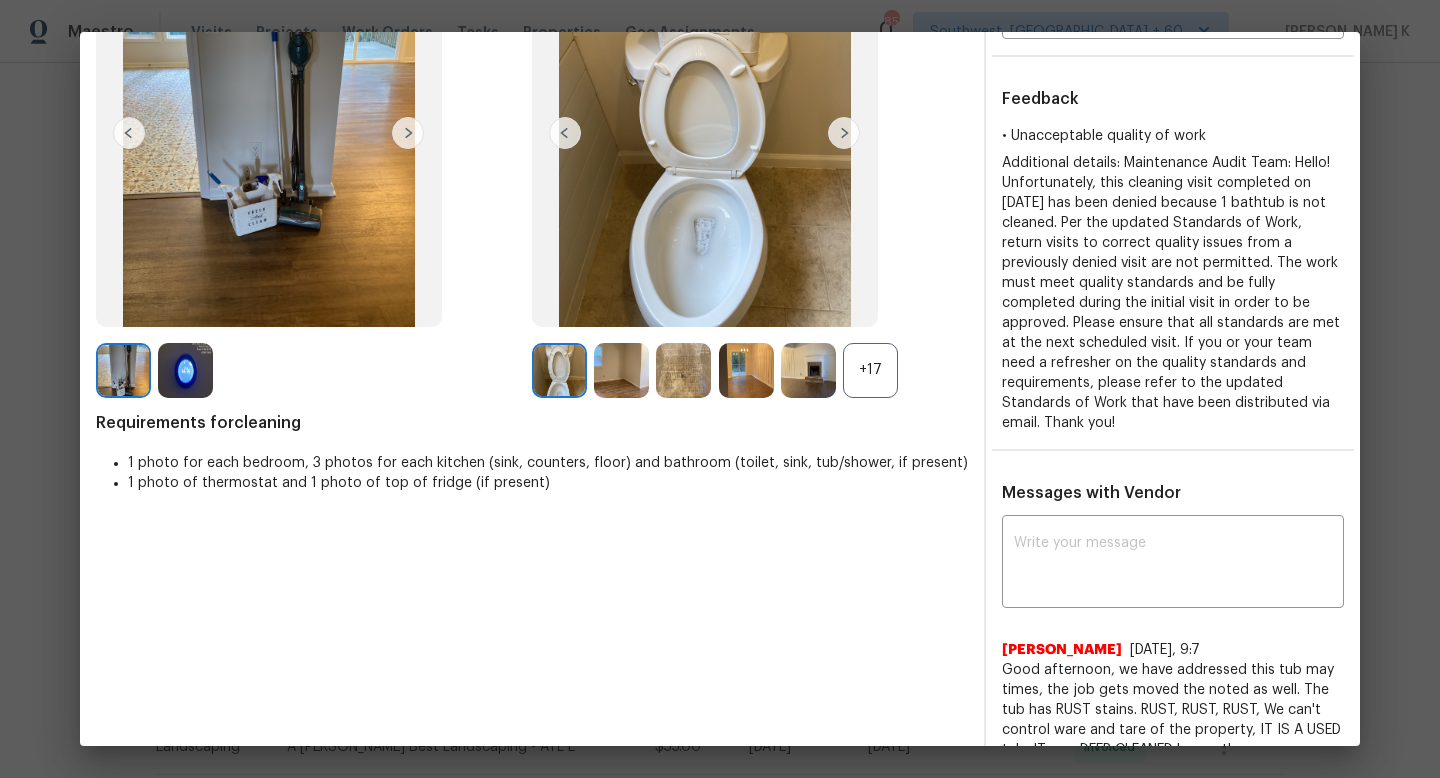 scroll, scrollTop: 0, scrollLeft: 0, axis: both 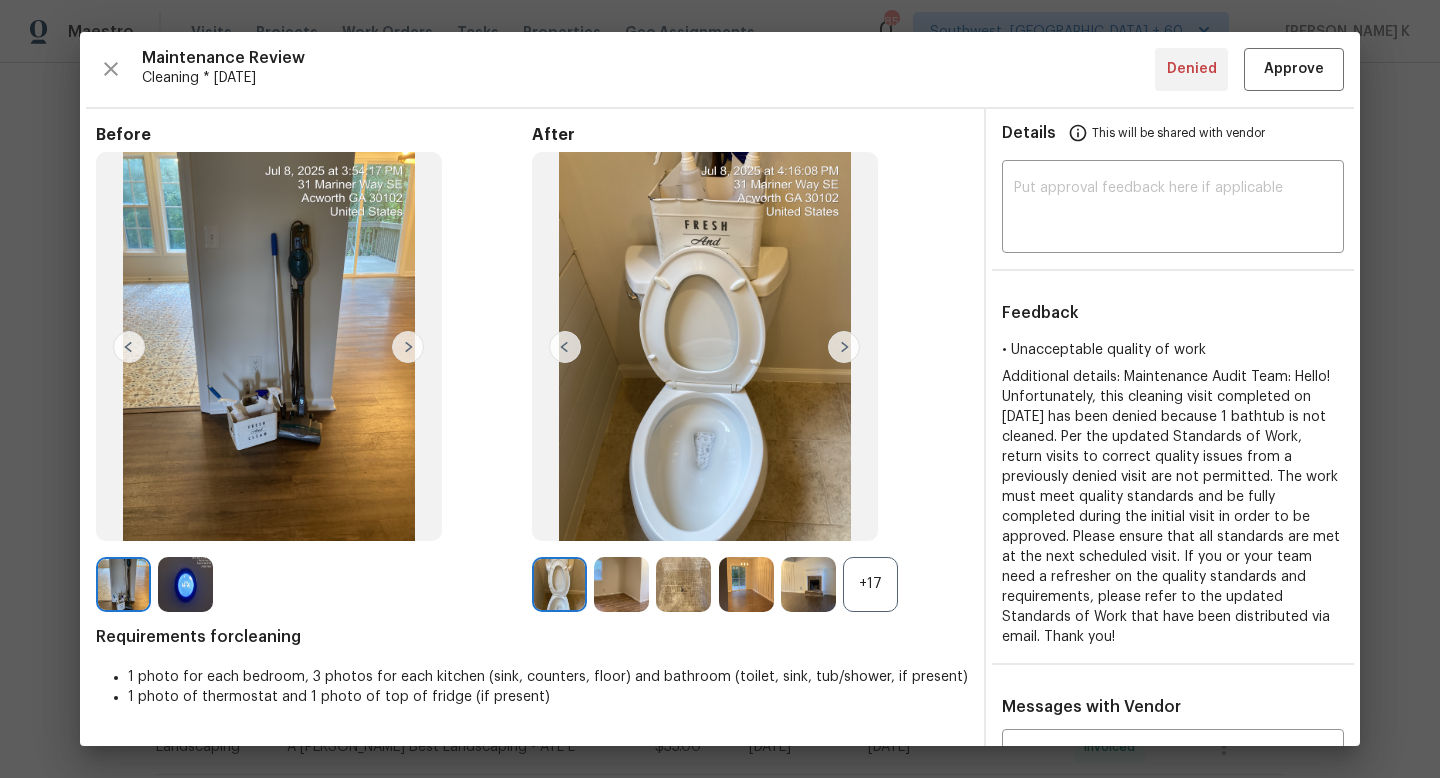 click at bounding box center (123, 584) 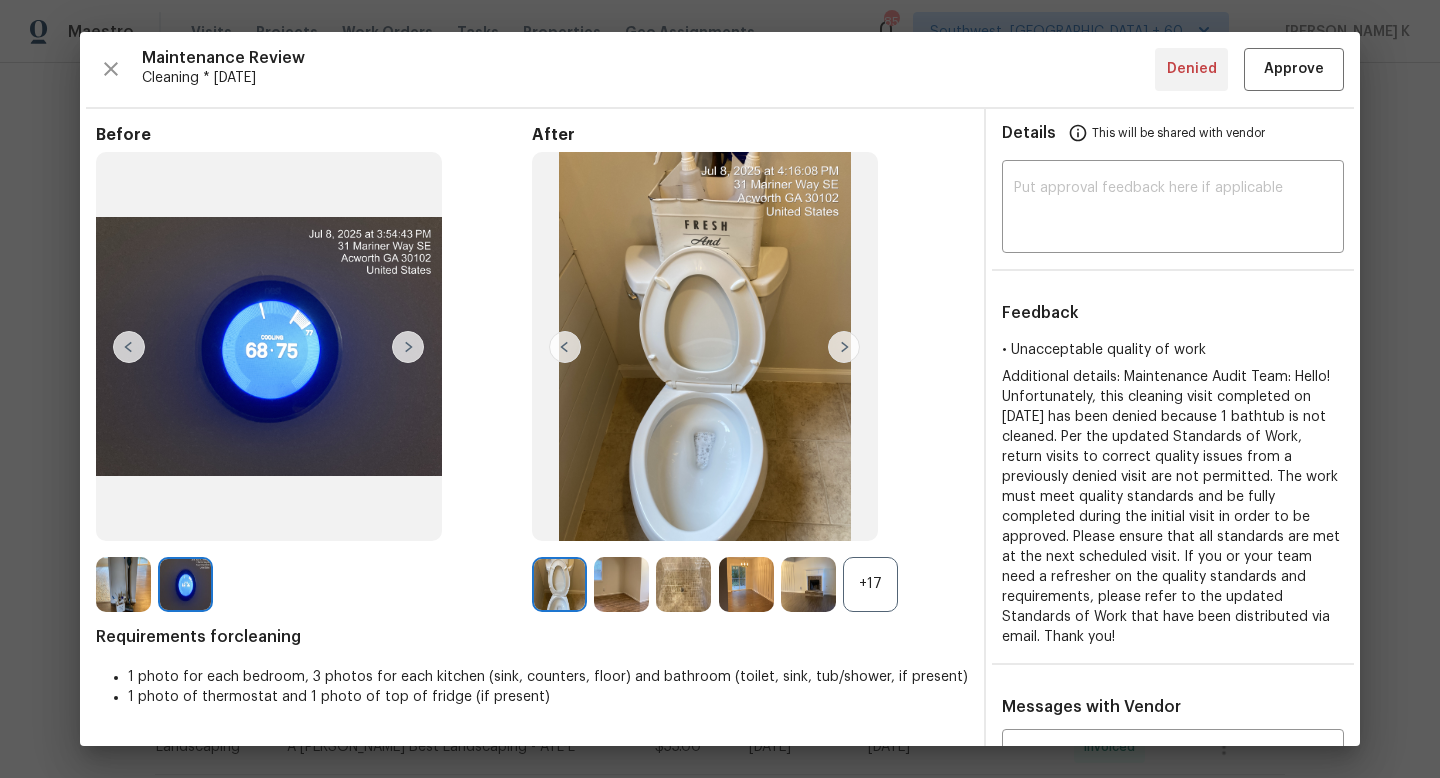 click on "+17" at bounding box center [870, 584] 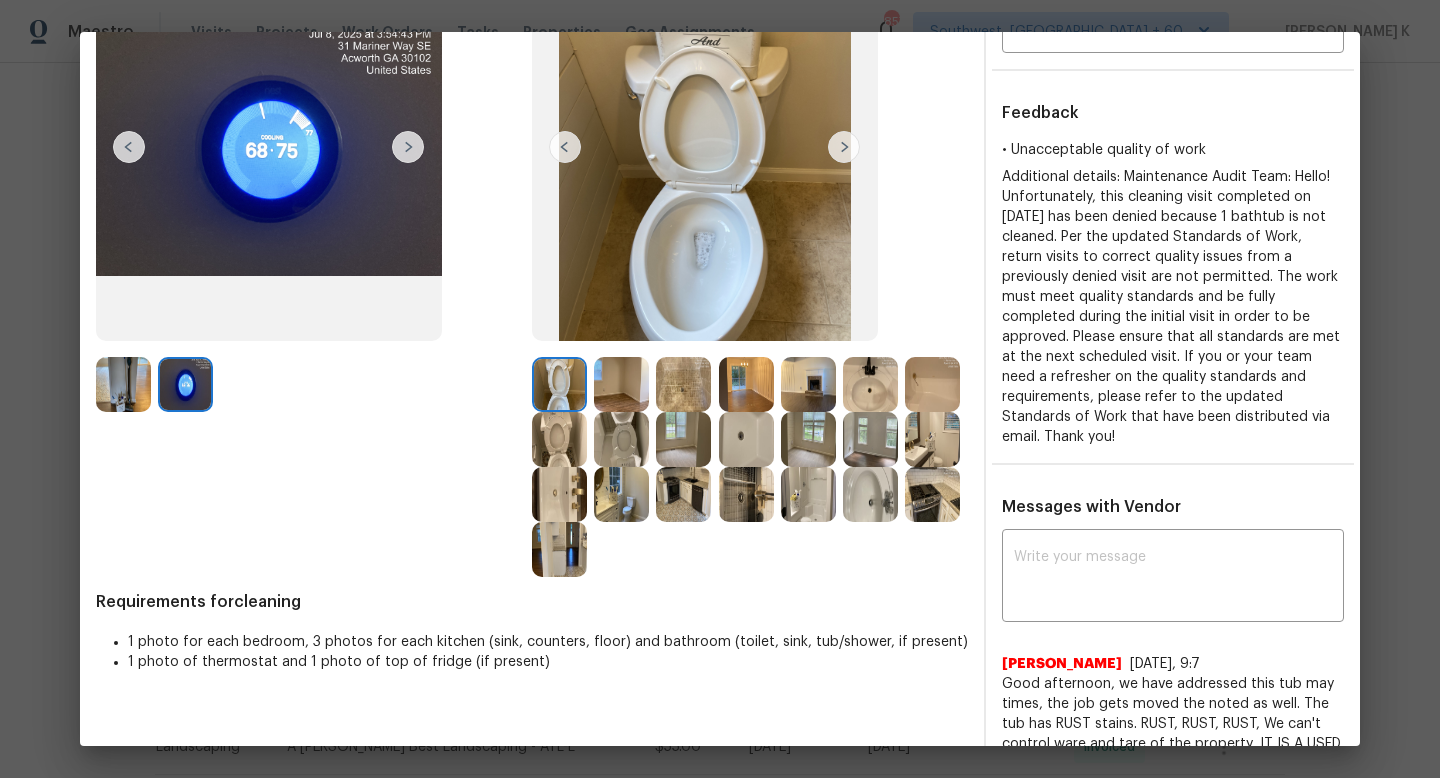 scroll, scrollTop: 214, scrollLeft: 0, axis: vertical 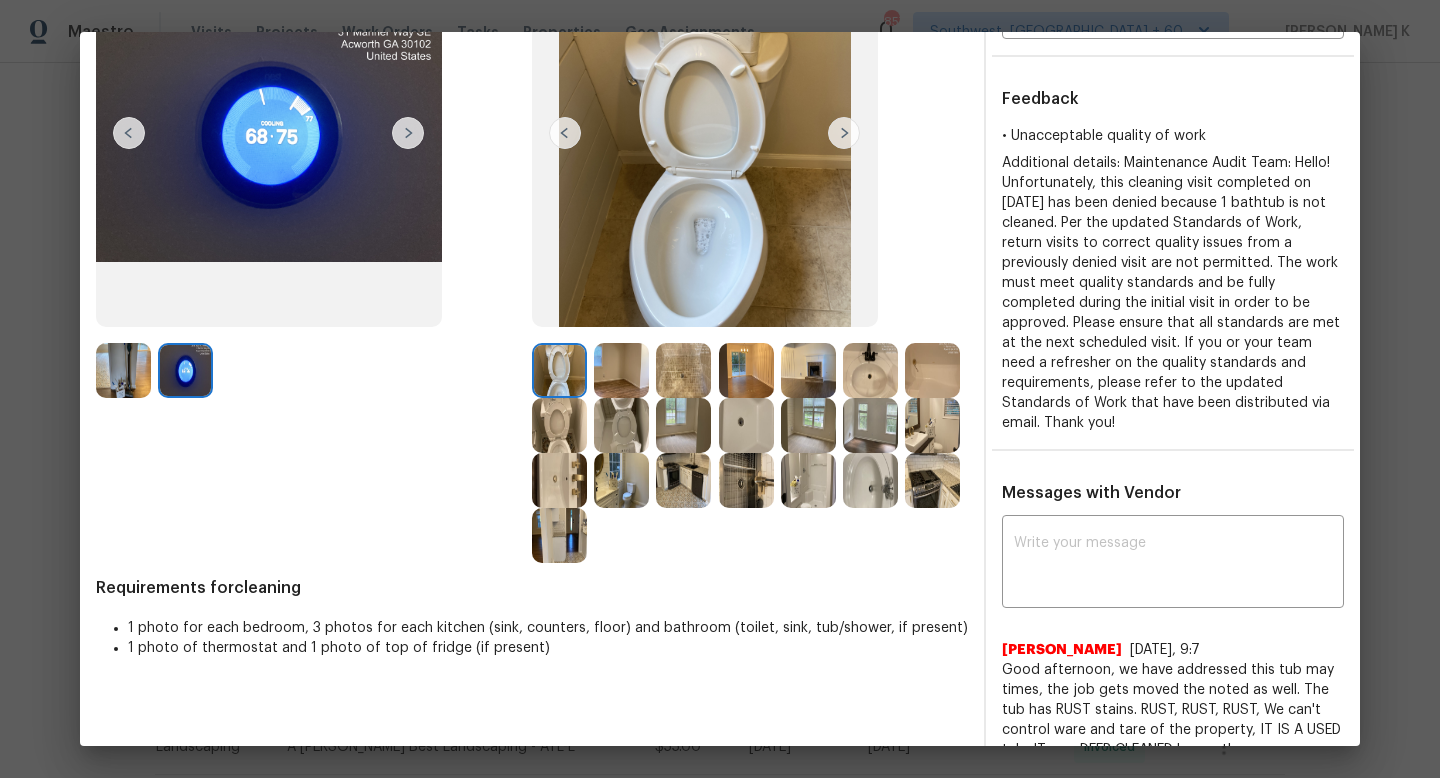 click at bounding box center (559, 370) 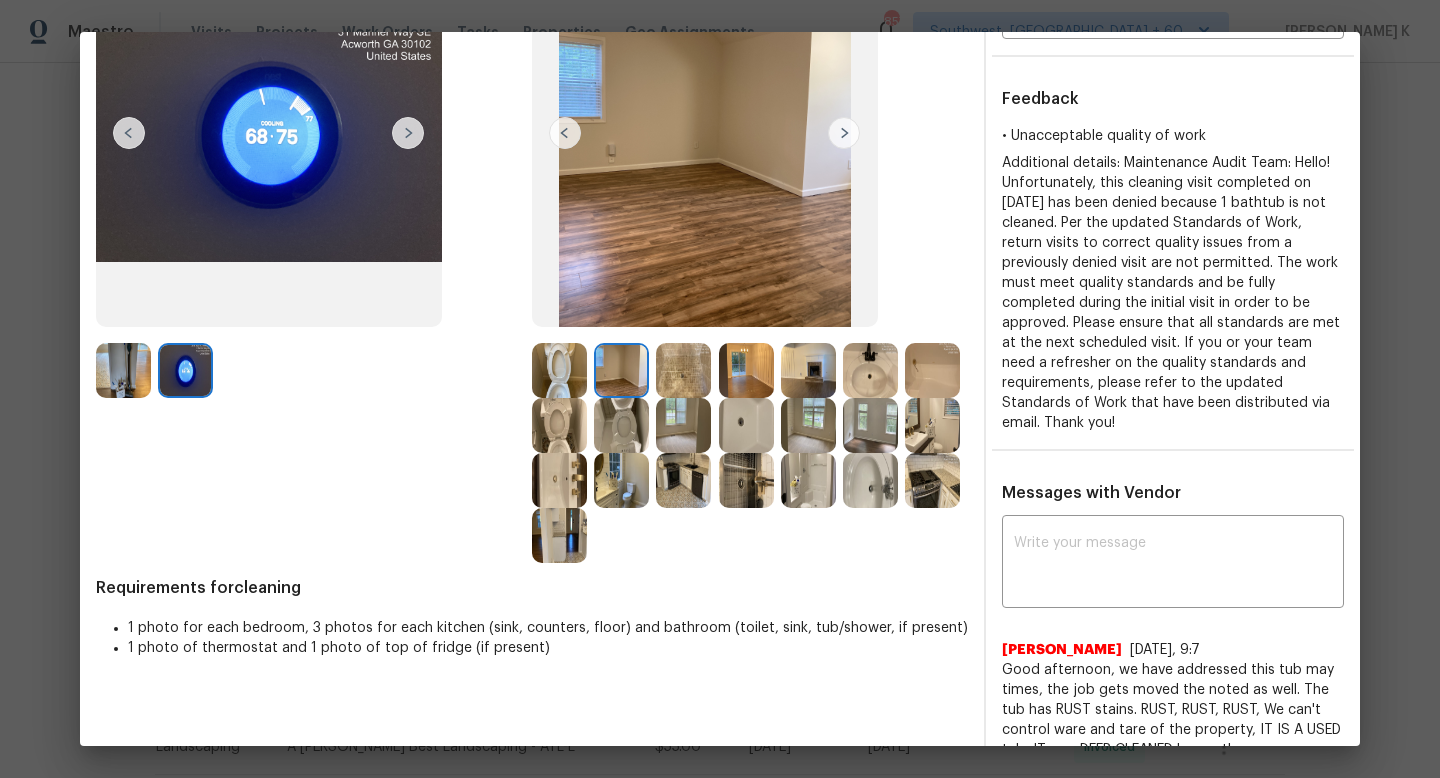 click at bounding box center (683, 370) 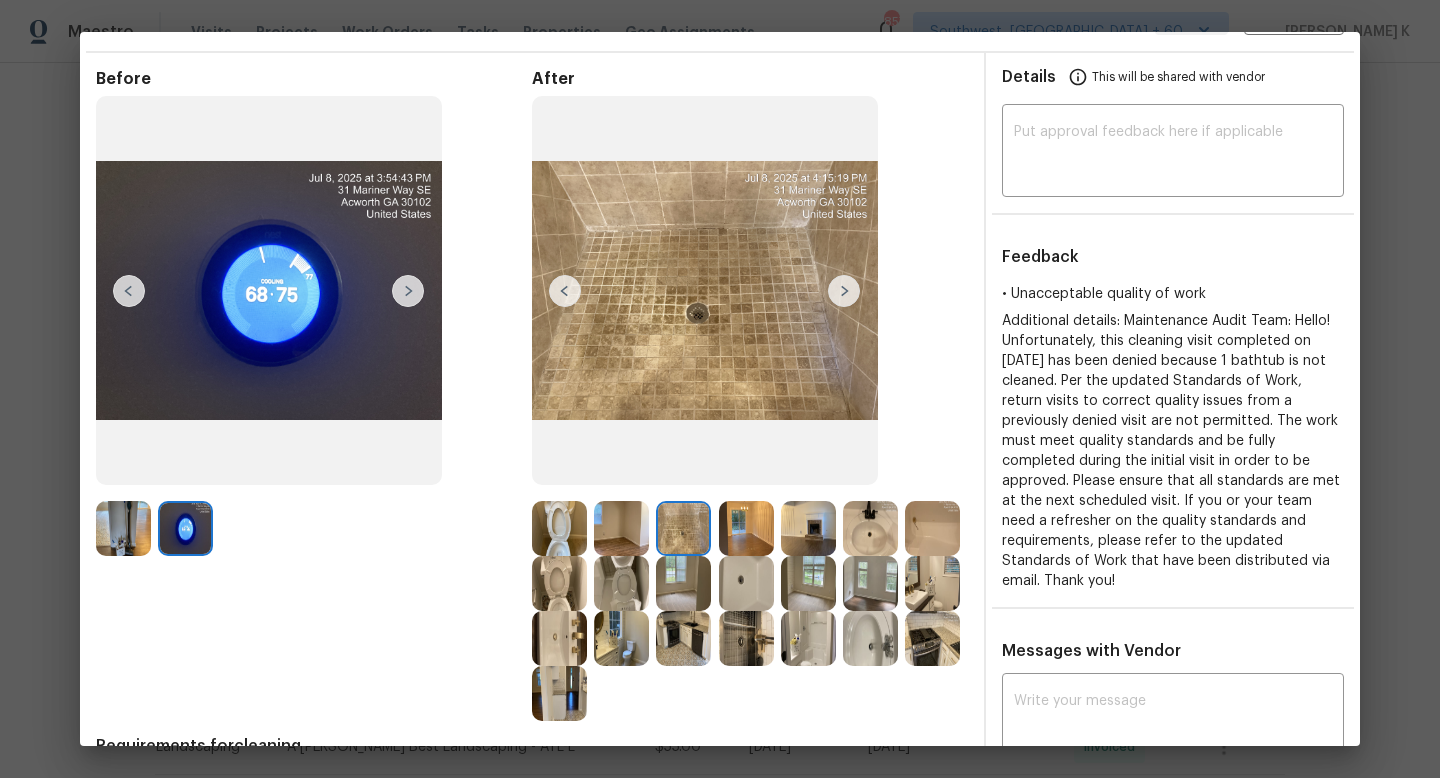scroll, scrollTop: 57, scrollLeft: 0, axis: vertical 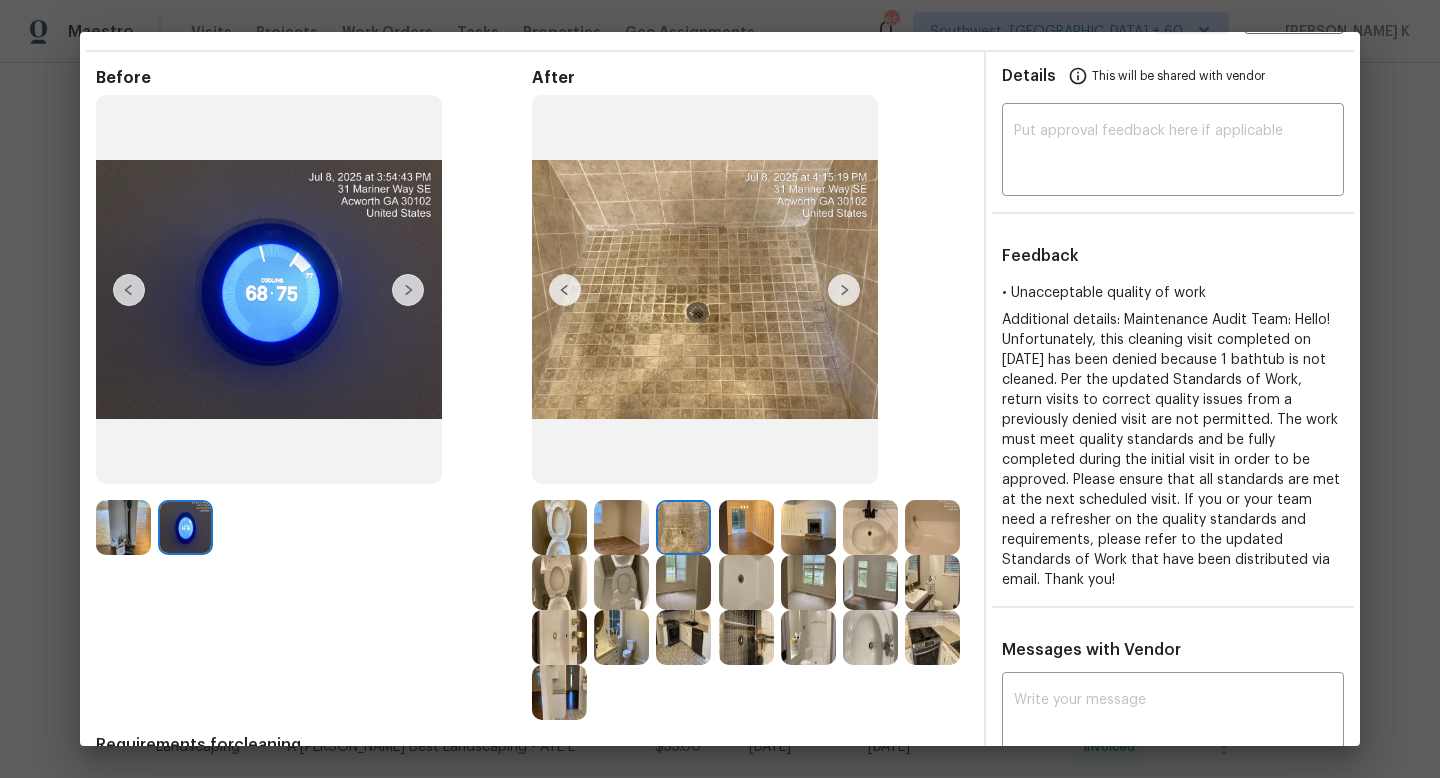 click at bounding box center [746, 527] 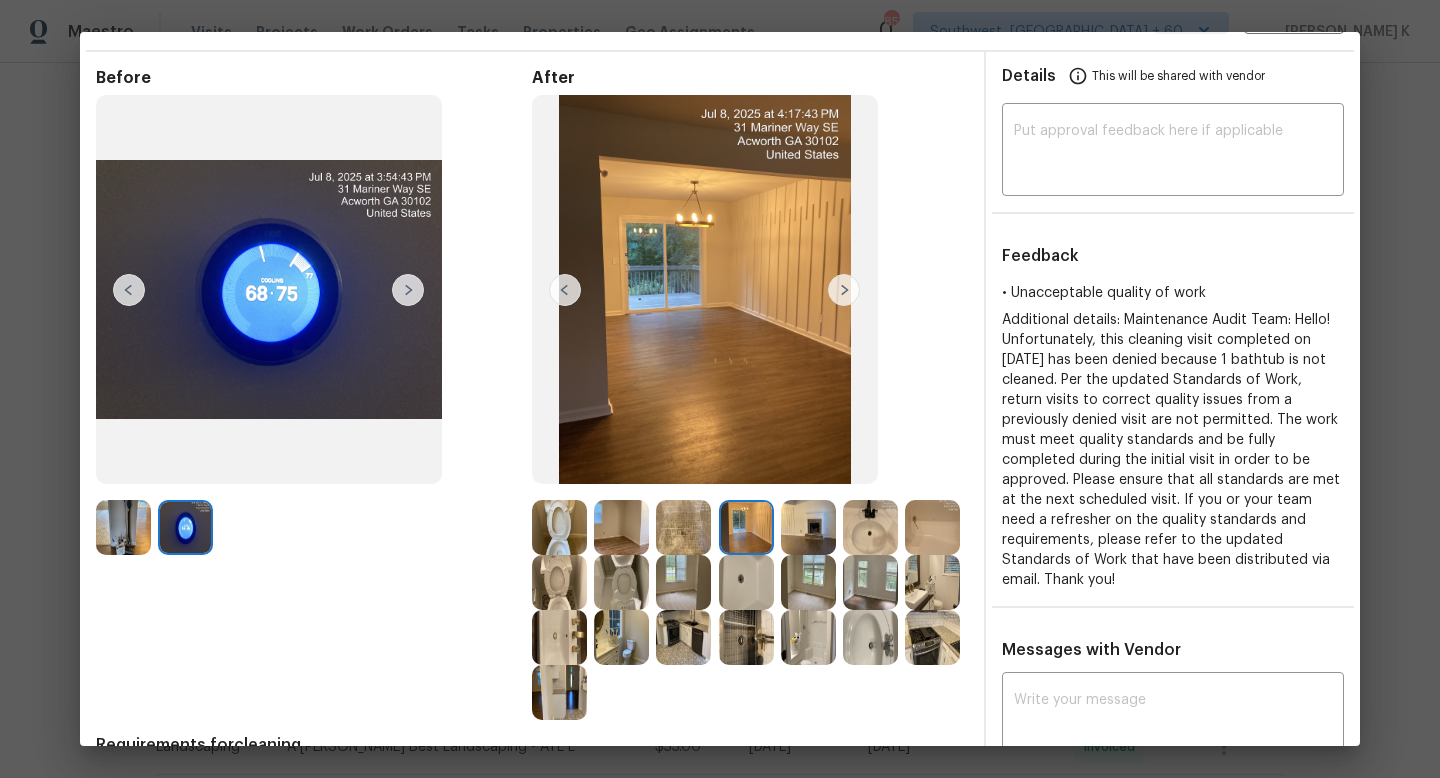 click at bounding box center [808, 527] 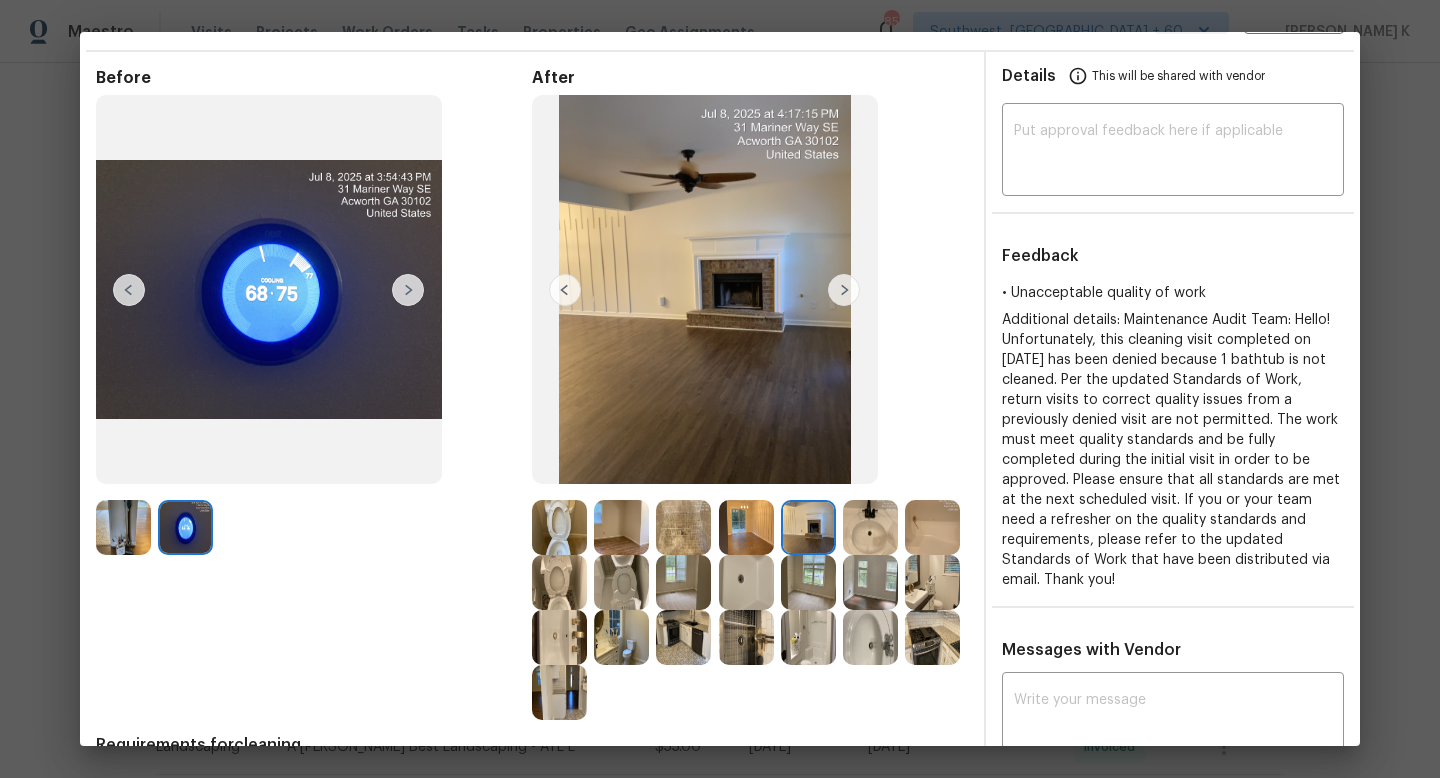 click at bounding box center [870, 527] 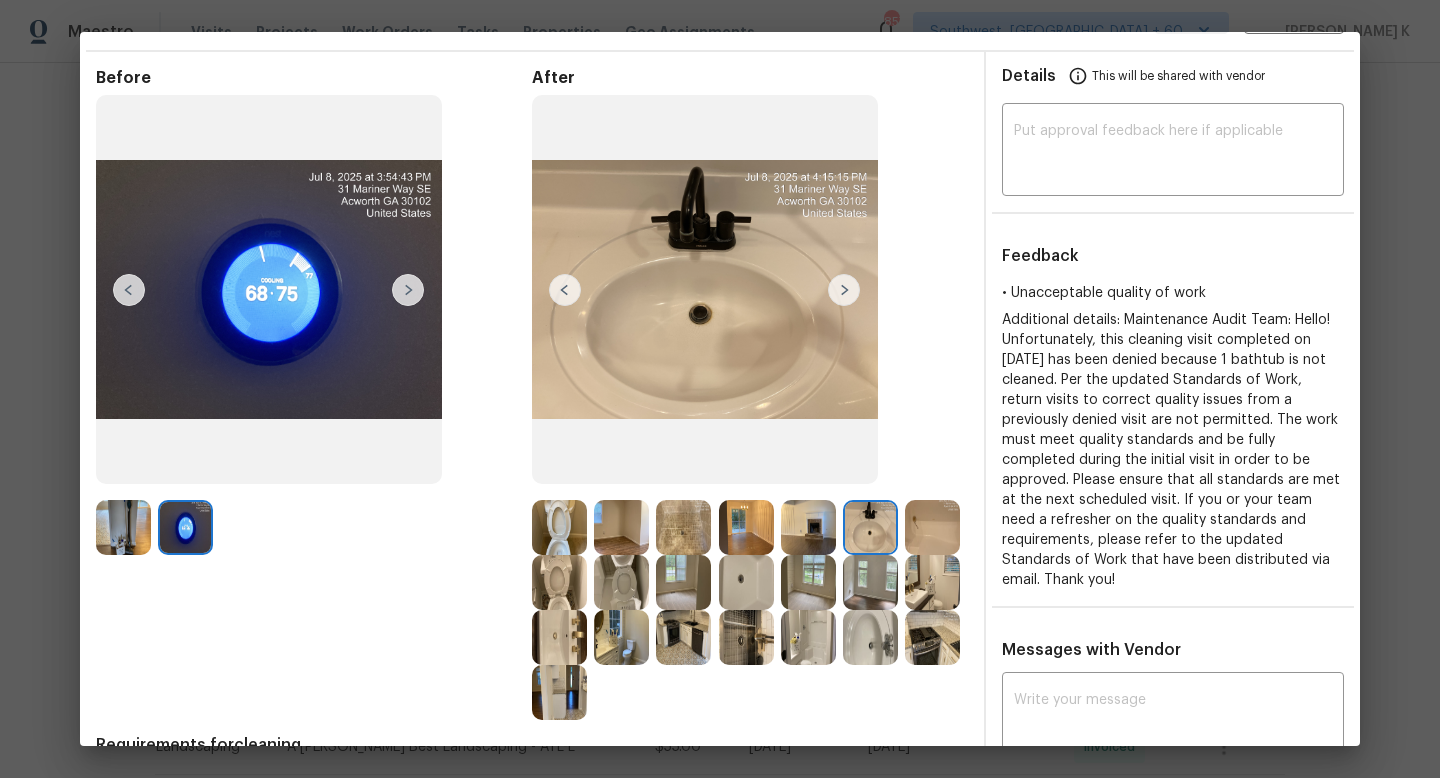 click at bounding box center (932, 527) 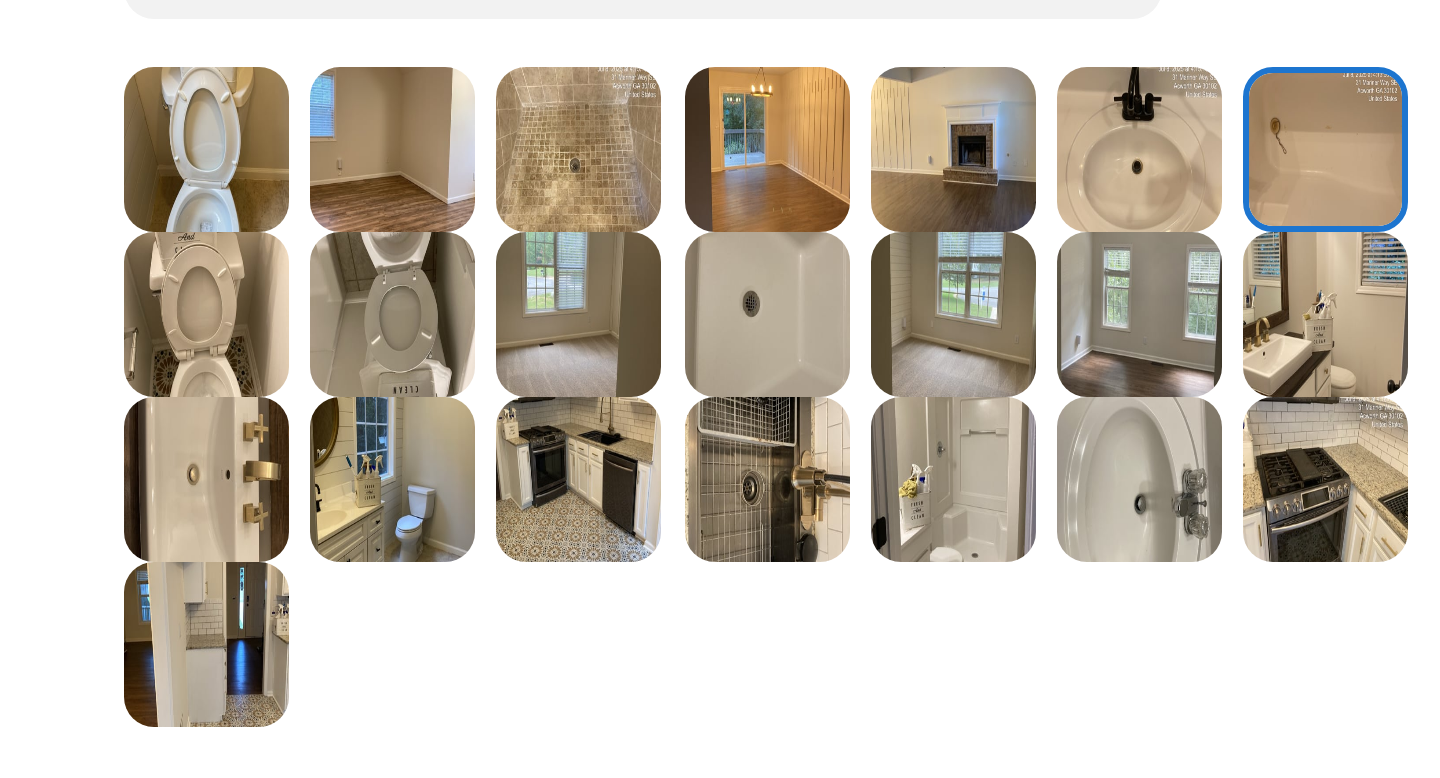 scroll, scrollTop: 266, scrollLeft: 0, axis: vertical 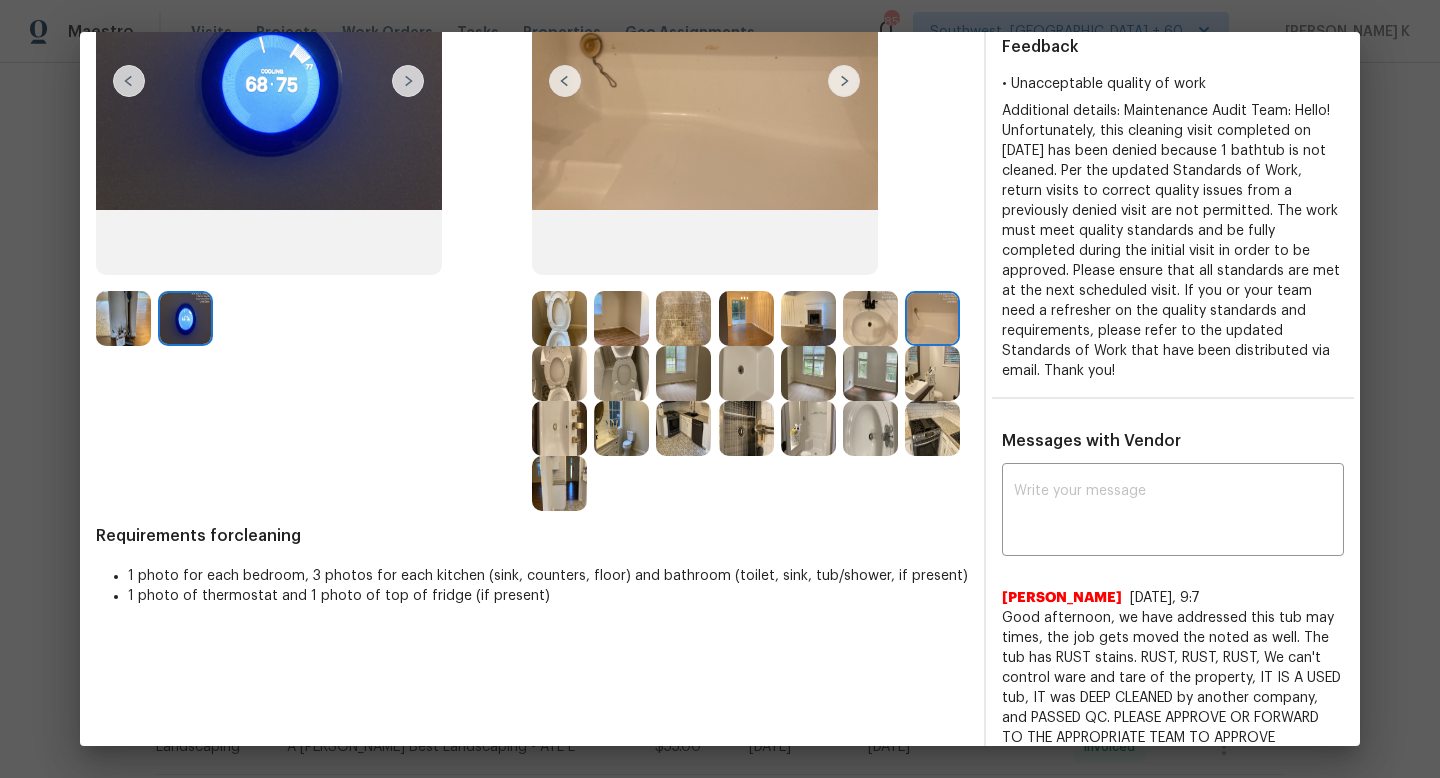 click at bounding box center (123, 318) 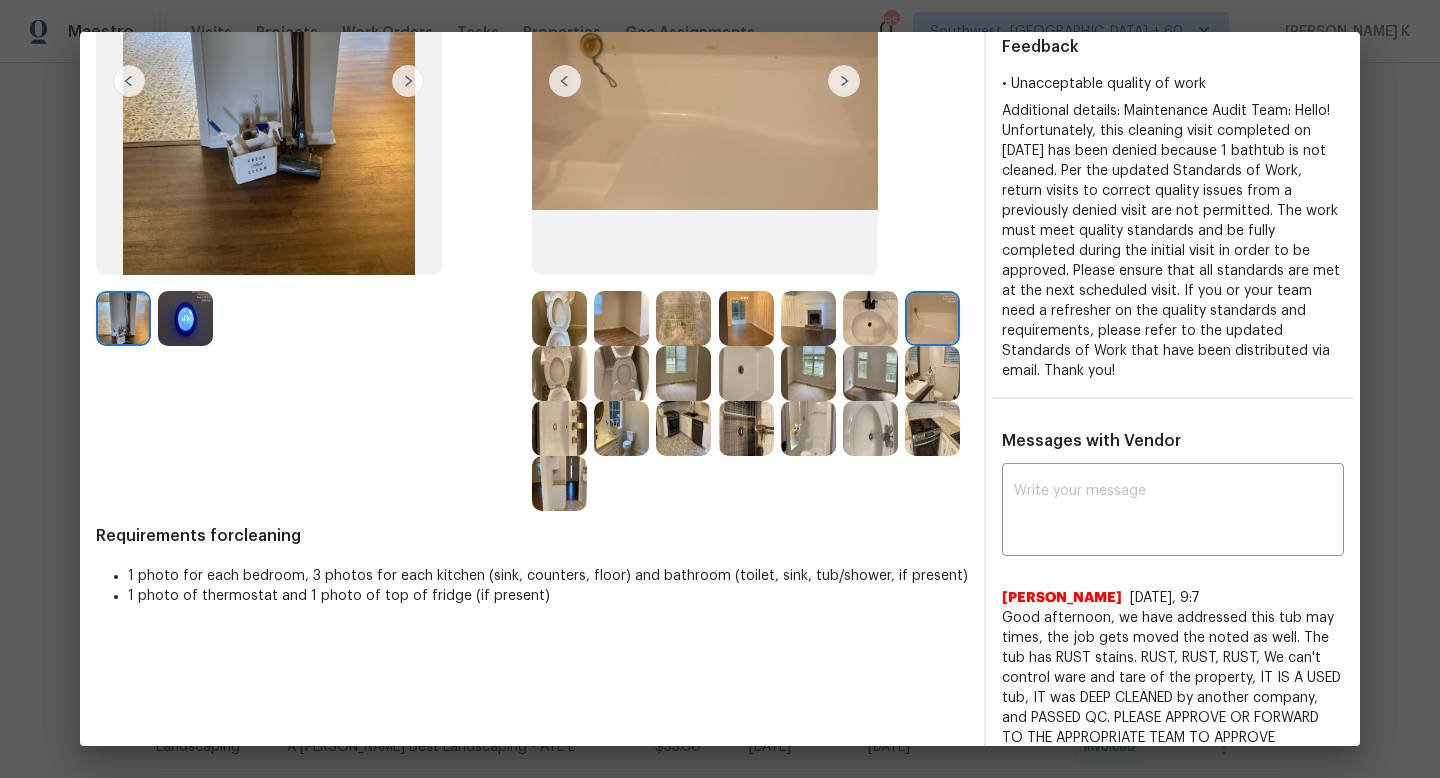 click at bounding box center [185, 318] 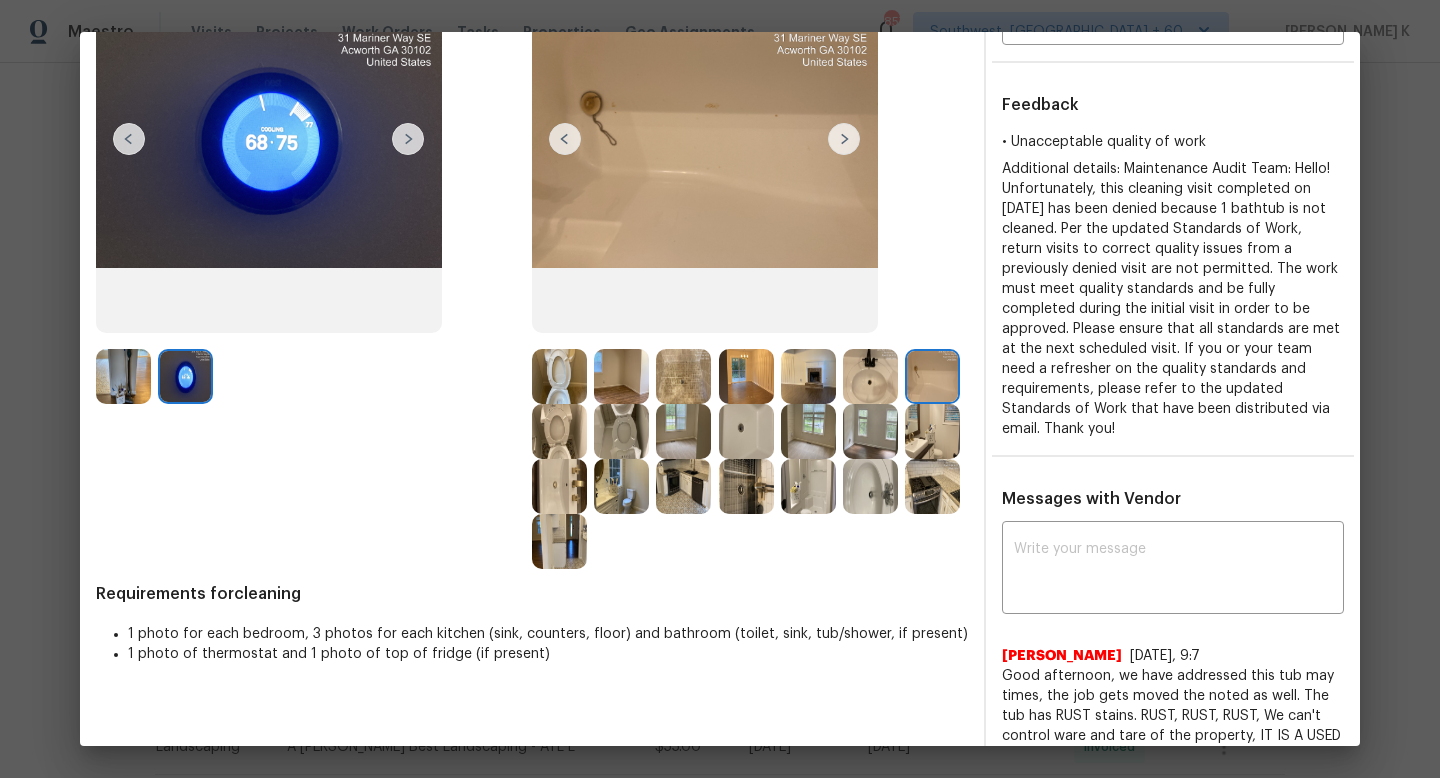 scroll, scrollTop: 232, scrollLeft: 0, axis: vertical 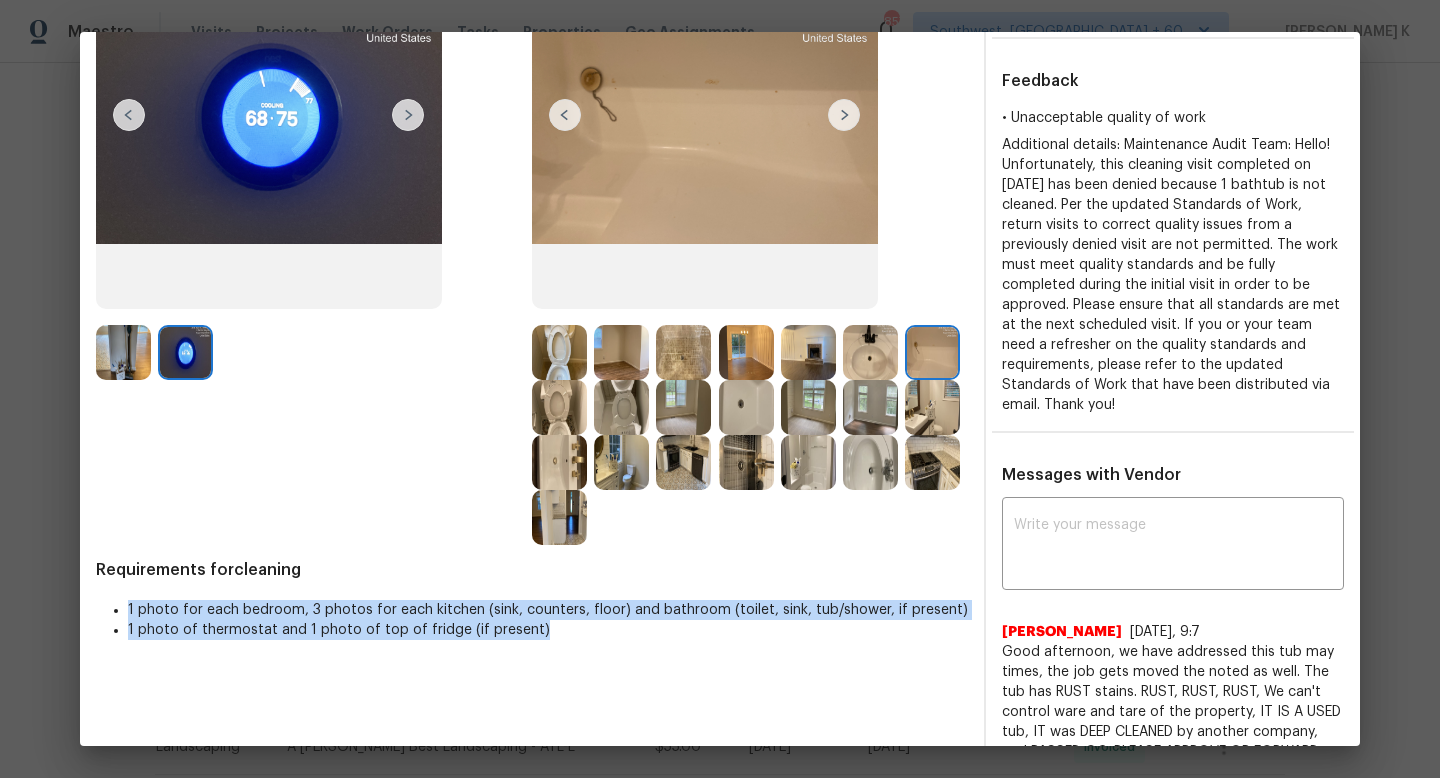 drag, startPoint x: 126, startPoint y: 607, endPoint x: 537, endPoint y: 648, distance: 413.03995 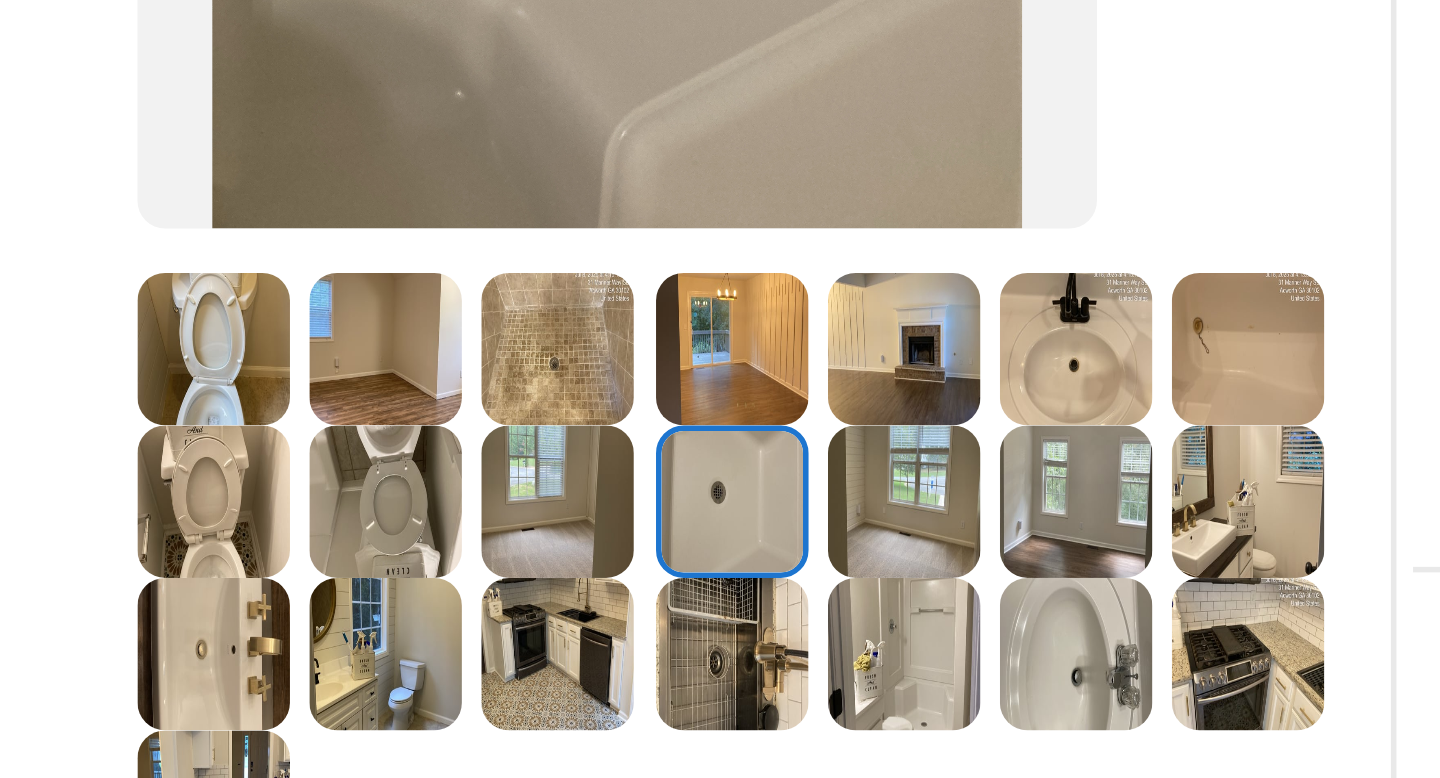 scroll, scrollTop: 400, scrollLeft: 0, axis: vertical 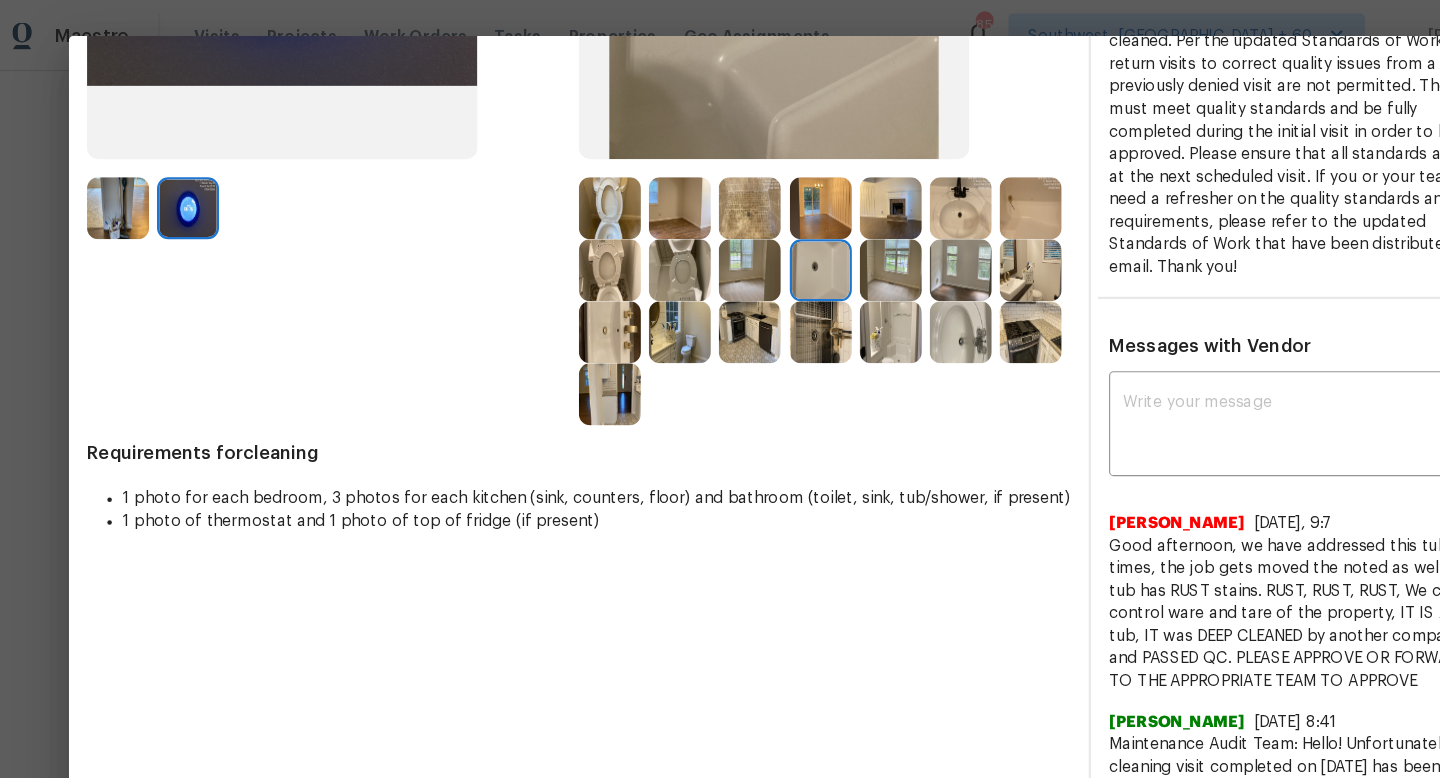 drag, startPoint x: 763, startPoint y: 375, endPoint x: 737, endPoint y: 375, distance: 26 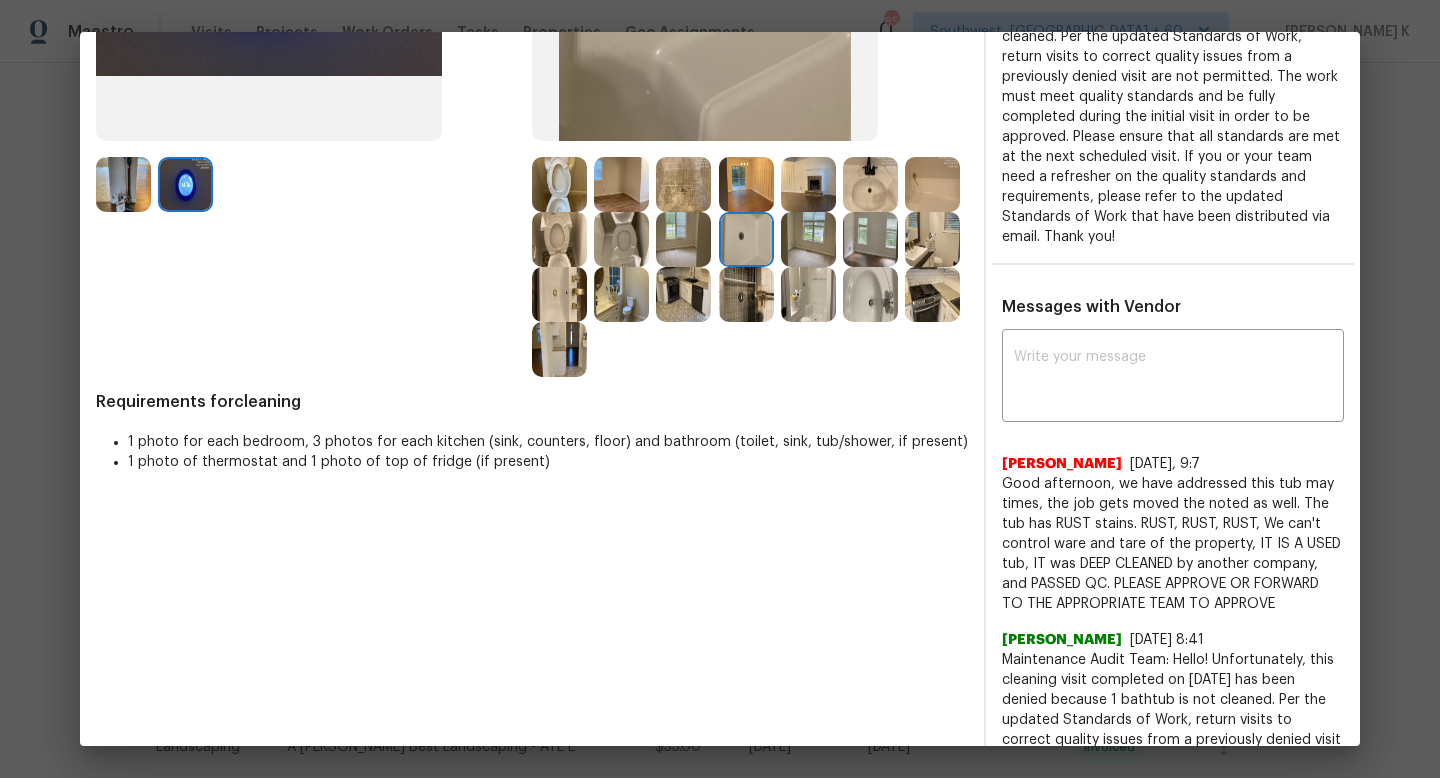 scroll, scrollTop: 559, scrollLeft: 0, axis: vertical 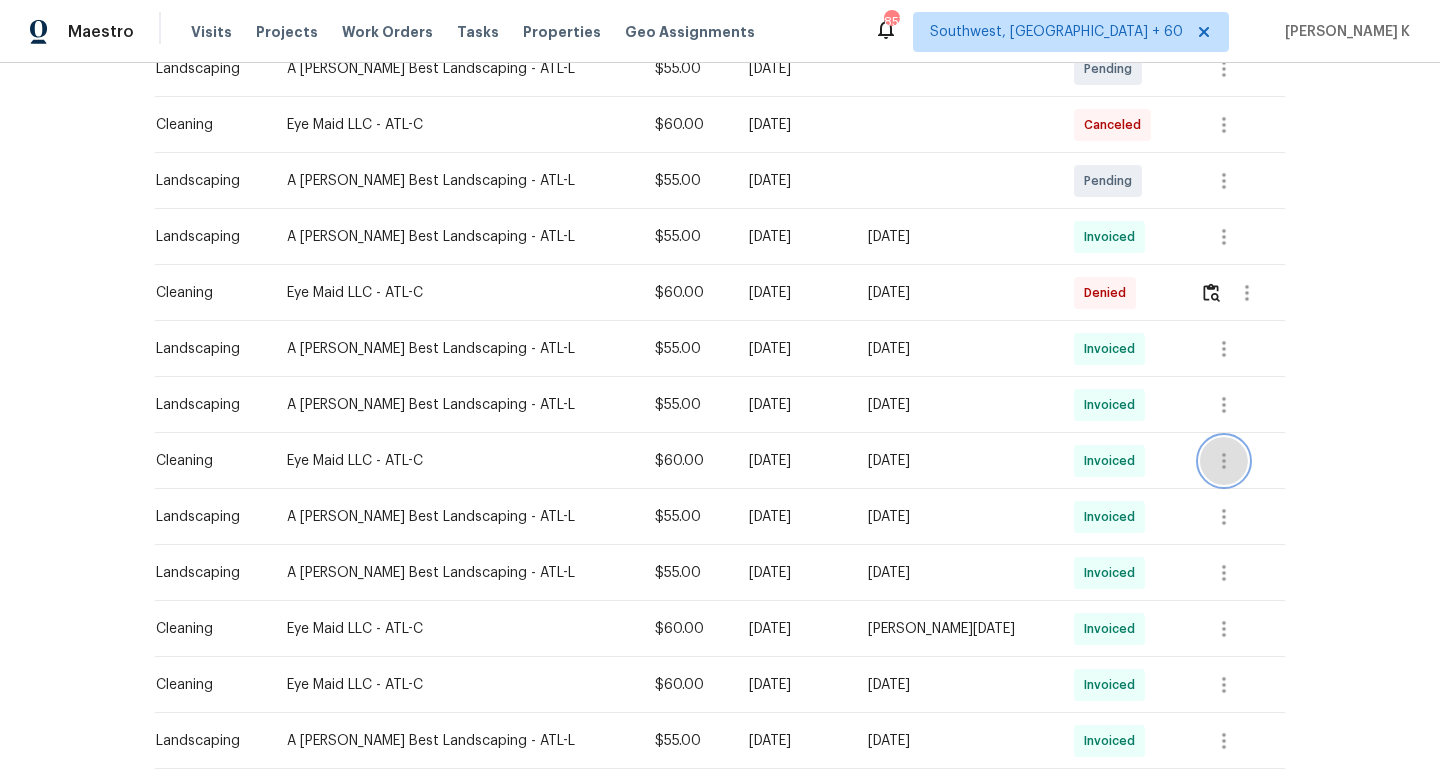 click 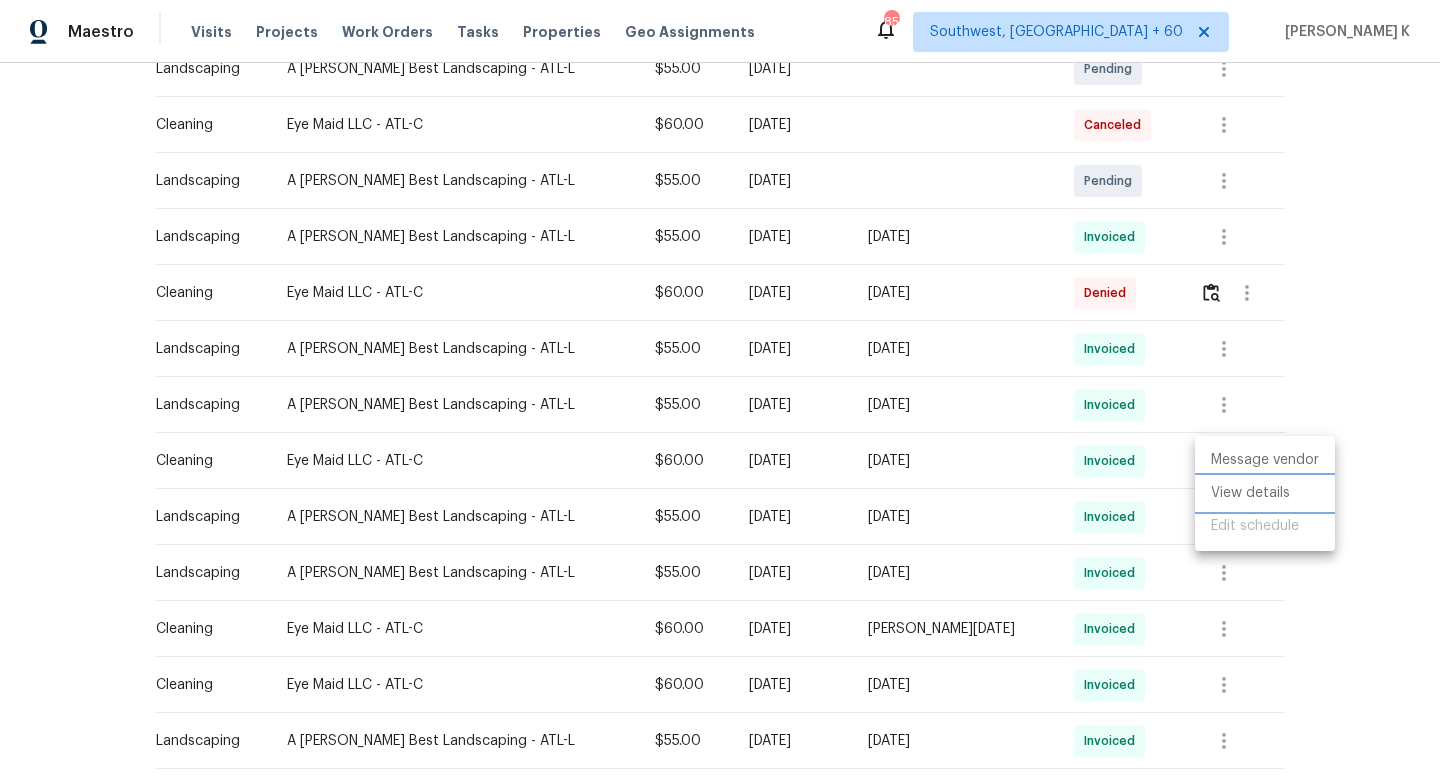 click on "View details" at bounding box center [1265, 493] 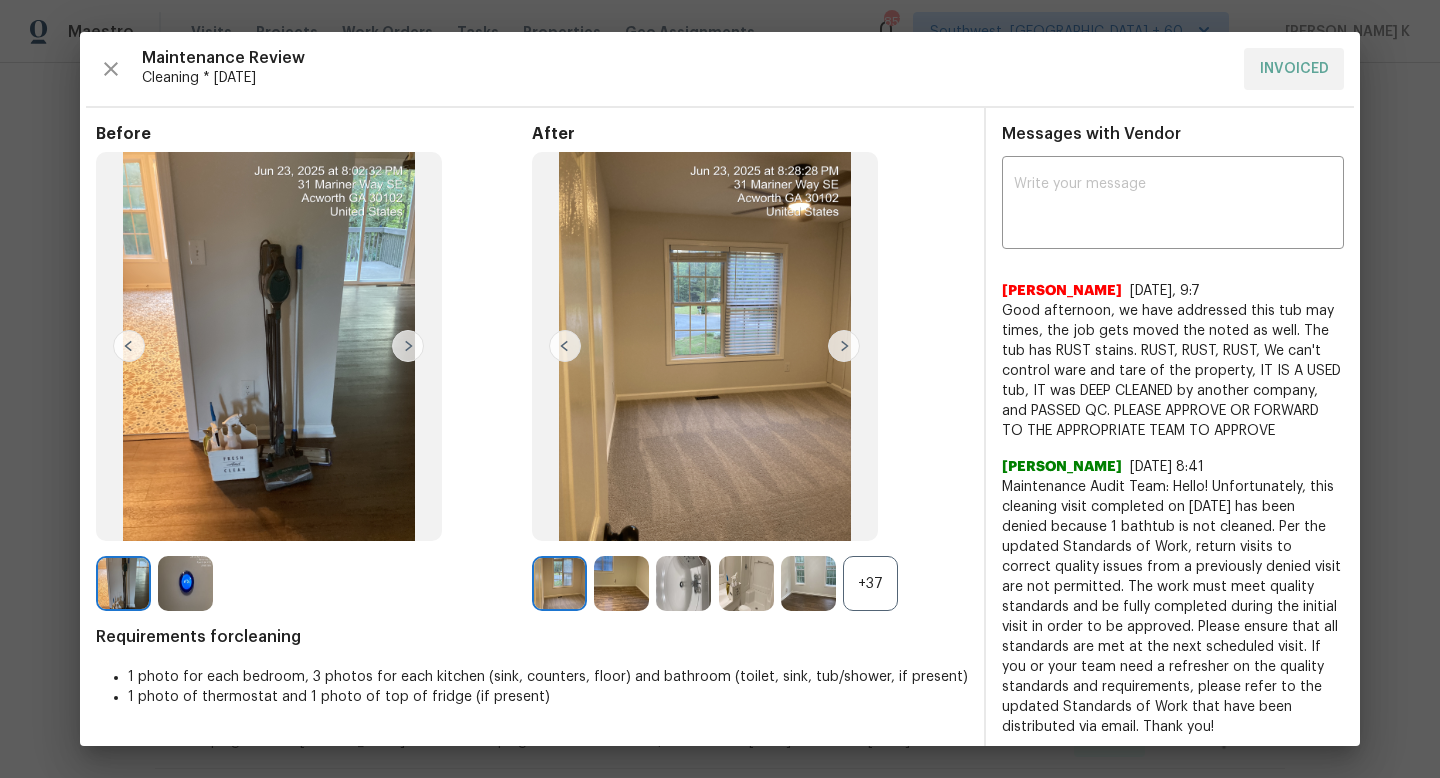 scroll, scrollTop: 6, scrollLeft: 0, axis: vertical 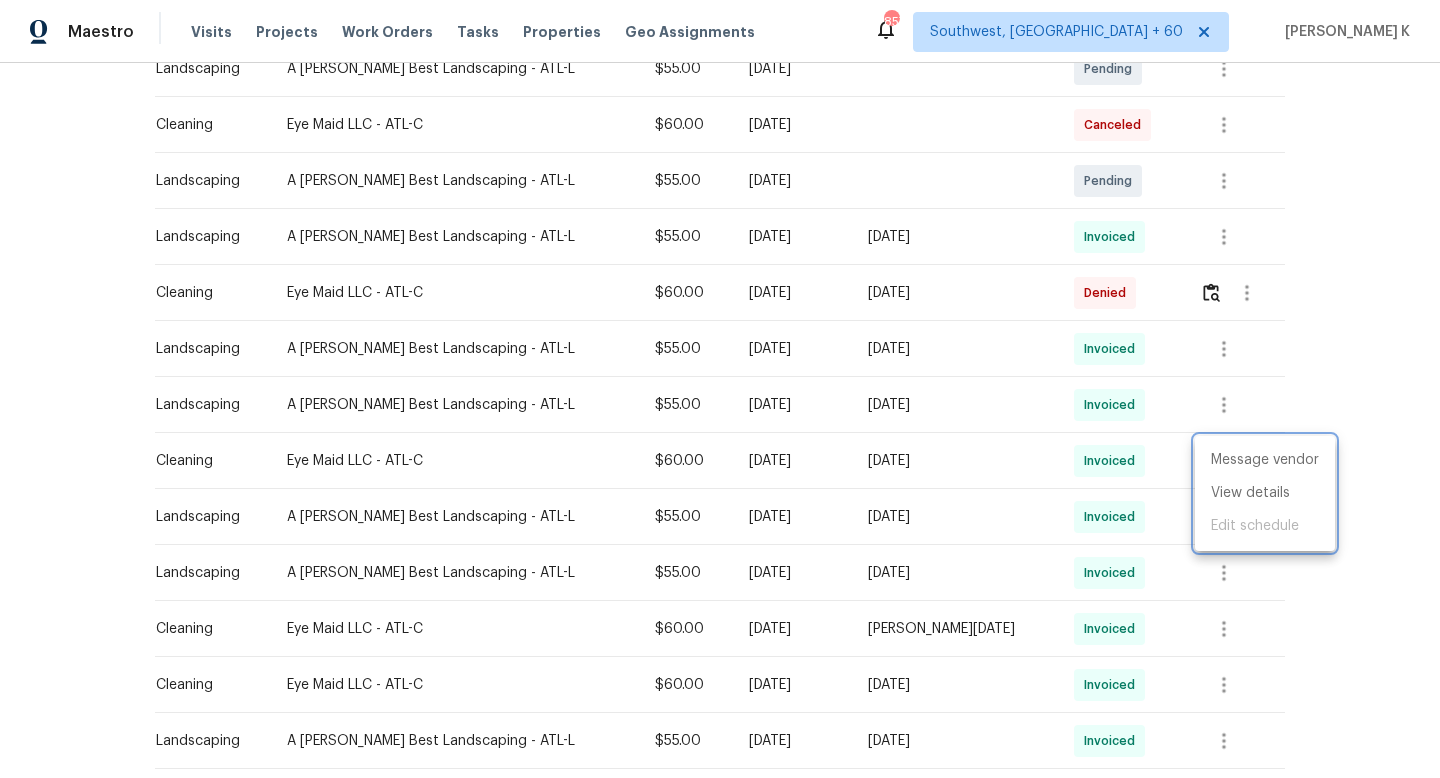 click at bounding box center [720, 389] 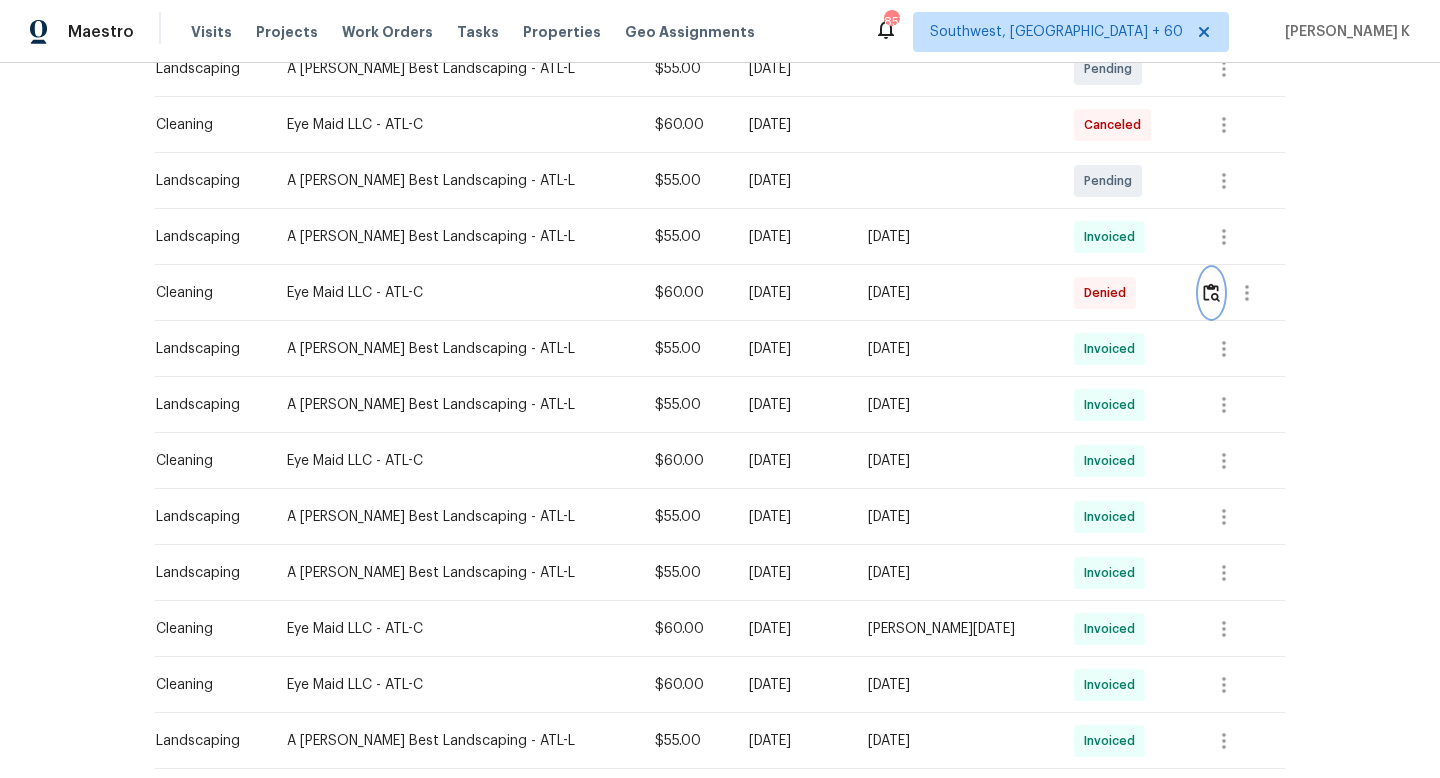 click at bounding box center (1211, 292) 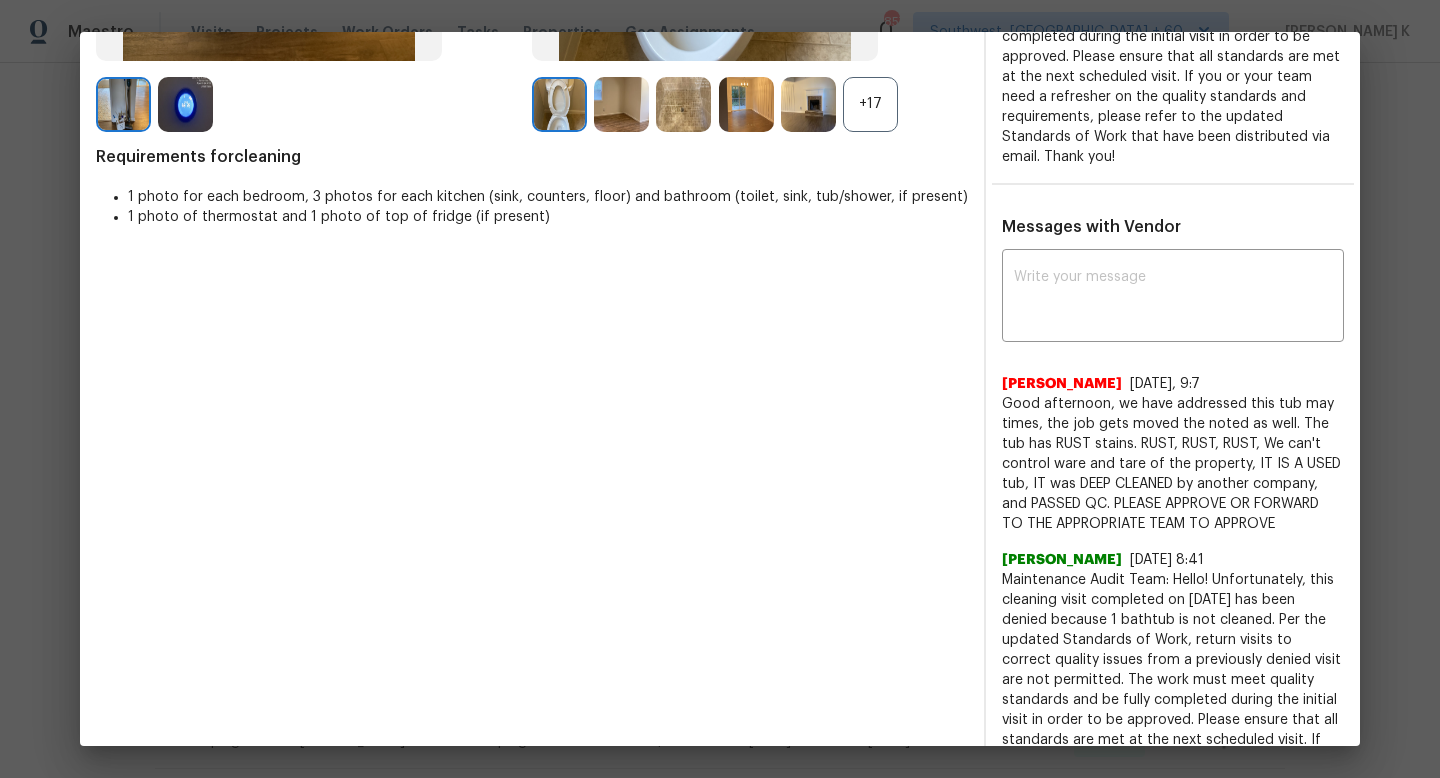 scroll, scrollTop: 486, scrollLeft: 0, axis: vertical 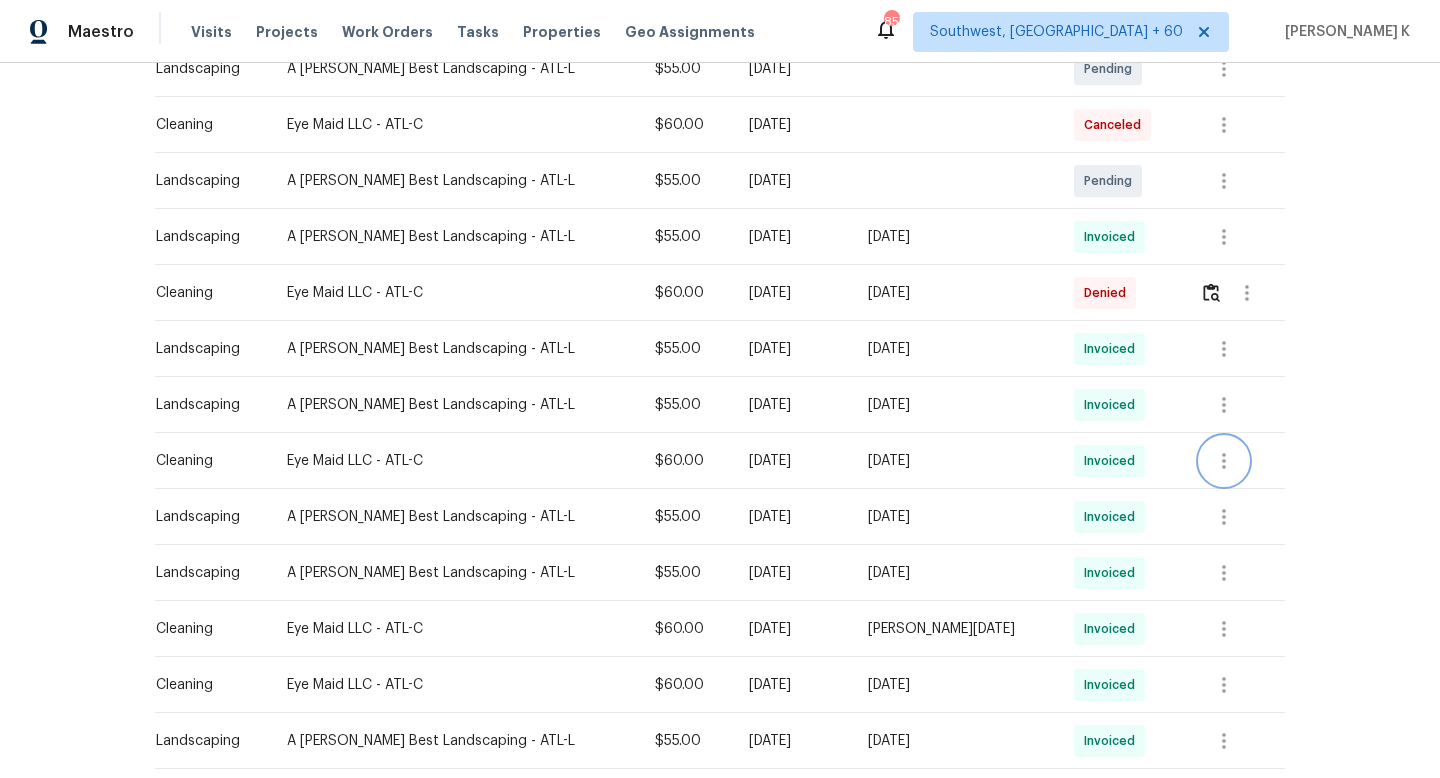 click 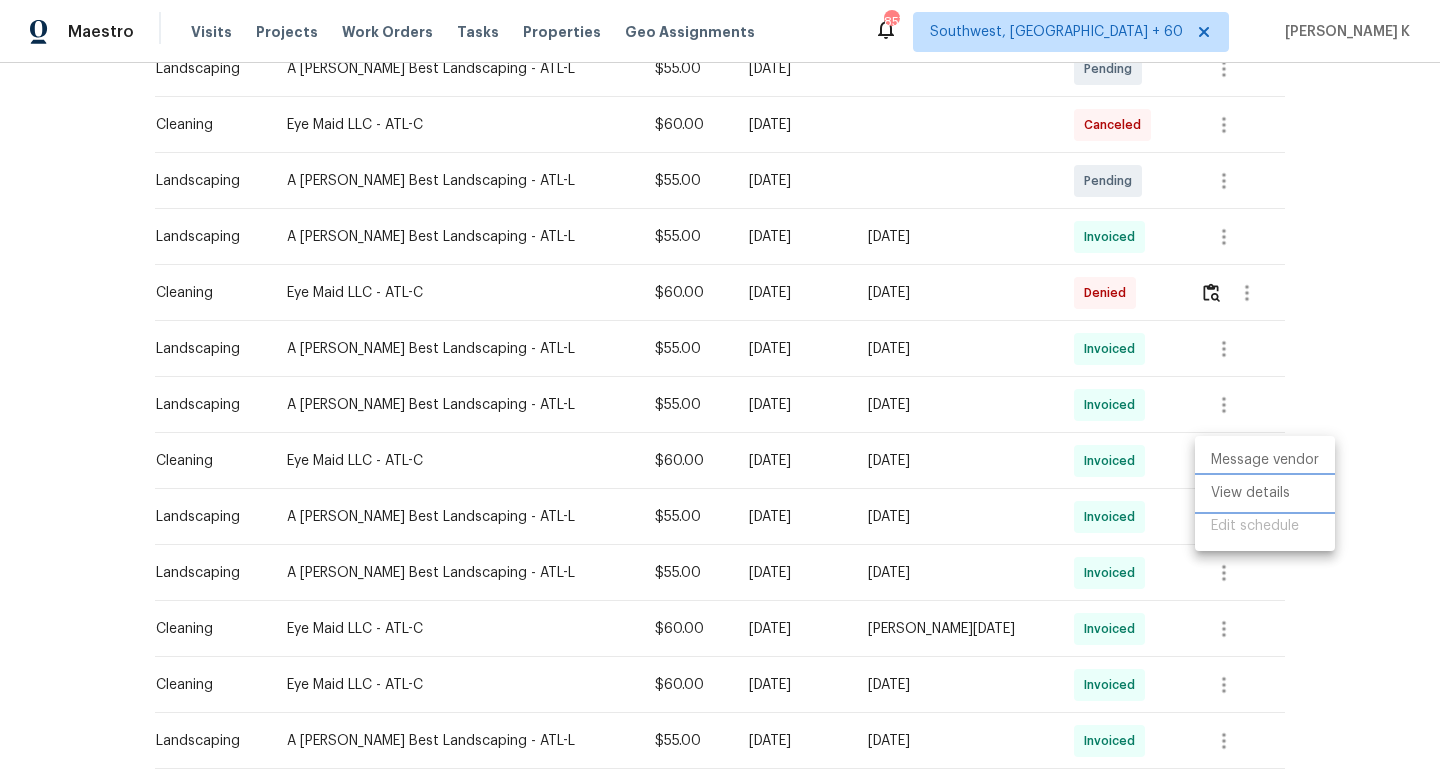 click on "View details" at bounding box center [1265, 493] 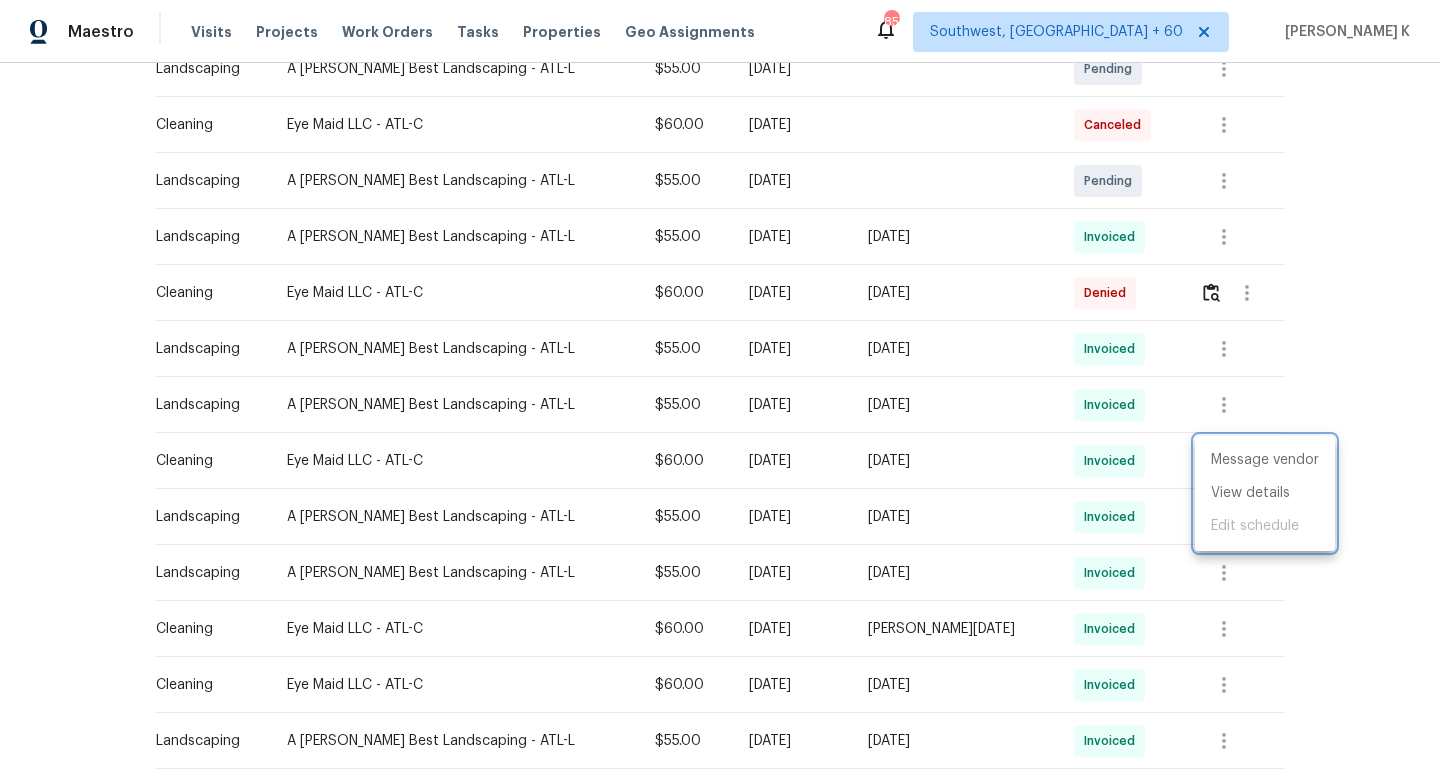 click at bounding box center (720, 389) 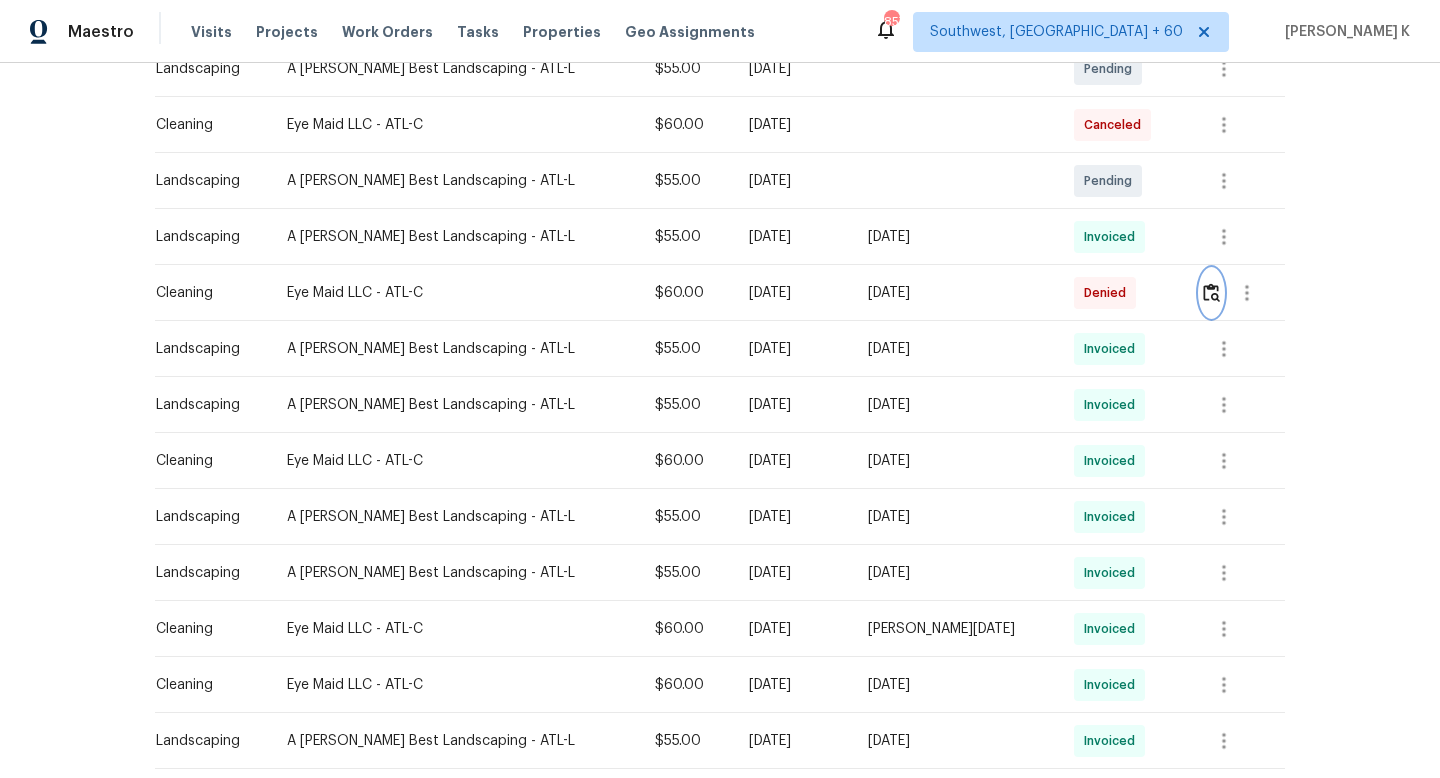 click at bounding box center [1211, 292] 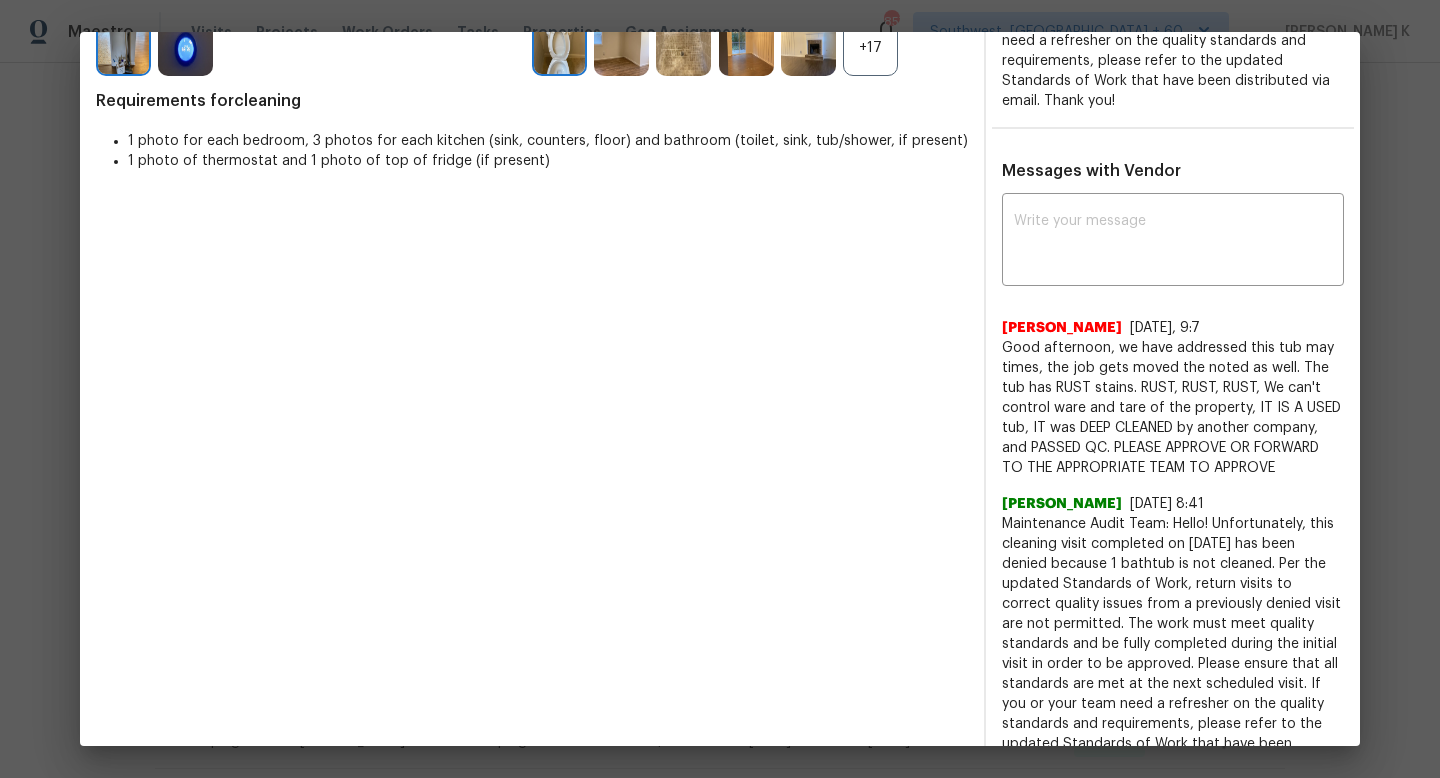 scroll, scrollTop: 540, scrollLeft: 0, axis: vertical 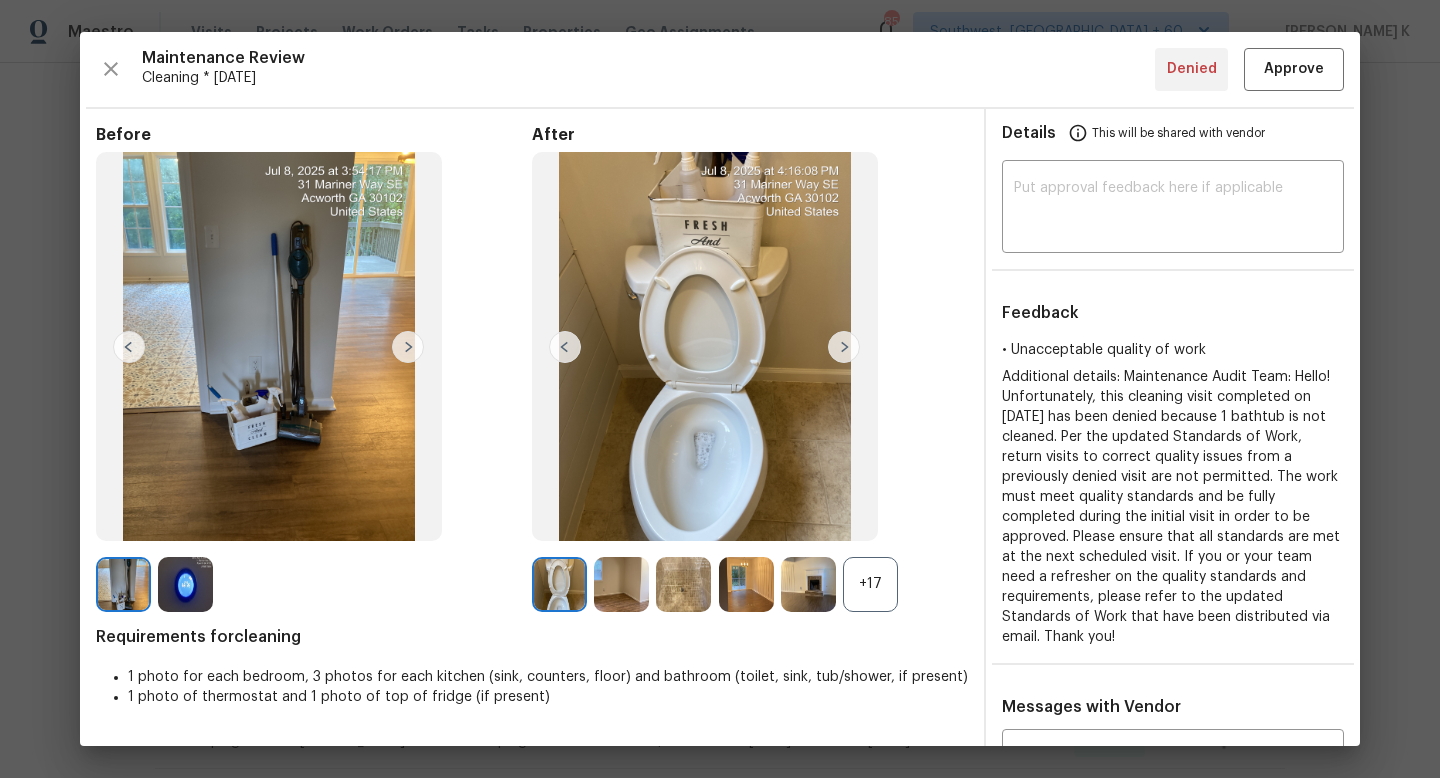 click on "+17" at bounding box center (870, 584) 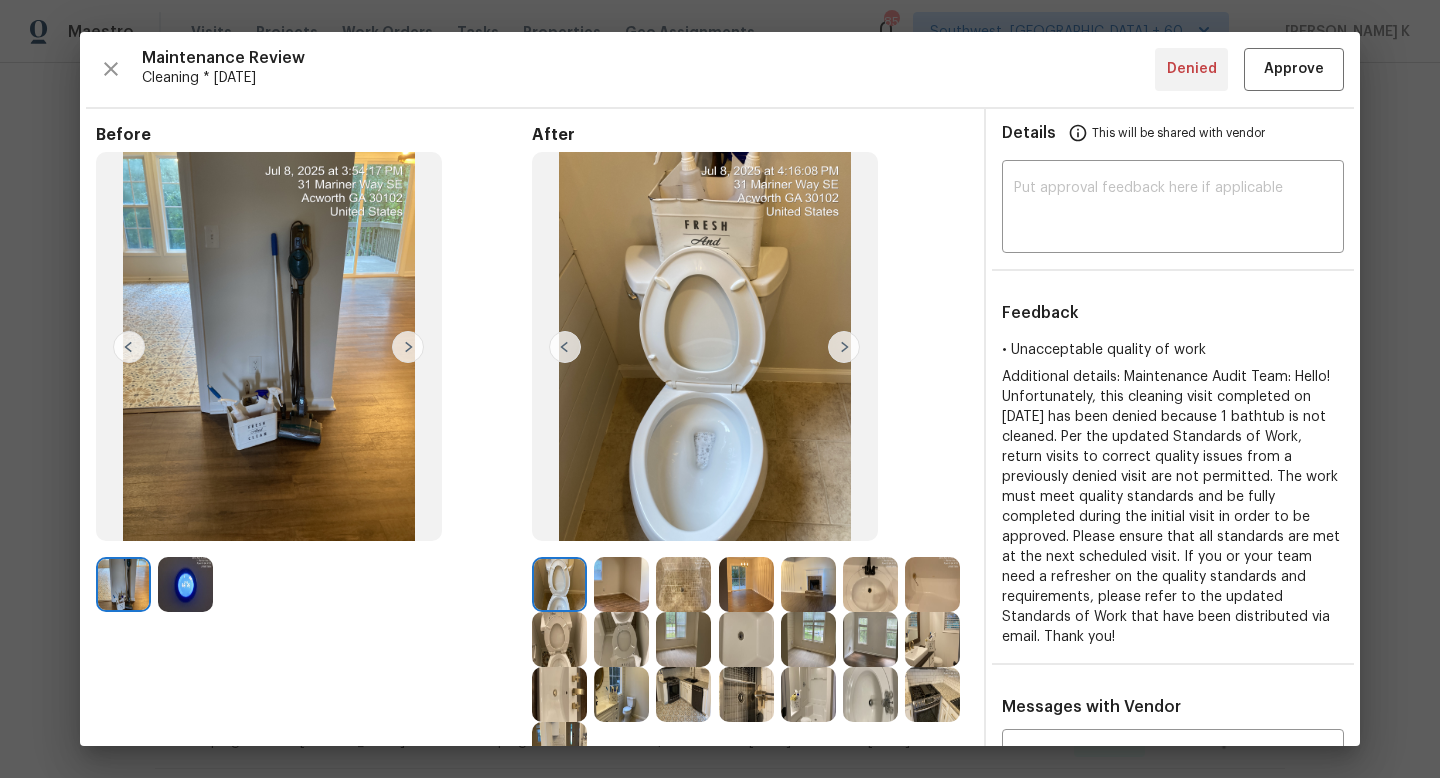 click at bounding box center [932, 584] 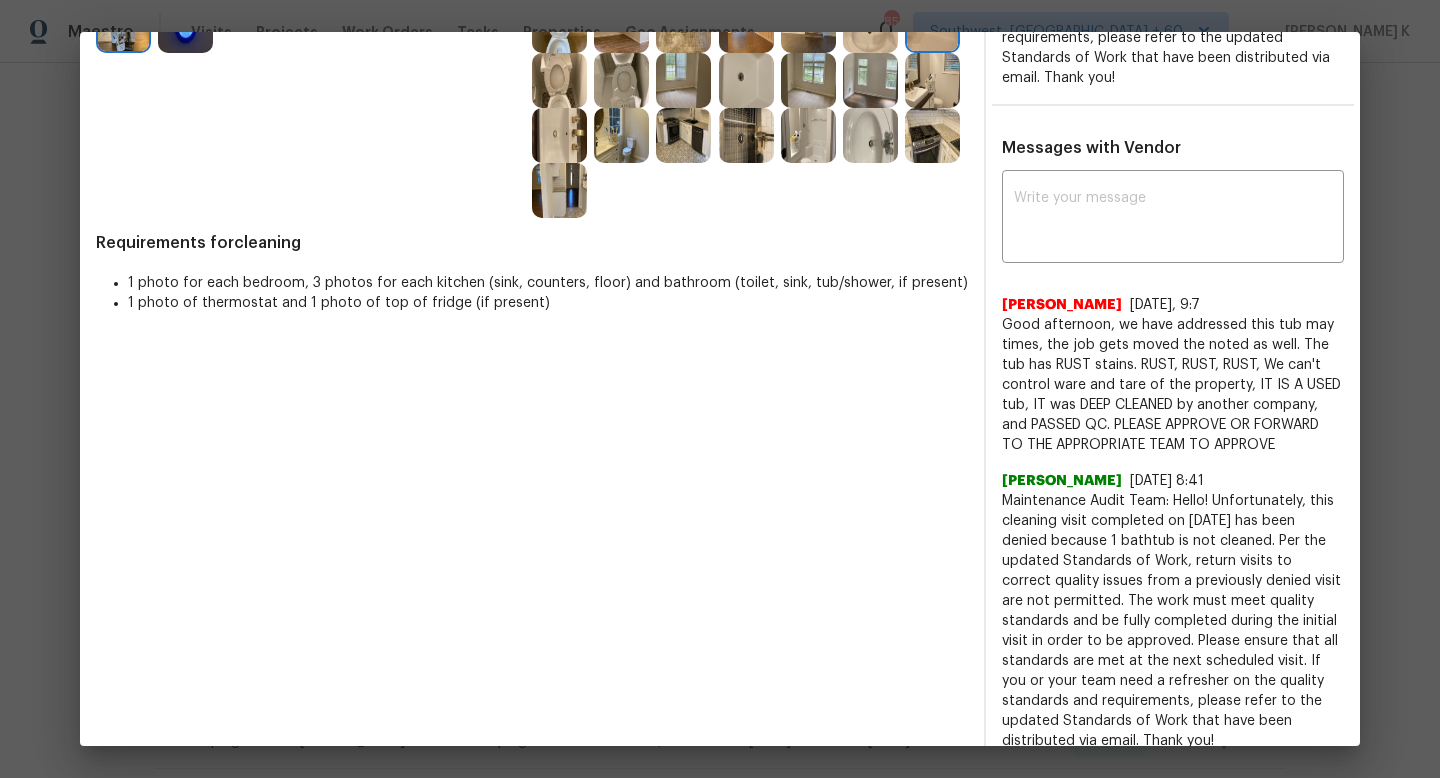 scroll, scrollTop: 0, scrollLeft: 0, axis: both 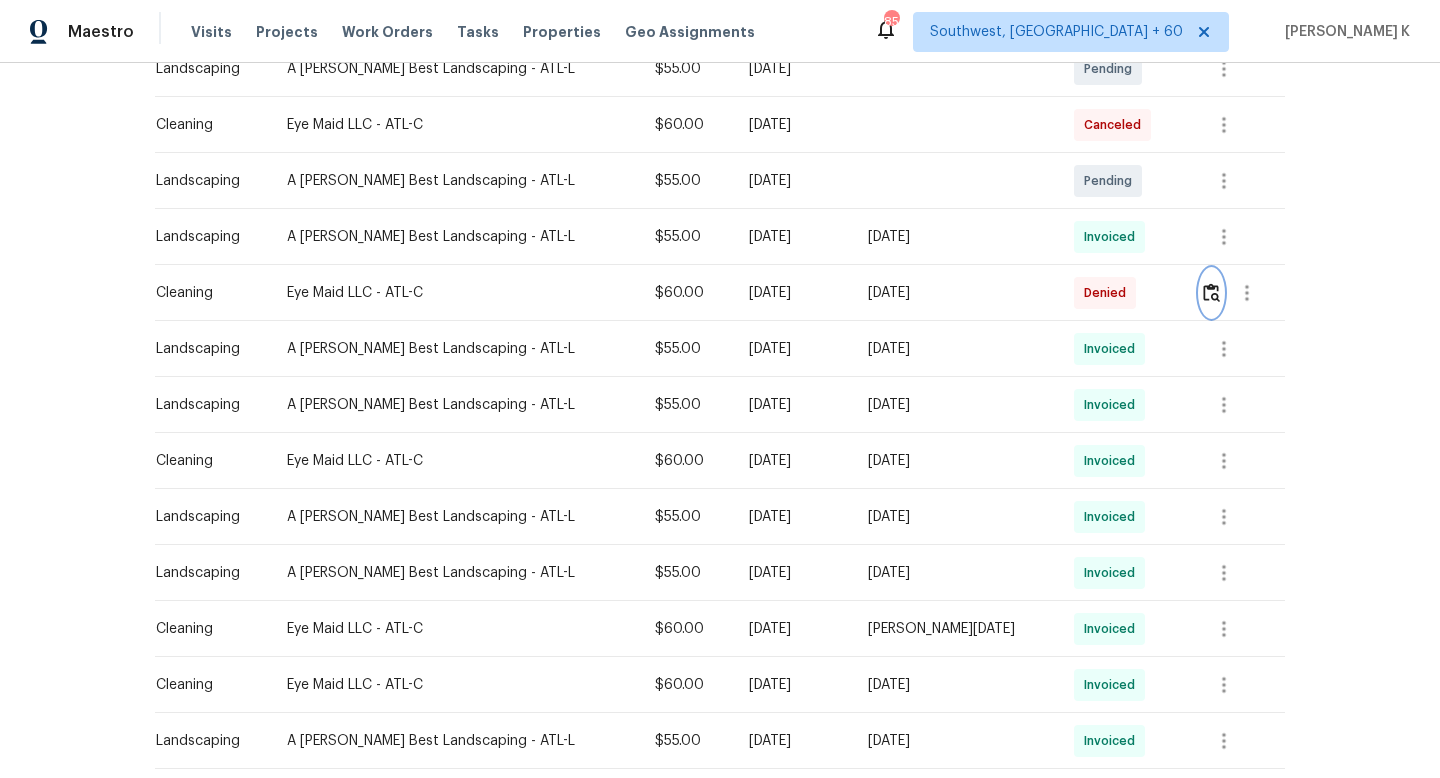 click at bounding box center (1211, 293) 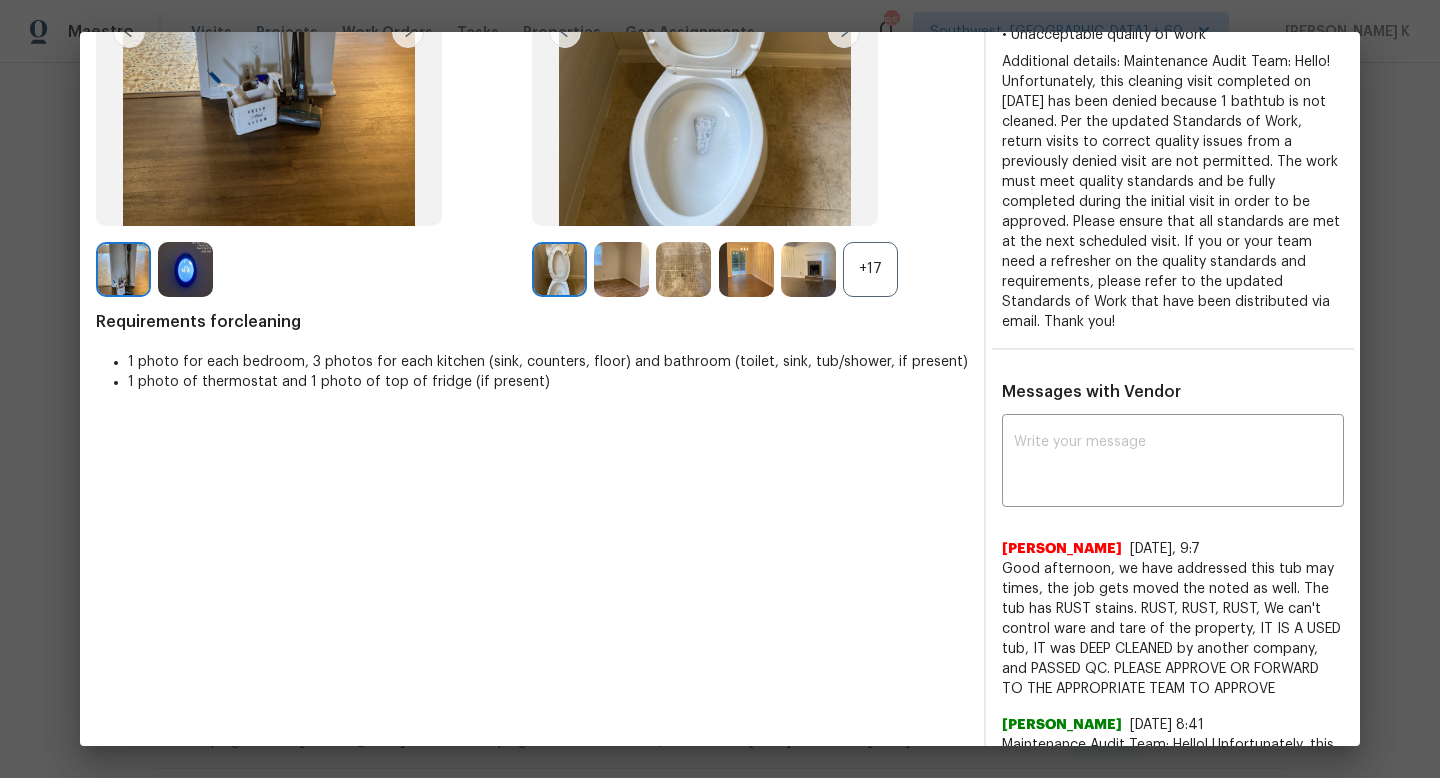 scroll, scrollTop: 0, scrollLeft: 0, axis: both 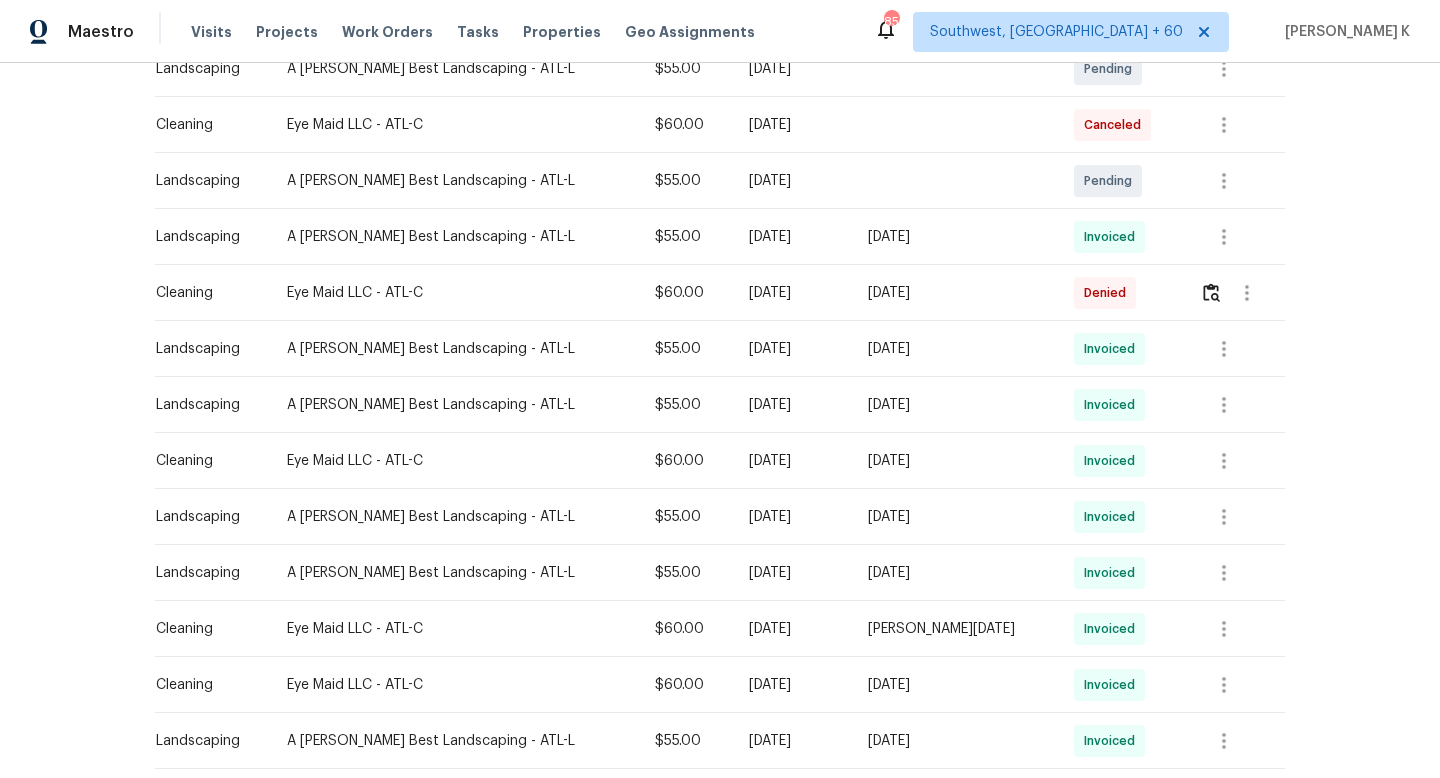 click on "Back to all projects 31 Mariner Way SE, Acworth, GA 30102 4 Beds | 3 Baths | Total: 1653 ft² | Above Grade: 1653 ft² | Basement Finished: N/A | 1996 Not seen today Mark Seen Actions Last Visit Date 7/11/2025  by  Kenroy Hoilett   Project Listed   7/11/2025  -  7/12/2025 In Progress Visits Work Orders Maintenance Notes Condition Adjustments Costs Photos Floor Plans Cases Type Vendor Cost Due Date Completed On Status Actions Landscaping A Lopez Best Landscaping - ATL-L $55.00 Mon, Jul 28 2025 Pending Landscaping A Lopez Best Landscaping - ATL-L $55.00 Mon, Jul 21 2025 Pending Cleaning Eye Maid LLC - ATL-C $60.00 Wed, Jul 16 2025 Canceled Landscaping A Lopez Best Landscaping - ATL-L $55.00 Mon, Jul 14 2025 Pending Landscaping A Lopez Best Landscaping - ATL-L $55.00 Mon, Jul 07 2025 Mon, Jul 07 2025 Invoiced Cleaning Eye Maid LLC - ATL-C $60.00 Wed, Jul 02 2025 Wed, Jul 09 2025 Denied Landscaping A Lopez Best Landscaping - ATL-L $55.00 Mon, Jun 30 2025 Mon, Jun 30 2025 Invoiced Landscaping $55.00 Invoiced" at bounding box center (720, 420) 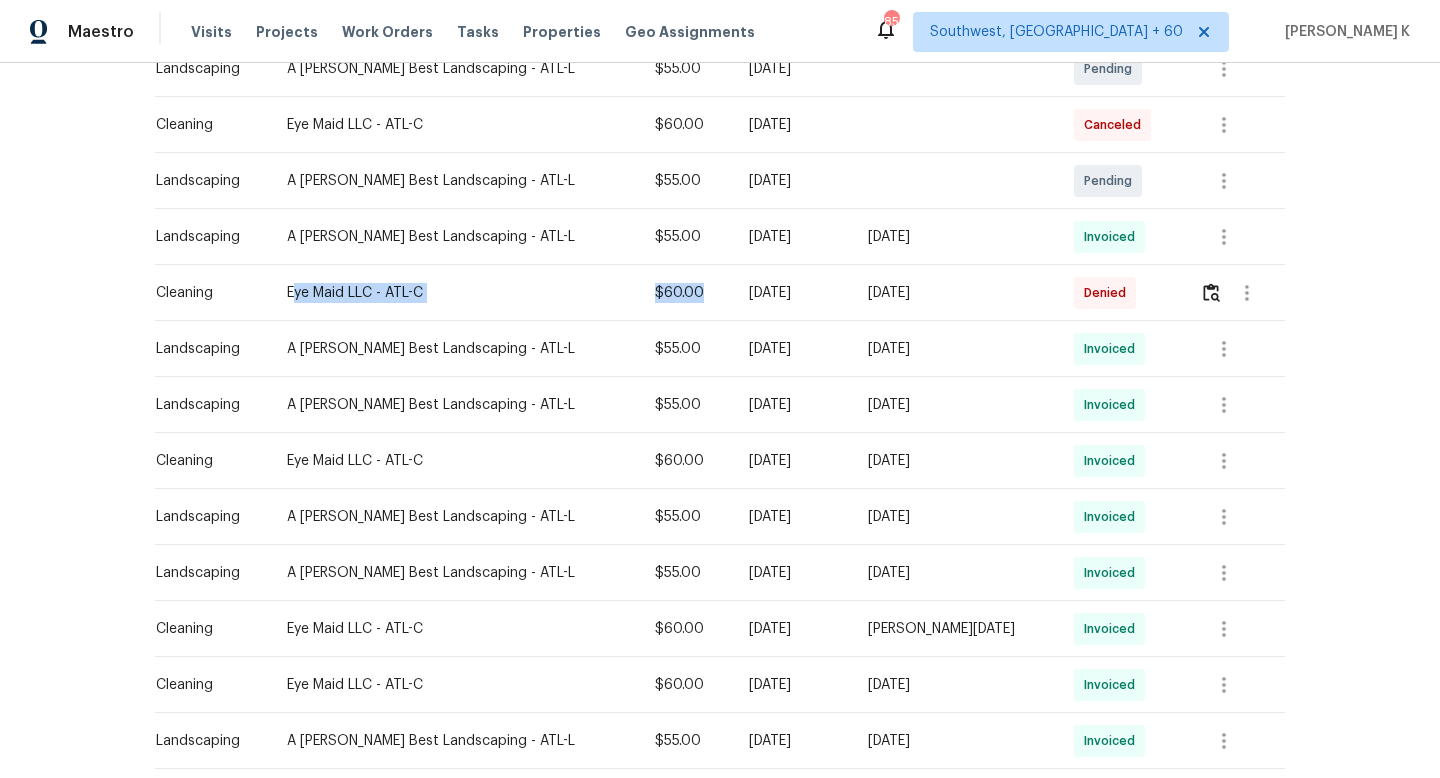 drag, startPoint x: 298, startPoint y: 297, endPoint x: 658, endPoint y: 301, distance: 360.02222 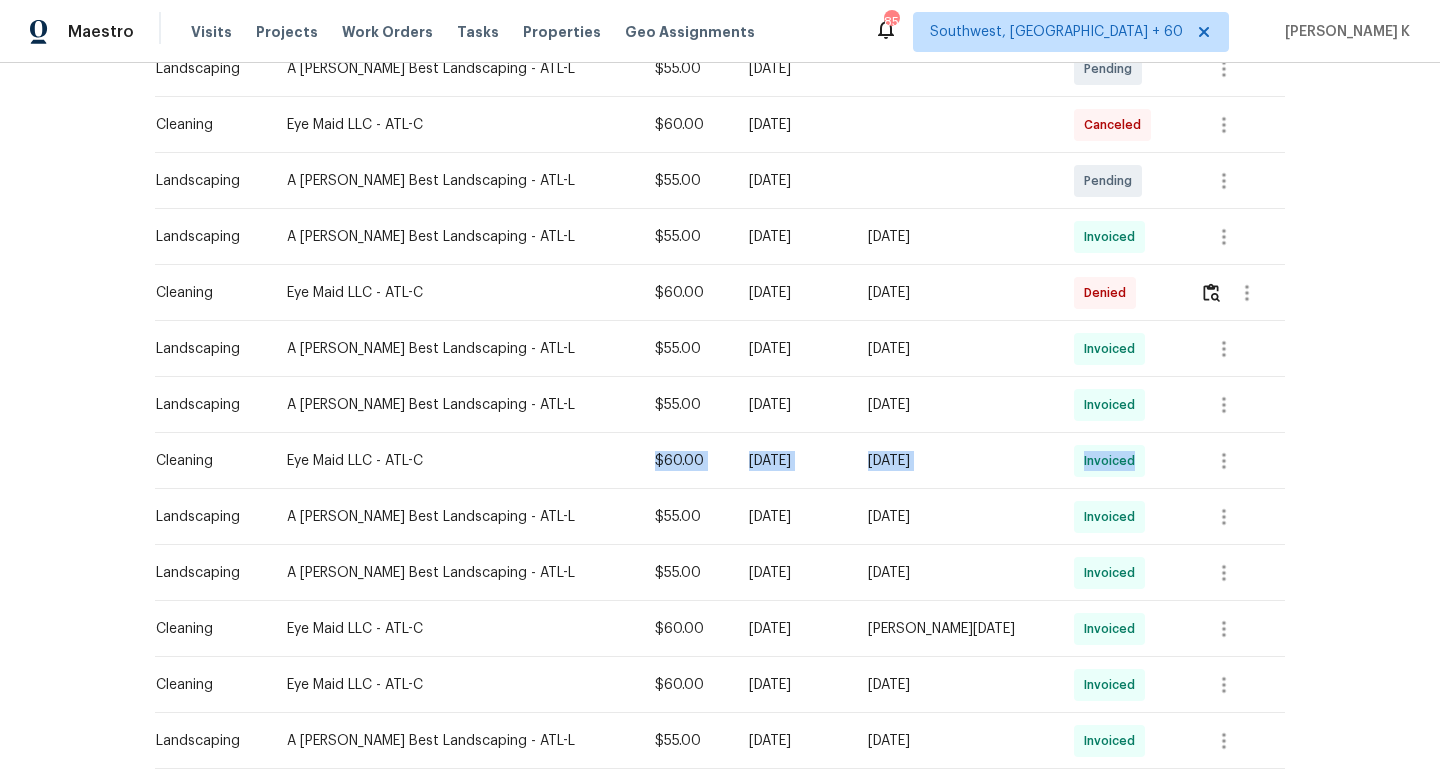 drag, startPoint x: 601, startPoint y: 459, endPoint x: 1193, endPoint y: 456, distance: 592.0076 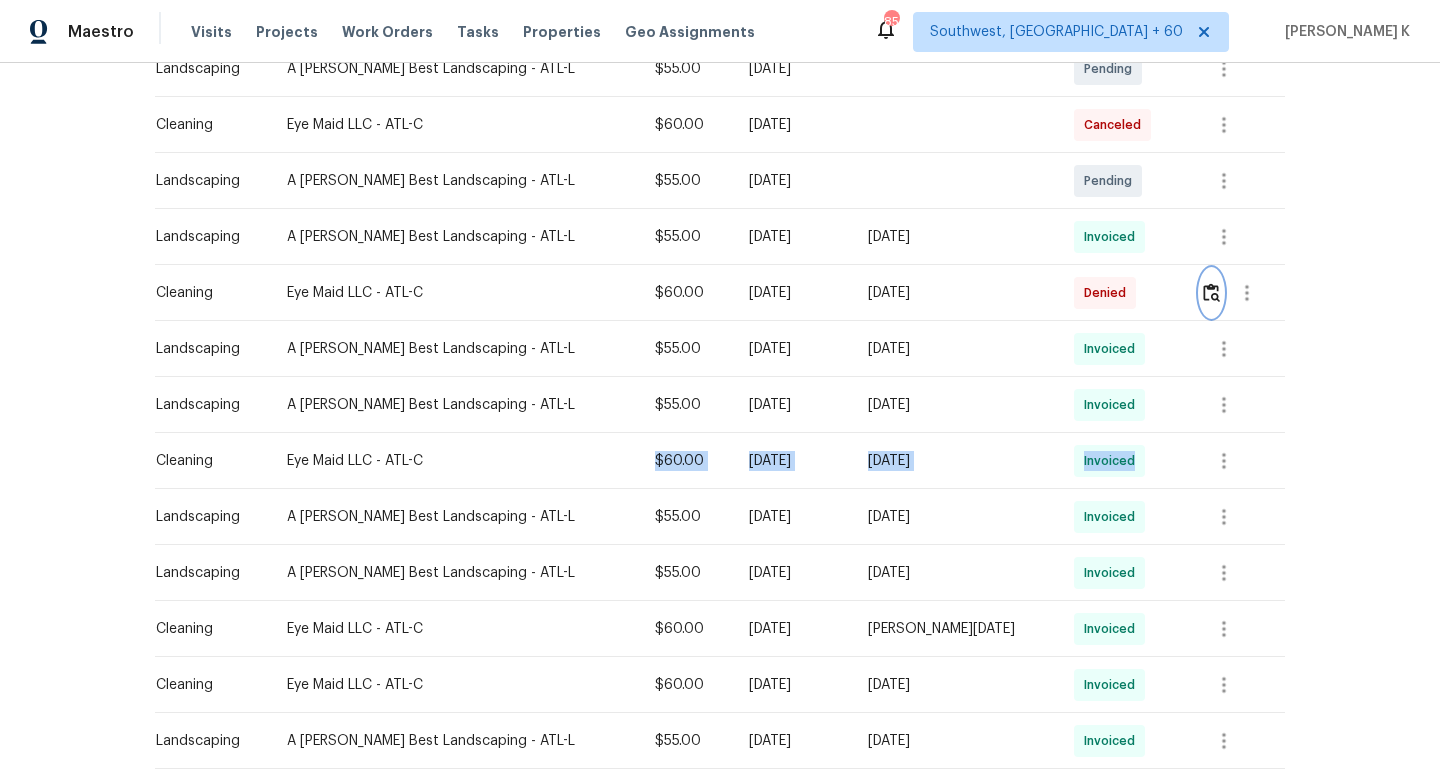 click at bounding box center [1211, 293] 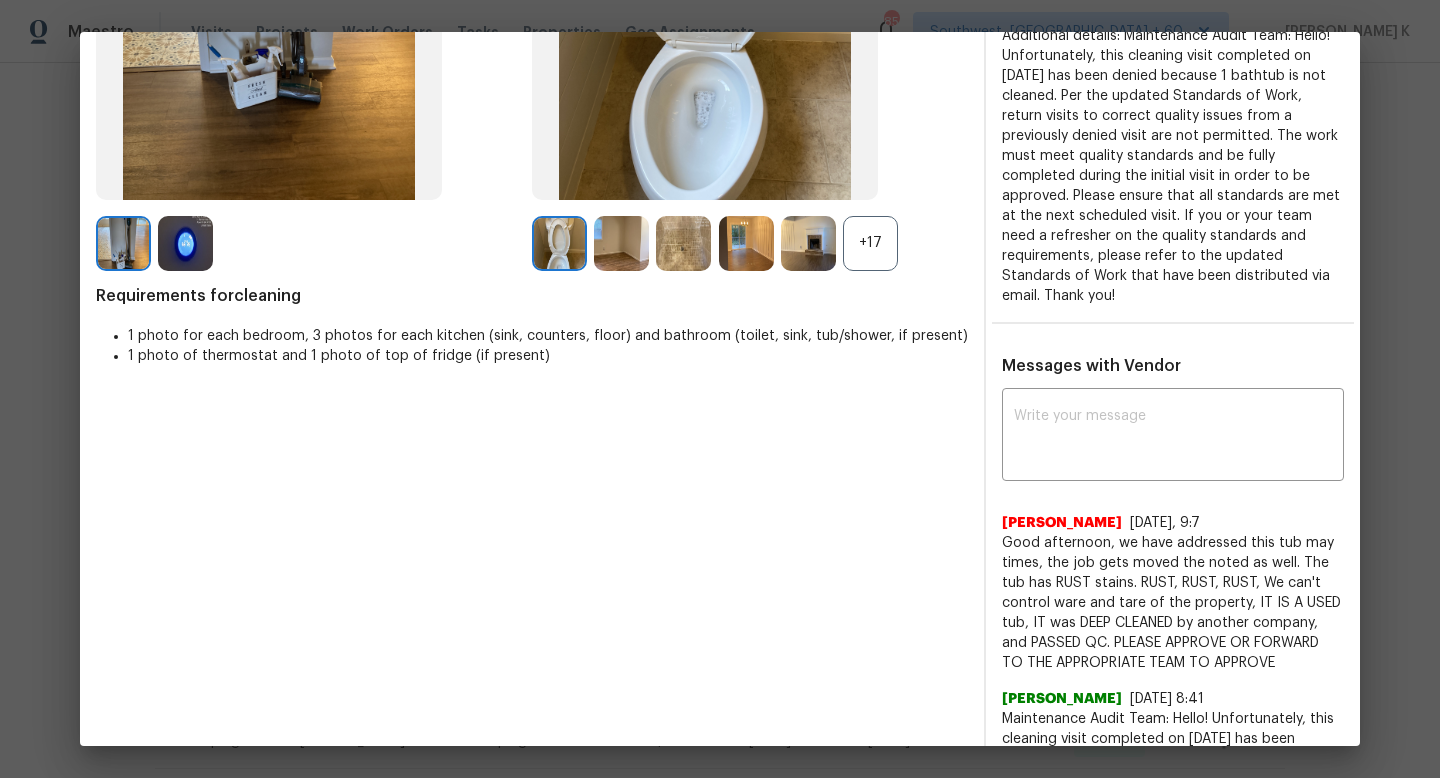 scroll, scrollTop: 559, scrollLeft: 0, axis: vertical 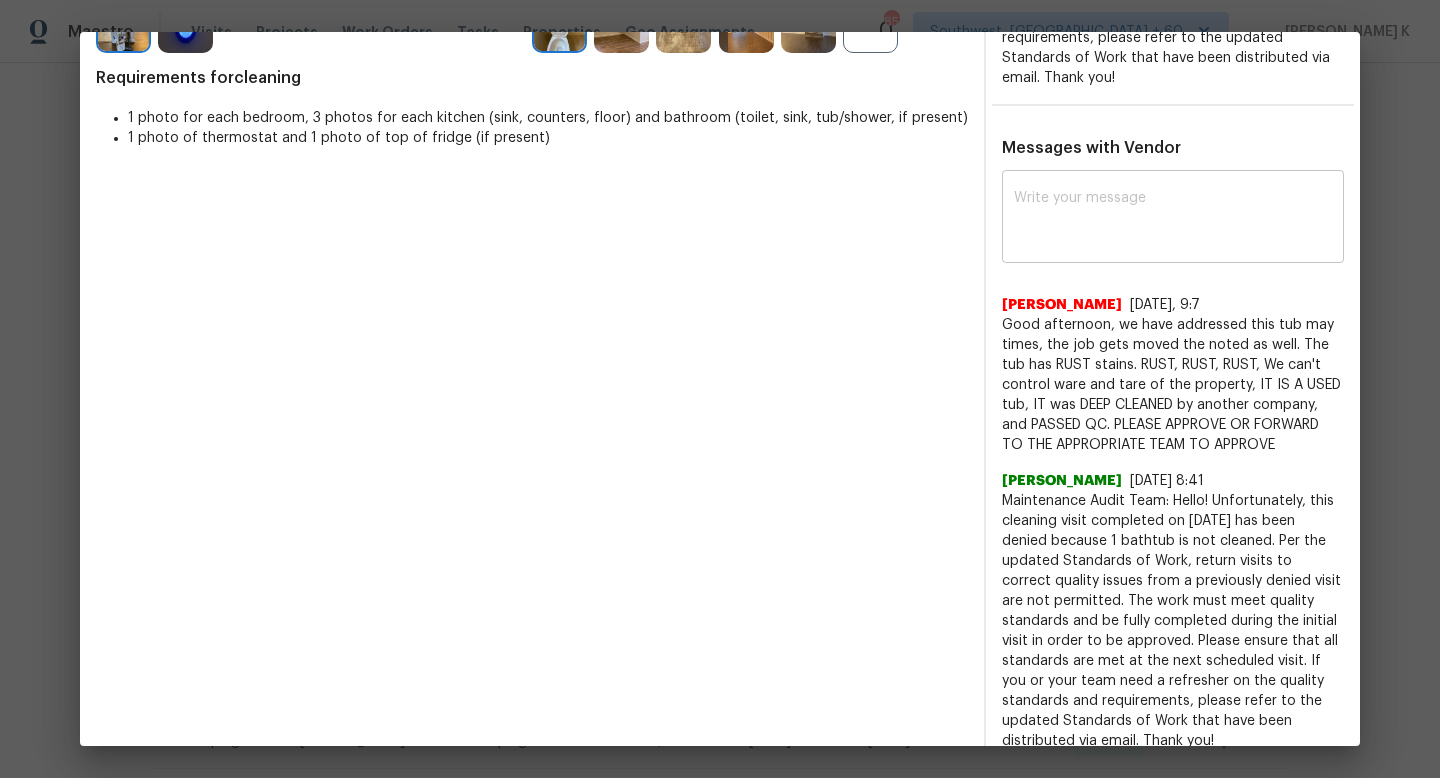 click at bounding box center (1173, 219) 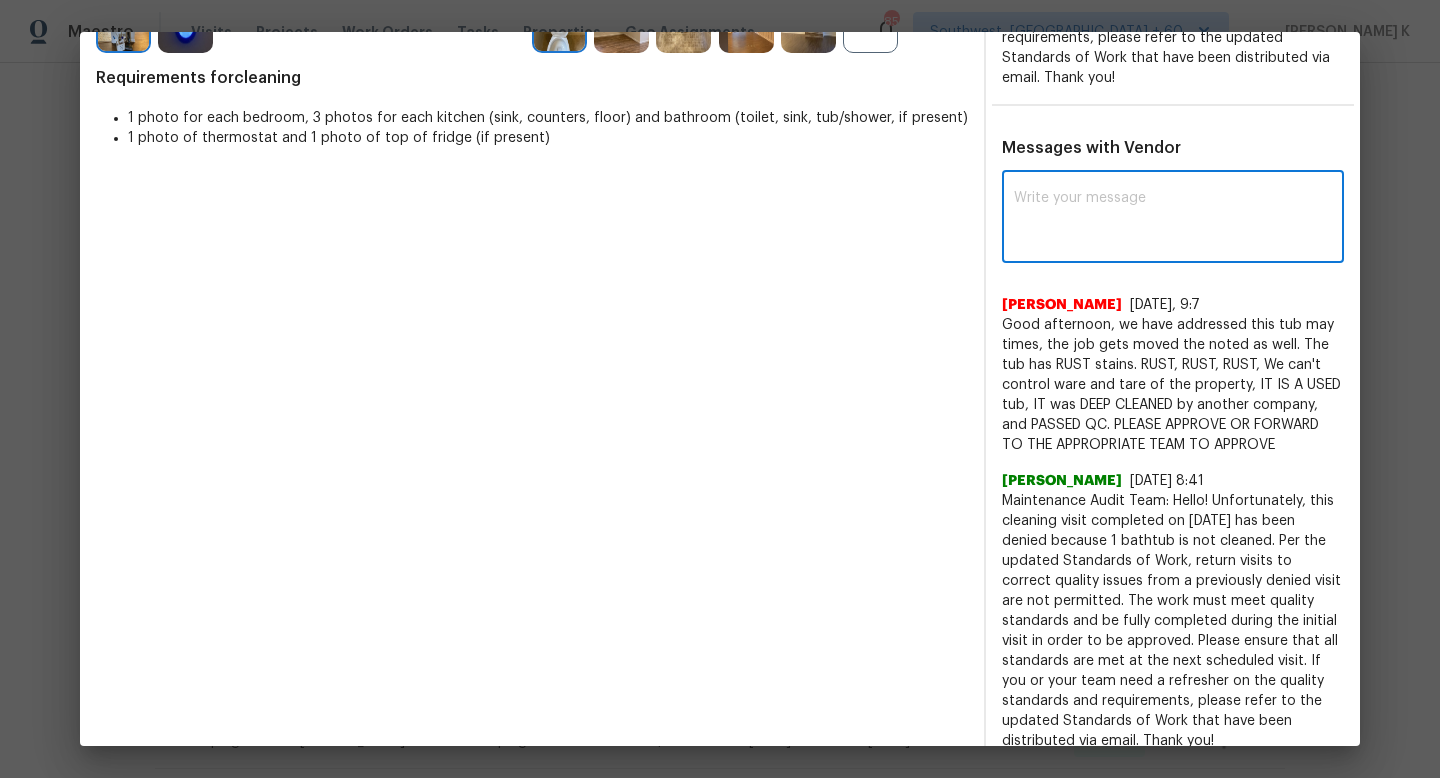 paste on "Maintenance Audit Team: Hello! Thanks for letting us know, we have approved this visit as an exception. Thank You!" 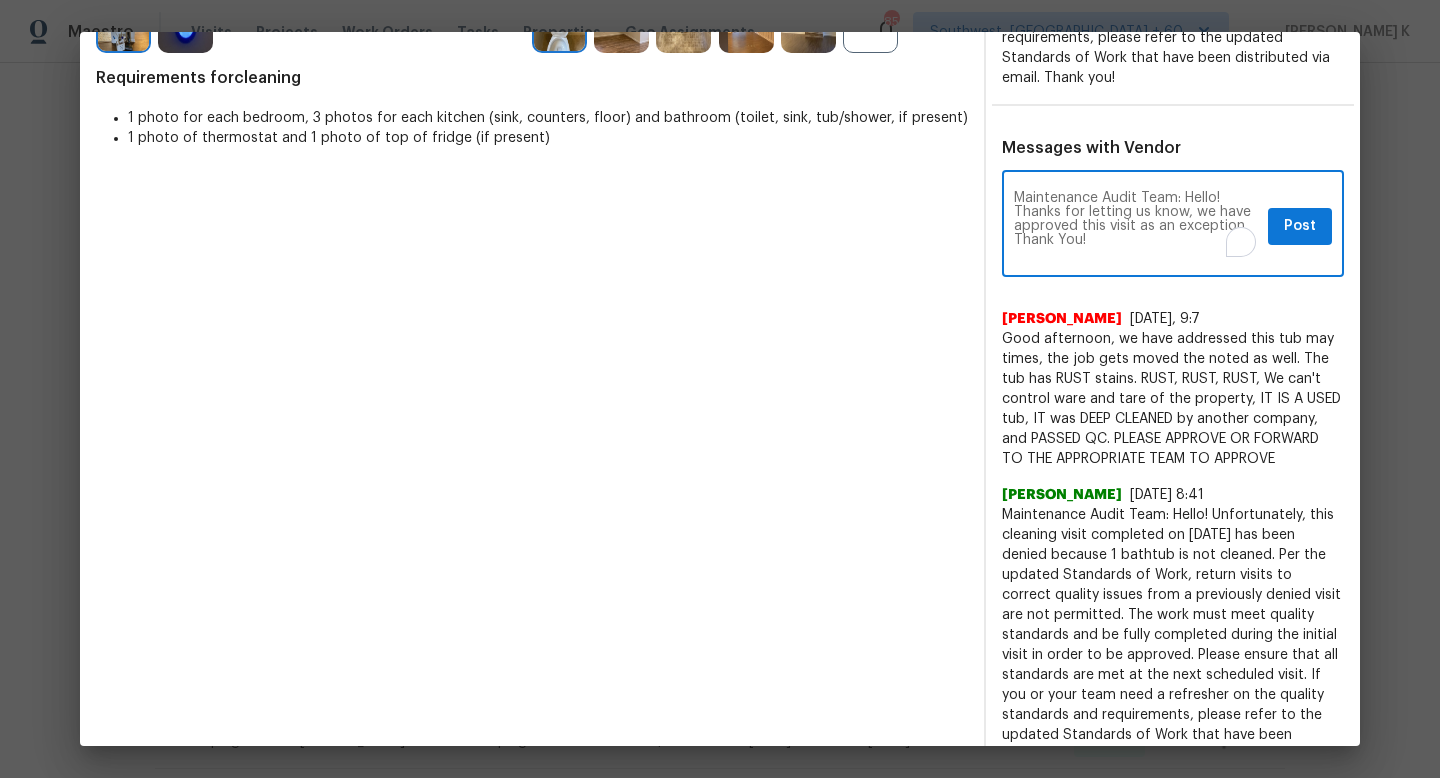 type on "Maintenance Audit Team: Hello! Thanks for letting us know, we have approved this visit as an exception. Thank You!" 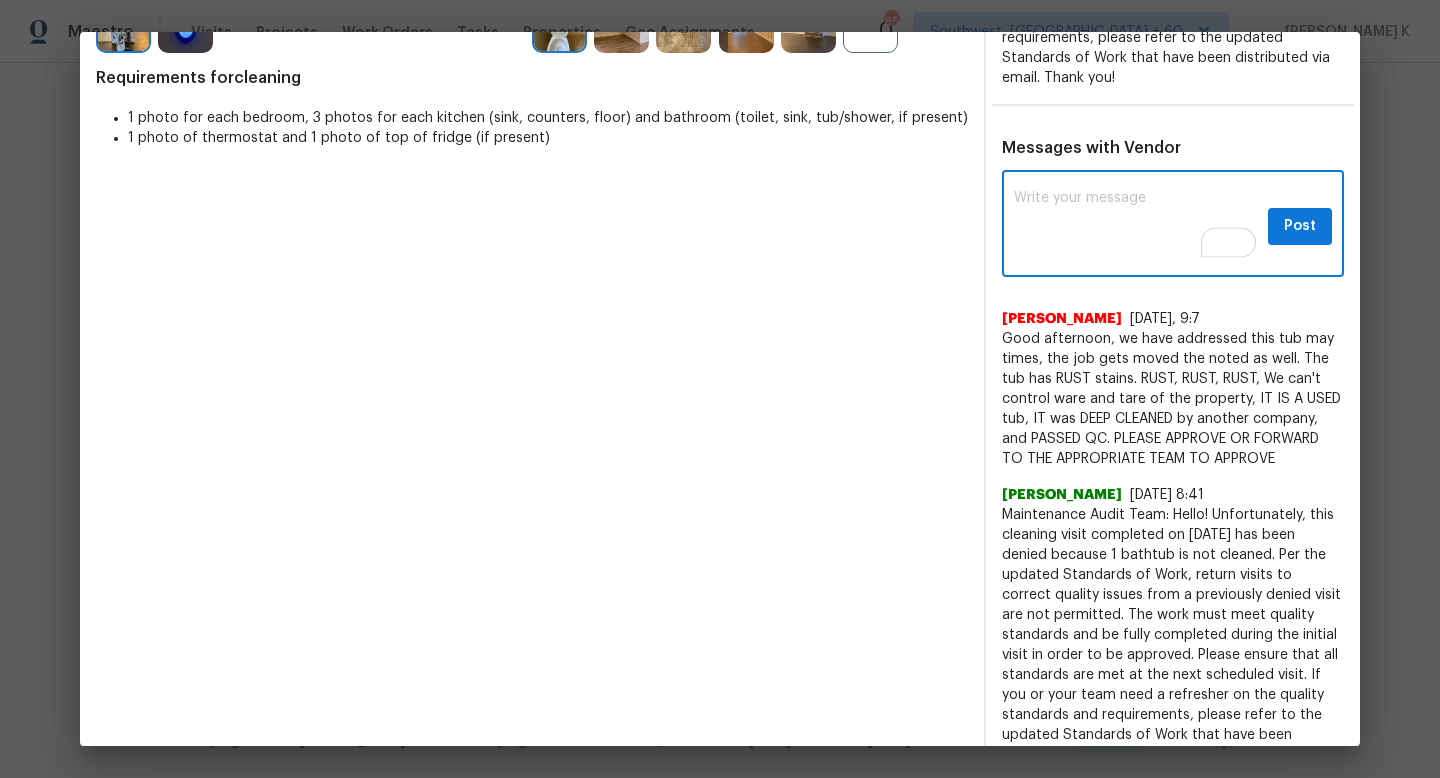 scroll, scrollTop: 0, scrollLeft: 0, axis: both 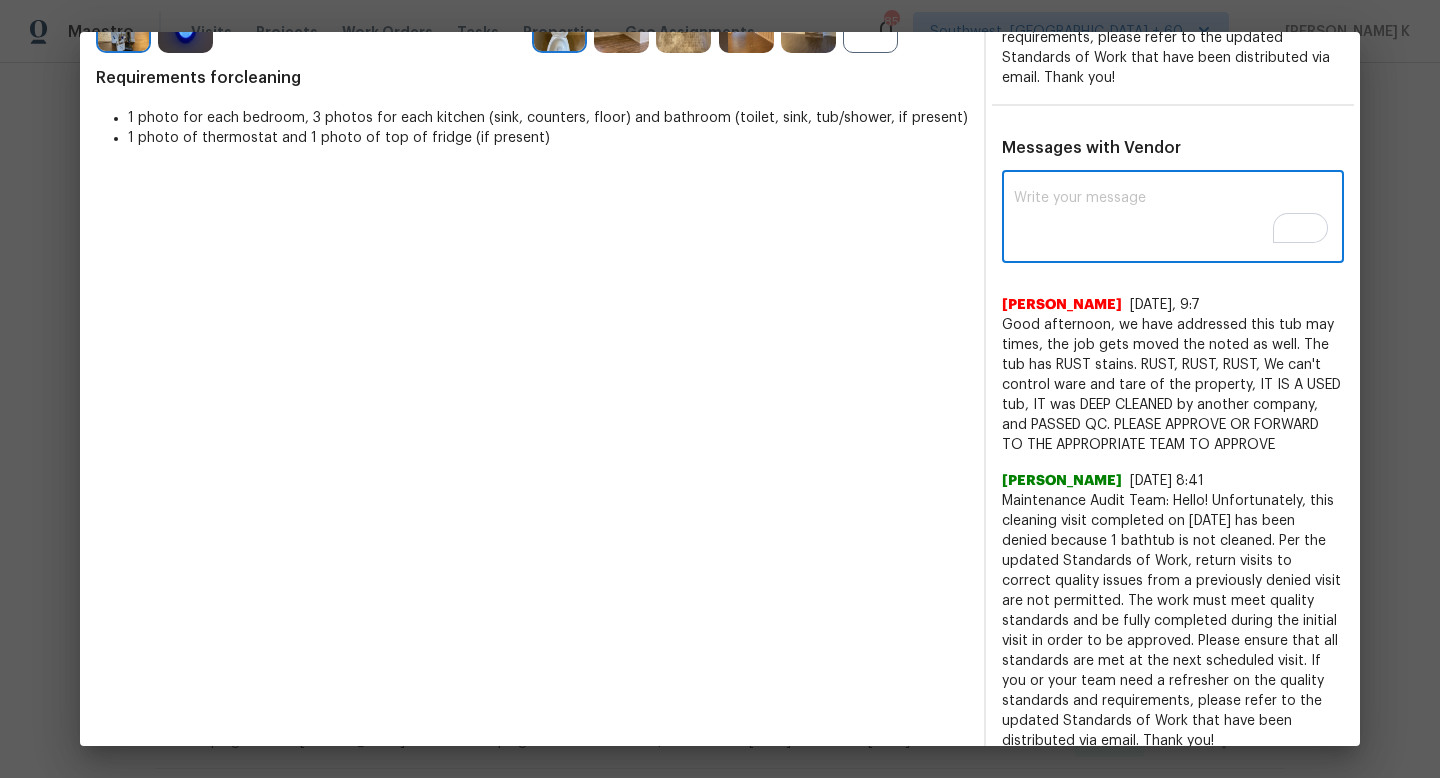 paste on "Maintenance Audit Team: Hello! We apologise for the inconvenience caused, we have approved this visit. Thank You!" 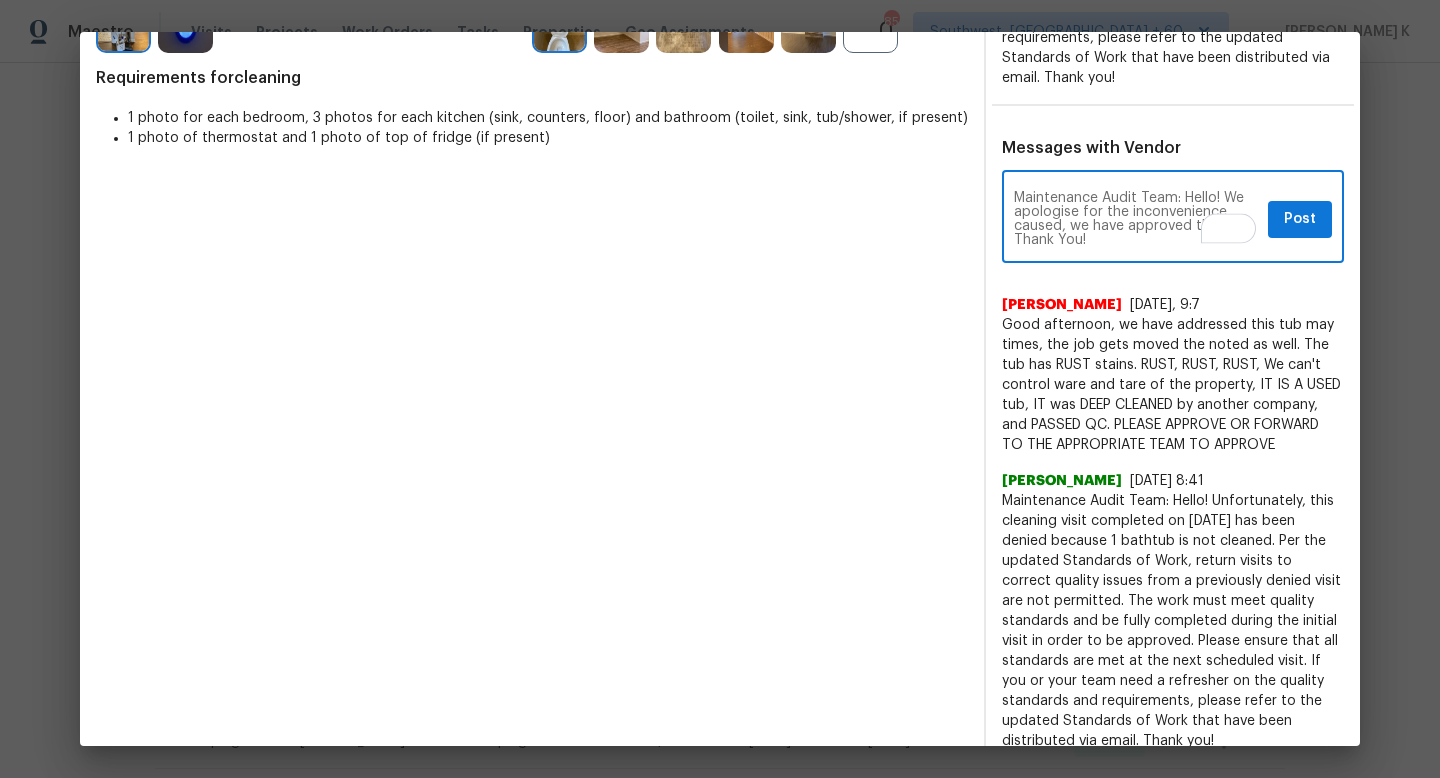 type on "Maintenance Audit Team: Hello! We apologise for the inconvenience caused, we have approved this visit. Thank You!" 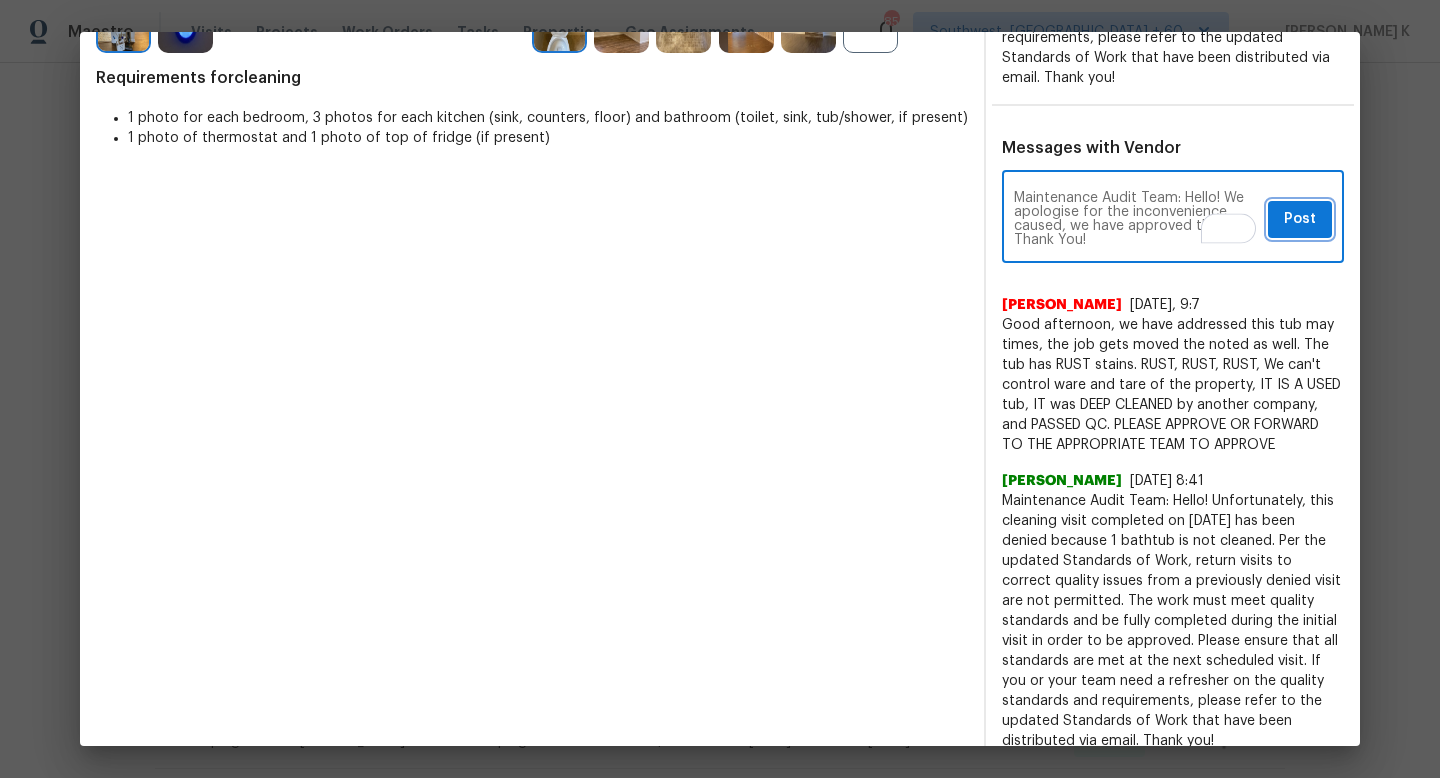 click on "Post" at bounding box center [1300, 219] 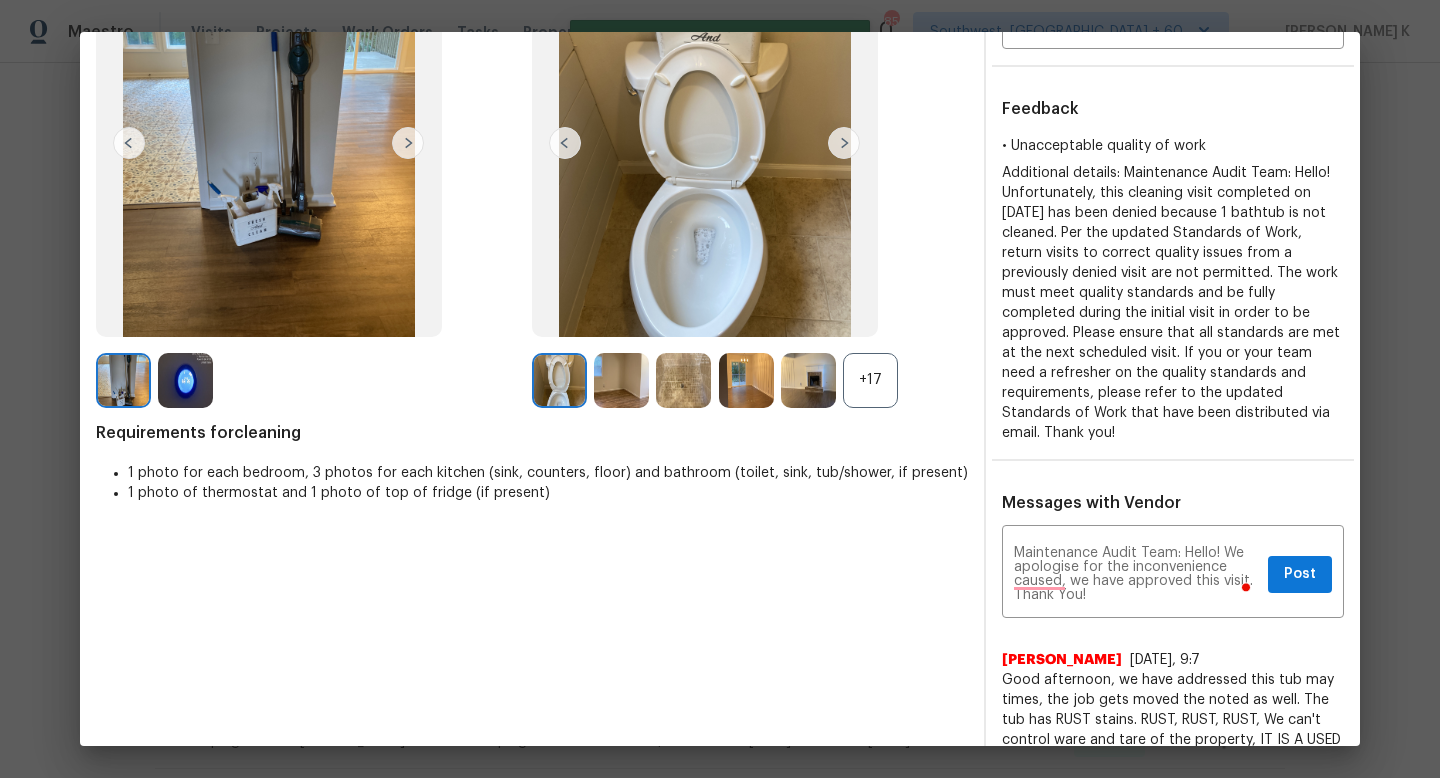scroll, scrollTop: 0, scrollLeft: 0, axis: both 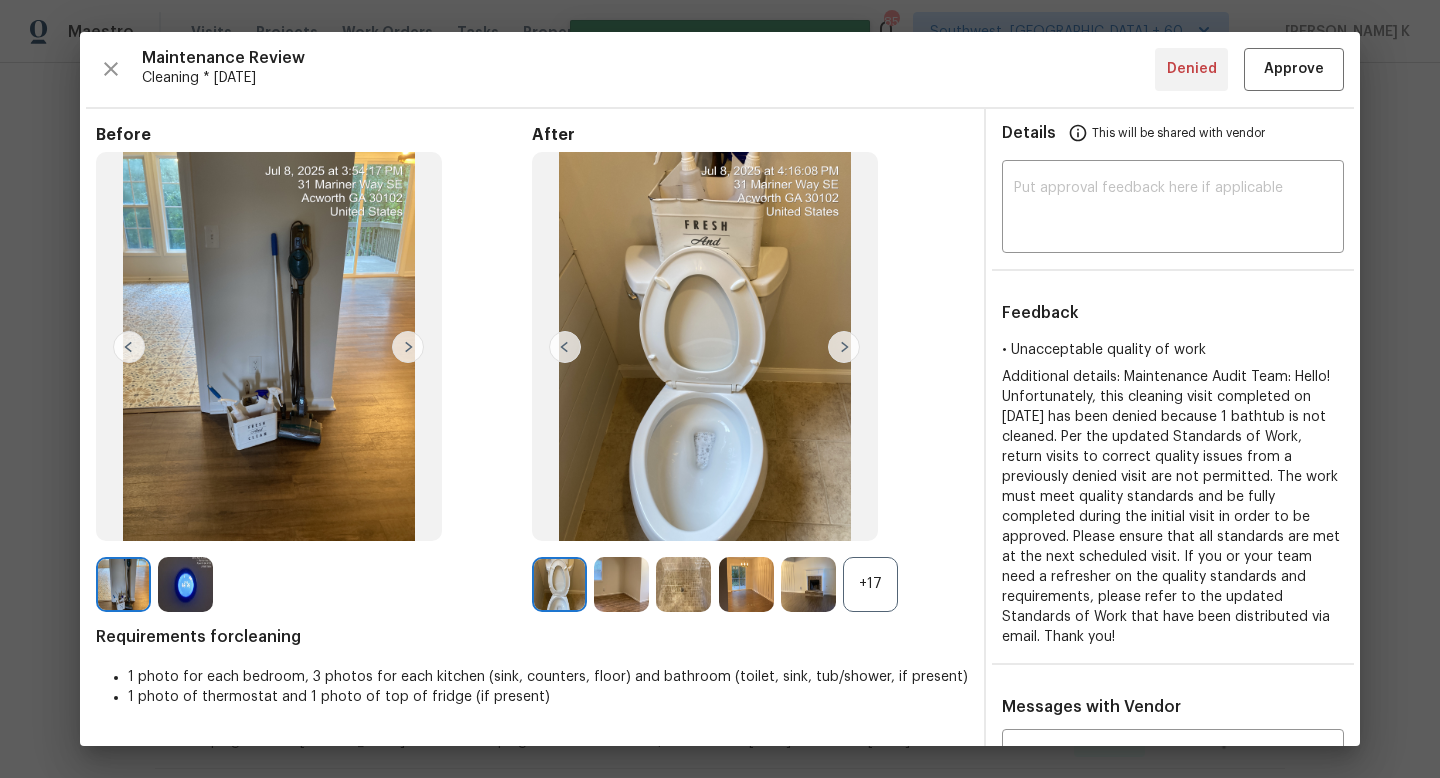 type 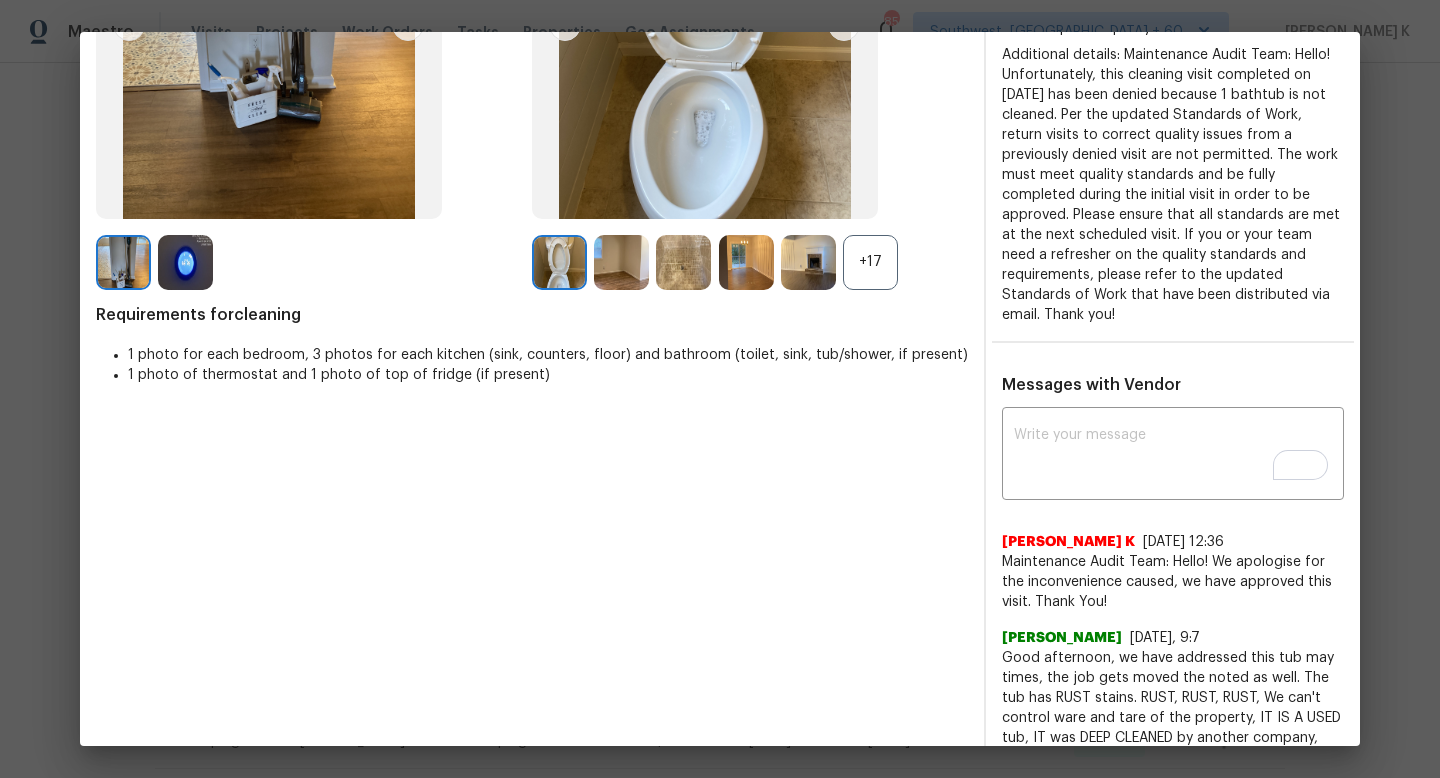 scroll, scrollTop: 0, scrollLeft: 0, axis: both 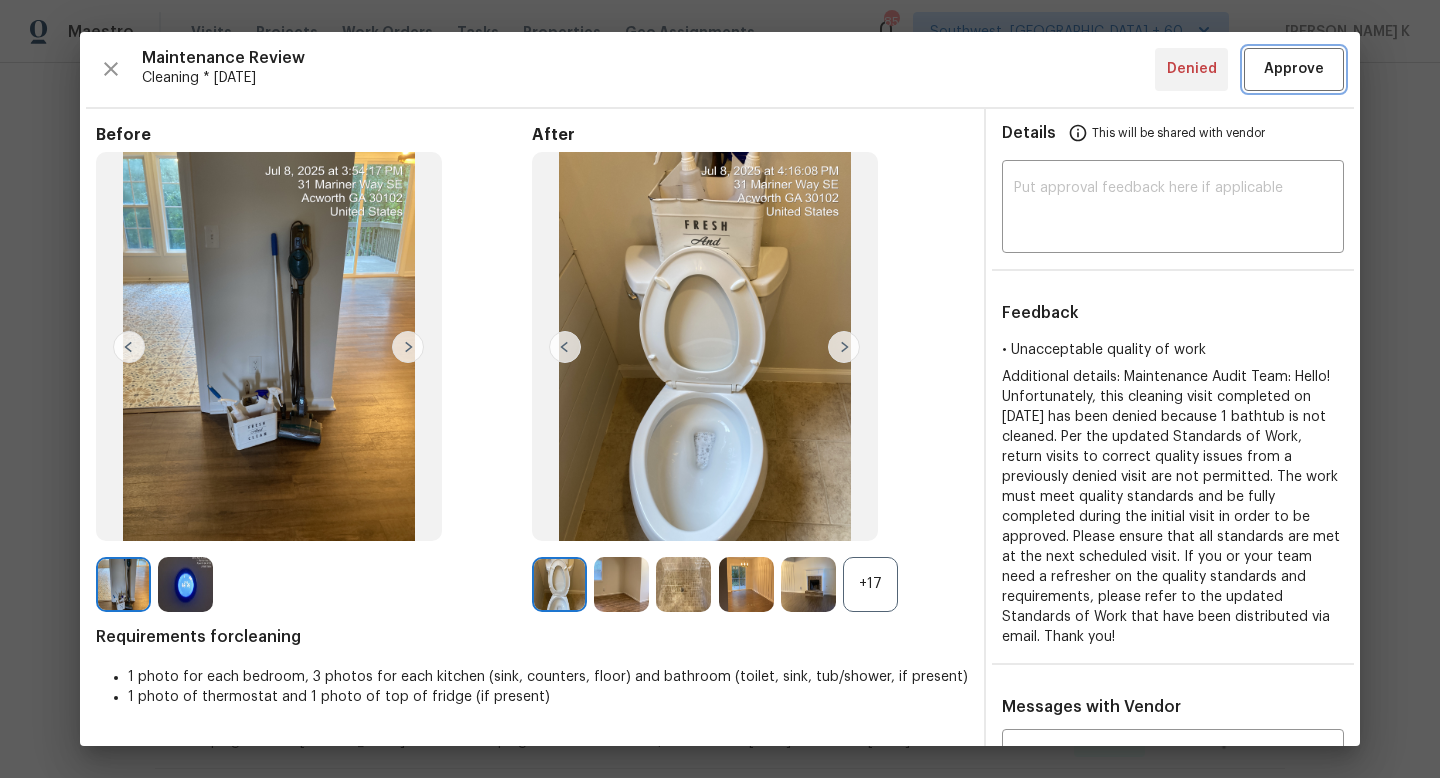 click on "Approve" at bounding box center [1294, 69] 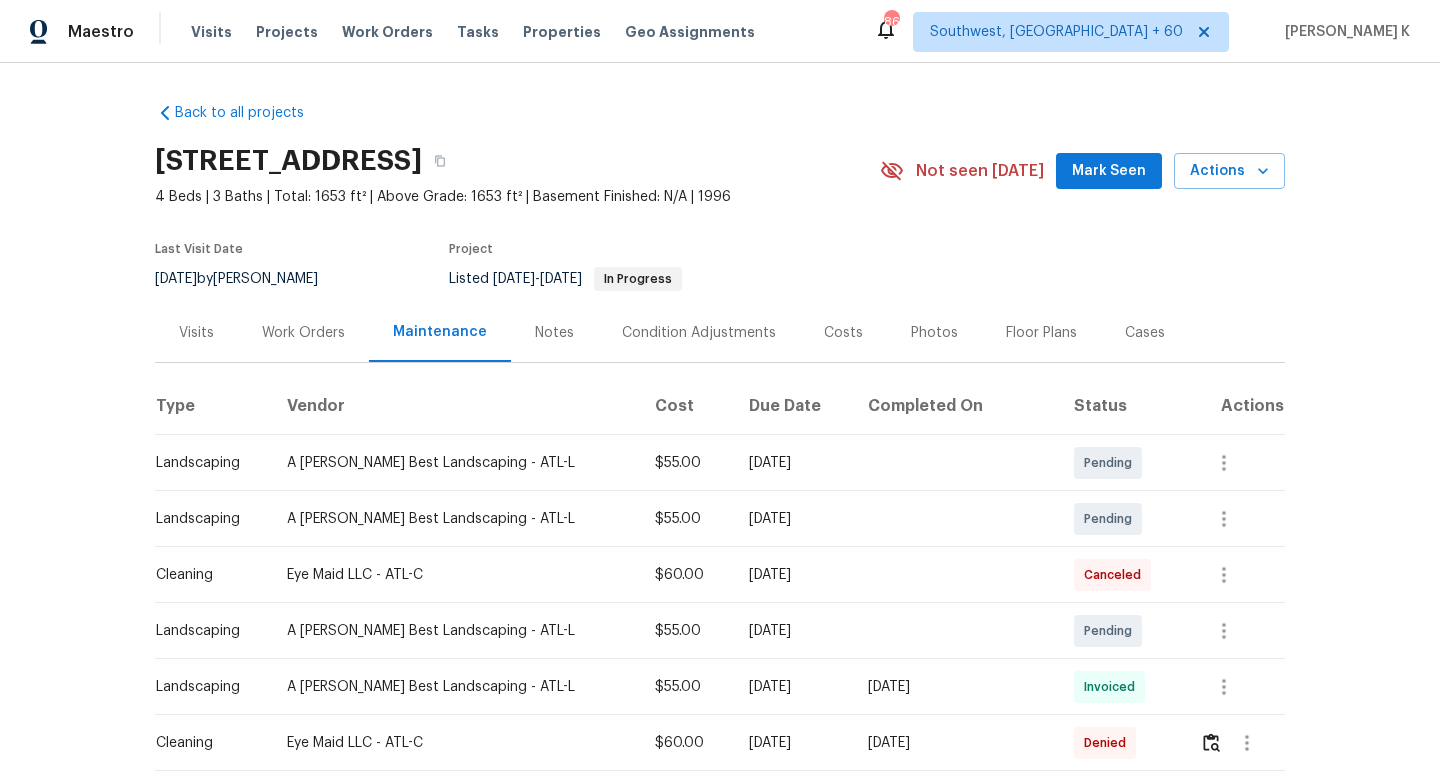 scroll, scrollTop: 0, scrollLeft: 0, axis: both 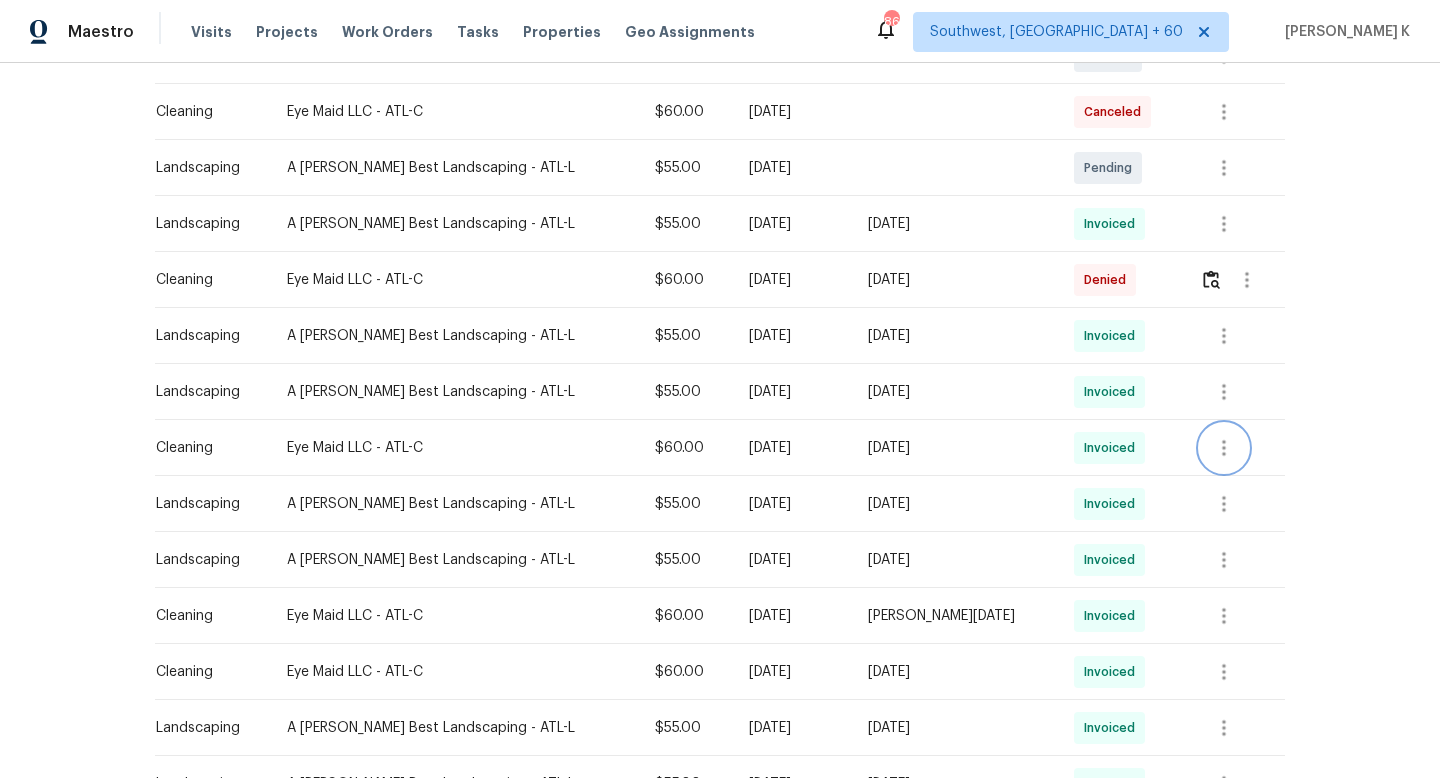 click 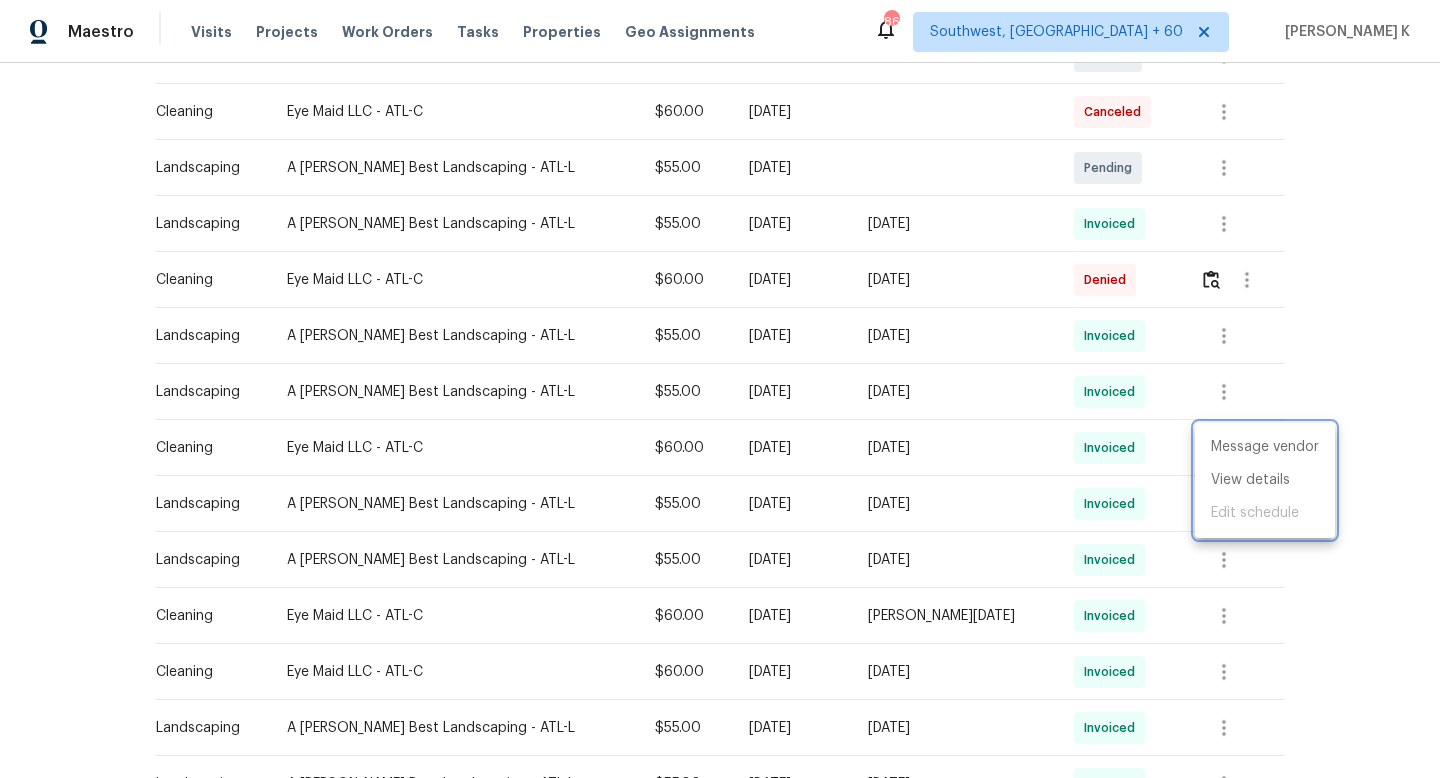 click at bounding box center (720, 389) 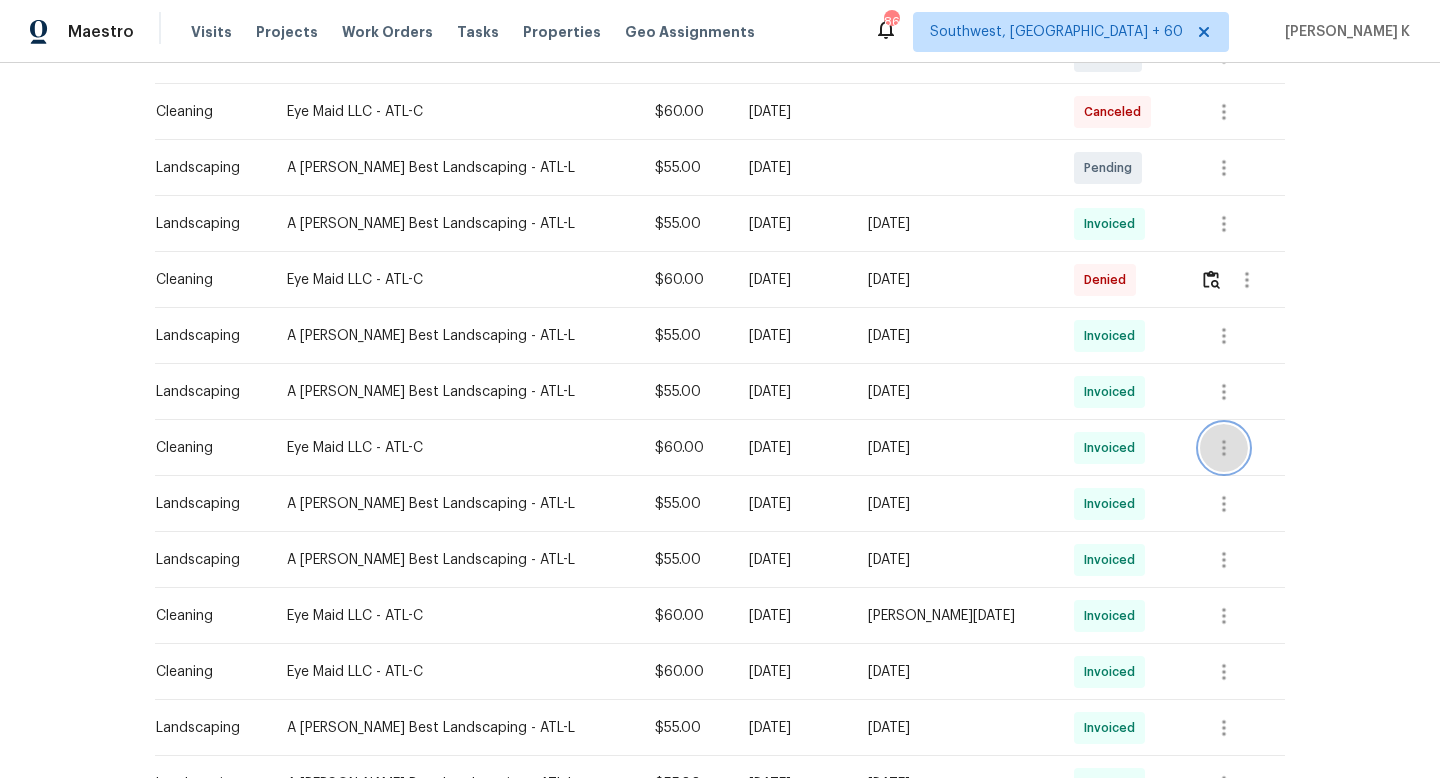click 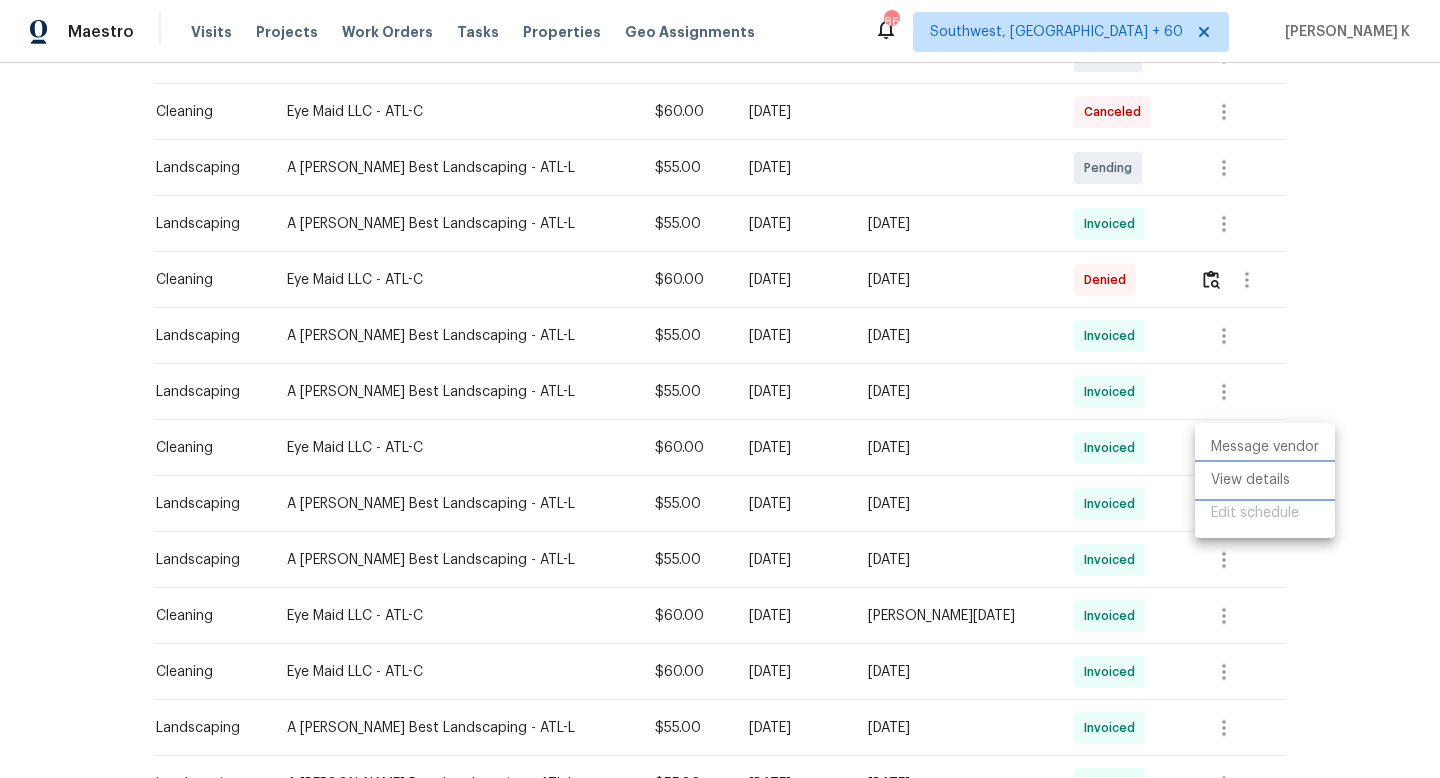 click on "View details" at bounding box center [1265, 480] 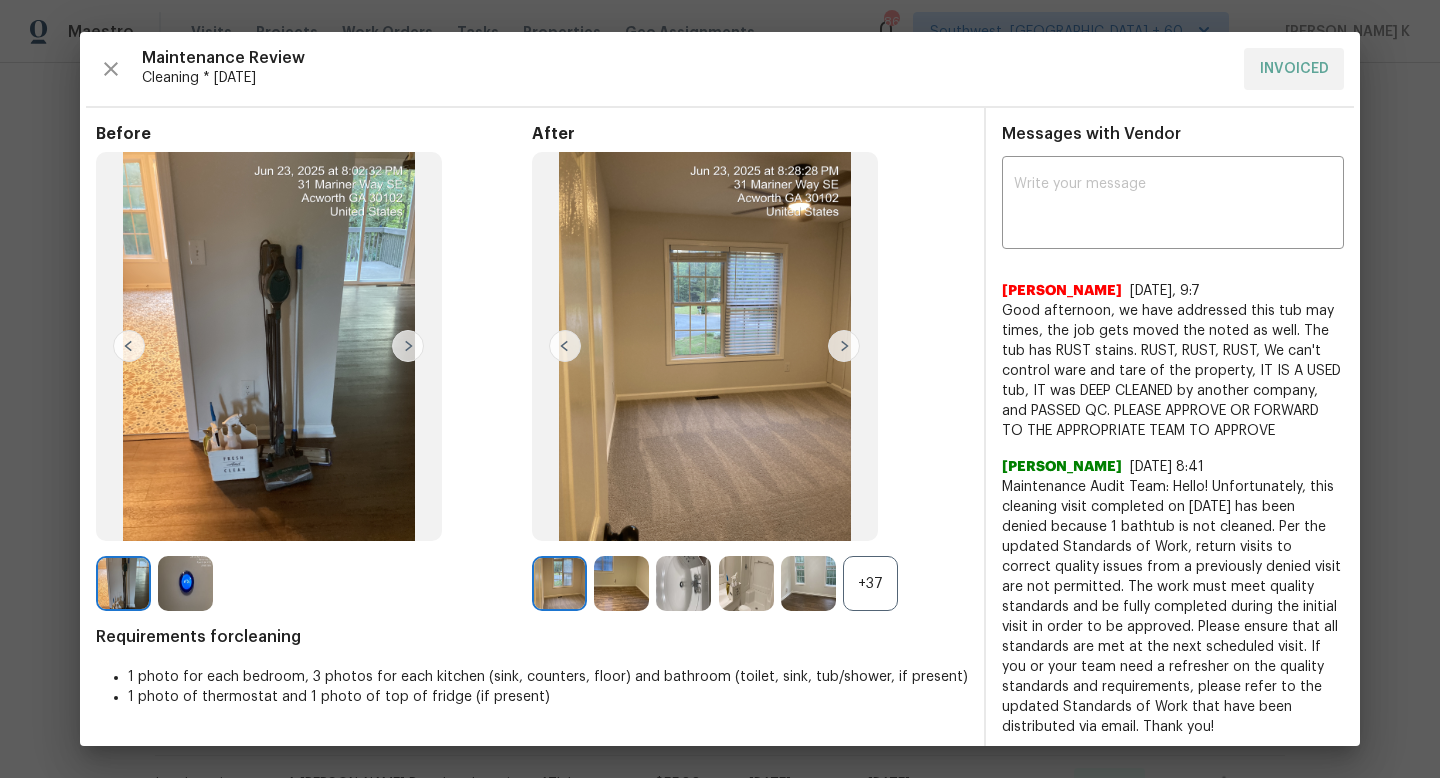 scroll, scrollTop: 6, scrollLeft: 0, axis: vertical 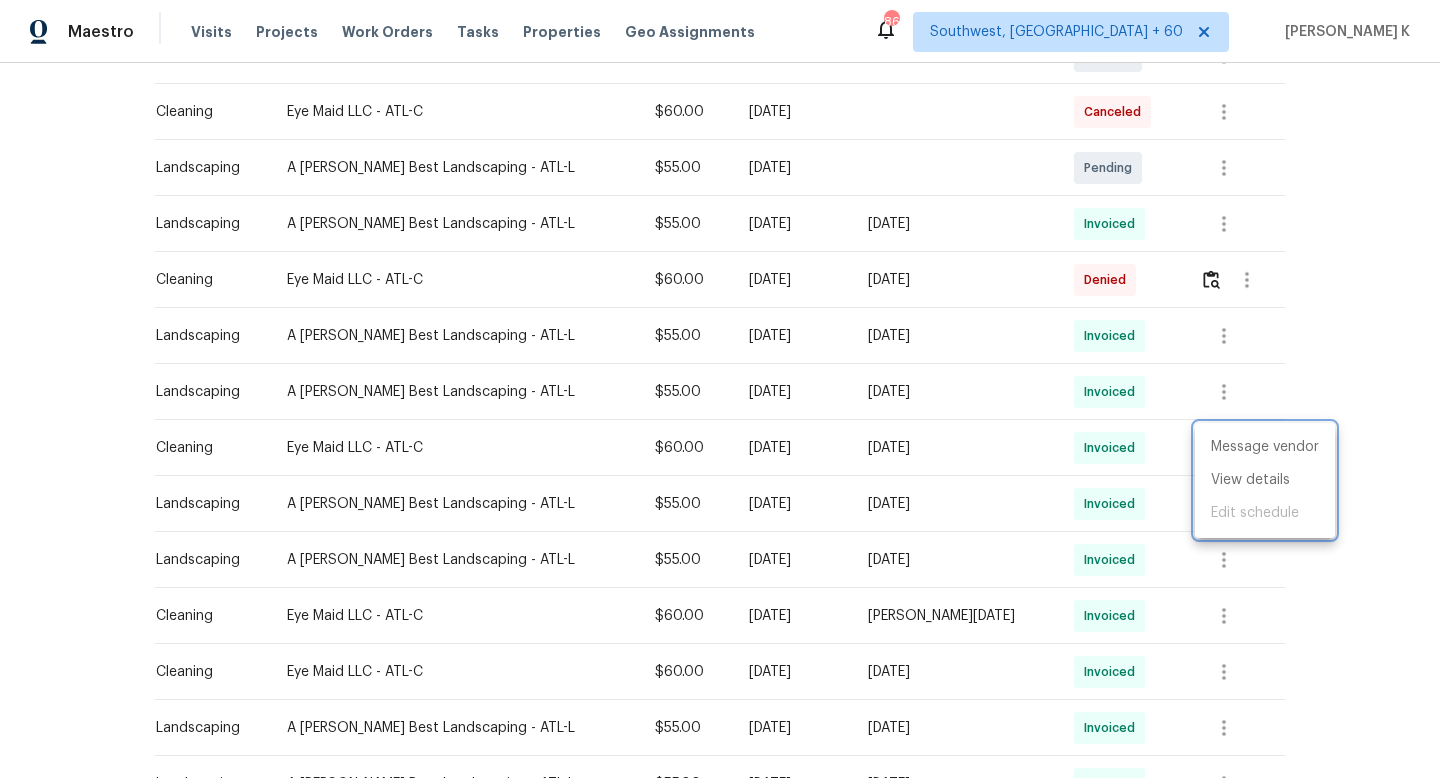 click at bounding box center [720, 389] 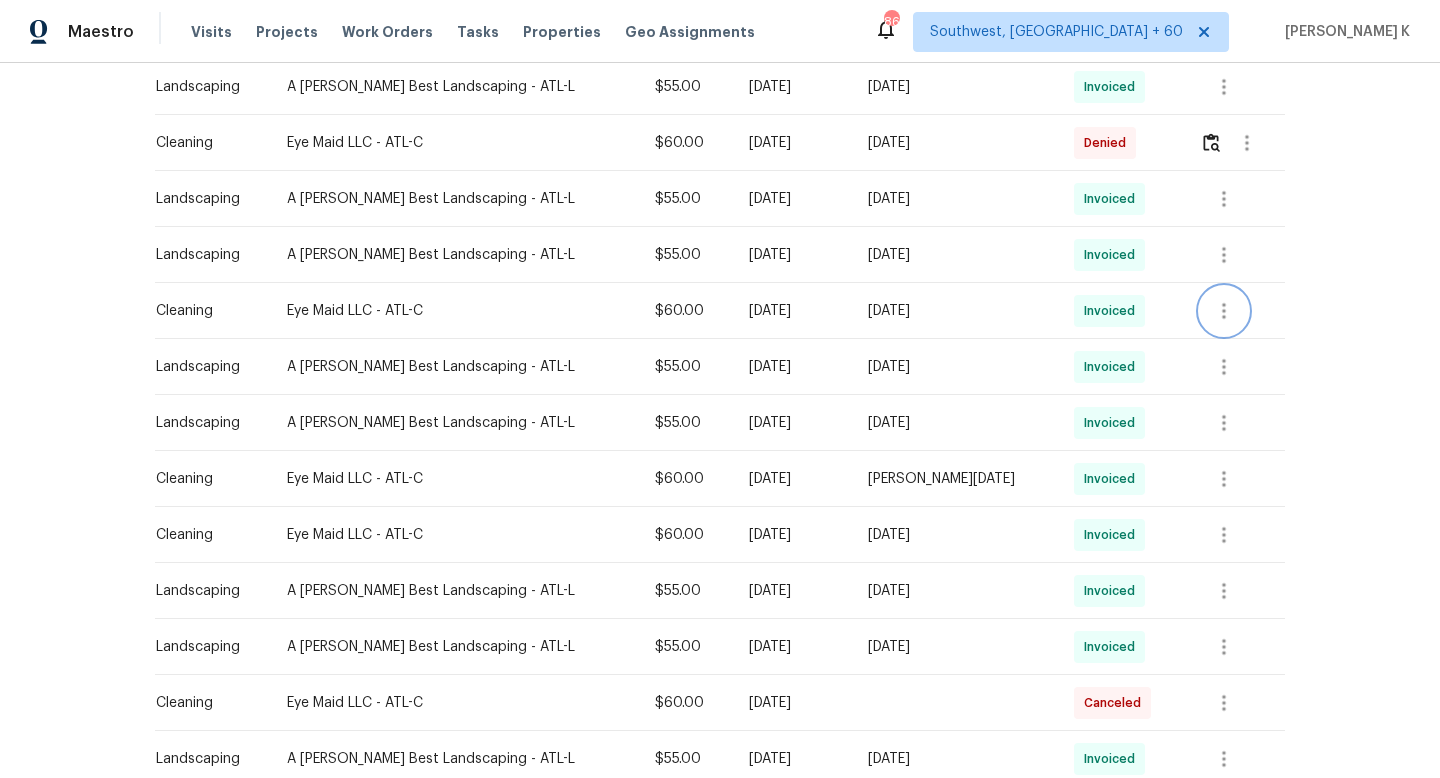 scroll, scrollTop: 601, scrollLeft: 0, axis: vertical 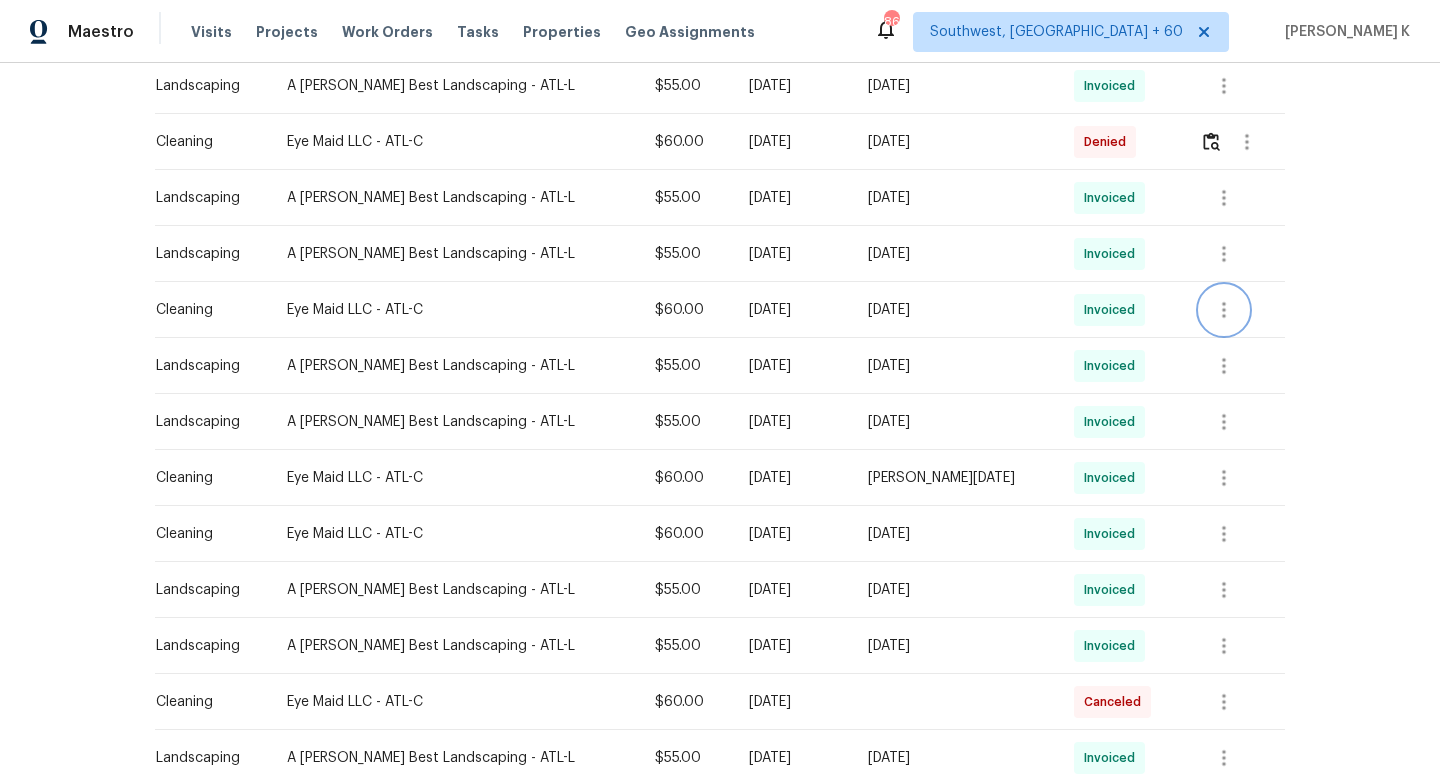click 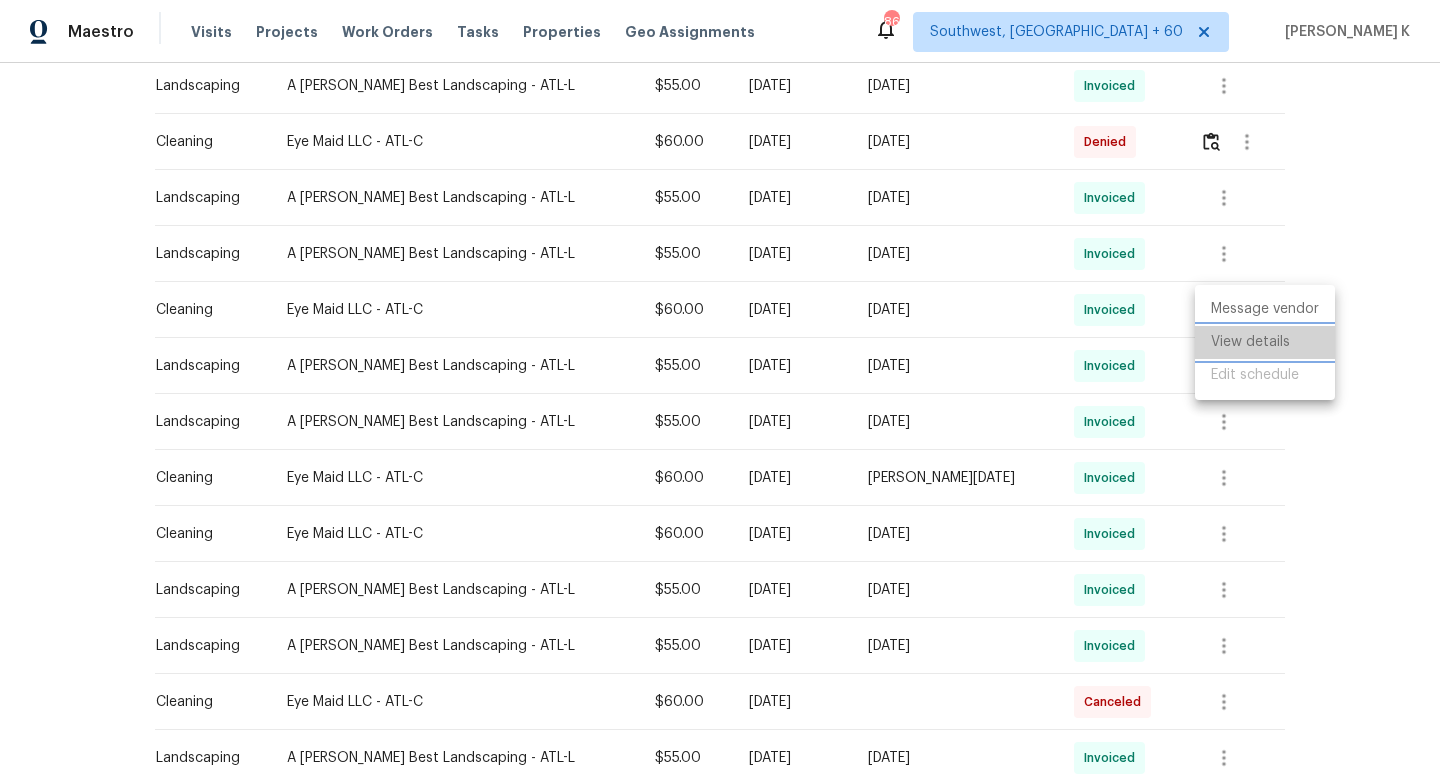 click on "View details" at bounding box center [1265, 342] 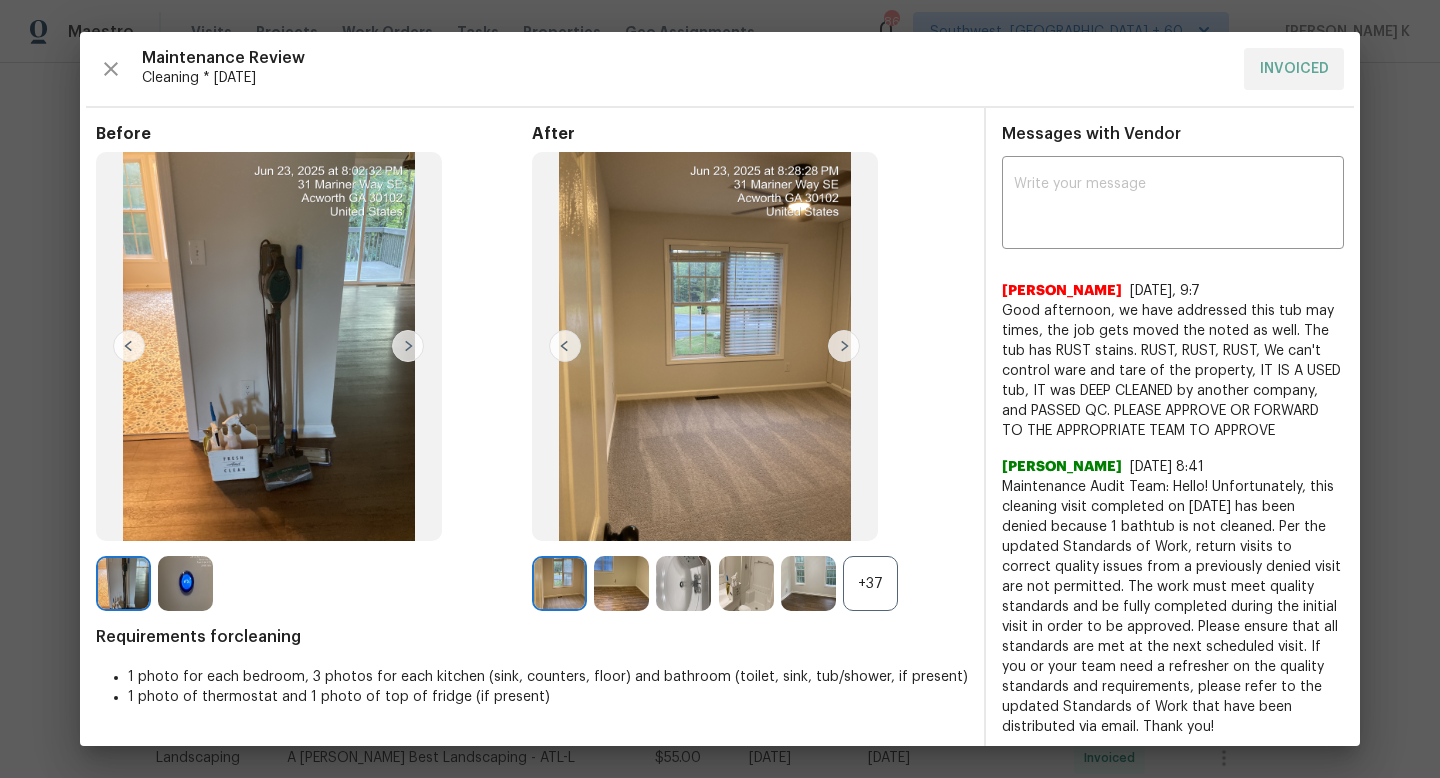 scroll, scrollTop: 6, scrollLeft: 0, axis: vertical 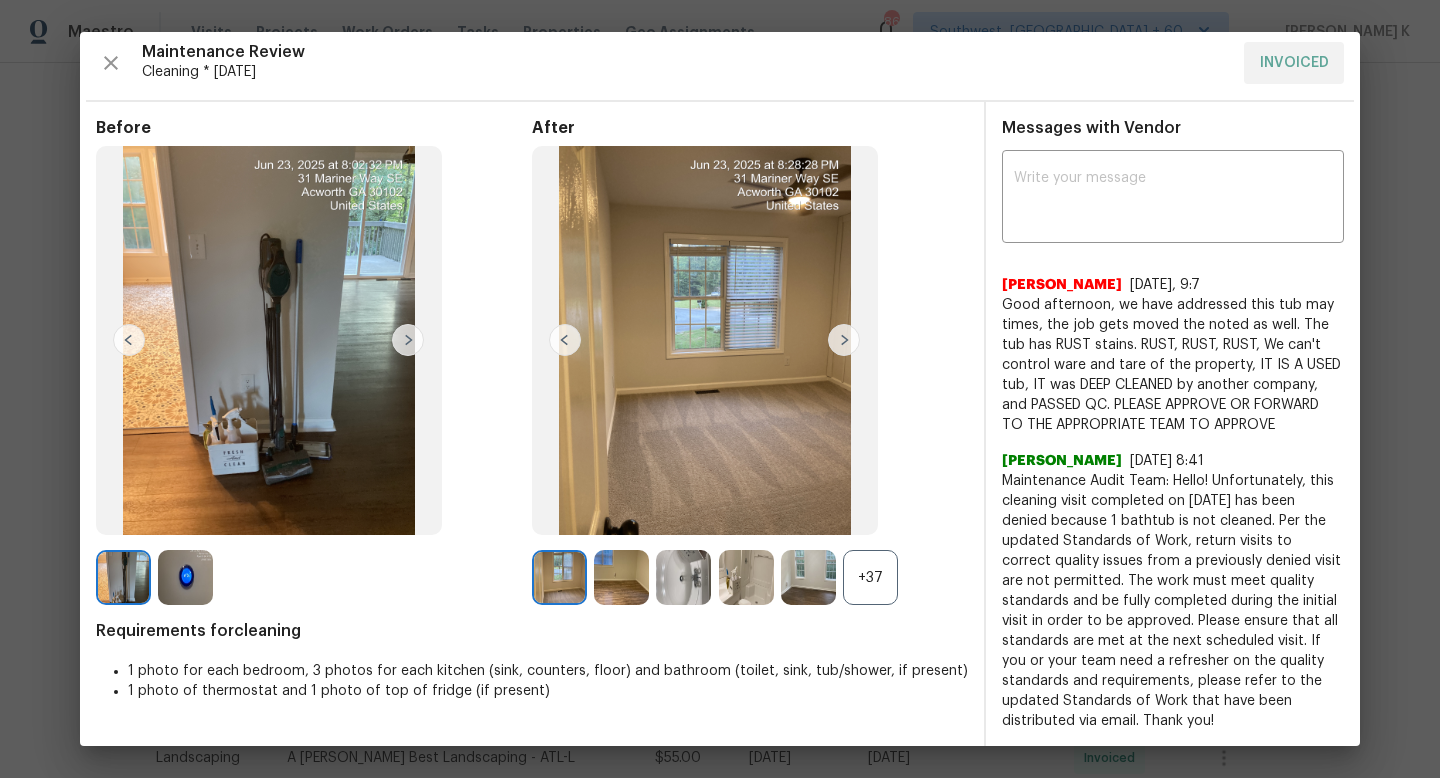 click on "+37" at bounding box center (750, 577) 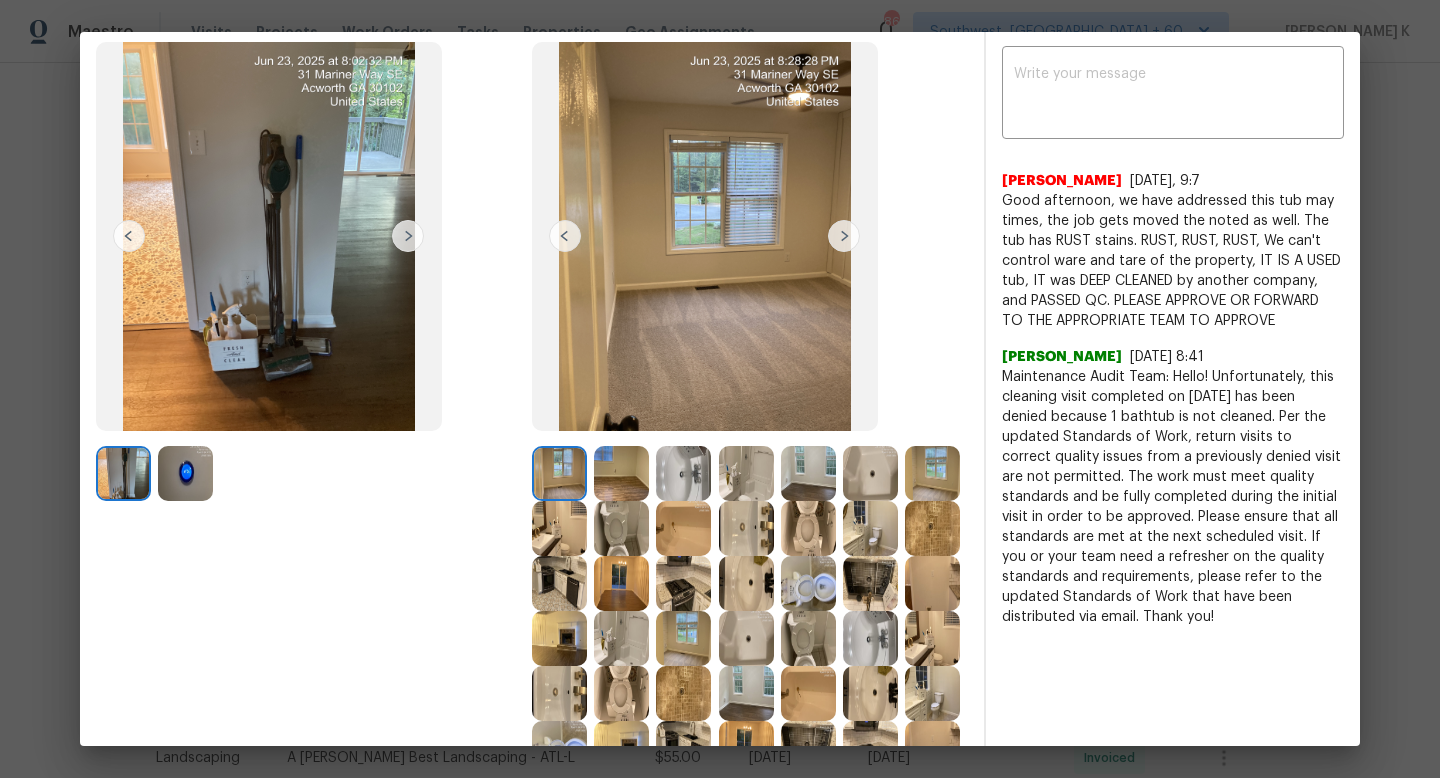scroll, scrollTop: 117, scrollLeft: 0, axis: vertical 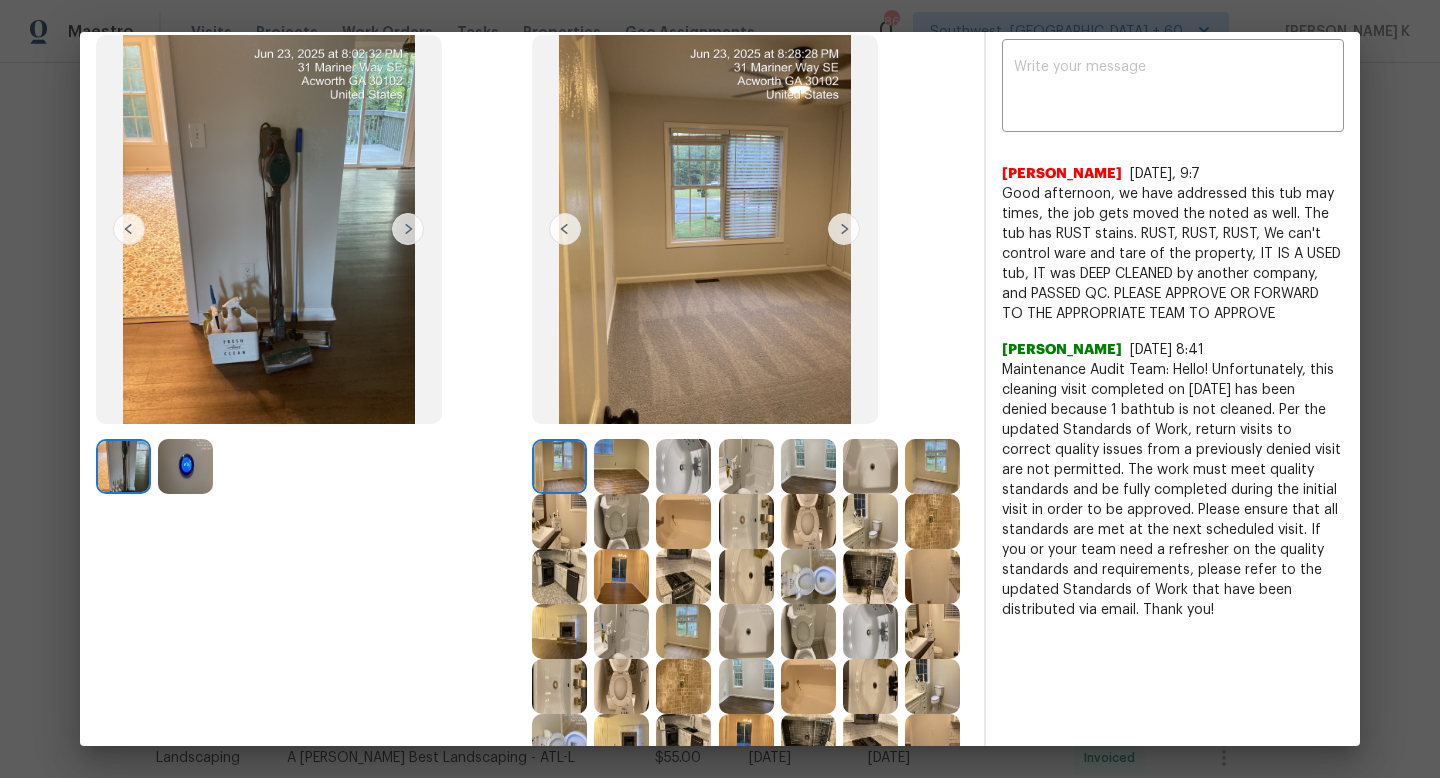 click at bounding box center [683, 521] 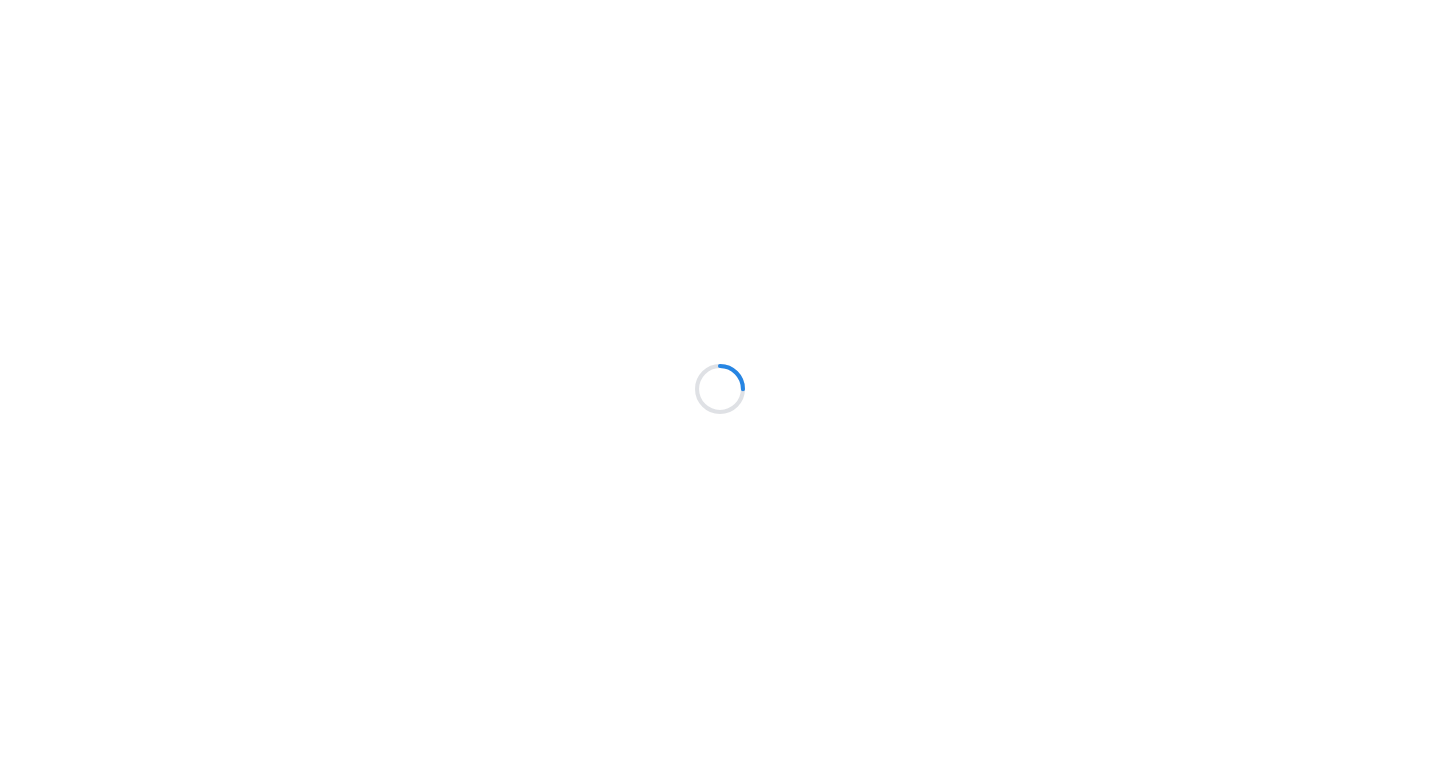 scroll, scrollTop: 0, scrollLeft: 0, axis: both 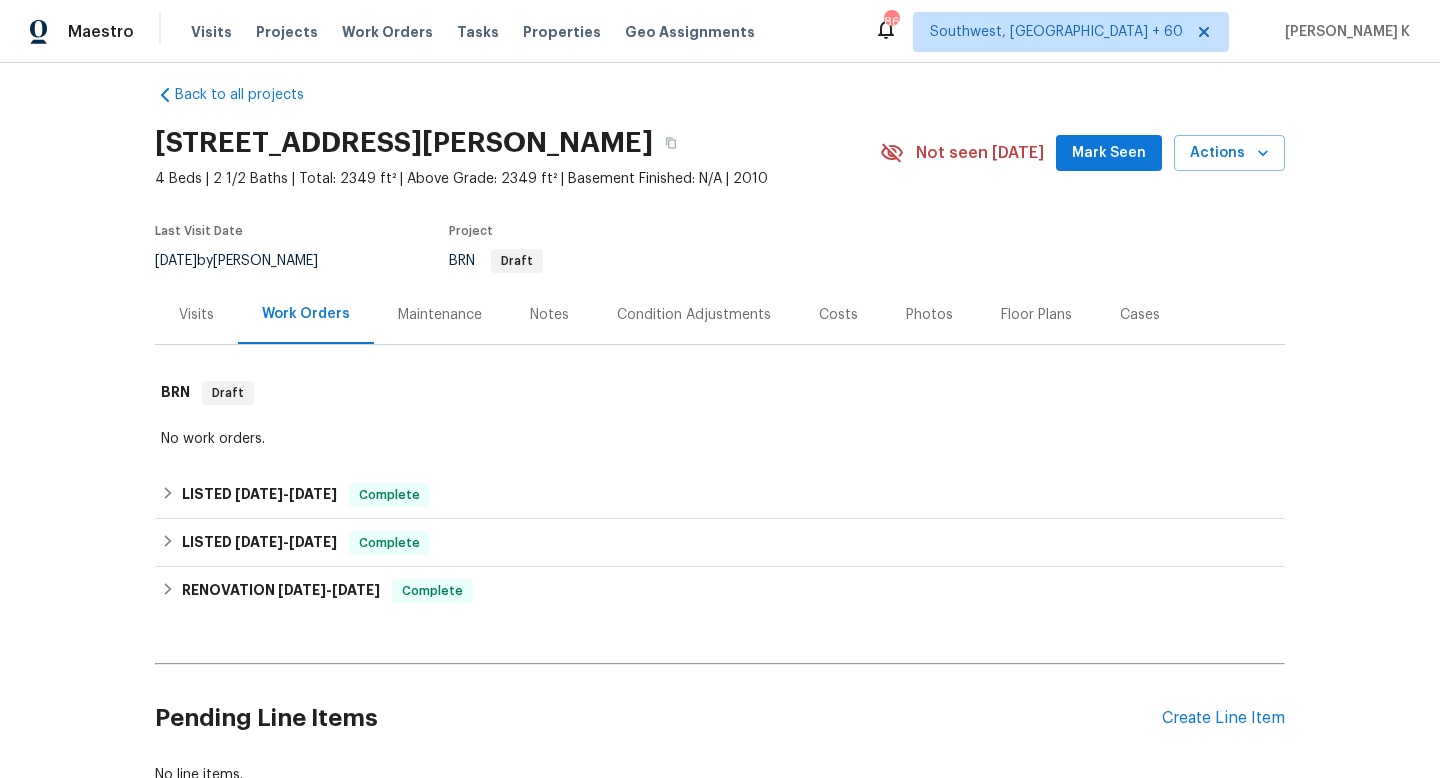 click on "Maintenance" at bounding box center (440, 315) 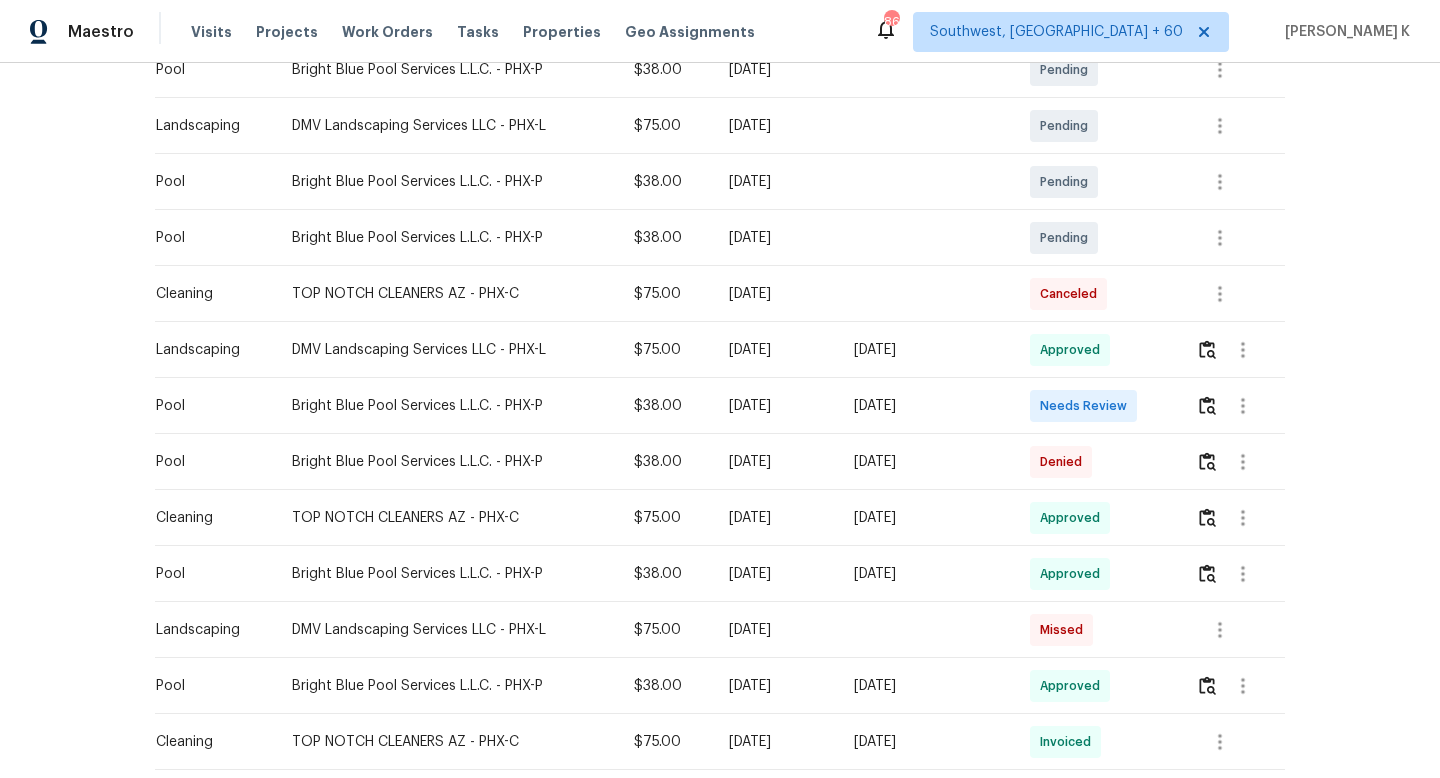 scroll, scrollTop: 396, scrollLeft: 0, axis: vertical 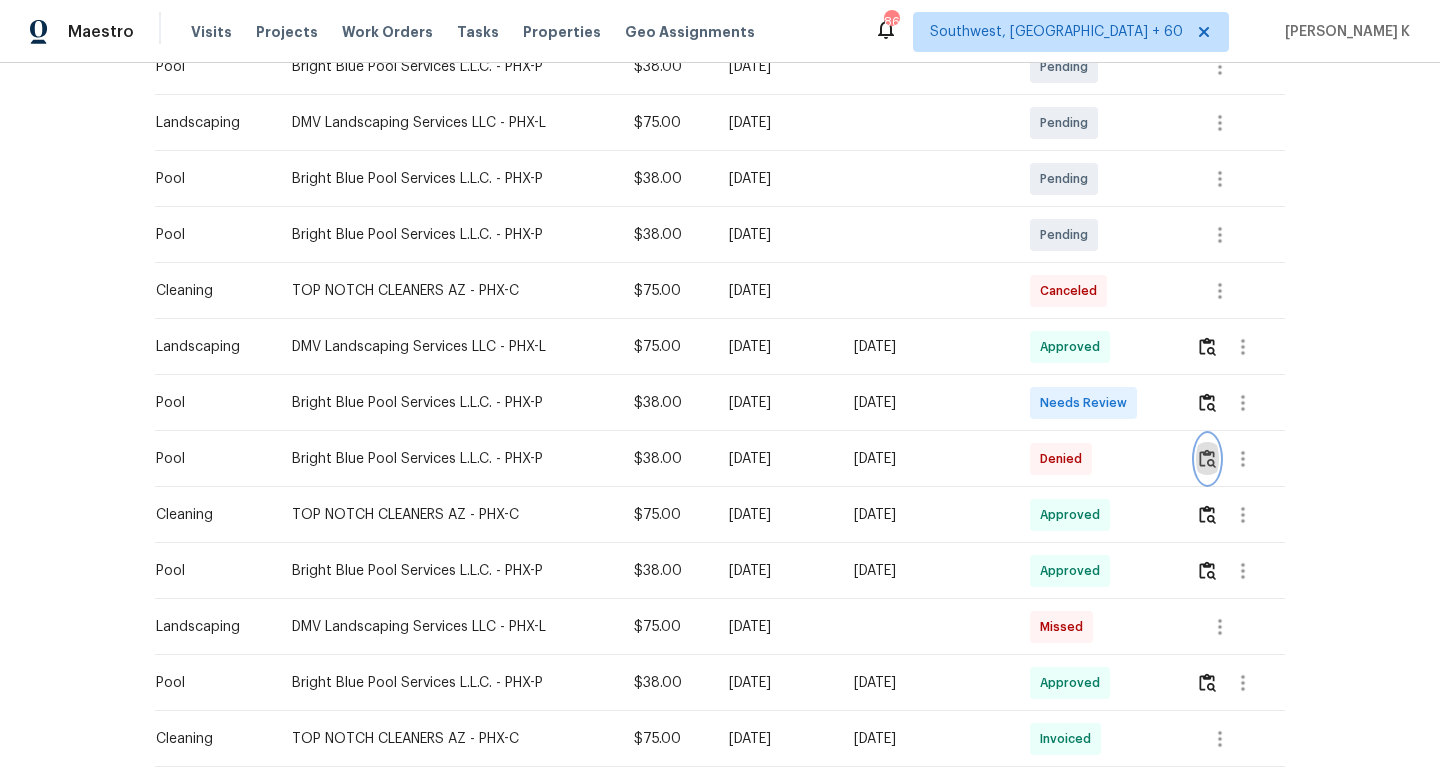 click at bounding box center (1207, 458) 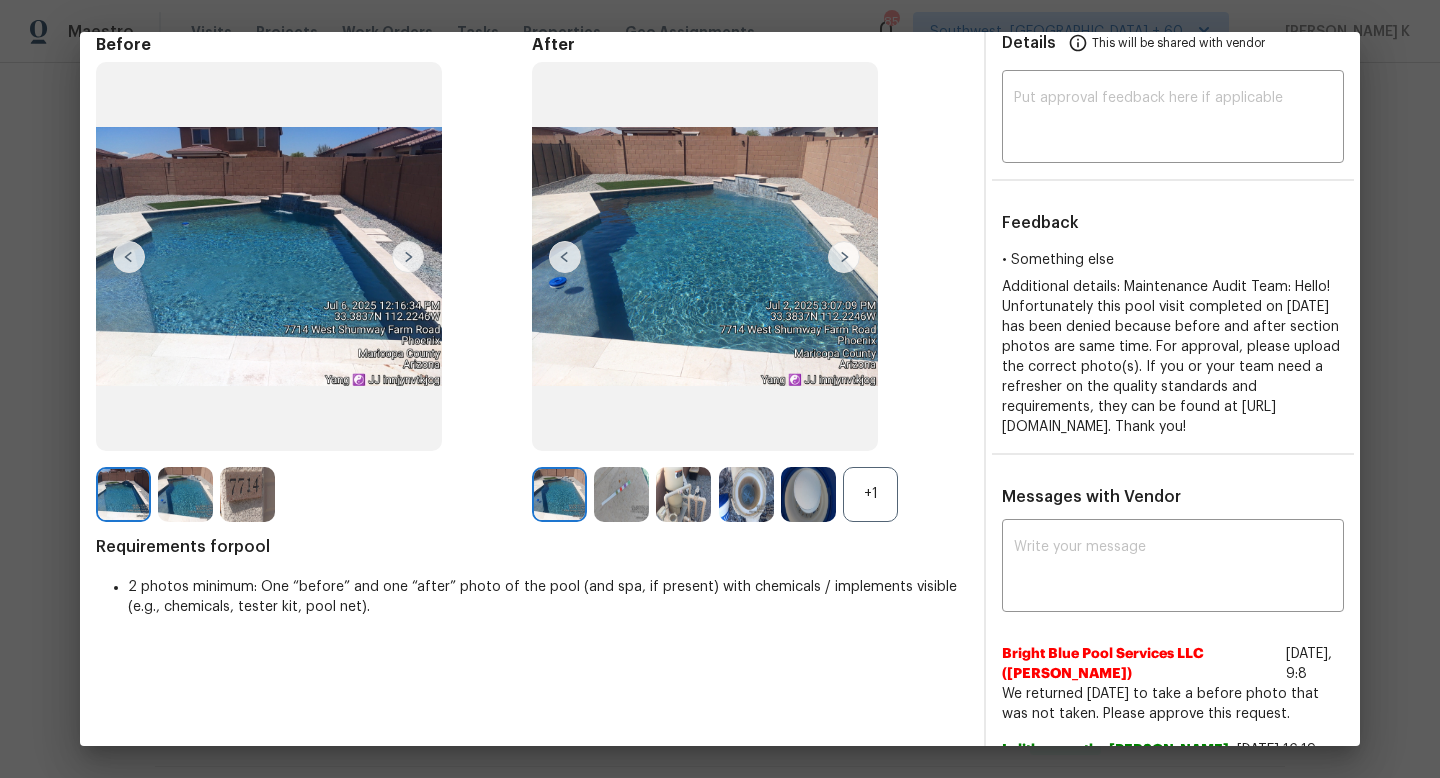scroll, scrollTop: 87, scrollLeft: 0, axis: vertical 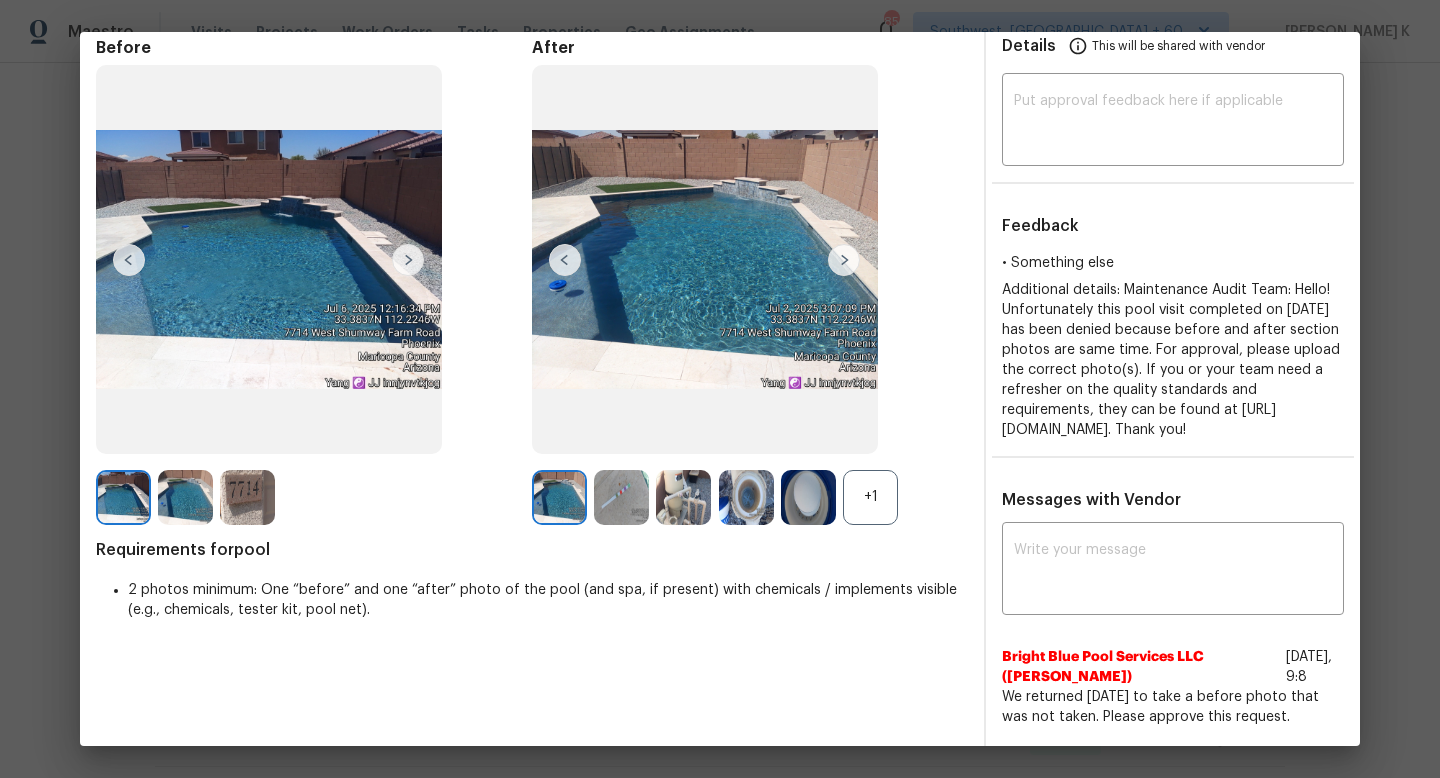 click at bounding box center [185, 497] 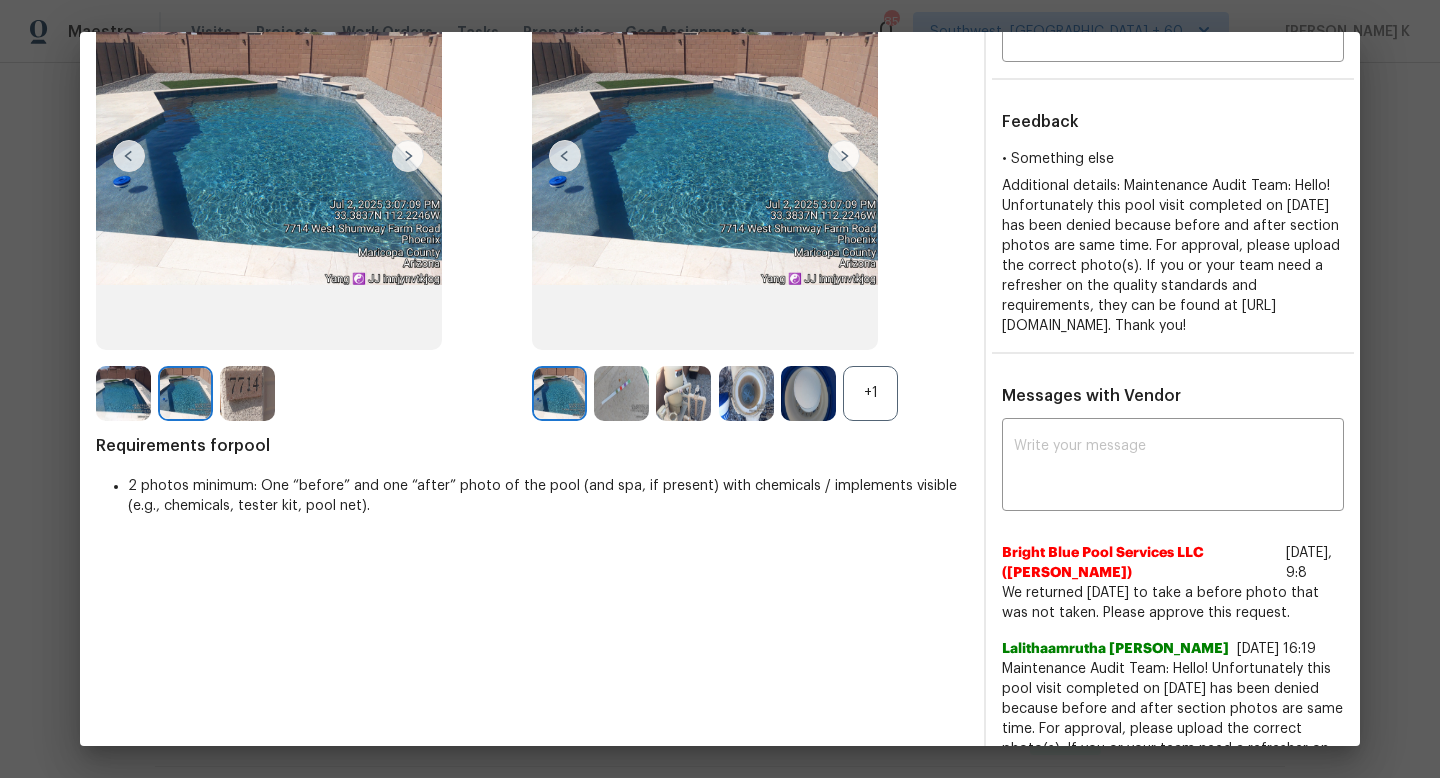 scroll, scrollTop: 299, scrollLeft: 0, axis: vertical 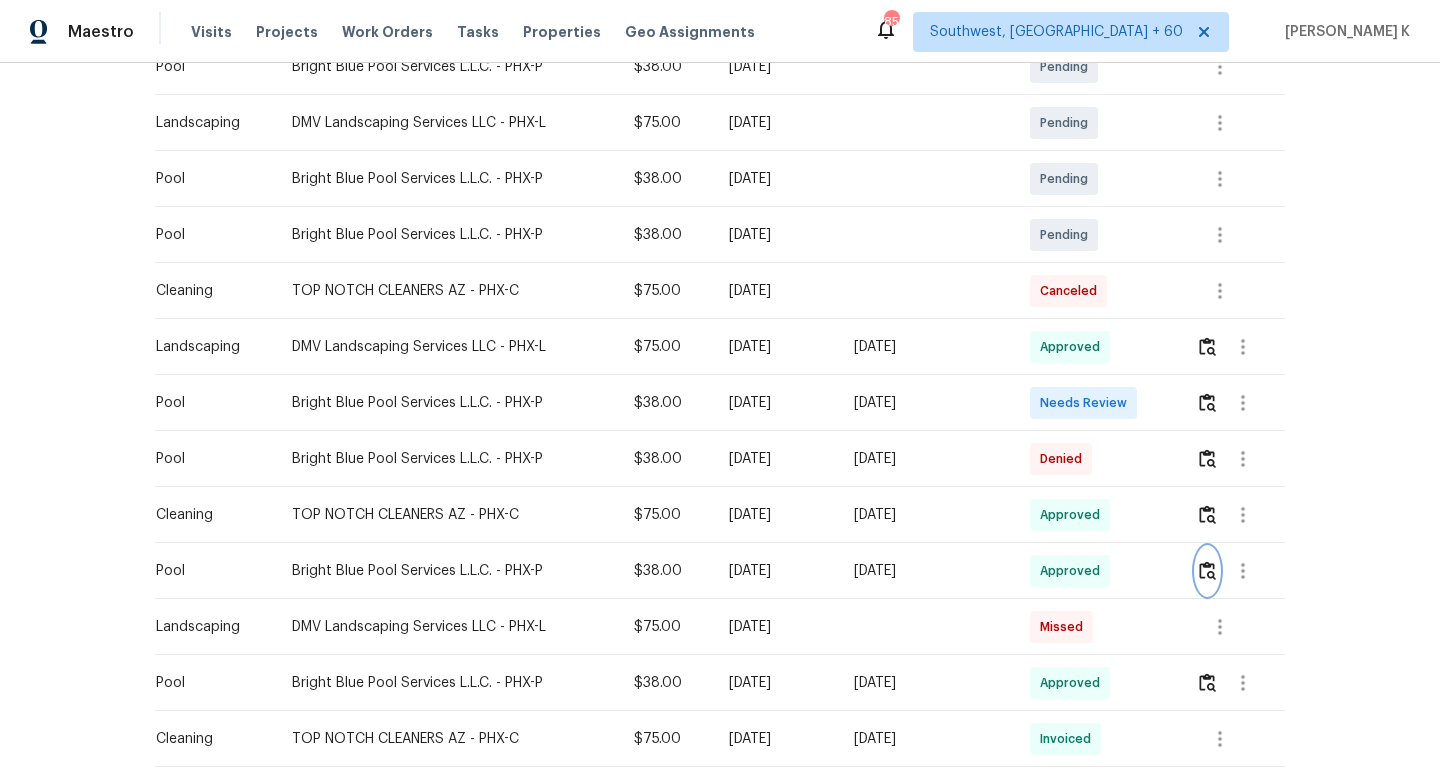 click at bounding box center (1207, 570) 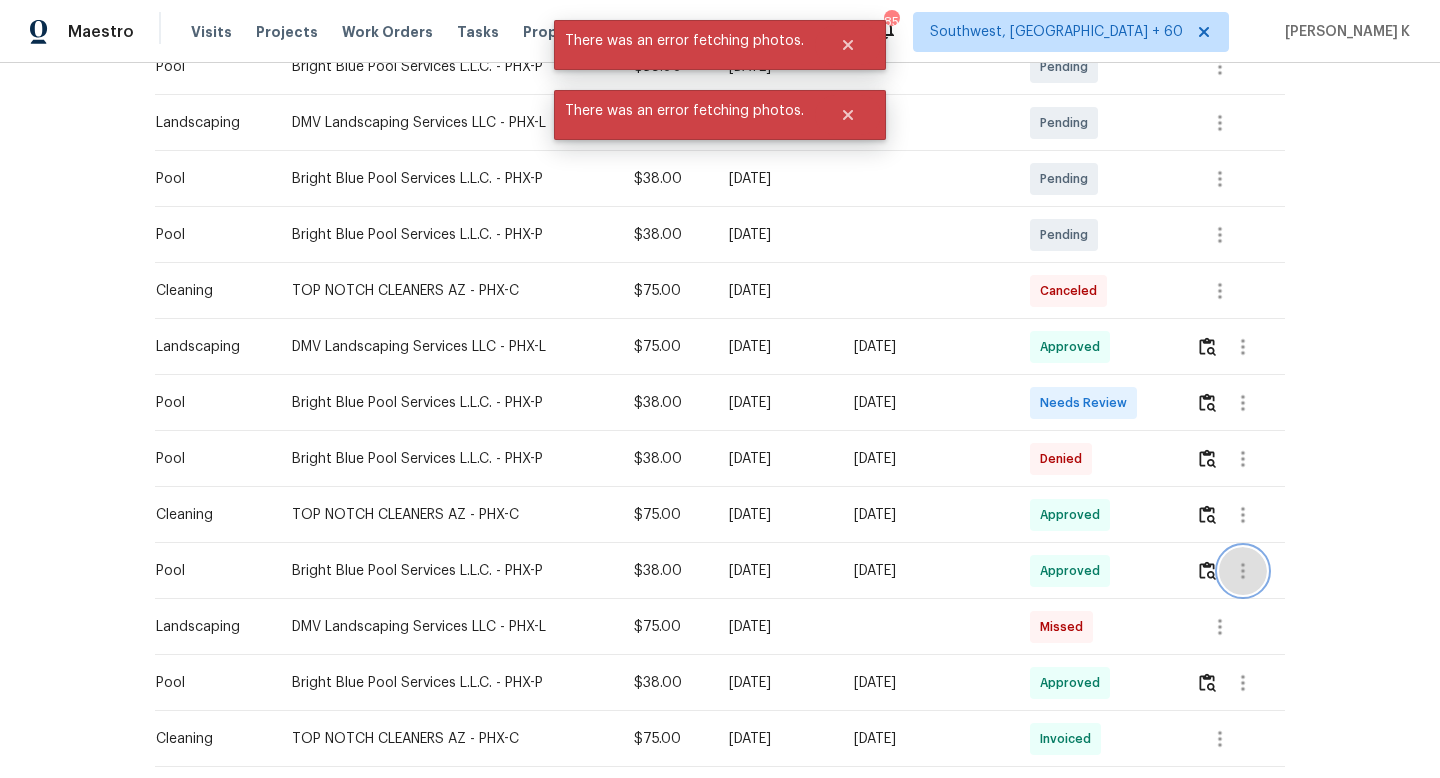 click 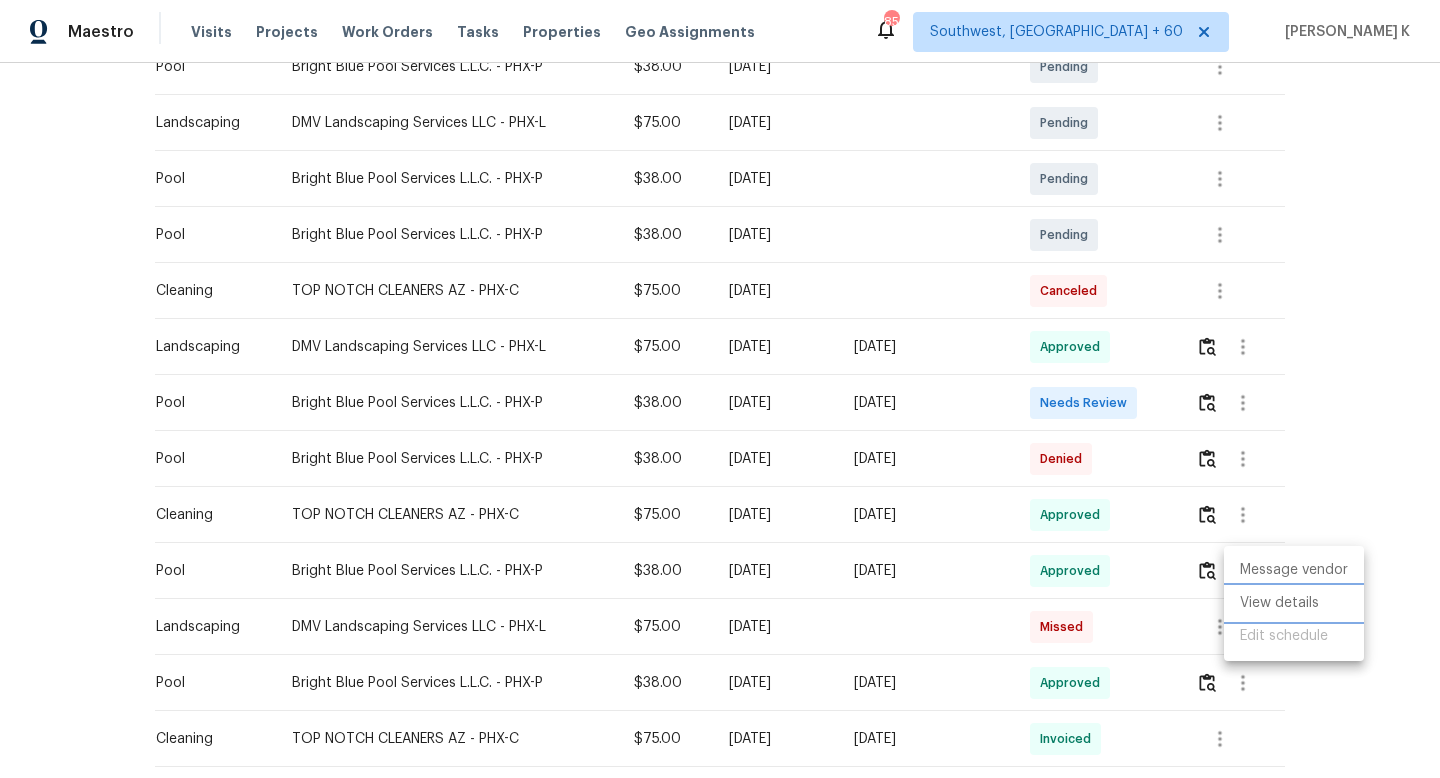 click on "View details" at bounding box center (1294, 603) 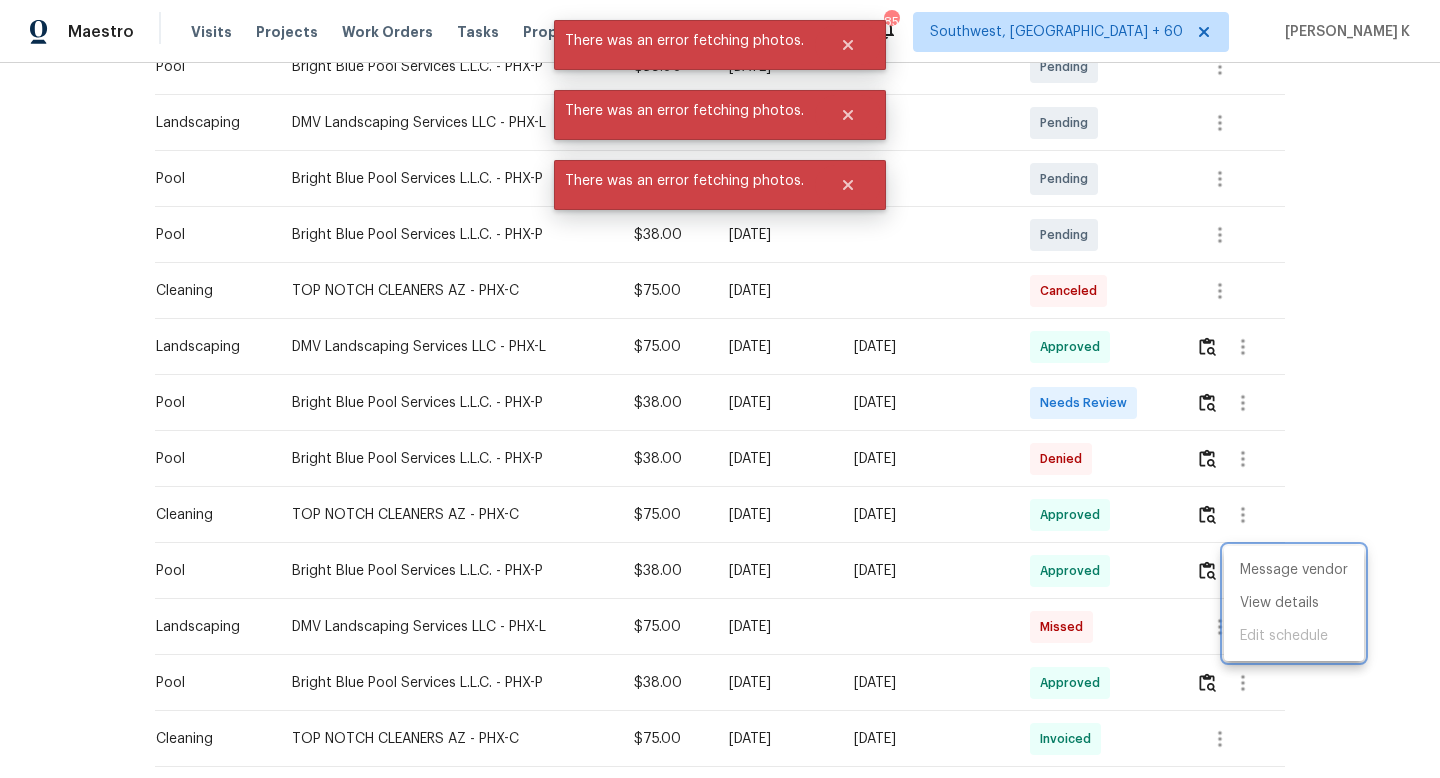 click at bounding box center [720, 389] 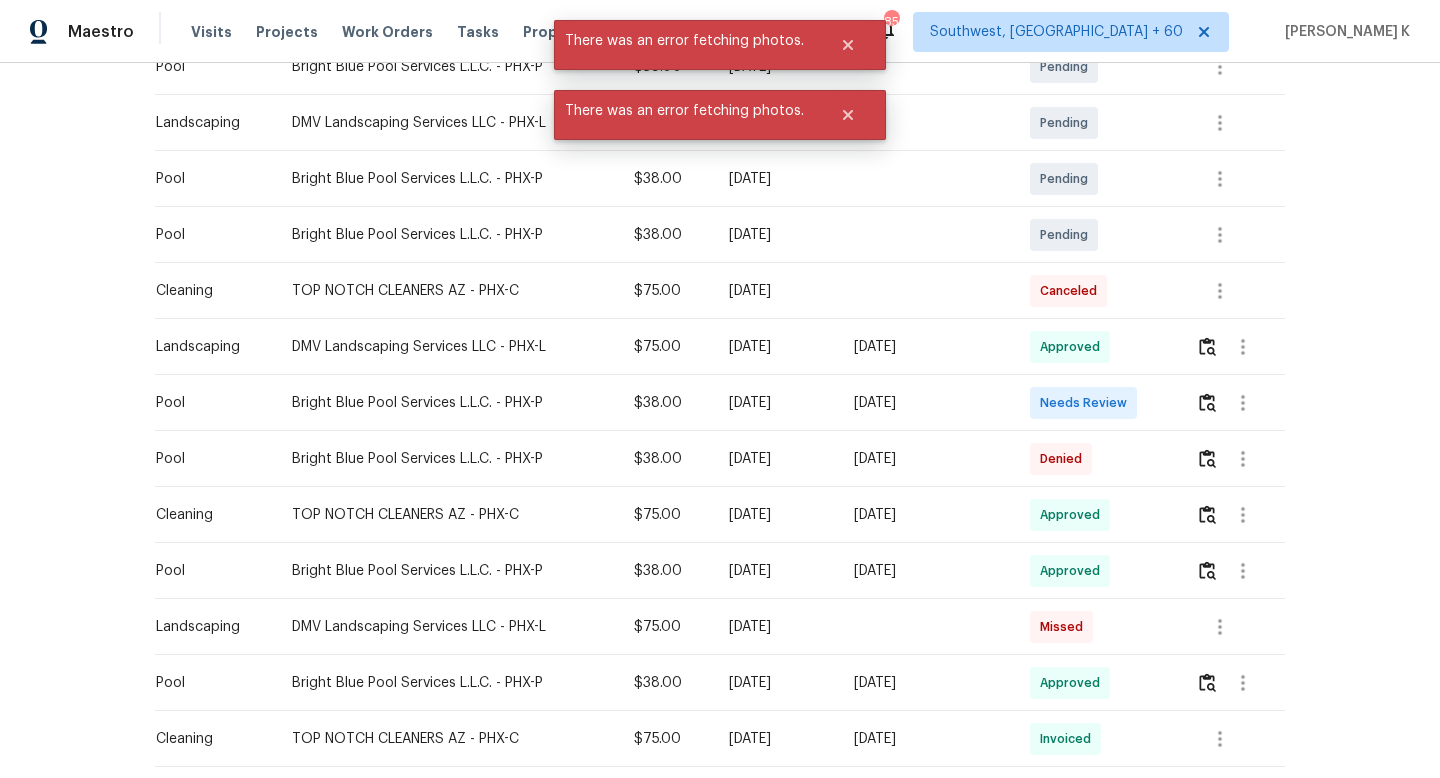 click on "Back to all projects 7714 W Shumway Farm Rd, Laveen, AZ 85339 4 Beds | 2 1/2 Baths | Total: 2349 ft² | Above Grade: 2349 ft² | Basement Finished: N/A | 2010 Not seen today Mark Seen Actions Last Visit Date 7/7/2025  by  Nick Pulliam   Project BRN   Draft Visits Work Orders Maintenance Notes Condition Adjustments Costs Photos Floor Plans Cases Type Vendor Cost Due Date Completed On Status Actions Pool Bright Blue Pool Services L.L.C. - PHX-P $38.00 Mon, Jul 28 2025 Pending Landscaping DMV Landscaping Services LLC - PHX-L $75.00 Mon, Jul 21 2025 Pending Pool Bright Blue Pool Services L.L.C. - PHX-P $38.00 Mon, Jul 21 2025 Pending Pool Bright Blue Pool Services L.L.C. - PHX-P $38.00 Mon, Jul 14 2025 Pending Cleaning TOP NOTCH CLEANERS AZ - PHX-C $75.00 Mon, Jul 14 2025 Canceled Landscaping DMV Landscaping Services LLC - PHX-L $75.00 Mon, Jul 07 2025 Mon, Jul 07 2025 Approved Pool Bright Blue Pool Services L.L.C. - PHX-P $38.00 Mon, Jul 07 2025 Sat, Jul 12 2025 Needs Review Pool $38.00 Mon, Jun 30 2025 Denied" at bounding box center (720, 420) 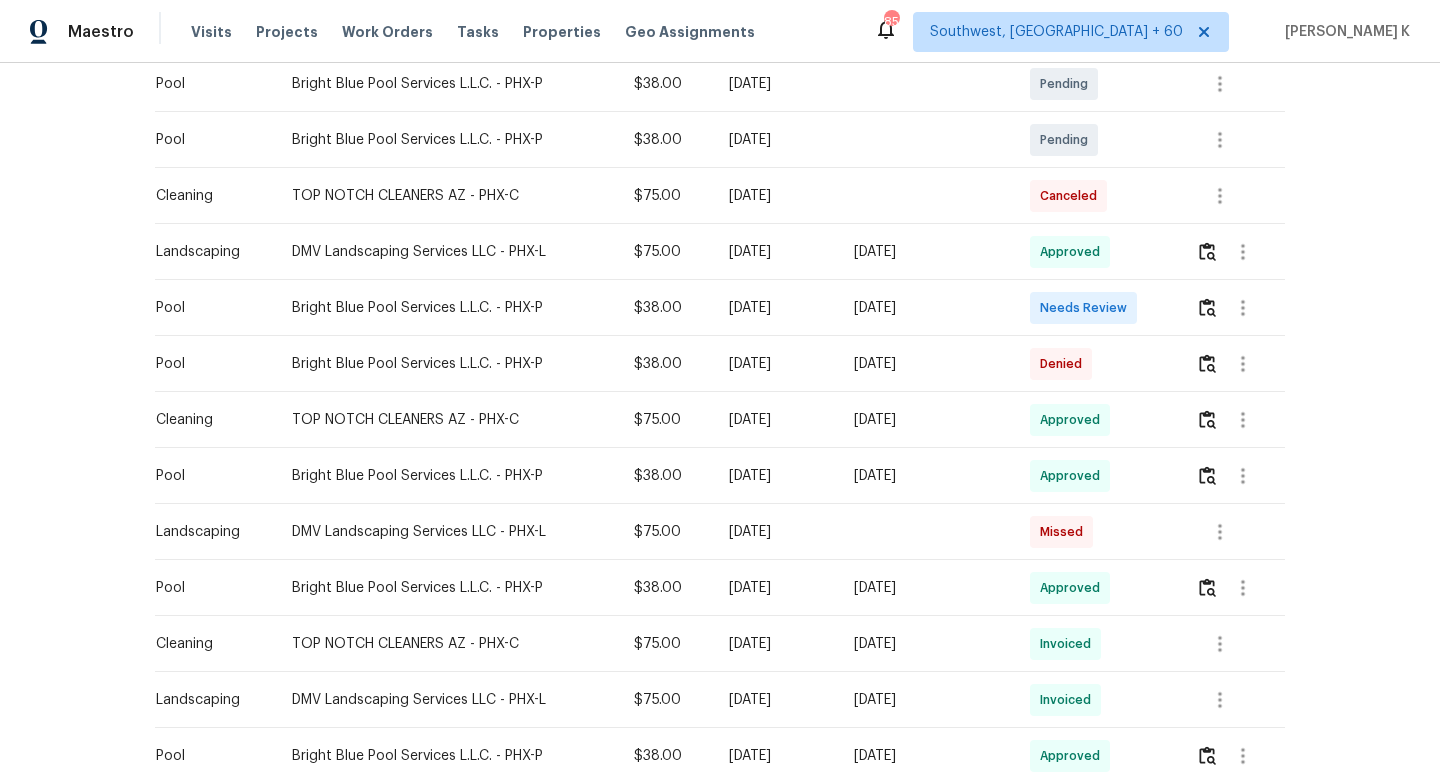 scroll, scrollTop: 510, scrollLeft: 0, axis: vertical 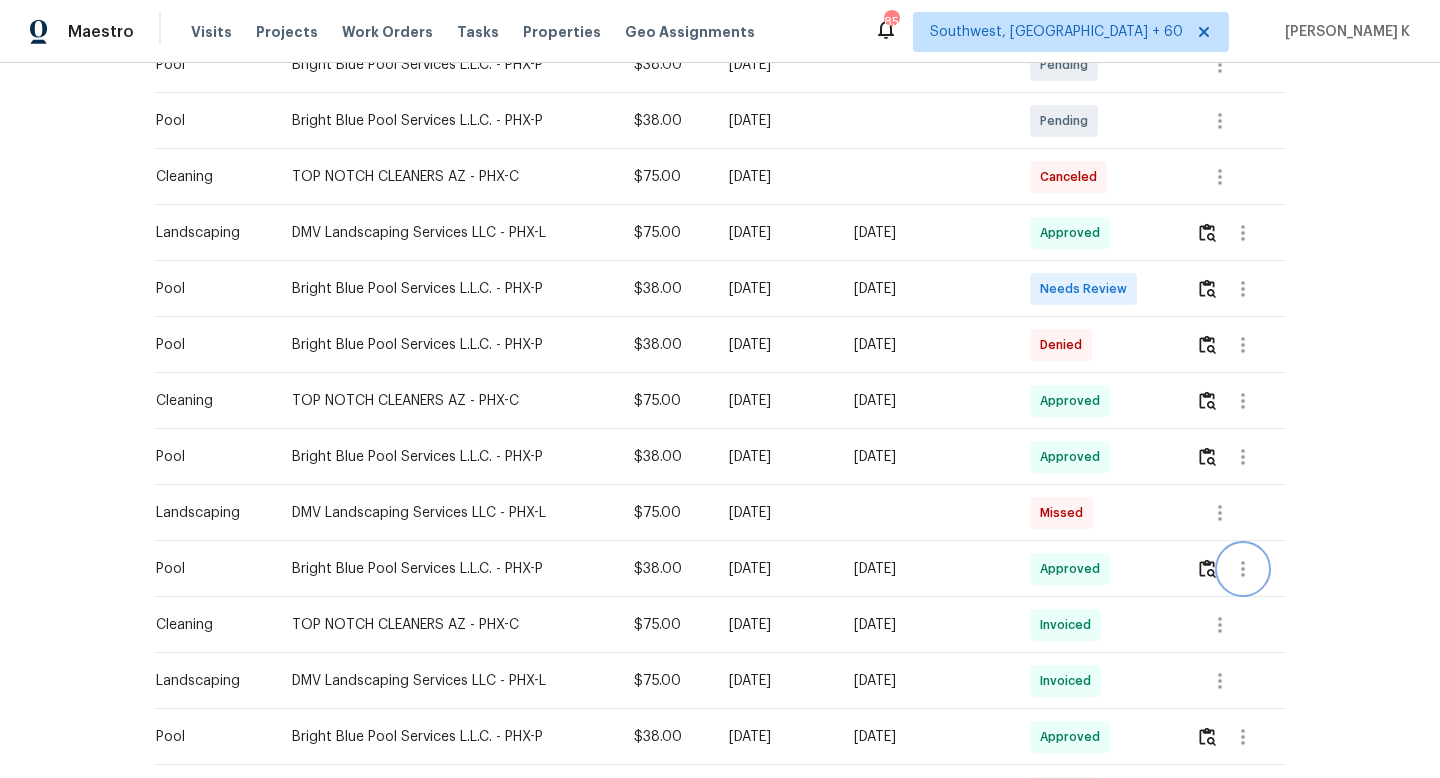 click 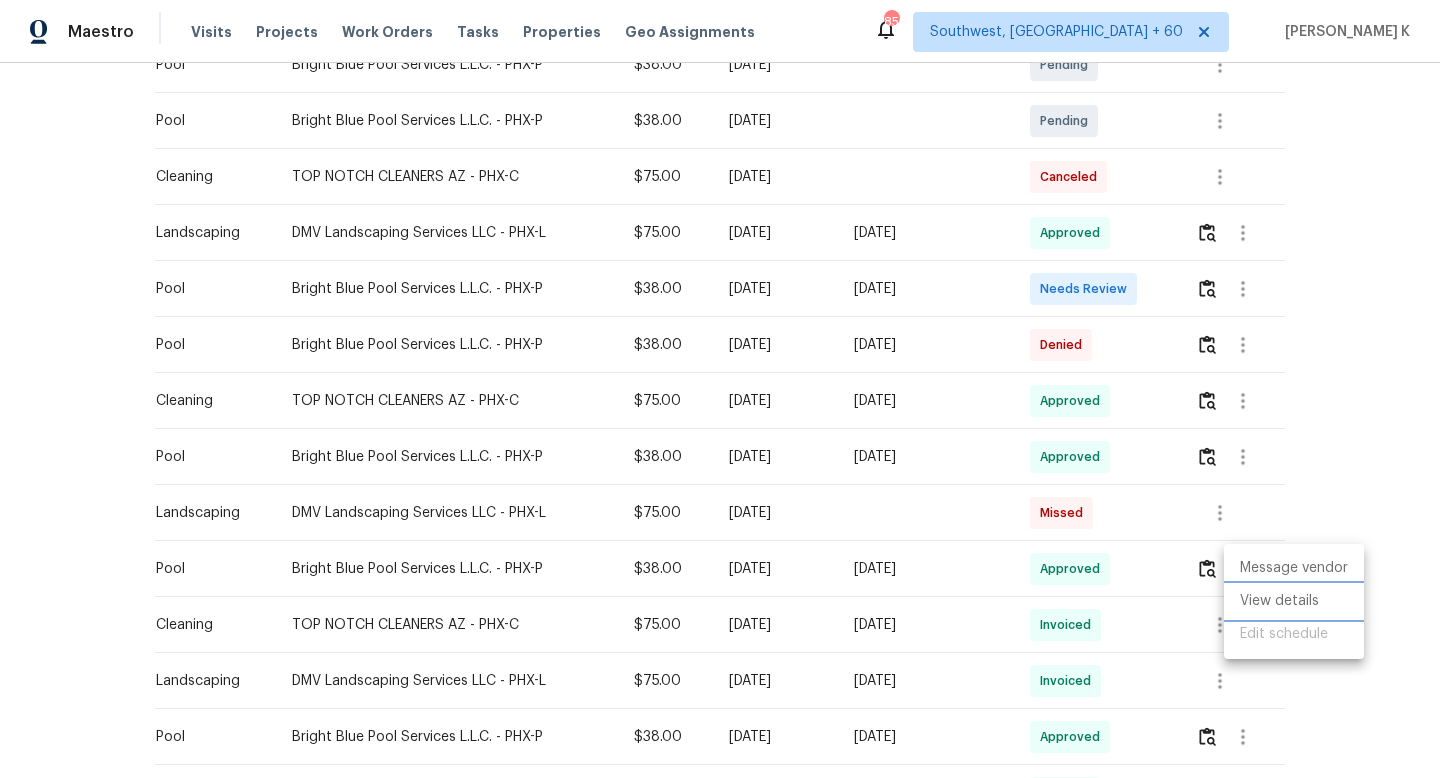 click on "View details" at bounding box center (1294, 601) 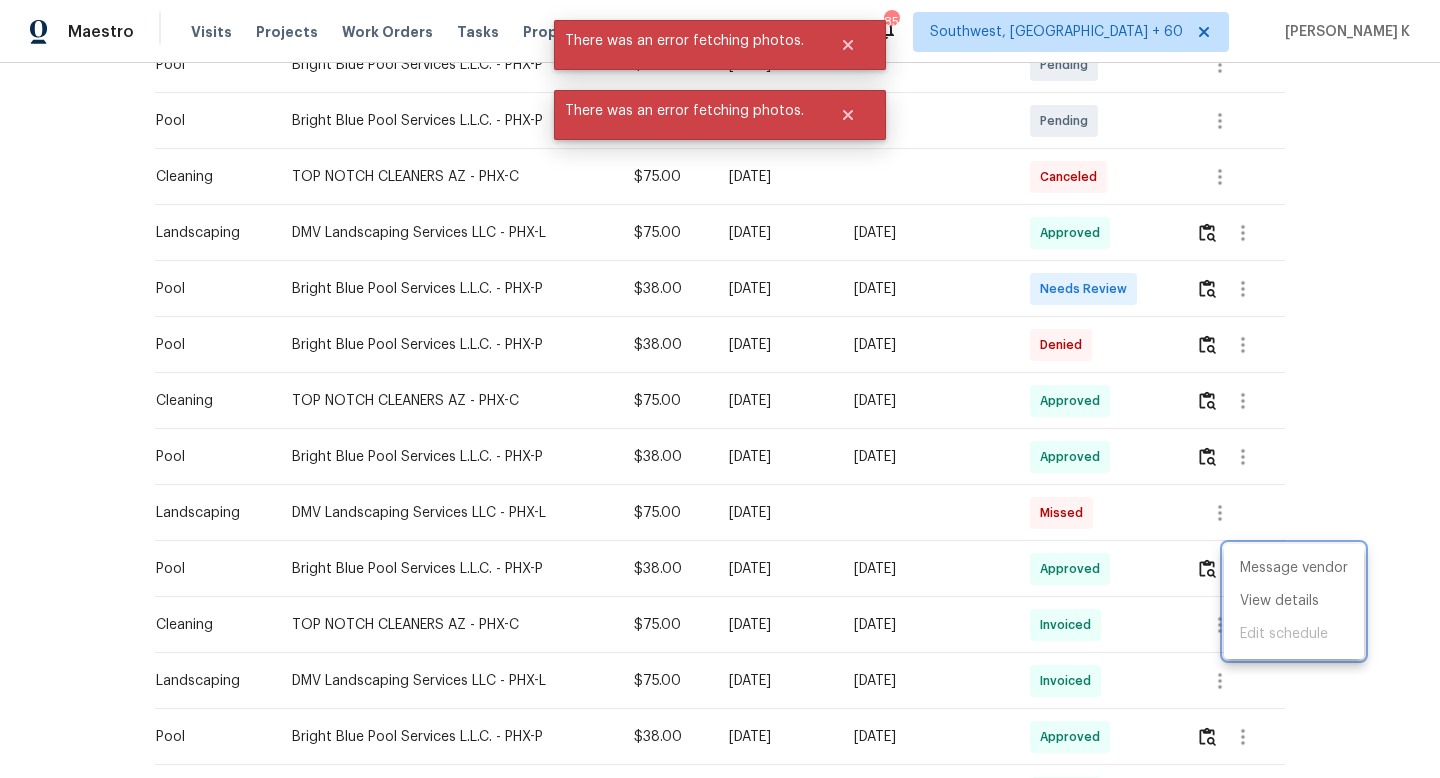 click at bounding box center [720, 389] 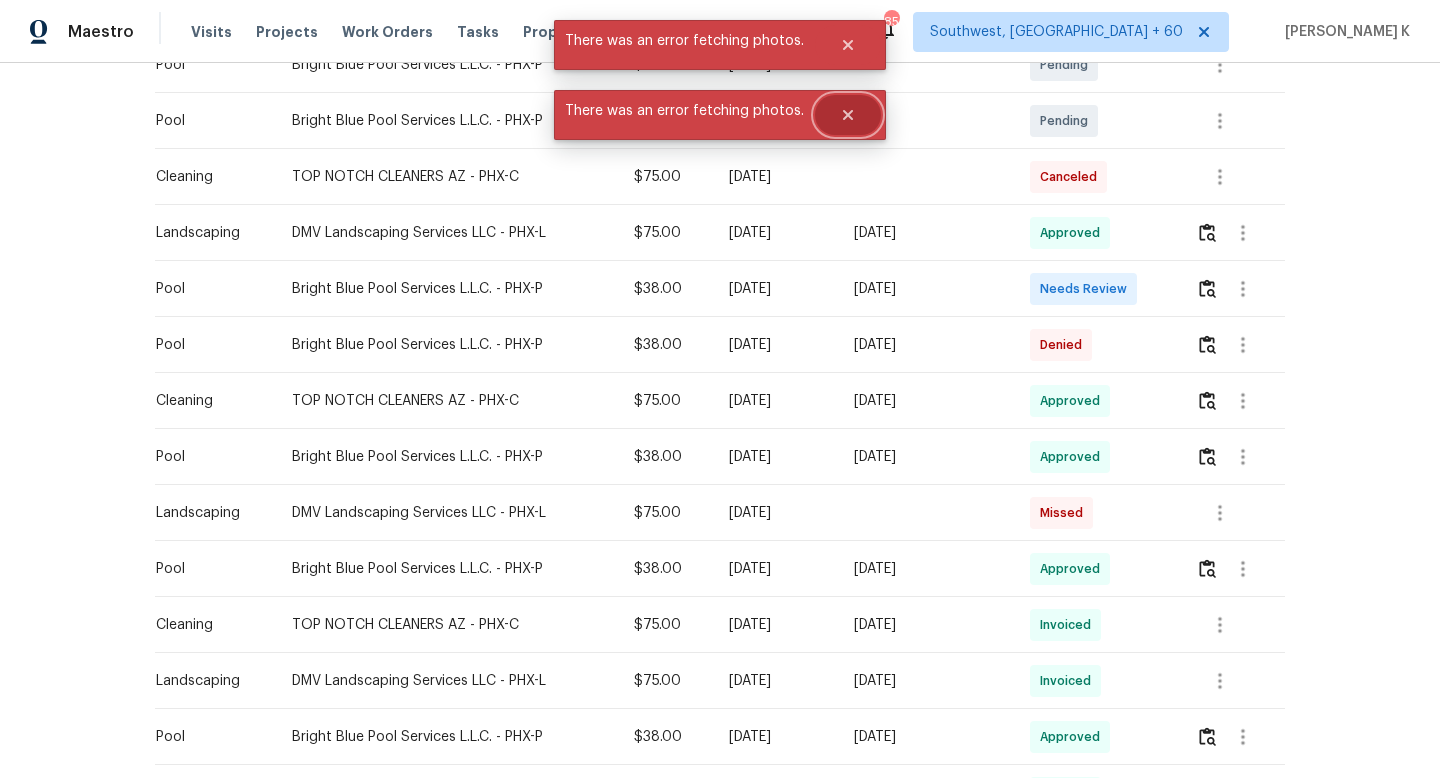 click 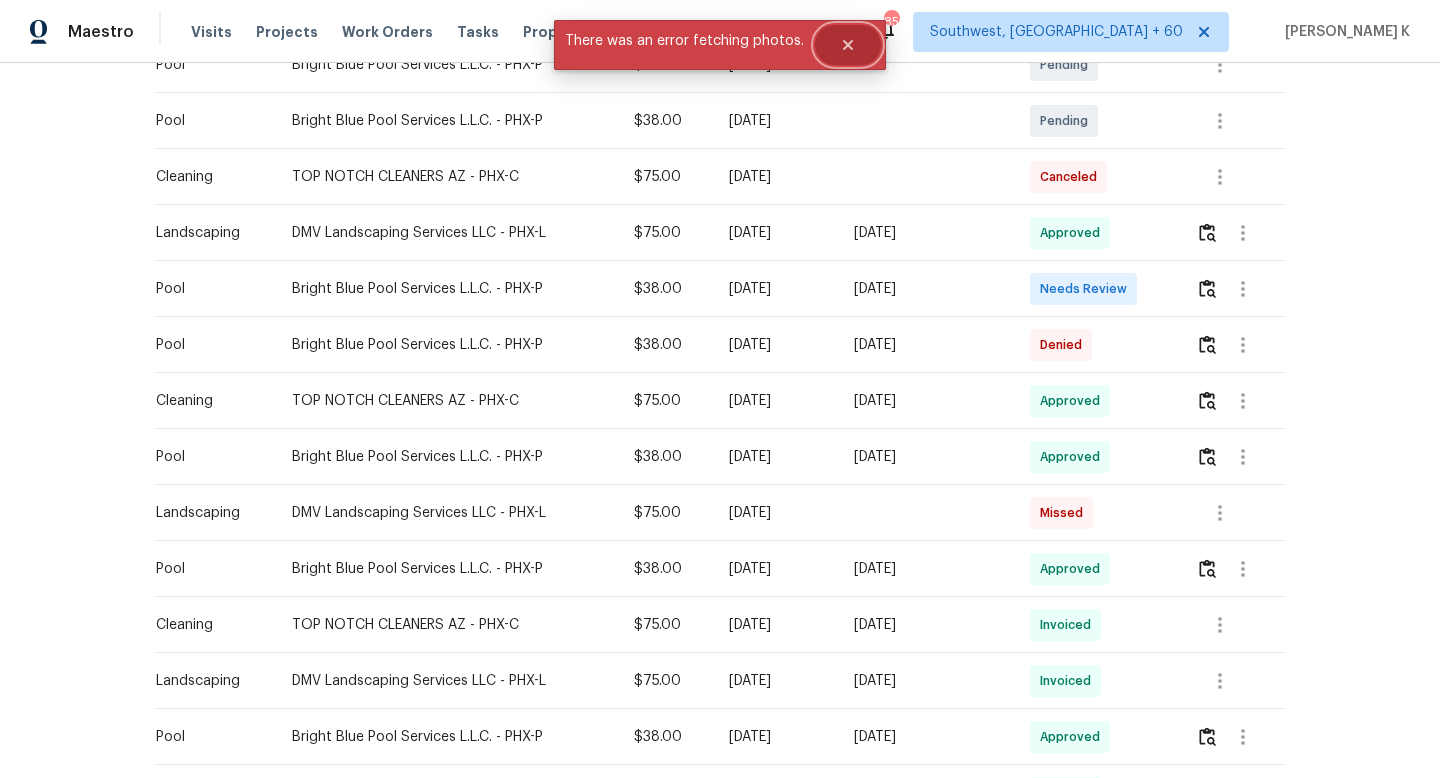 click 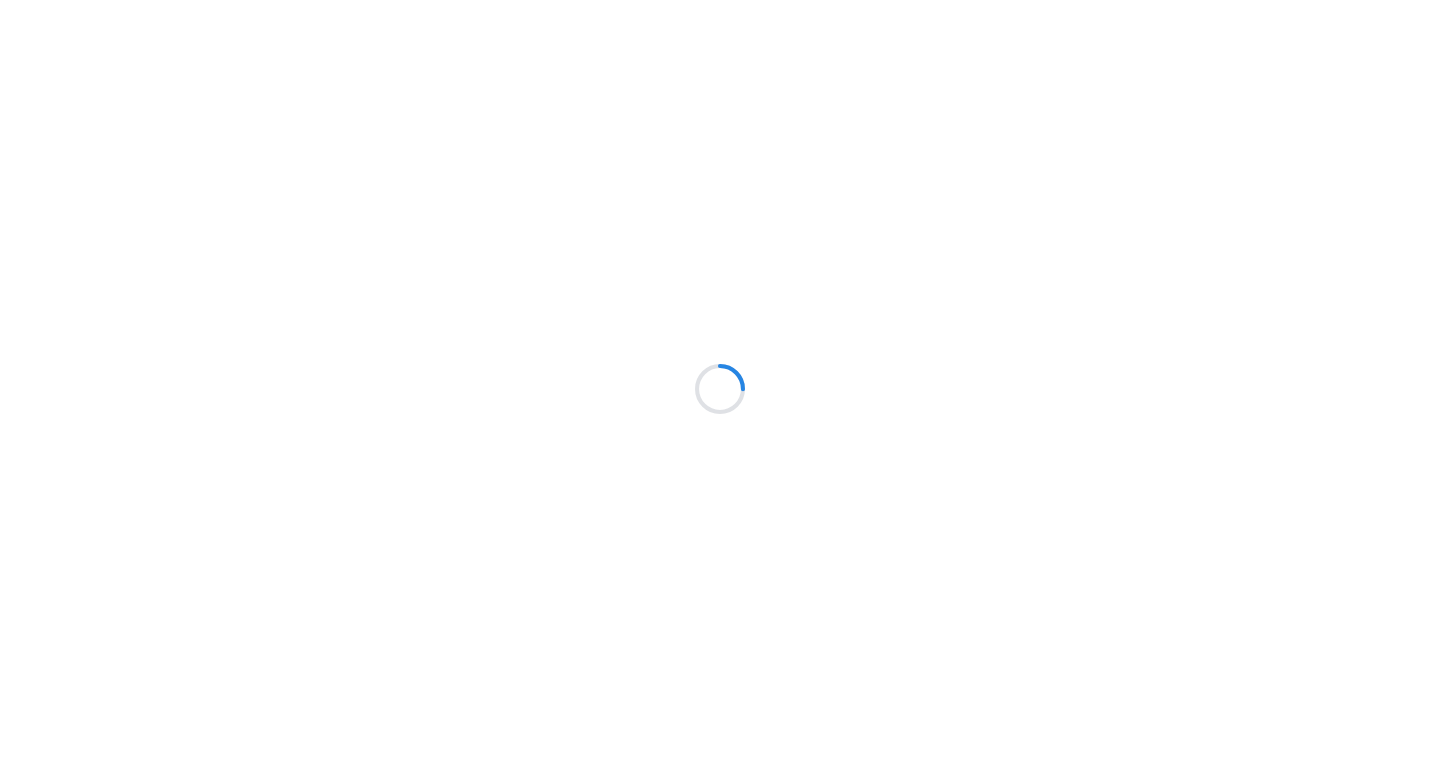 scroll, scrollTop: 0, scrollLeft: 0, axis: both 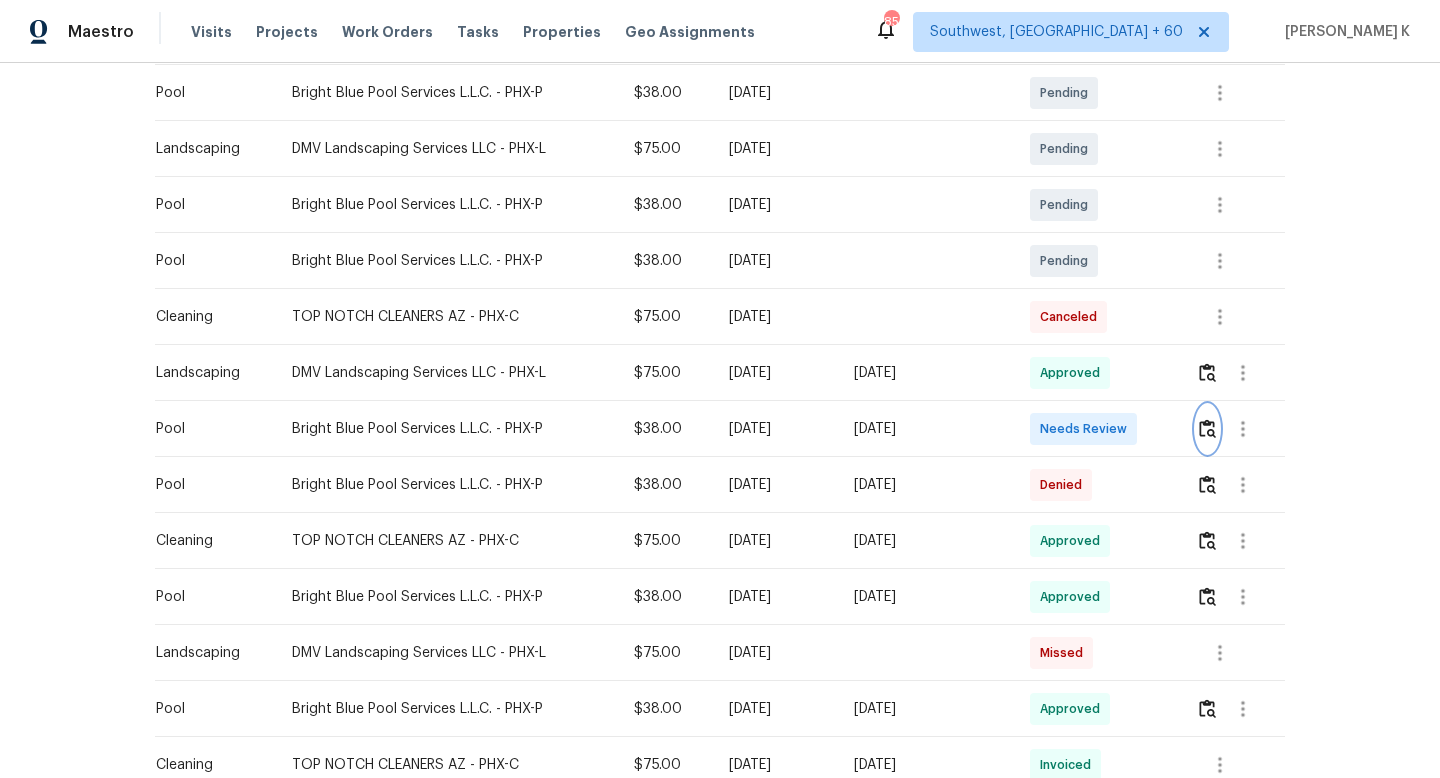 click at bounding box center (1207, 428) 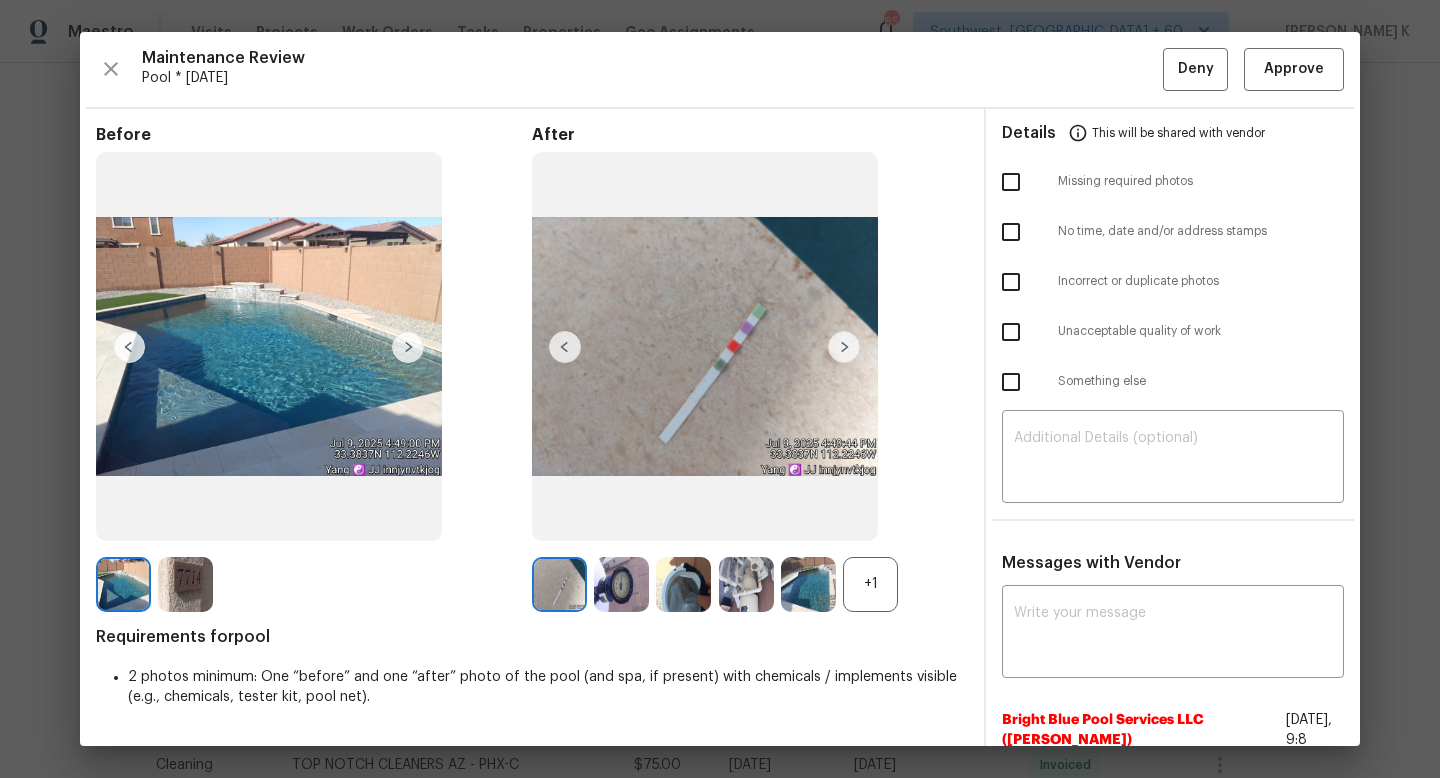 click at bounding box center [408, 347] 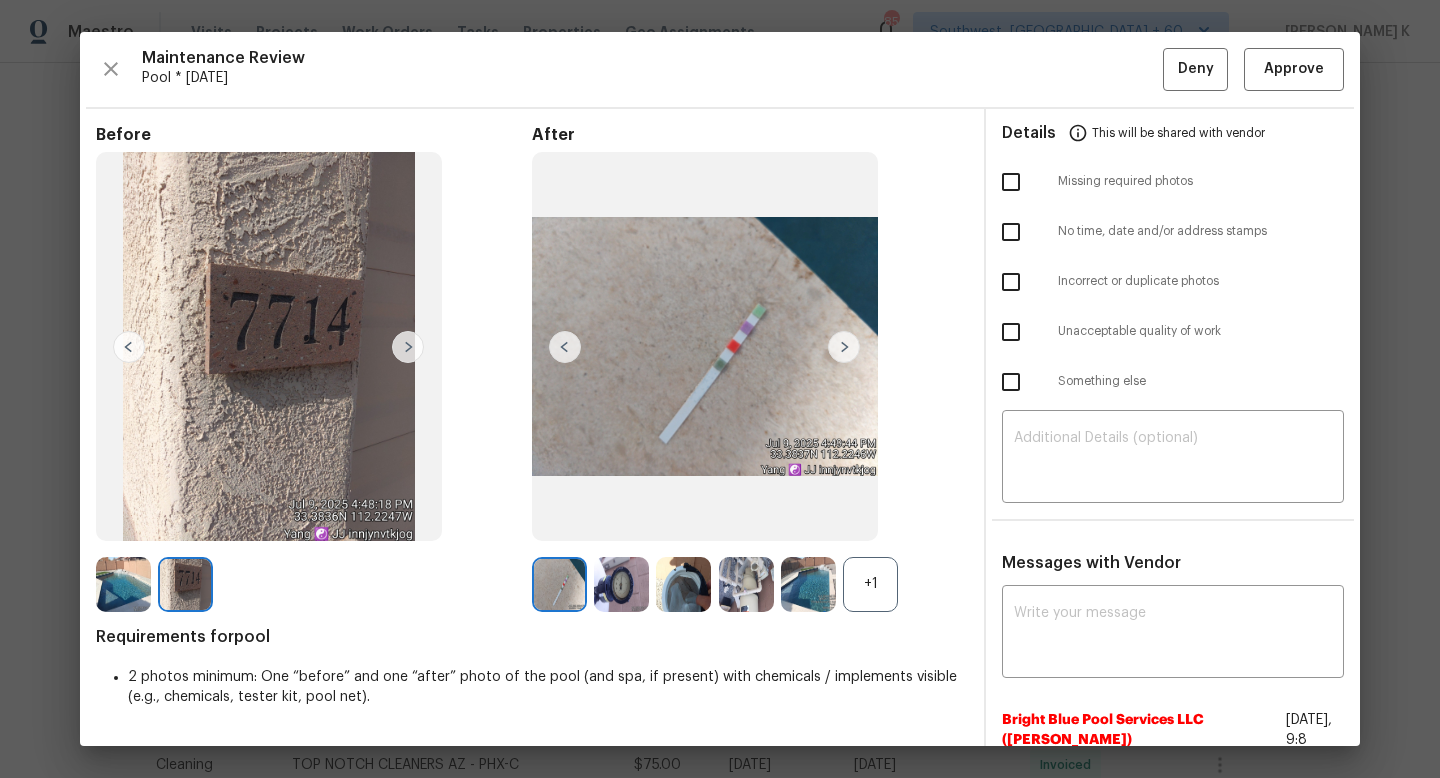 click at bounding box center (408, 347) 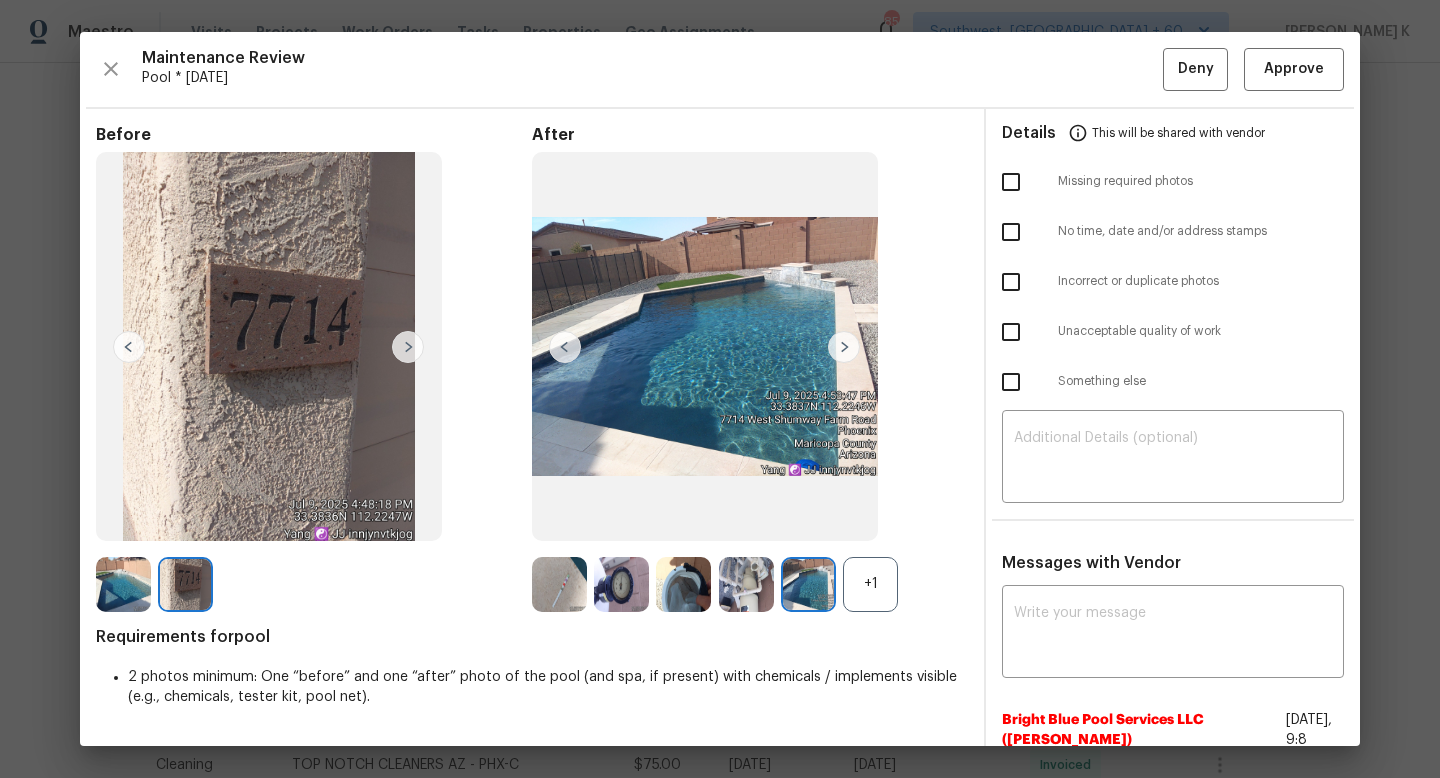 click at bounding box center (808, 584) 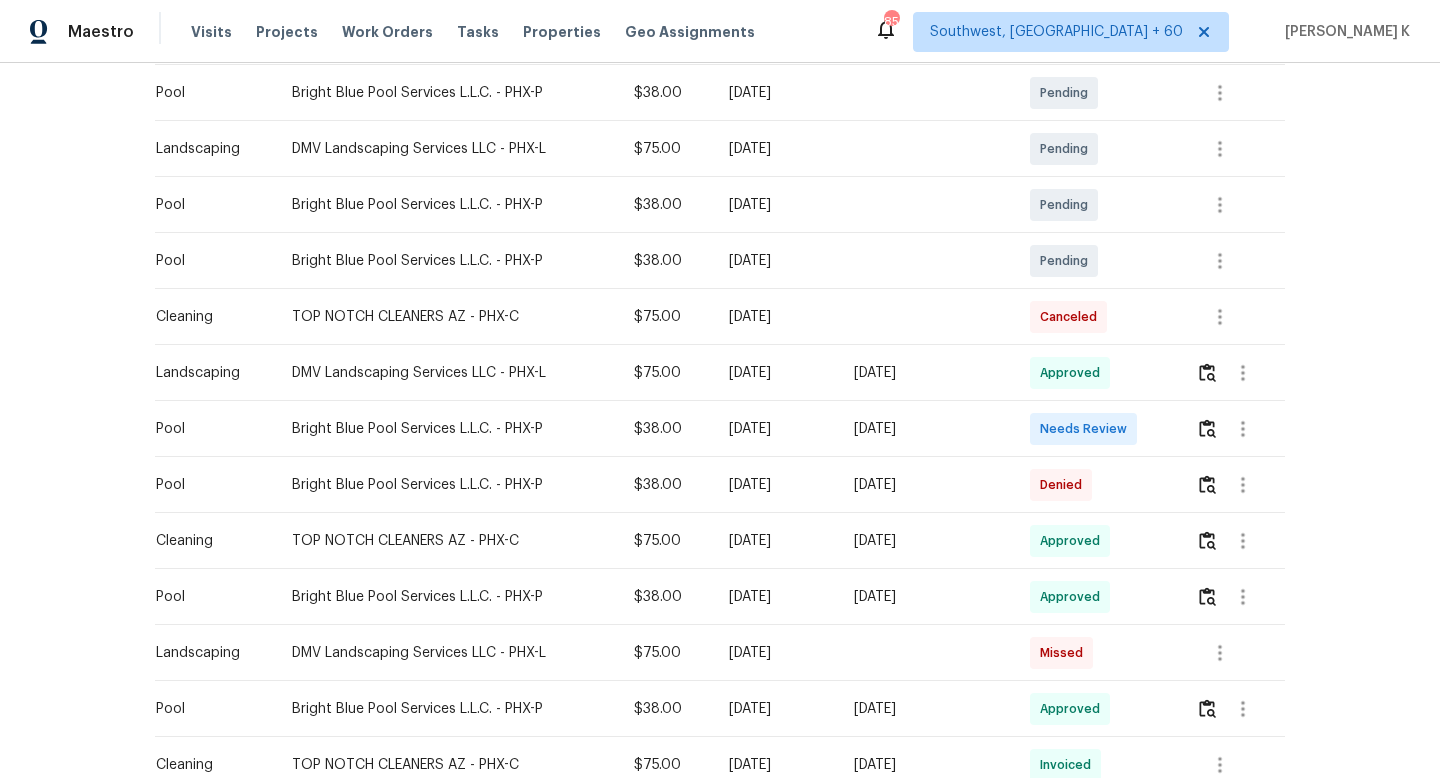 click on "Denied" at bounding box center (1097, 485) 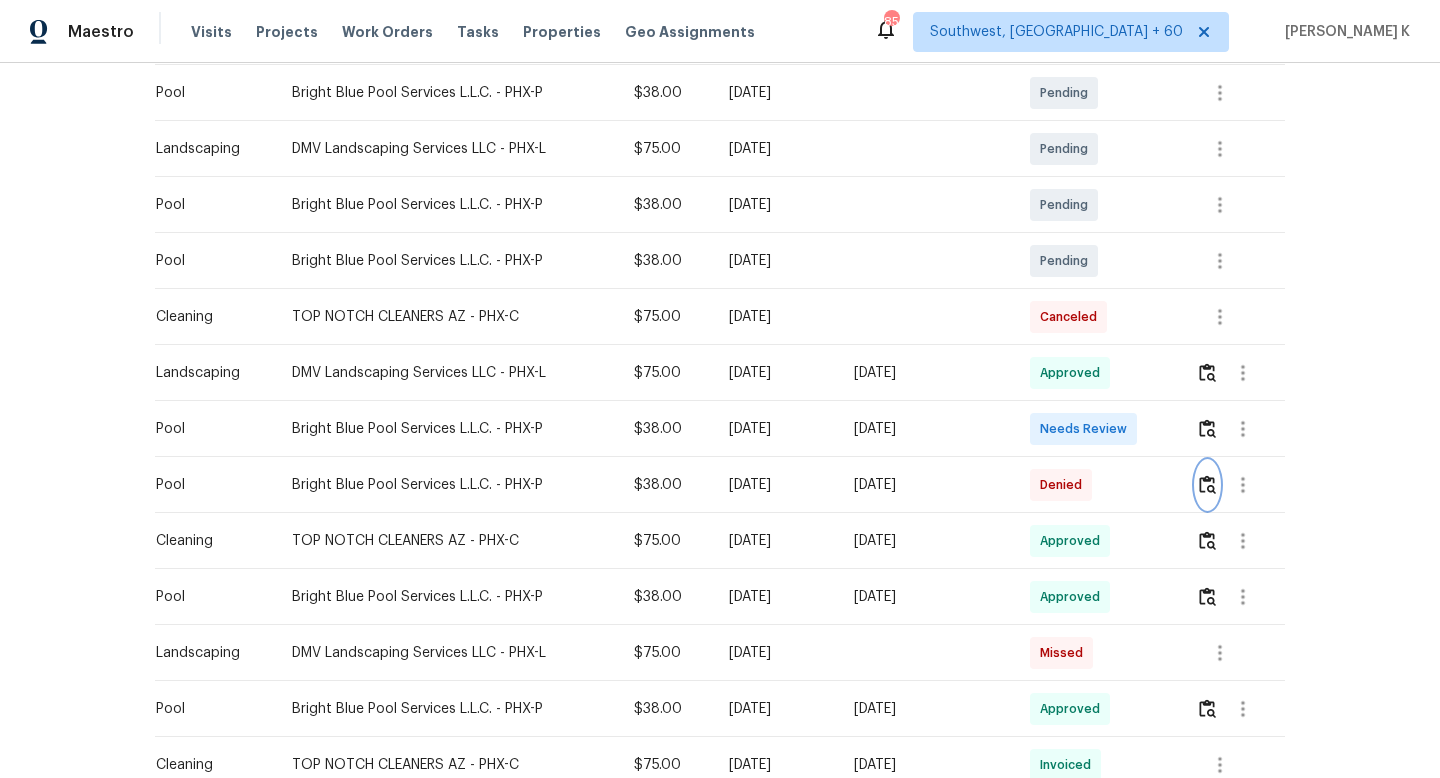 click at bounding box center (1207, 484) 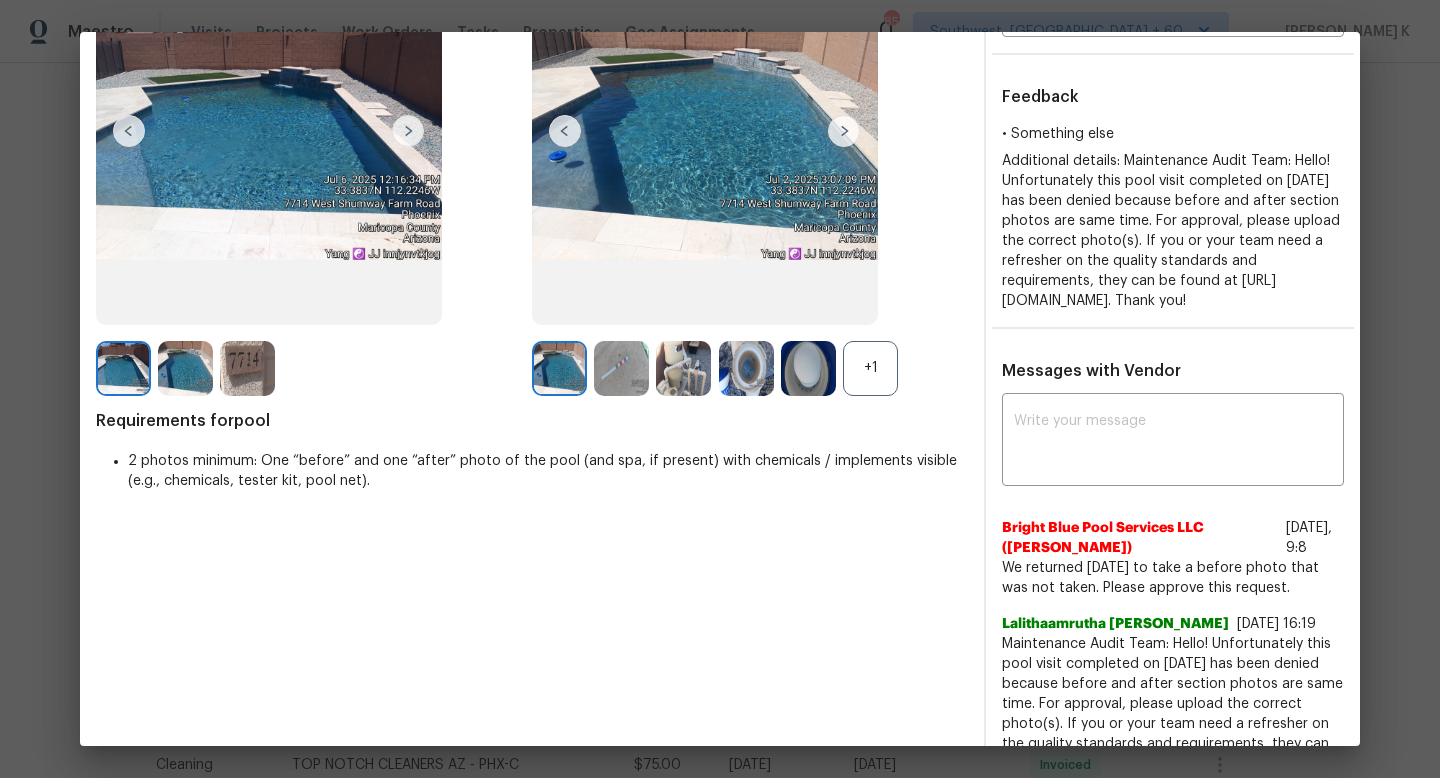 scroll, scrollTop: 0, scrollLeft: 0, axis: both 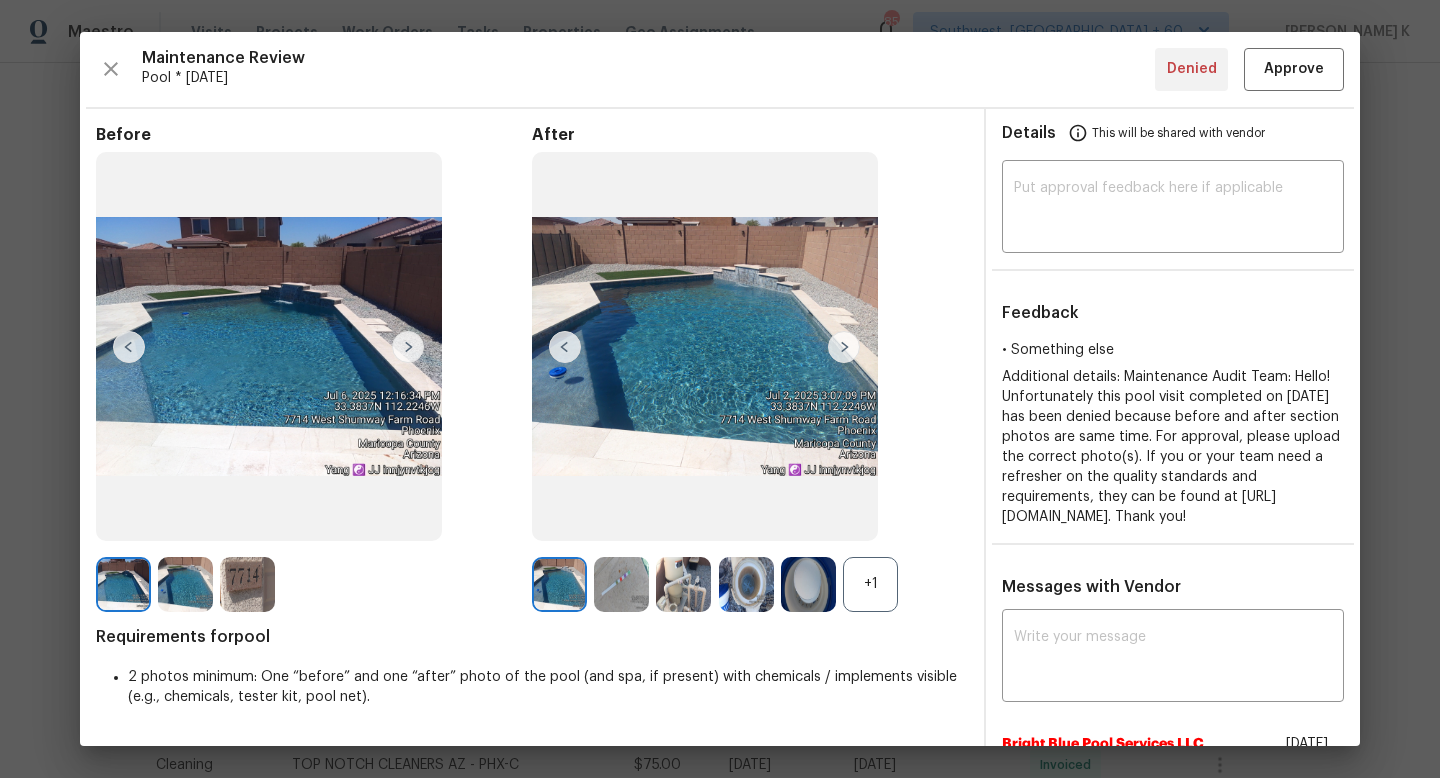 click at bounding box center [185, 584] 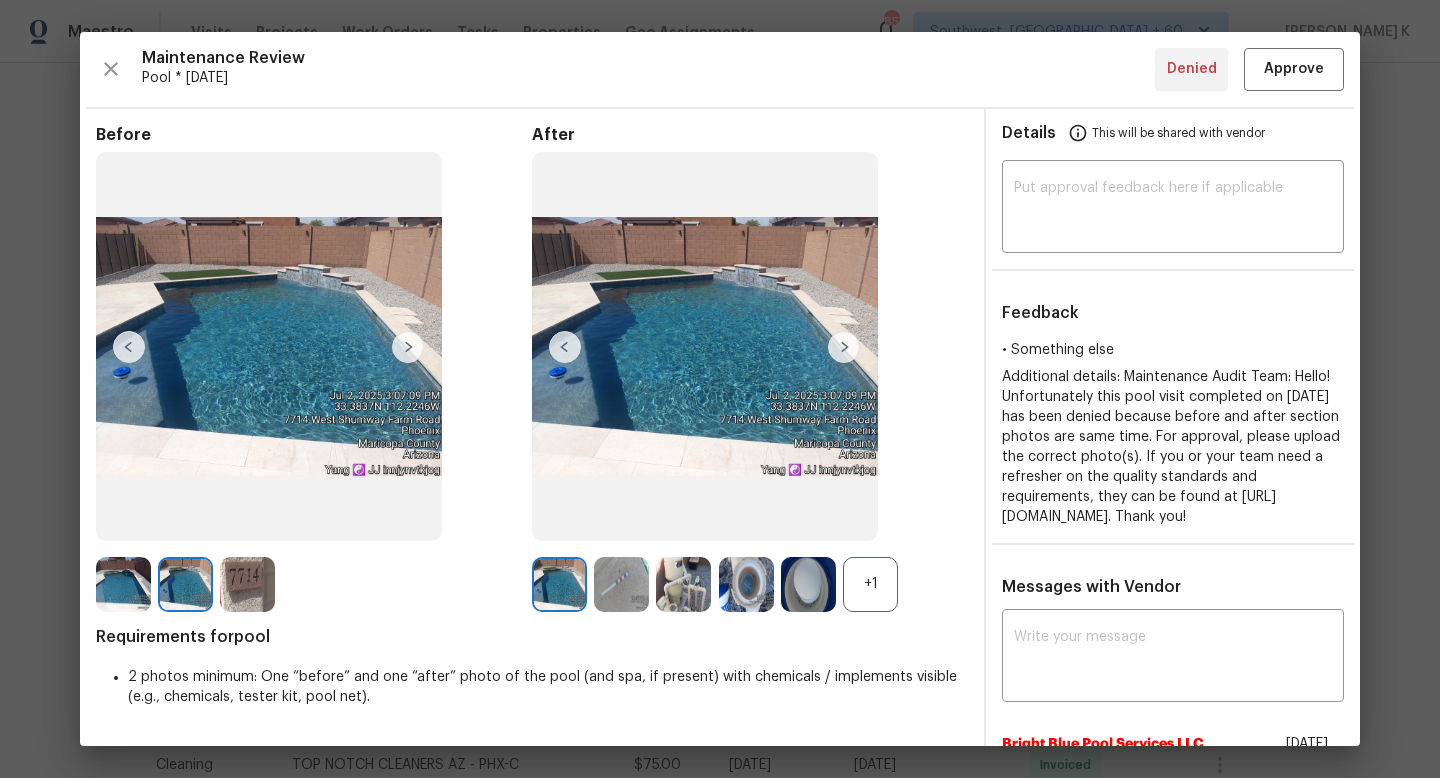 click at bounding box center [247, 584] 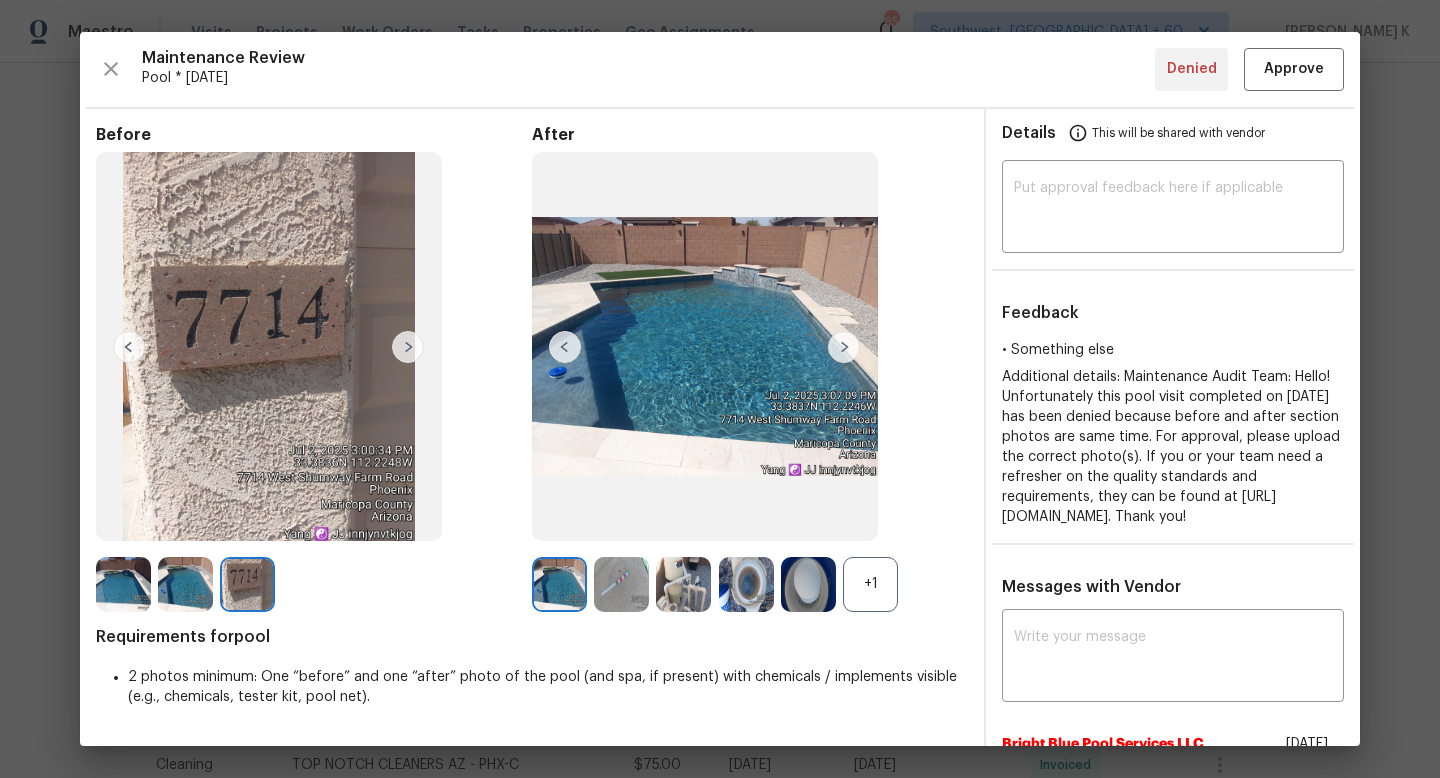 click at bounding box center [559, 584] 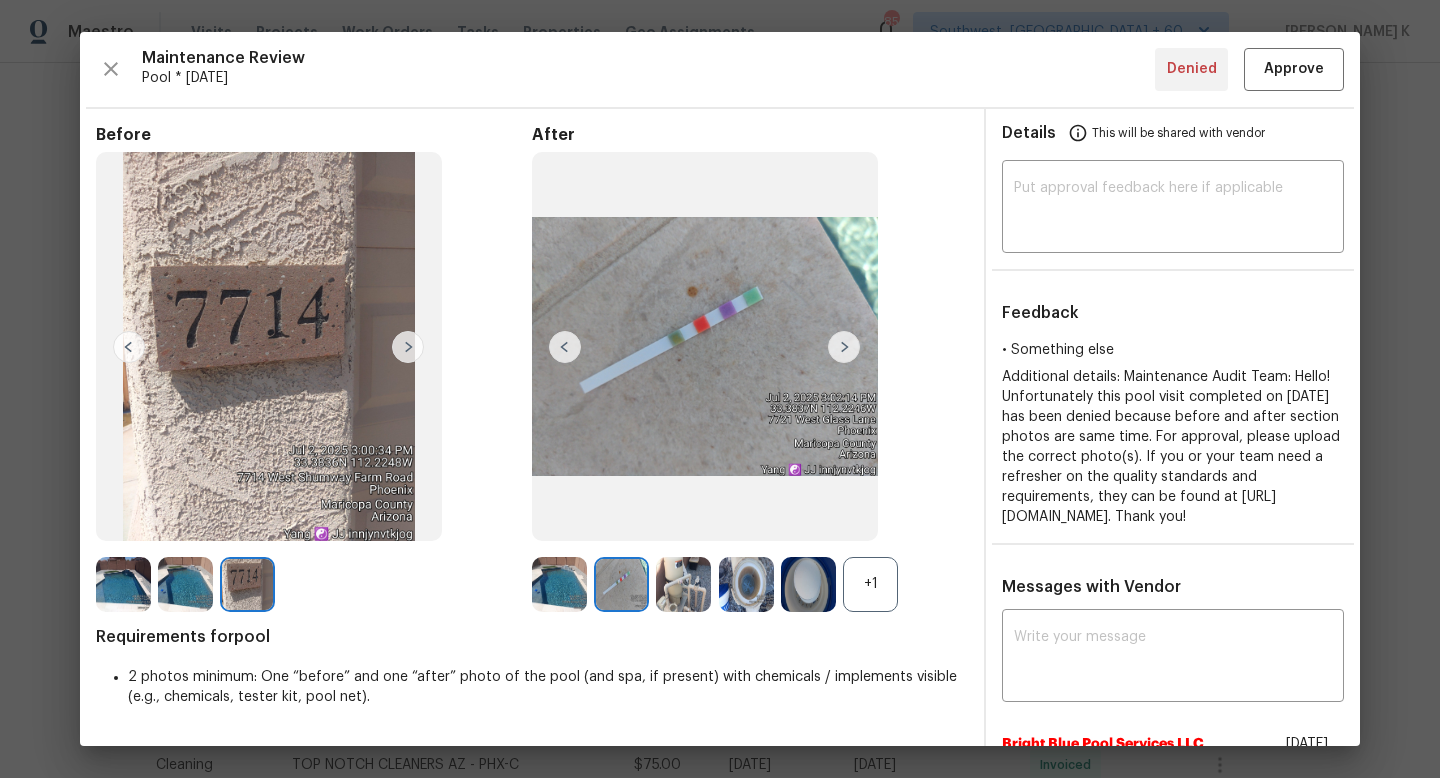 click at bounding box center (683, 584) 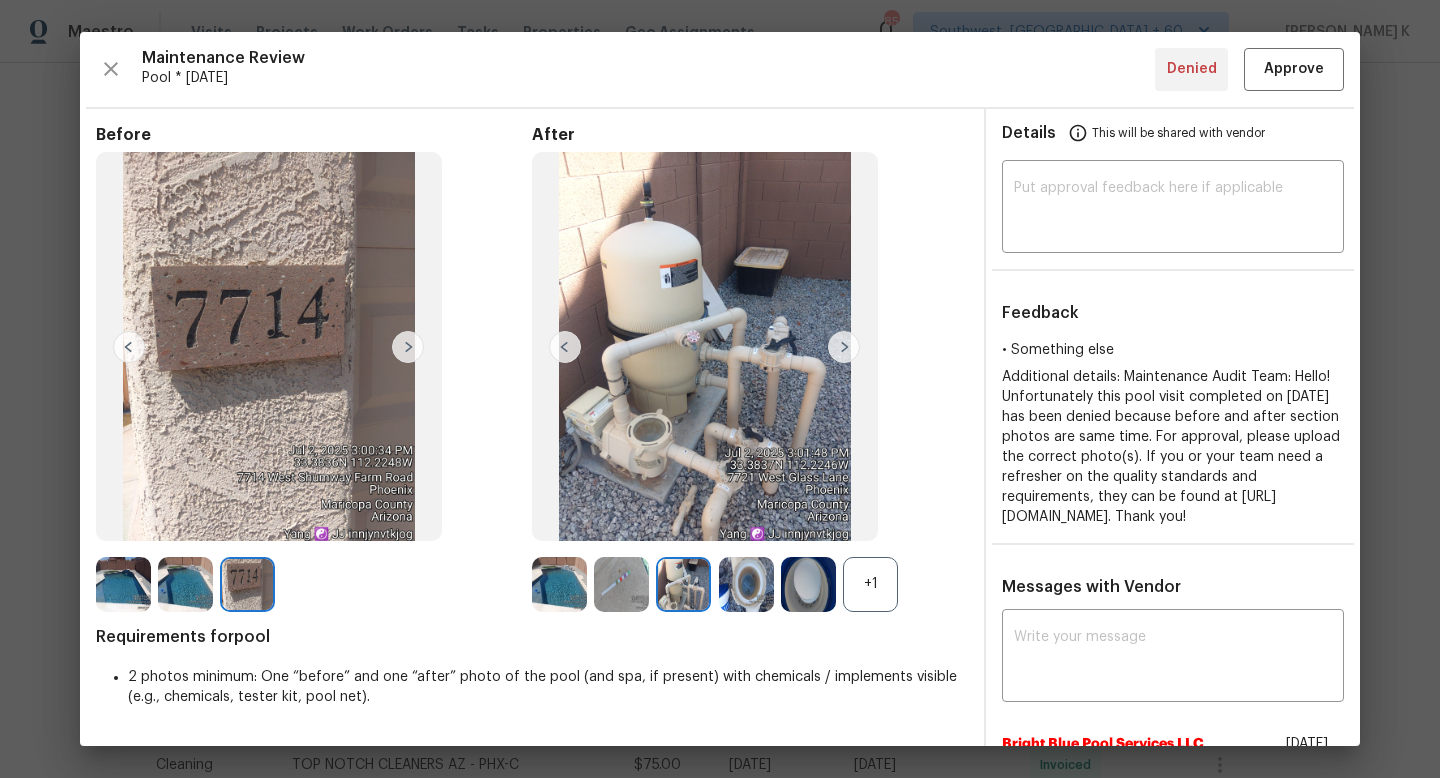 click at bounding box center (746, 584) 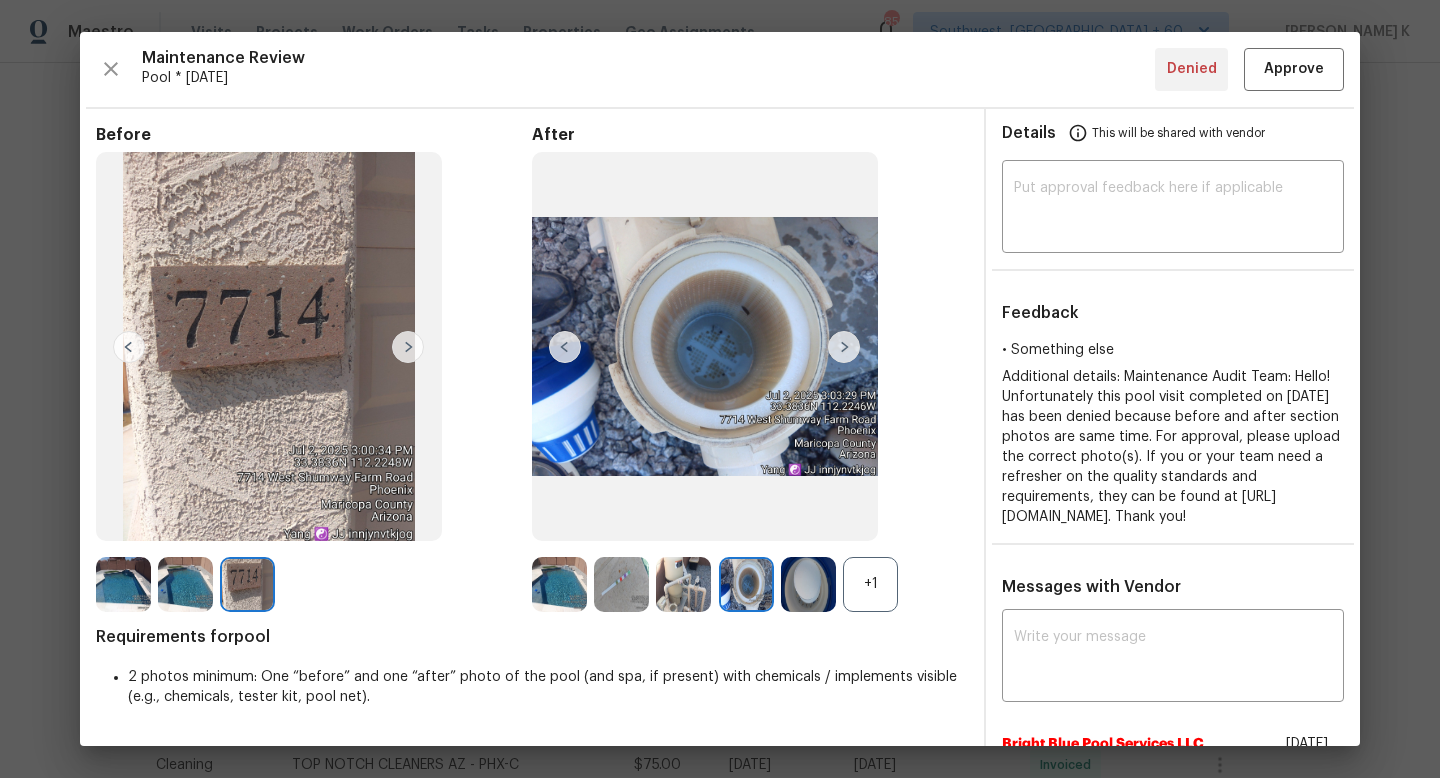 click at bounding box center (808, 584) 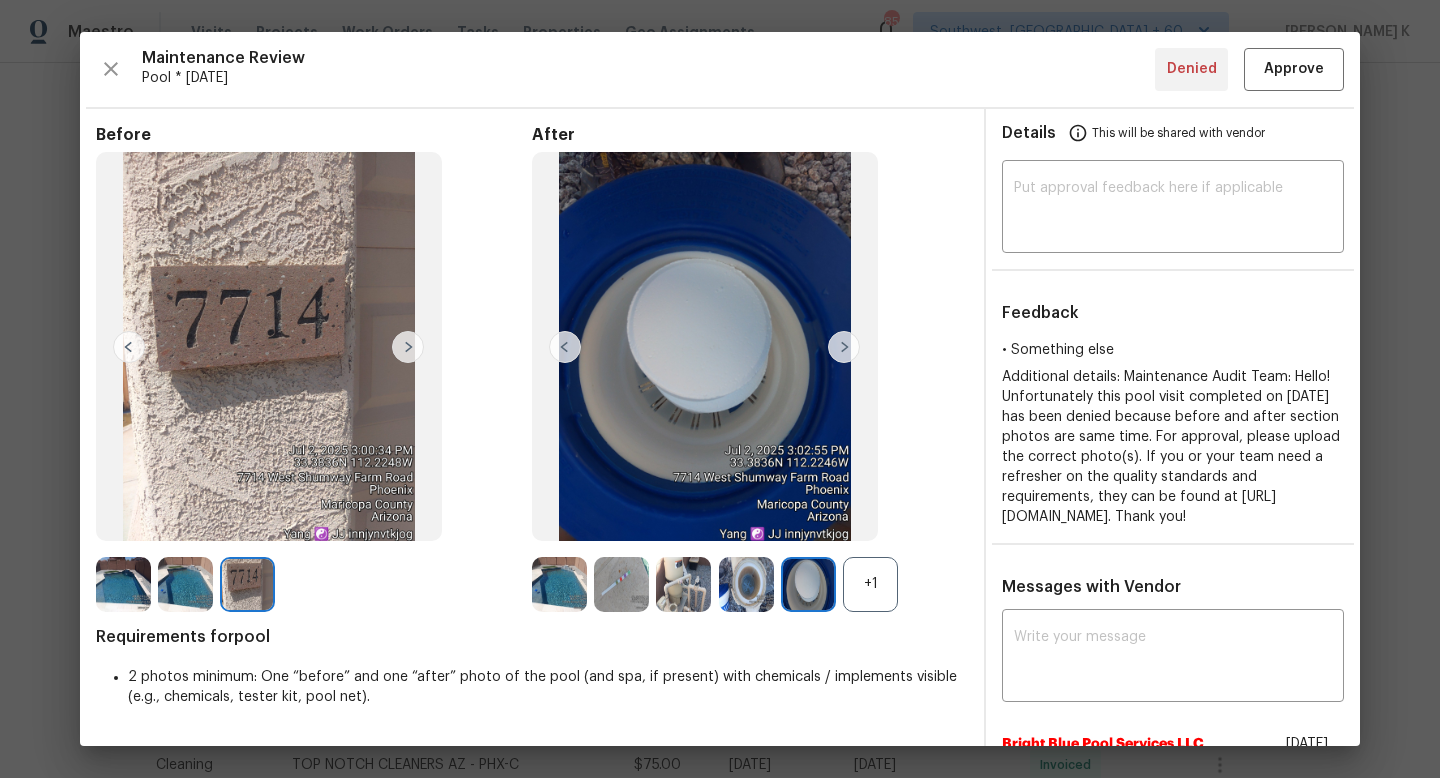 click on "+1" at bounding box center (870, 584) 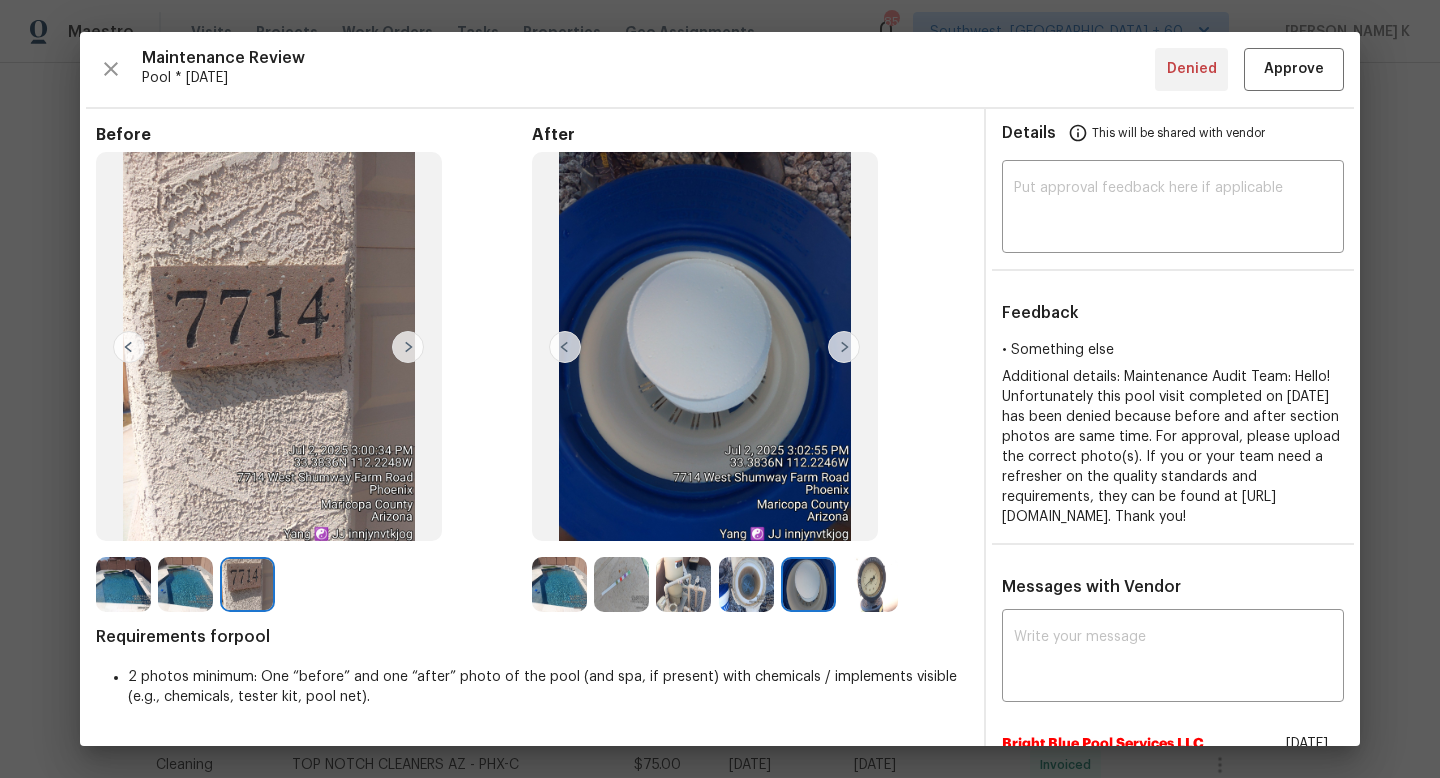 scroll, scrollTop: 31, scrollLeft: 0, axis: vertical 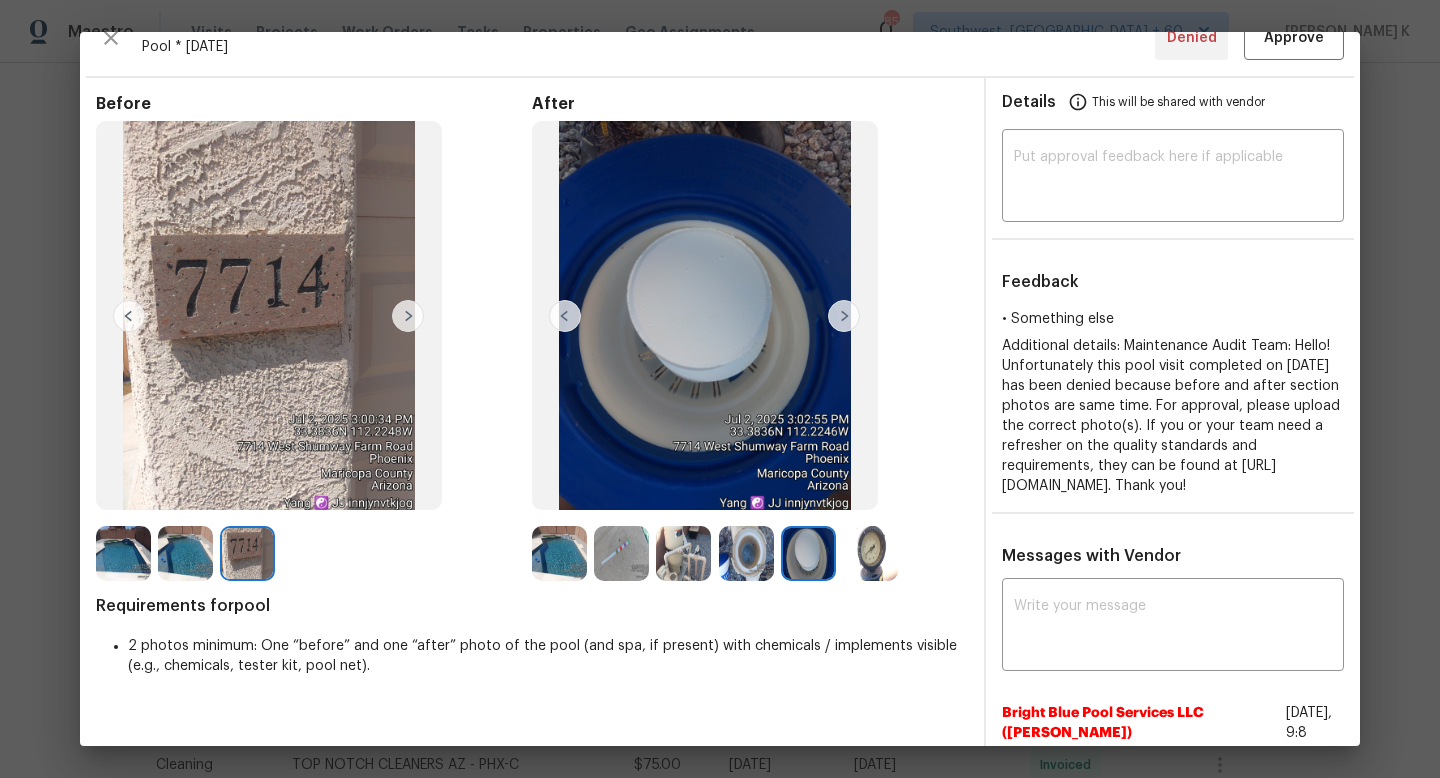 click at bounding box center [870, 553] 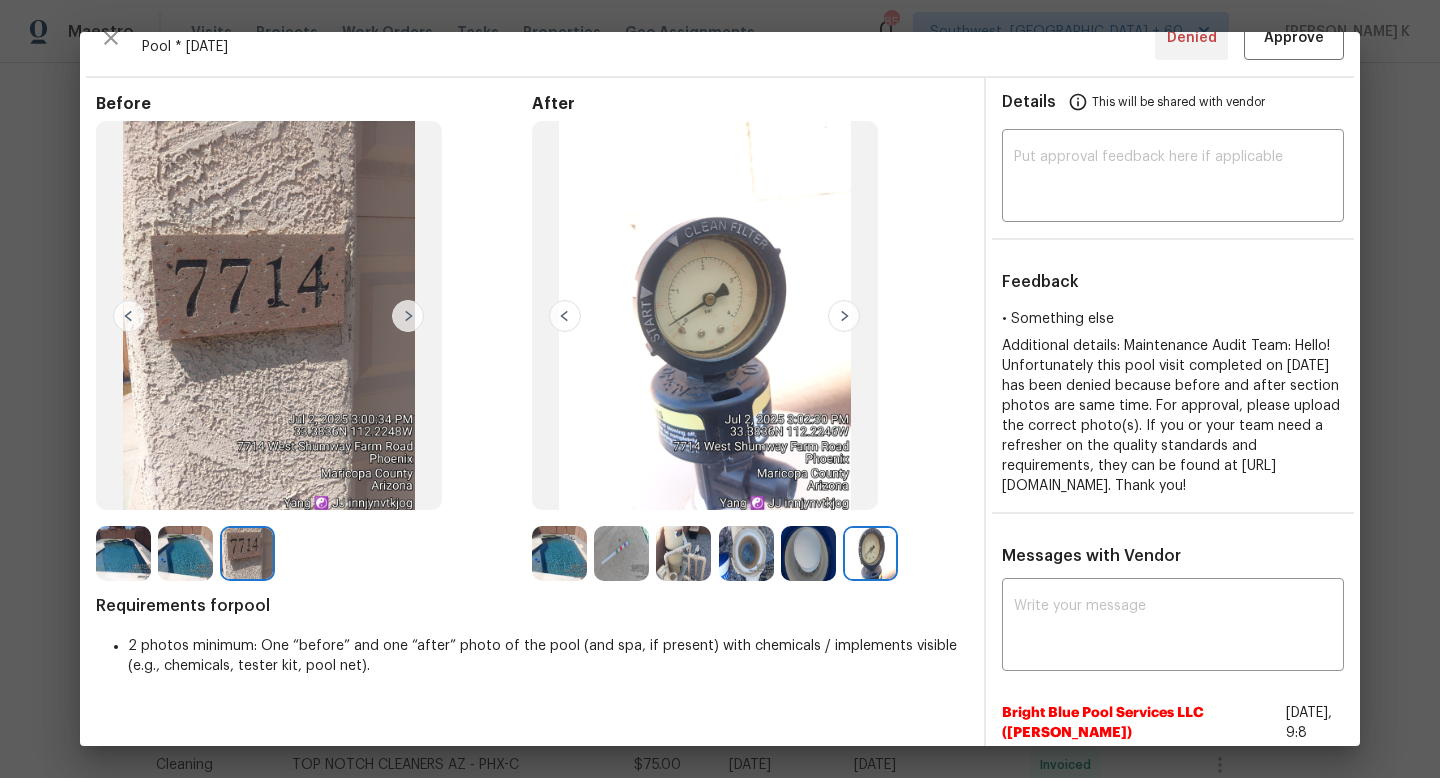 click at bounding box center [559, 553] 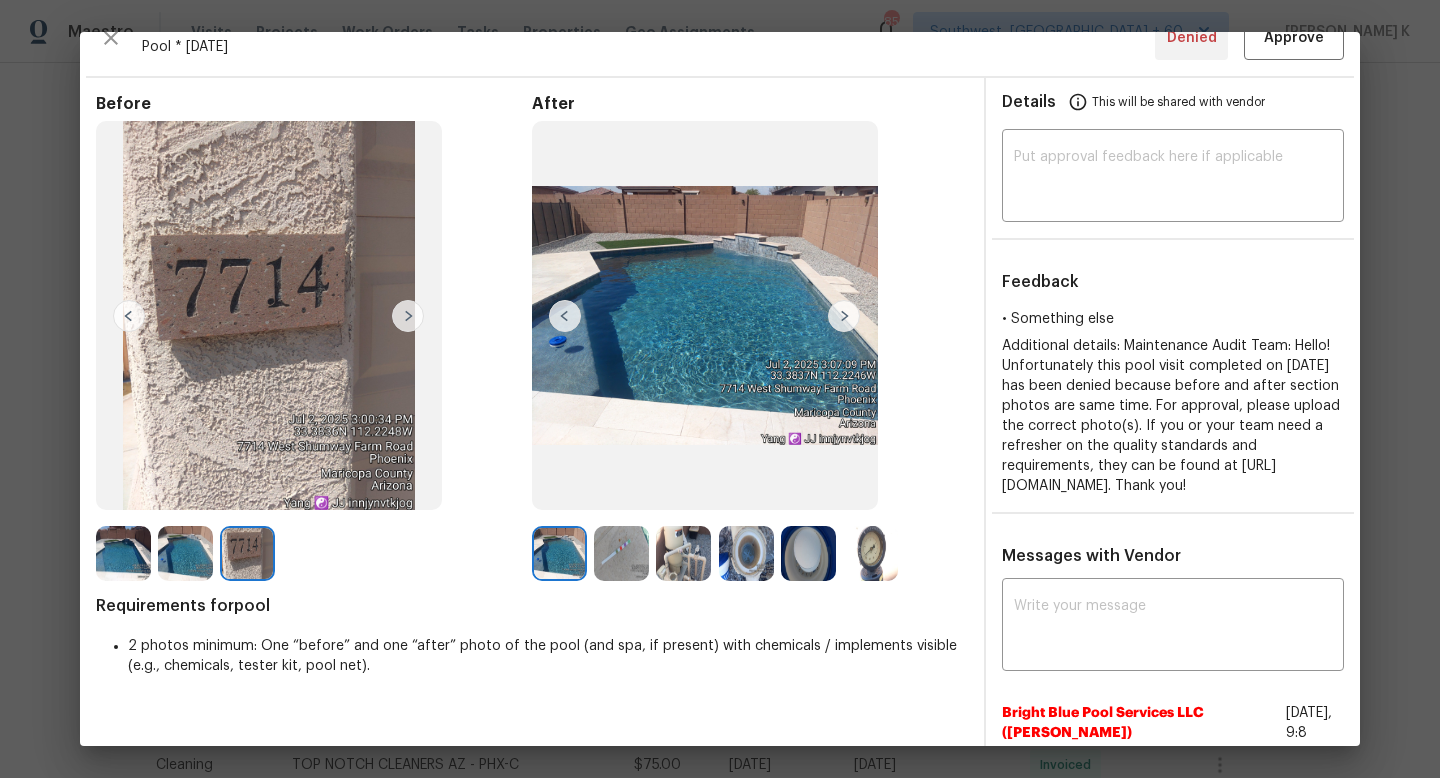 scroll, scrollTop: 299, scrollLeft: 0, axis: vertical 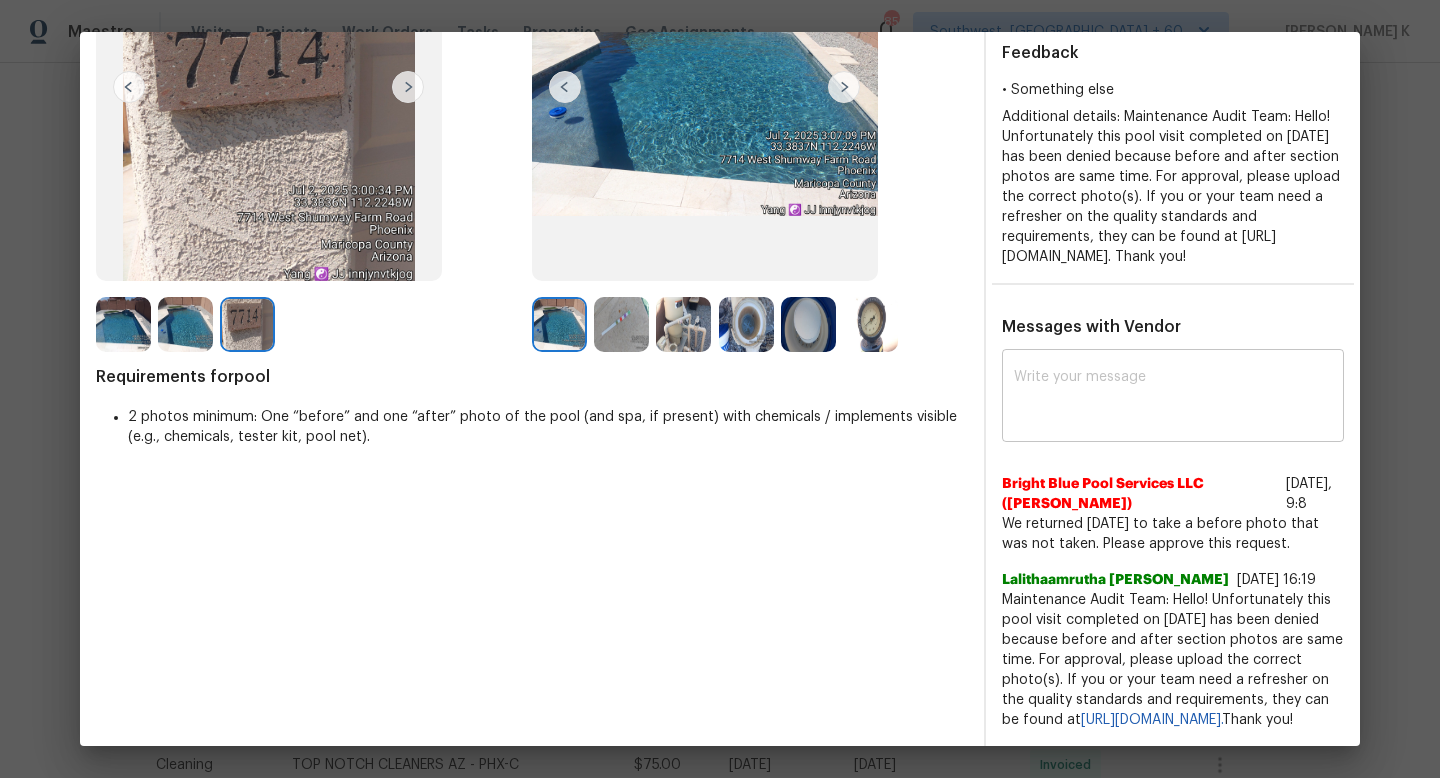 click at bounding box center [1173, 398] 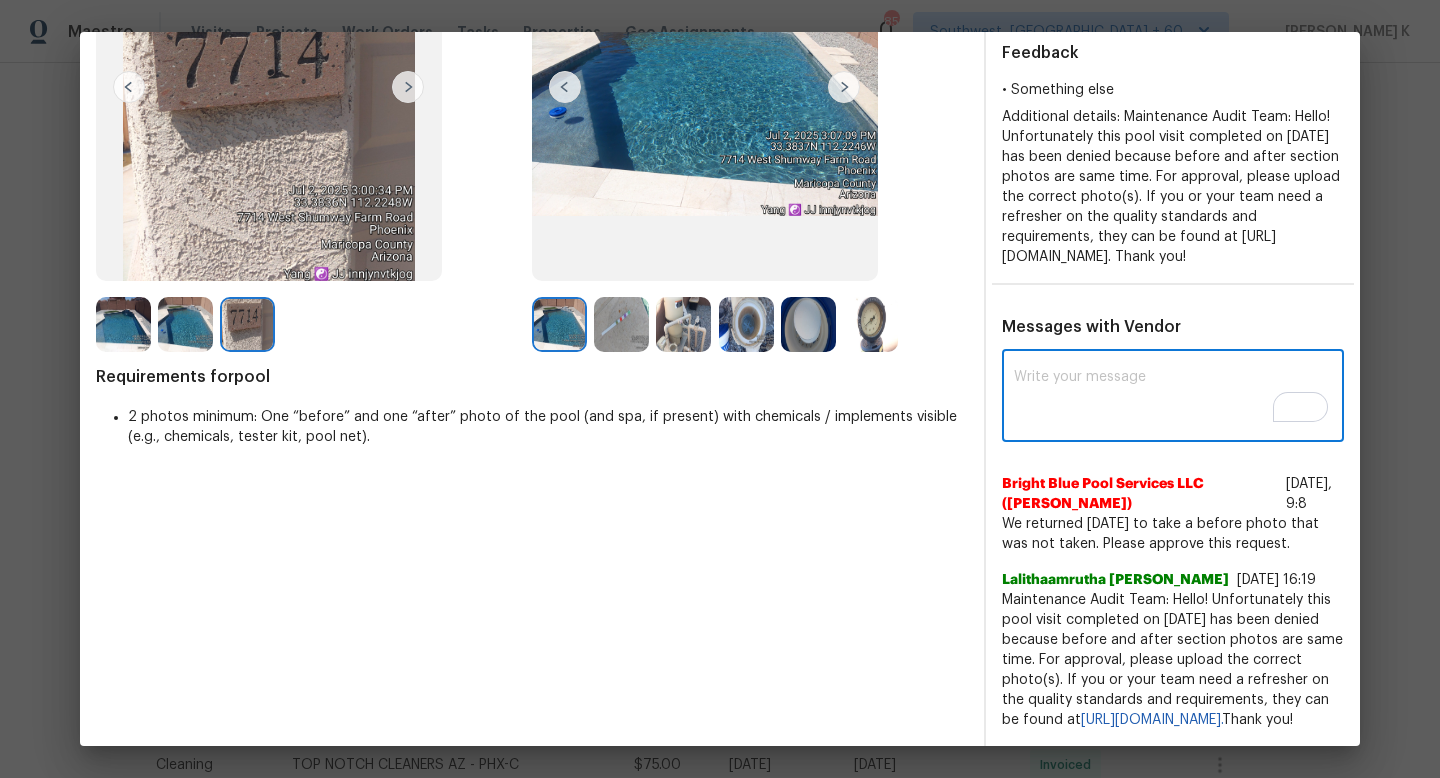 paste on "Maintenance Audit Team: Hello! This time, we have approved this visit as an exception. From the upcoming visit, kindly submit the time, date, and address in the photos to get approved. Thank You!" 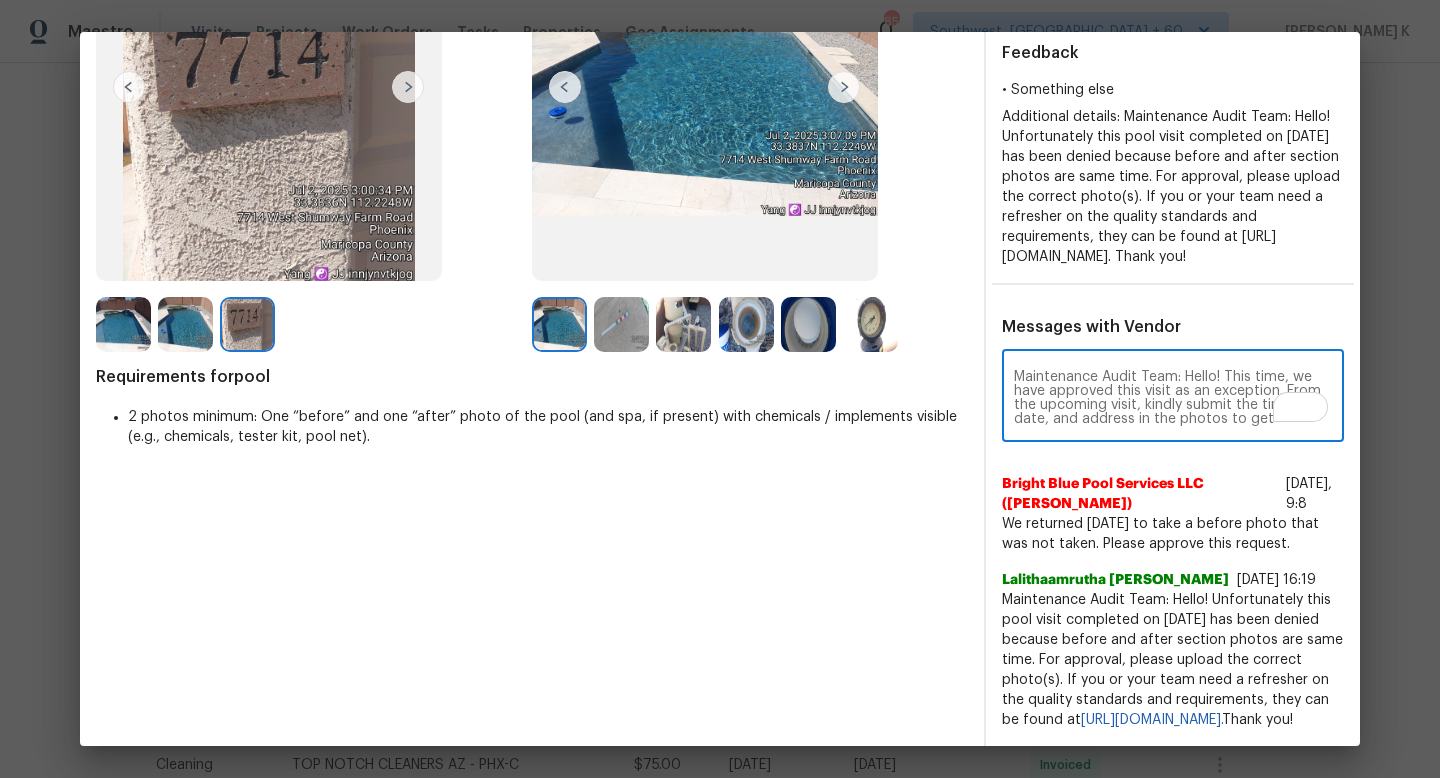 scroll, scrollTop: 14, scrollLeft: 0, axis: vertical 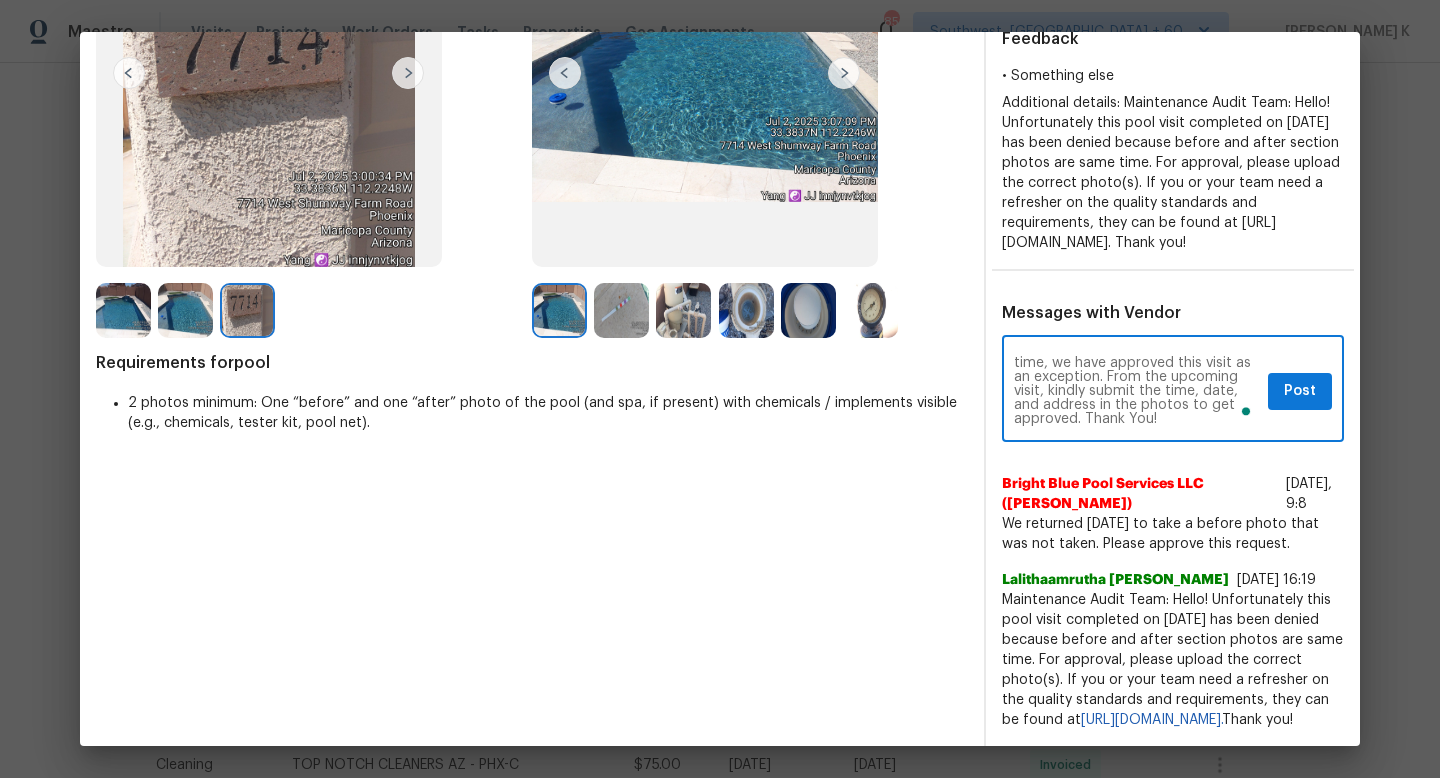 type on "Maintenance Audit Team: Hello! This time, we have approved this visit as an exception. From the upcoming visit, kindly submit the time, date, and address in the photos to get approved. Thank You!" 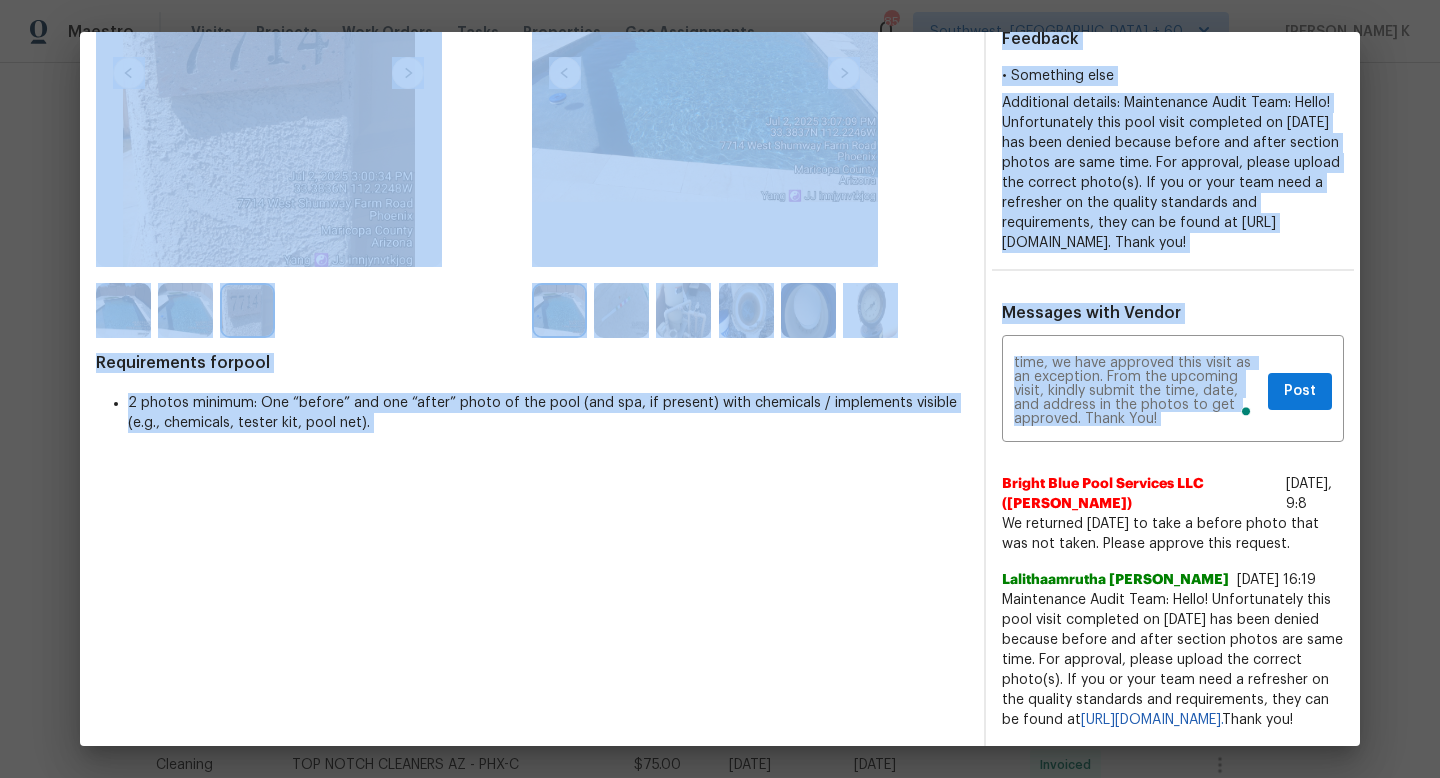 drag, startPoint x: 1180, startPoint y: 423, endPoint x: 985, endPoint y: 335, distance: 213.9369 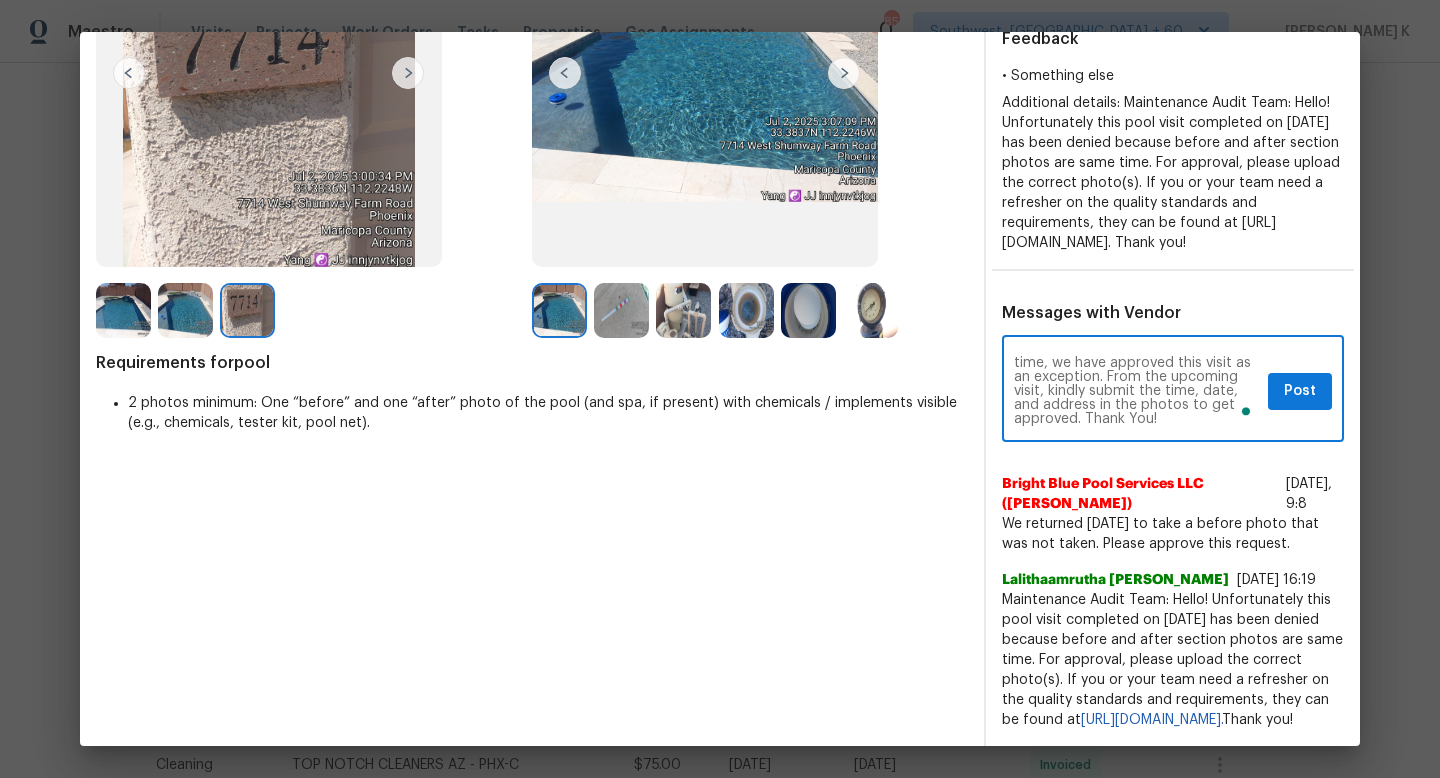click on "Maintenance Audit Team: Hello! This time, we have approved this visit as an exception. From the upcoming visit, kindly submit the time, date, and address in the photos to get approved. Thank You!" at bounding box center (1137, 391) 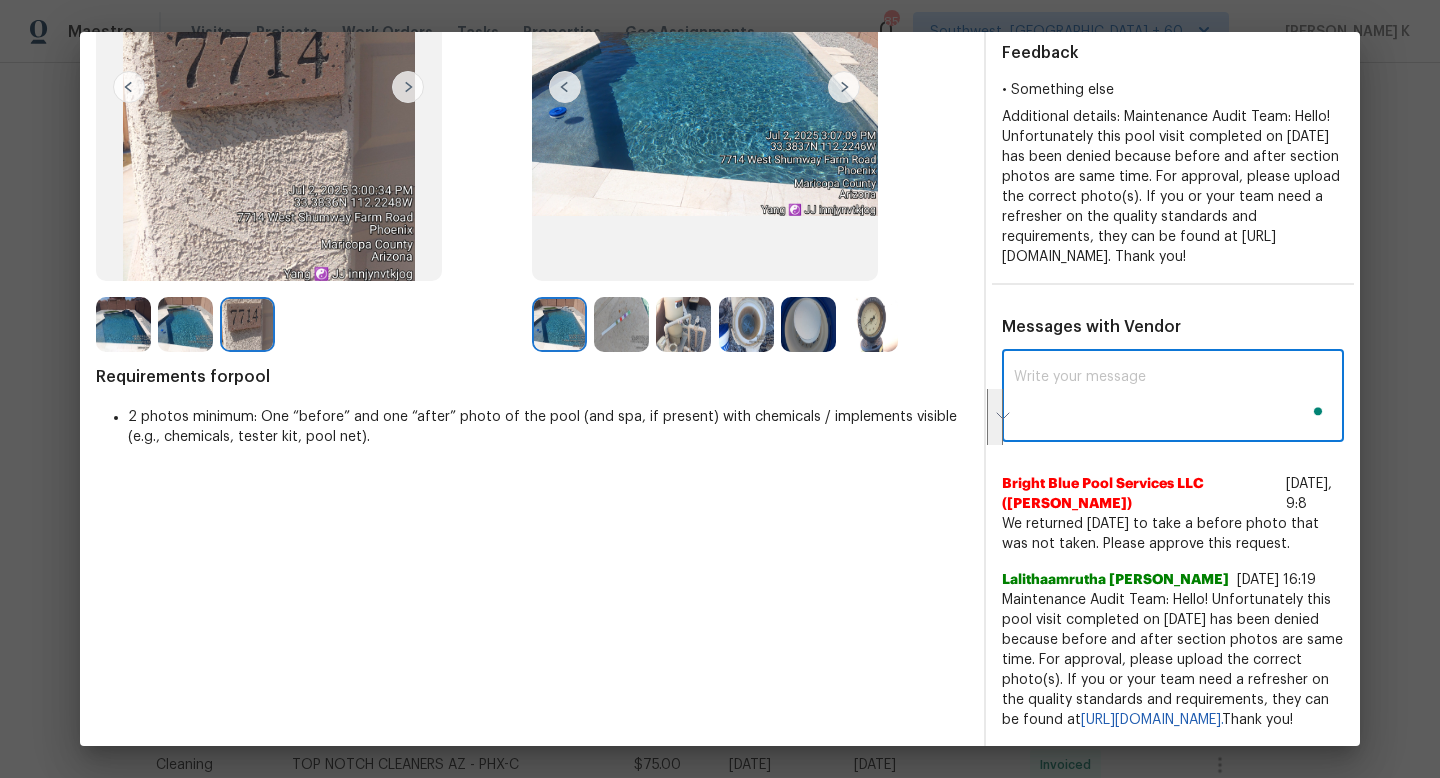 scroll, scrollTop: 0, scrollLeft: 0, axis: both 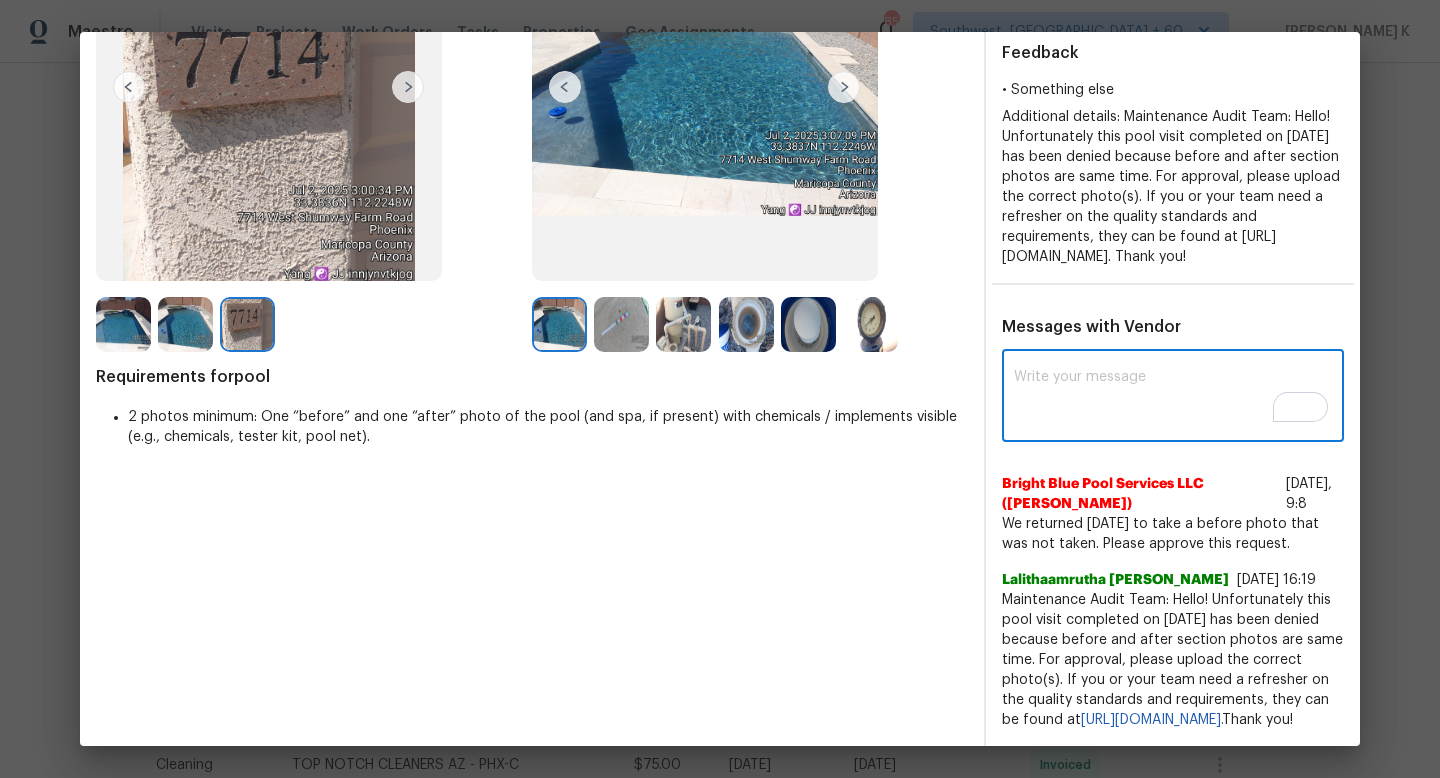 paste on "Maintenance Audit Team: Hello! This time, we have approved this visit as an exception. From the upcoming visit, kindly submit before and after photos with time, date, and address in the photos to get approved. Thank You!" 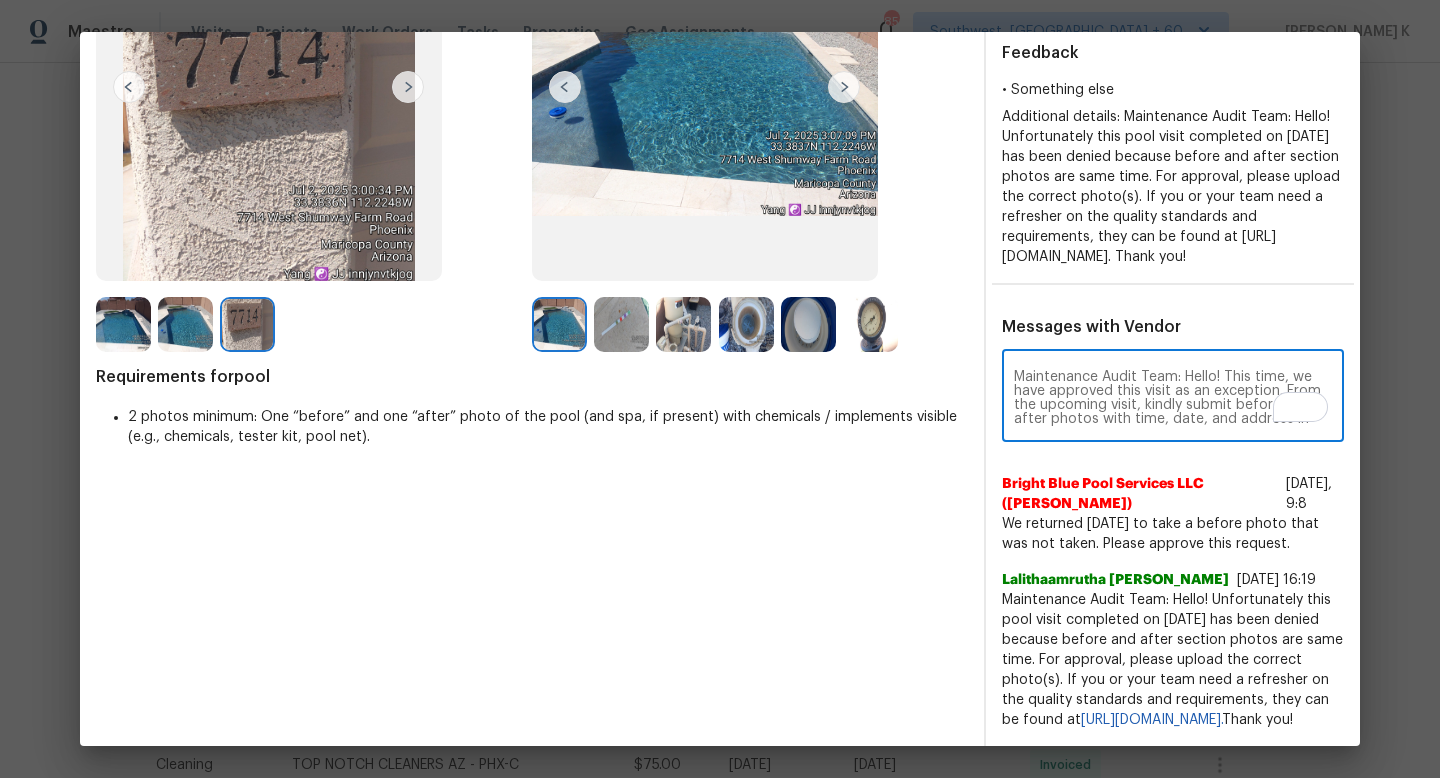 scroll, scrollTop: 28, scrollLeft: 0, axis: vertical 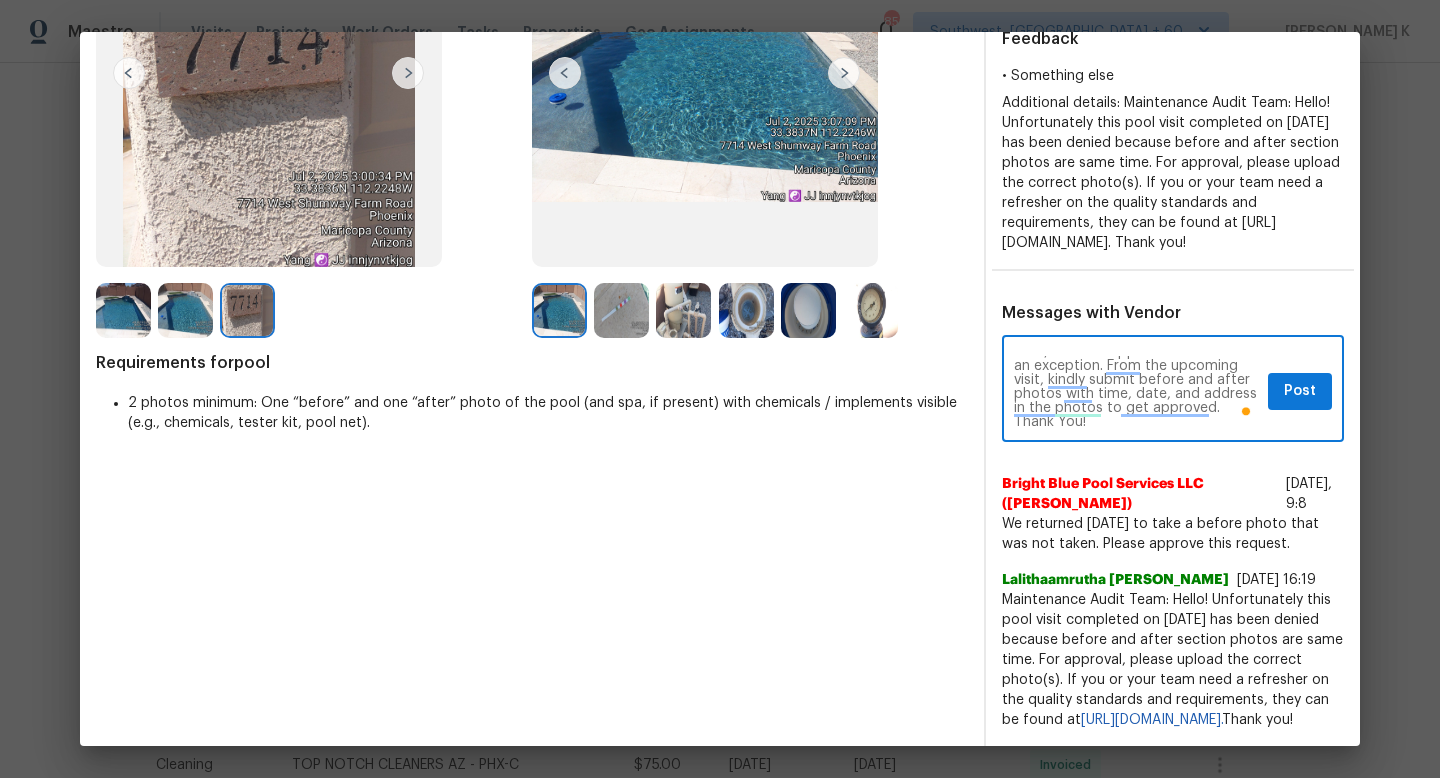 type on "Maintenance Audit Team: Hello! This time, we have approved this visit as an exception. From the upcoming visit, kindly submit before and after photos with time, date, and address in the photos to get approved. Thank You!" 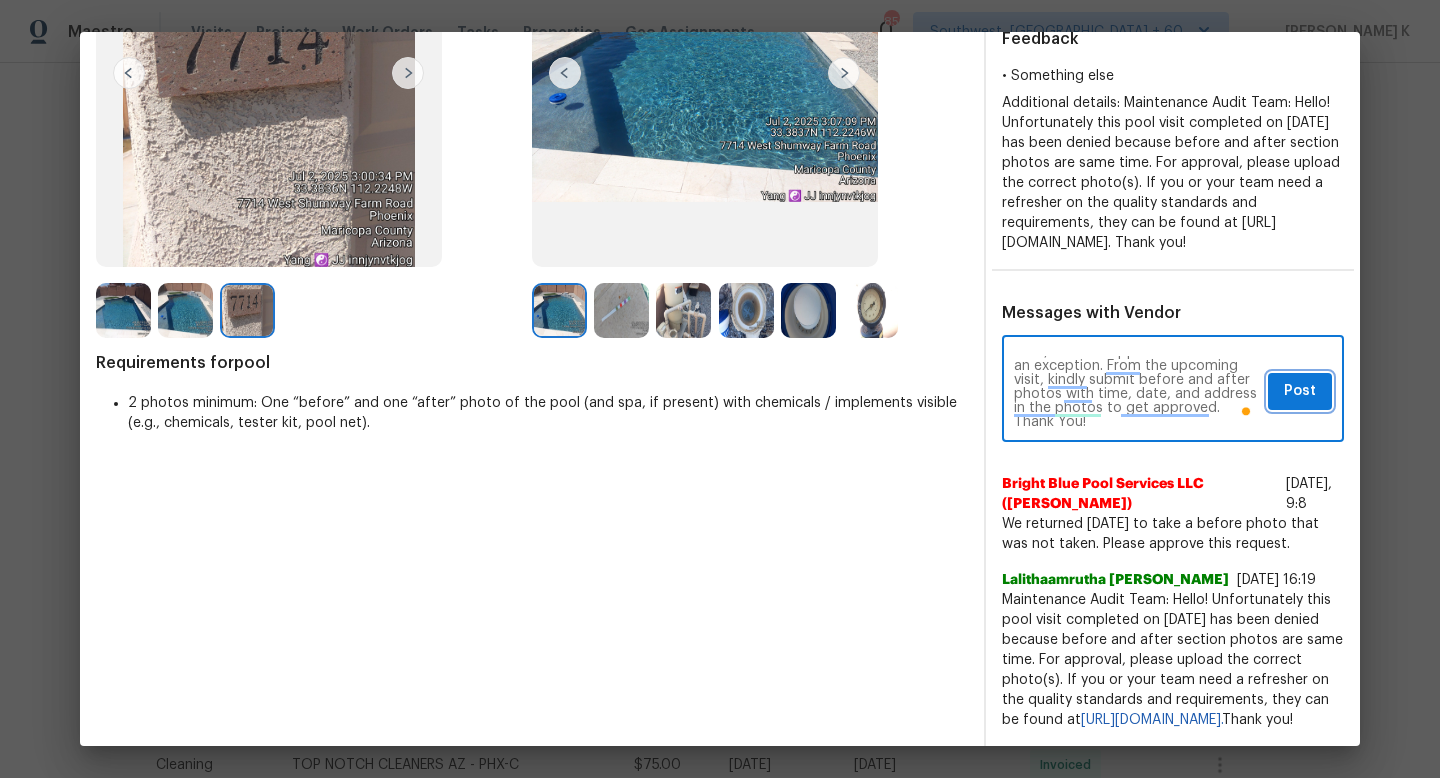 click on "Post" at bounding box center (1300, 391) 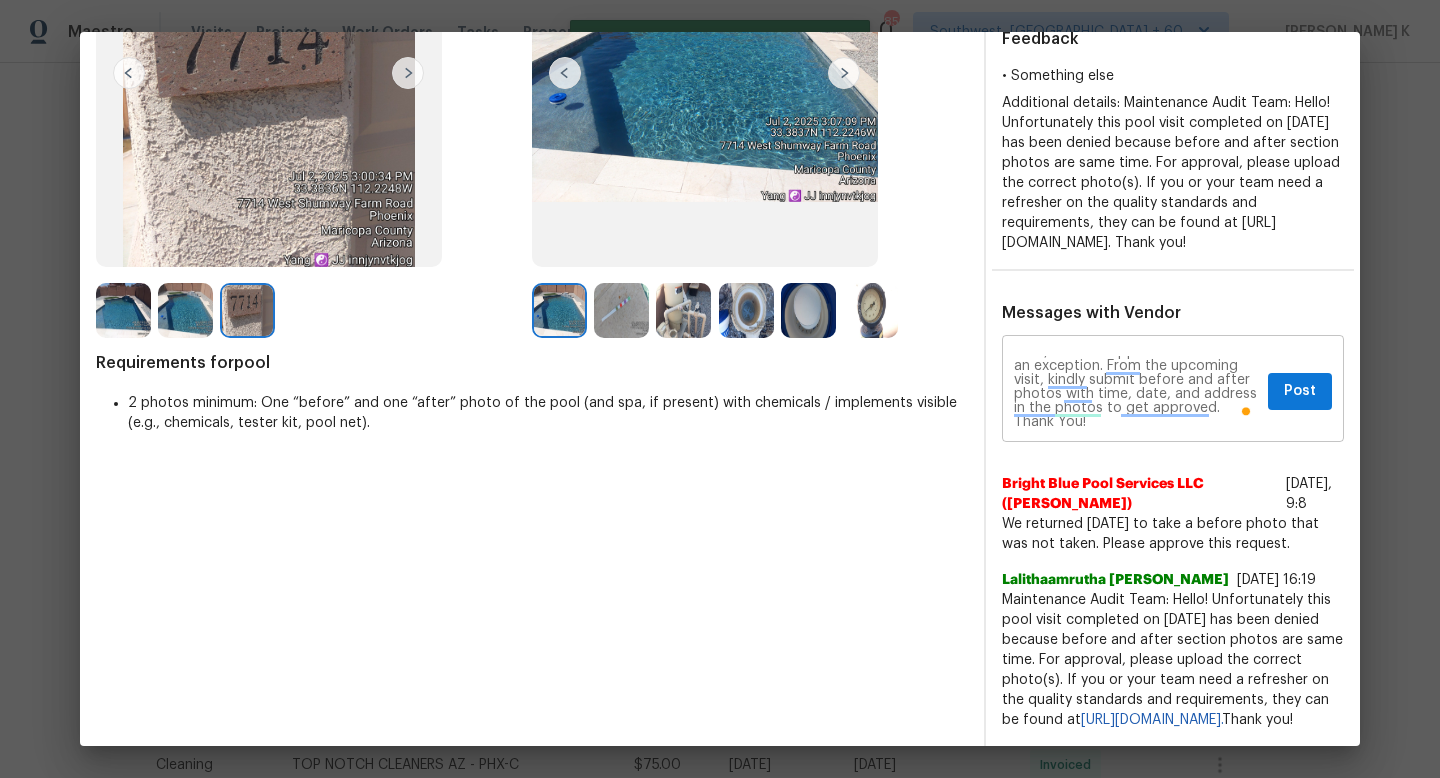 type 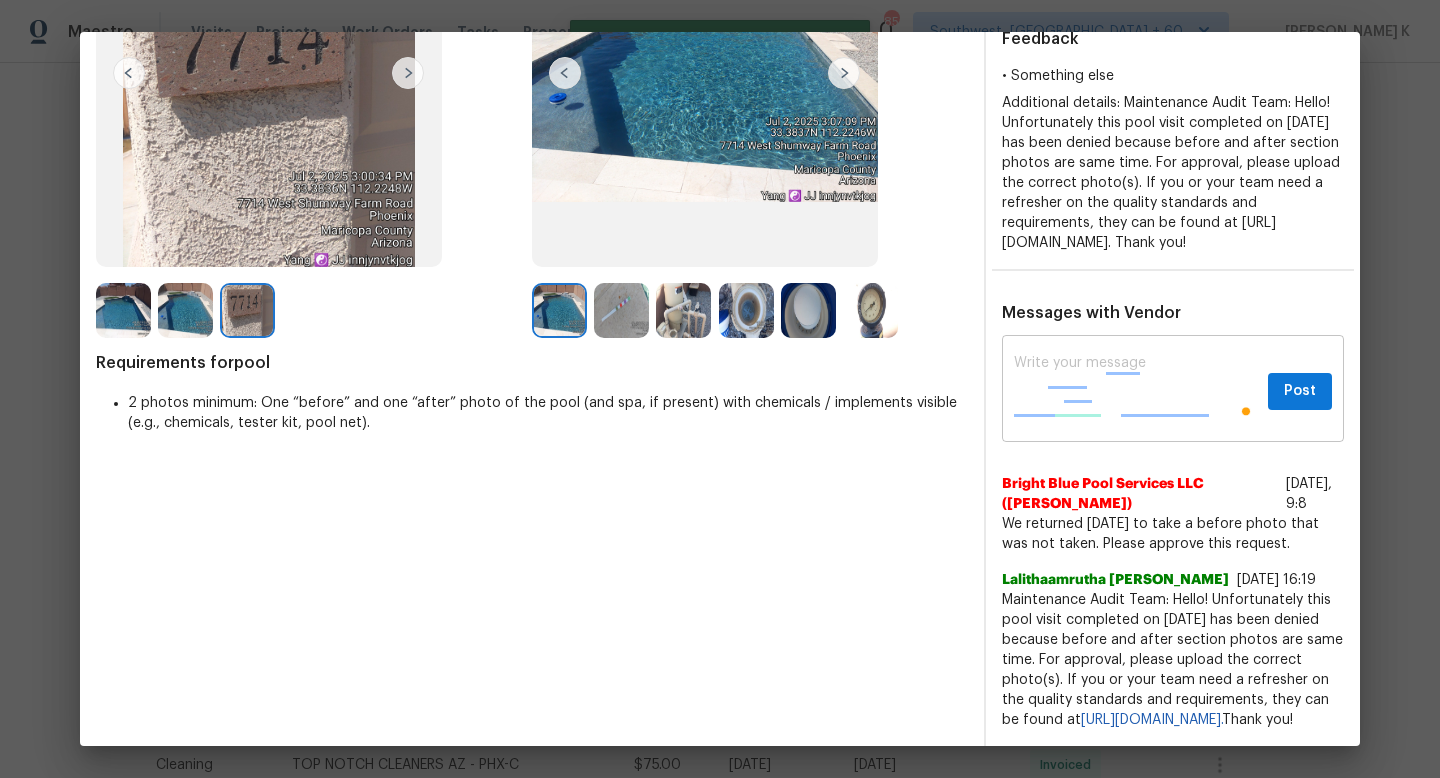 scroll, scrollTop: 0, scrollLeft: 0, axis: both 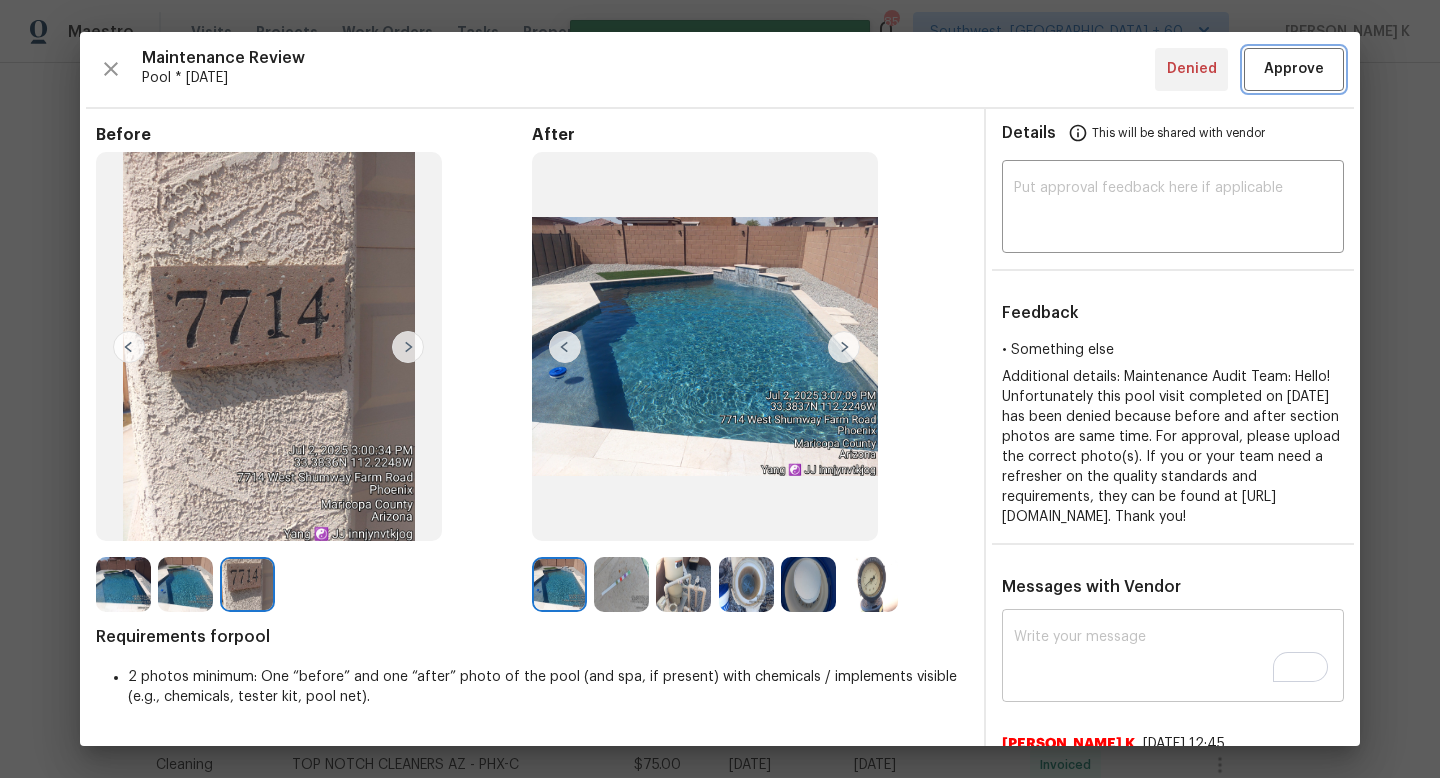 click on "Approve" at bounding box center [1294, 69] 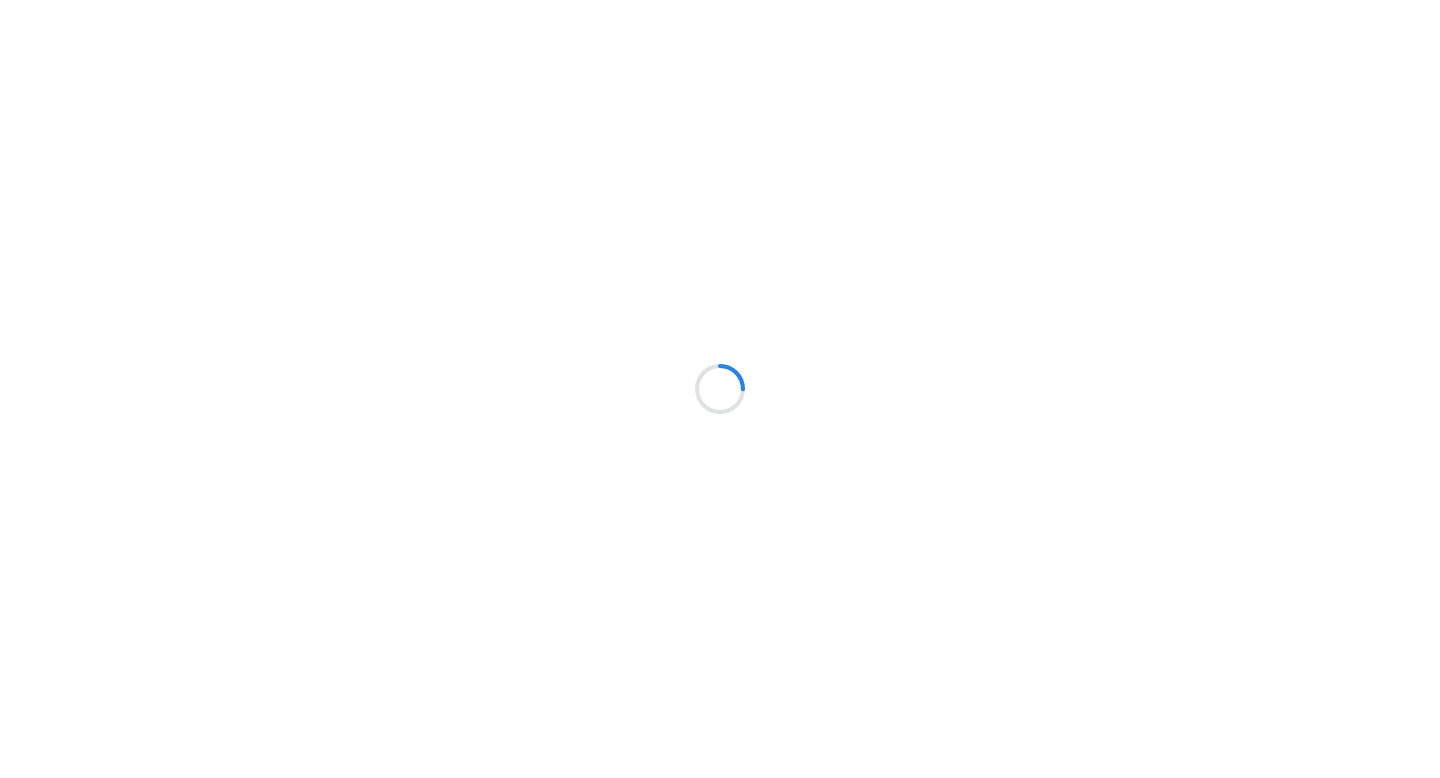 scroll, scrollTop: 0, scrollLeft: 0, axis: both 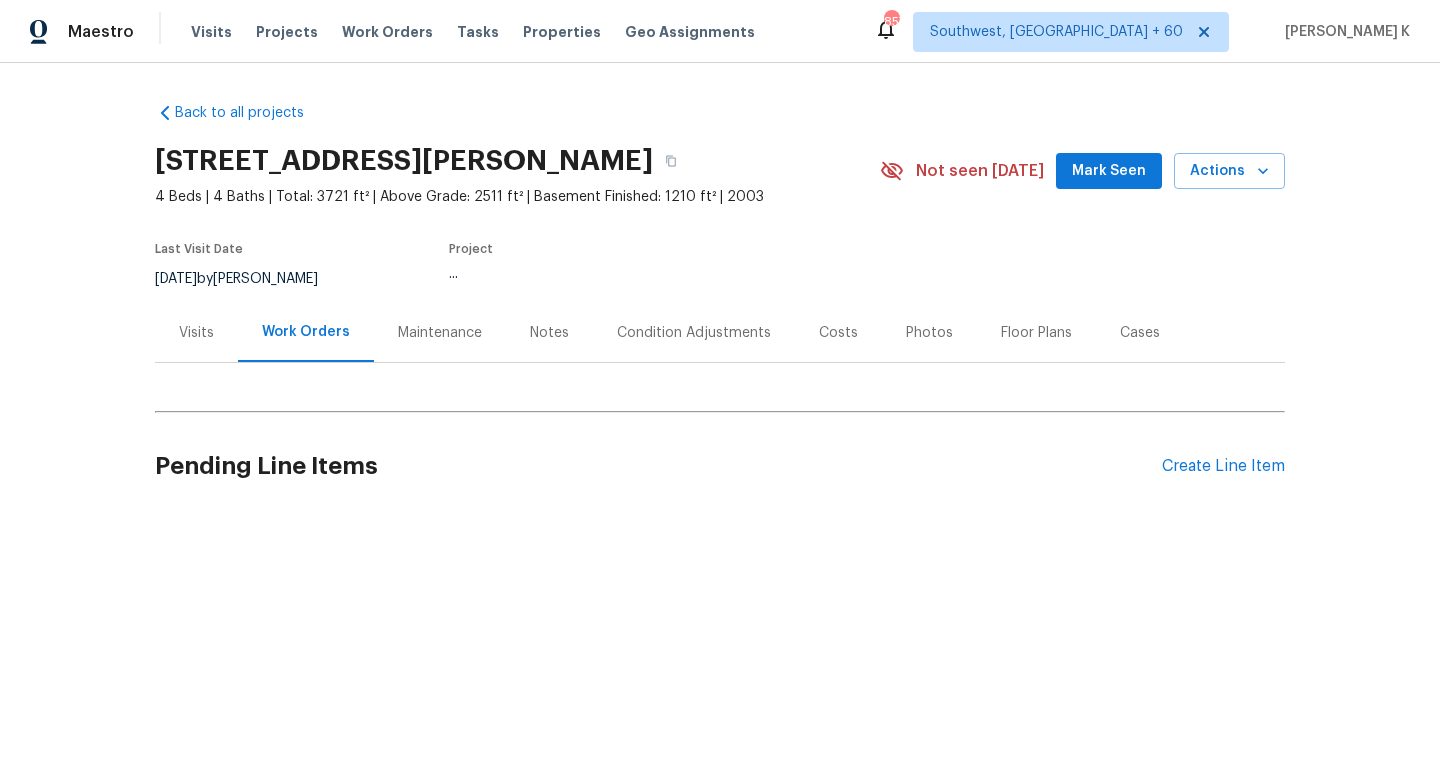 click on "Back to all projects [STREET_ADDRESS][PERSON_NAME] 4 Beds | 4 Baths | Total: 3721 ft² | Above Grade: 2511 ft² | Basement Finished: 1210 ft² | 2003 Not seen [DATE] Mark Seen Actions Last Visit Date [DATE]  by  [PERSON_NAME]   Project ... Visits Work Orders Maintenance Notes Condition Adjustments Costs Photos Floor Plans Cases Pending Line Items Create Line Item" at bounding box center [720, 308] 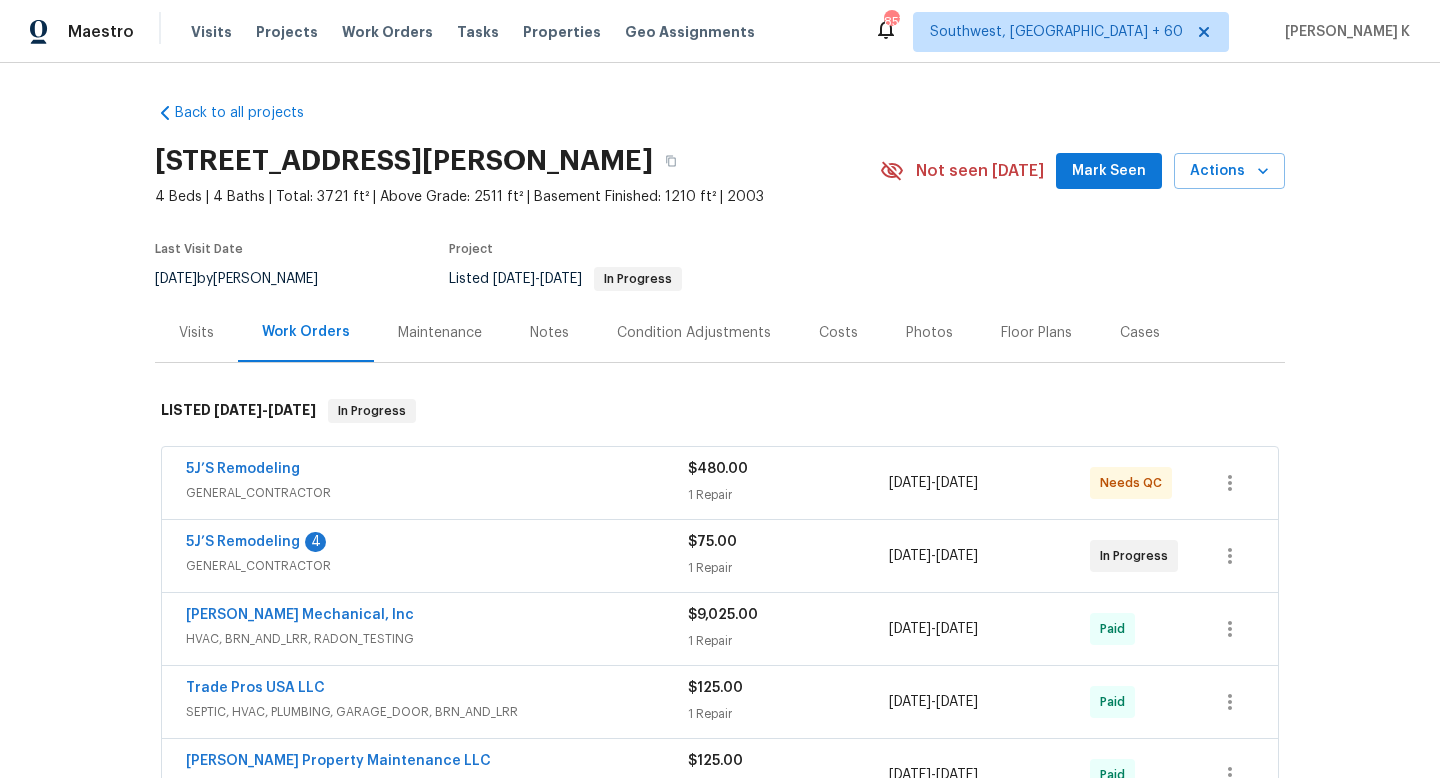 click on "Maintenance" at bounding box center (440, 333) 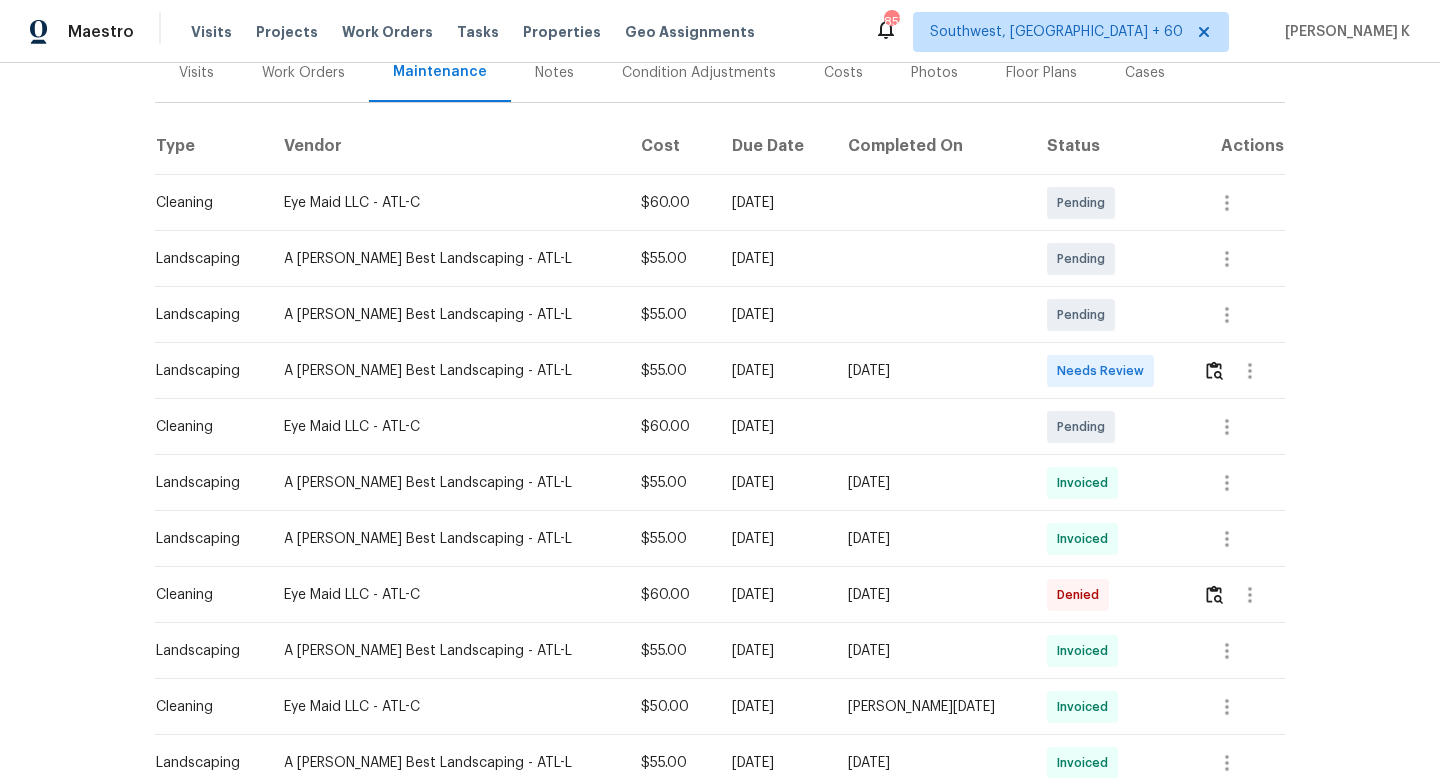scroll, scrollTop: 271, scrollLeft: 0, axis: vertical 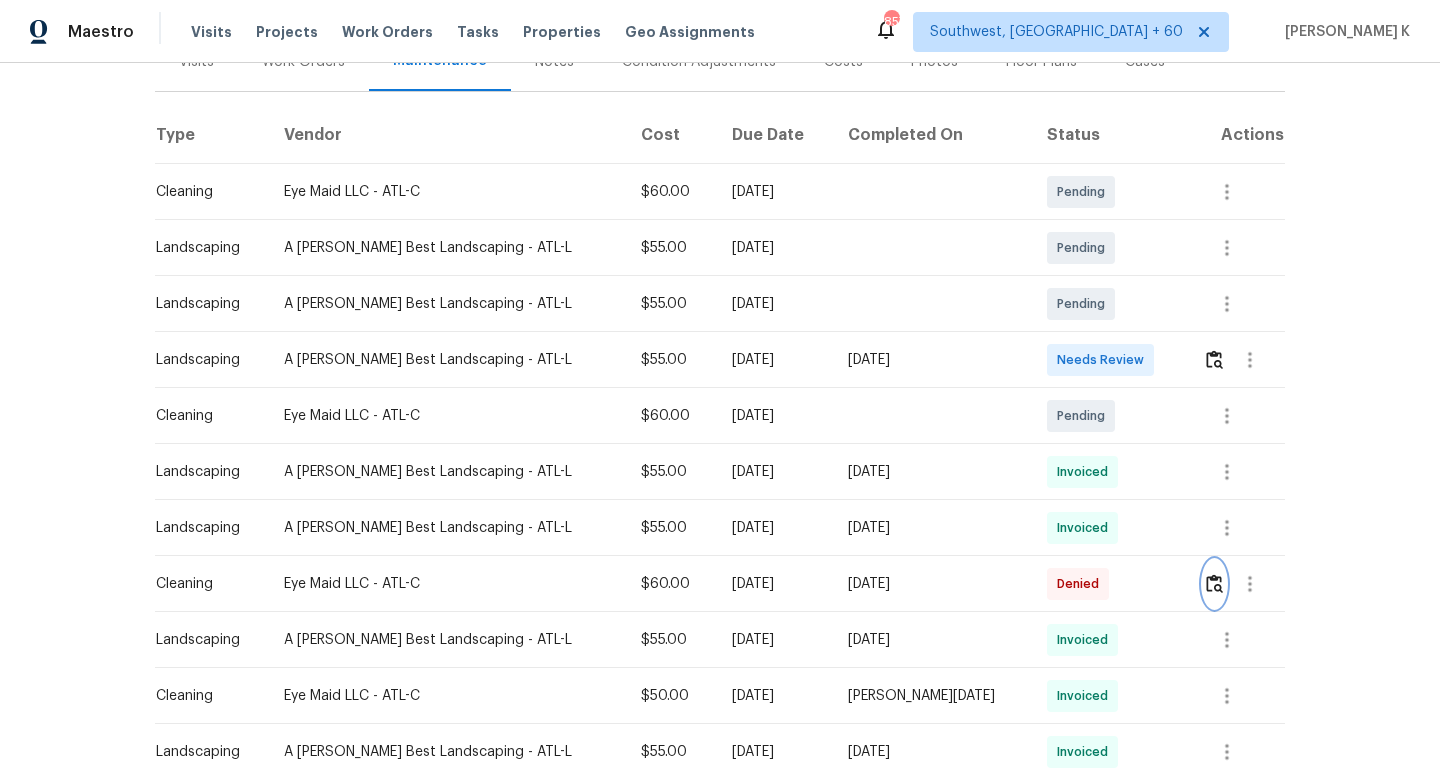 click at bounding box center [1214, 583] 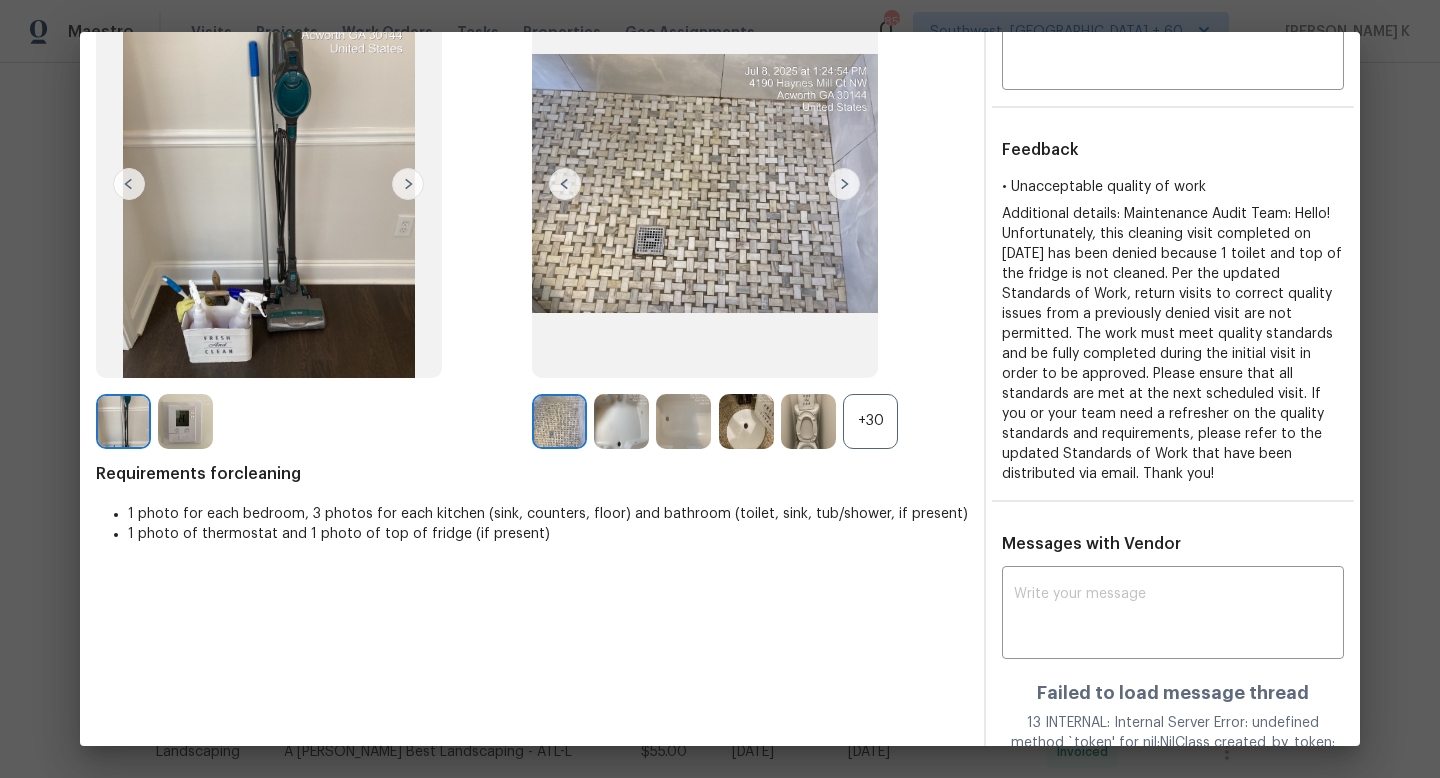 scroll, scrollTop: 233, scrollLeft: 0, axis: vertical 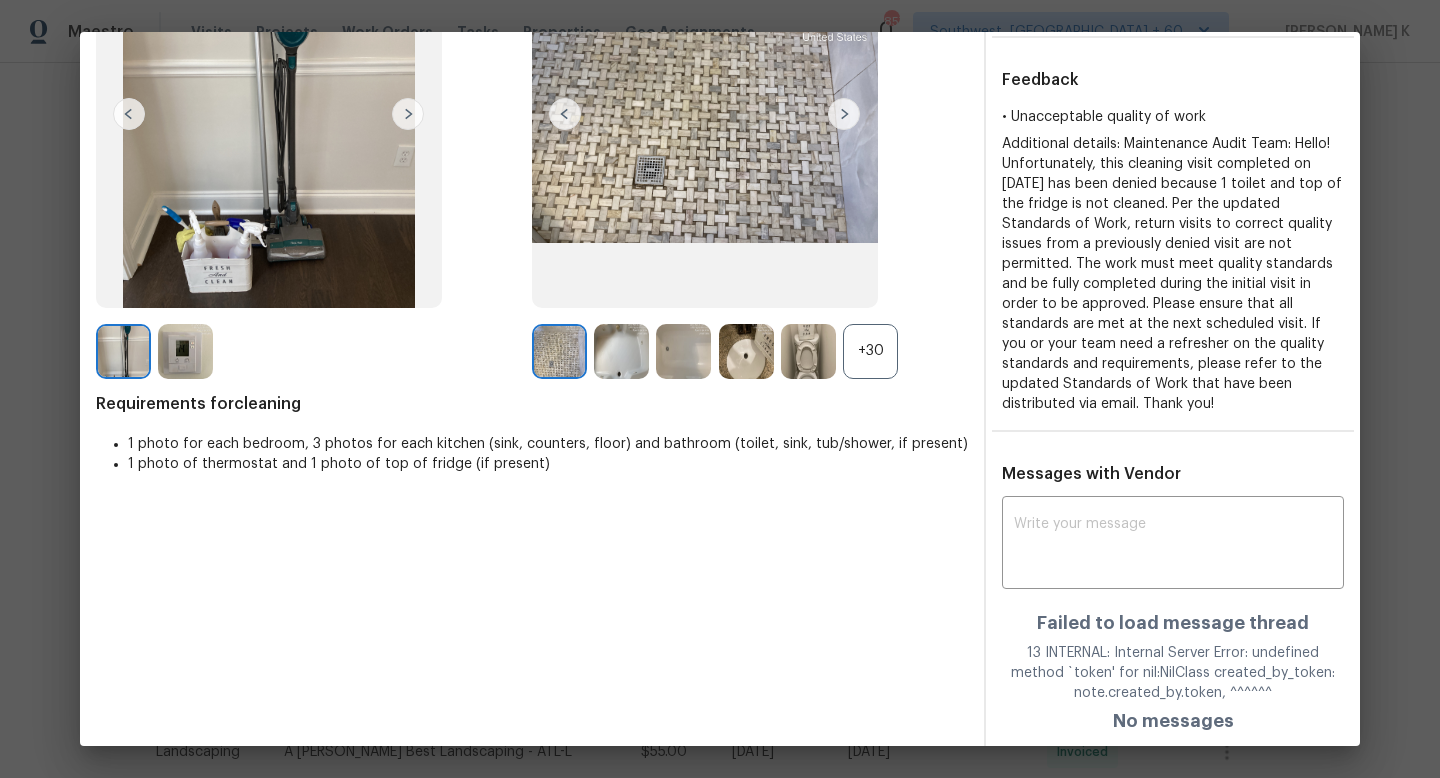 click on "13 INTERNAL: Internal Server Error: undefined method `token' for nil:NilClass
created_by_token: note.created_by.token,
^^^^^^" at bounding box center (1173, 673) 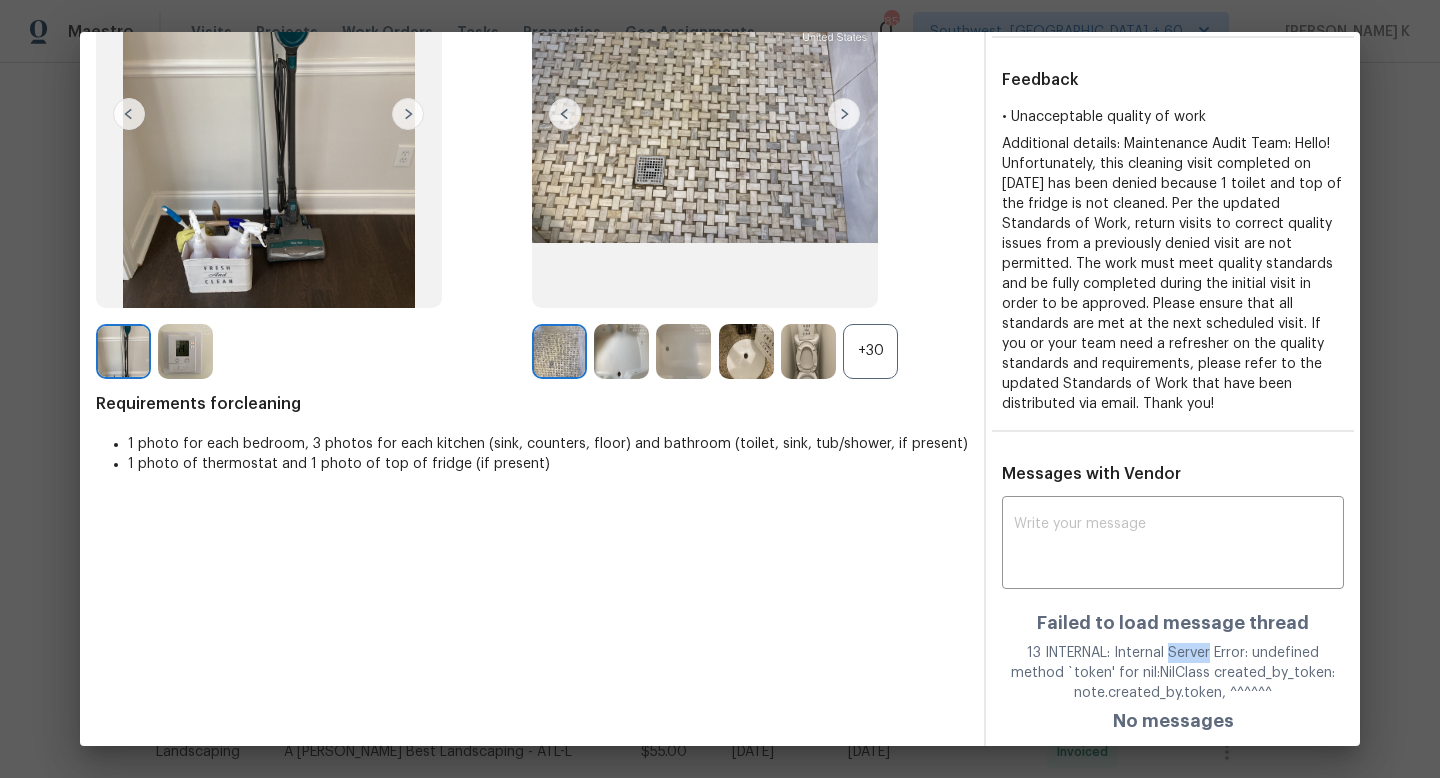 click on "13 INTERNAL: Internal Server Error: undefined method `token' for nil:NilClass
created_by_token: note.created_by.token,
^^^^^^" at bounding box center [1173, 673] 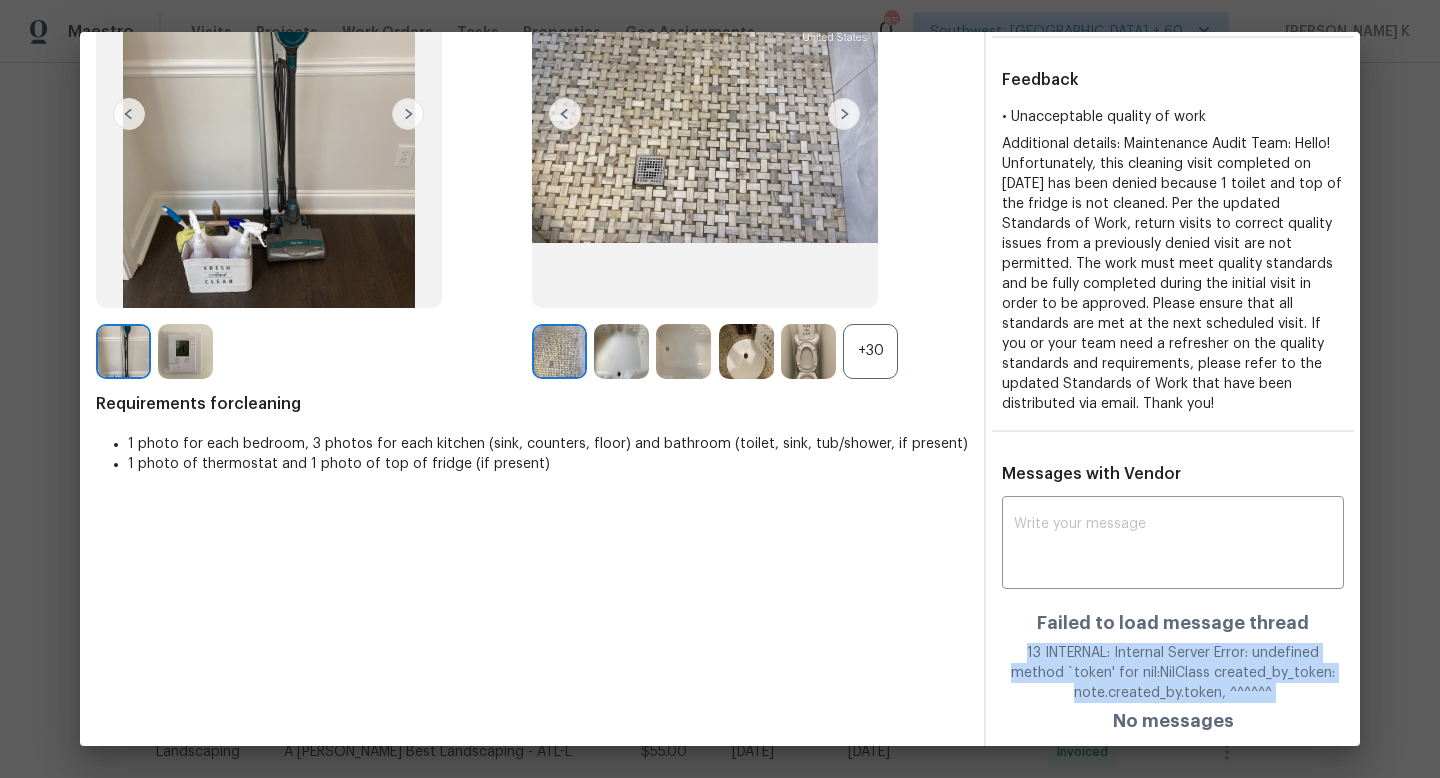 click on "13 INTERNAL: Internal Server Error: undefined method `token' for nil:NilClass
created_by_token: note.created_by.token,
^^^^^^" at bounding box center [1173, 673] 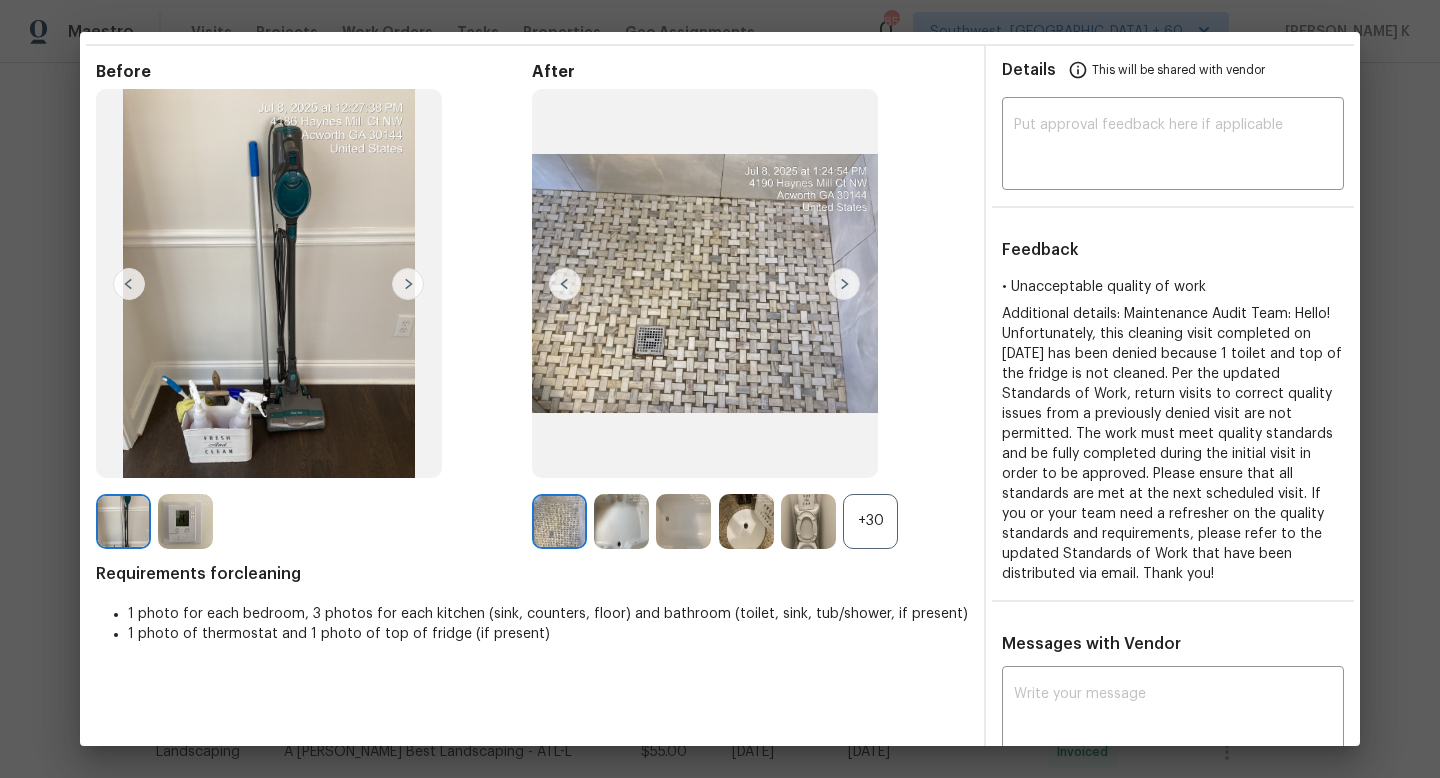 scroll, scrollTop: 233, scrollLeft: 0, axis: vertical 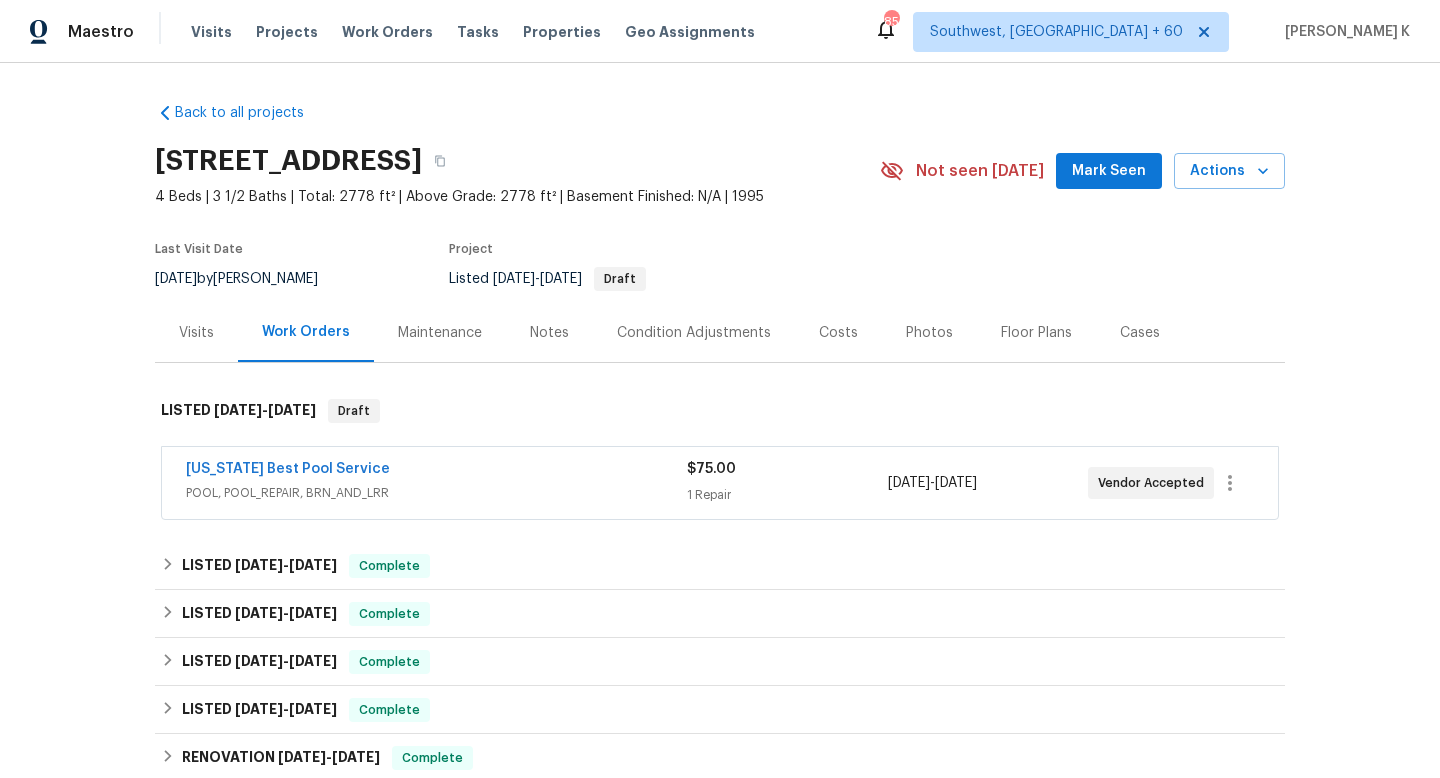 click on "Maintenance" at bounding box center (440, 333) 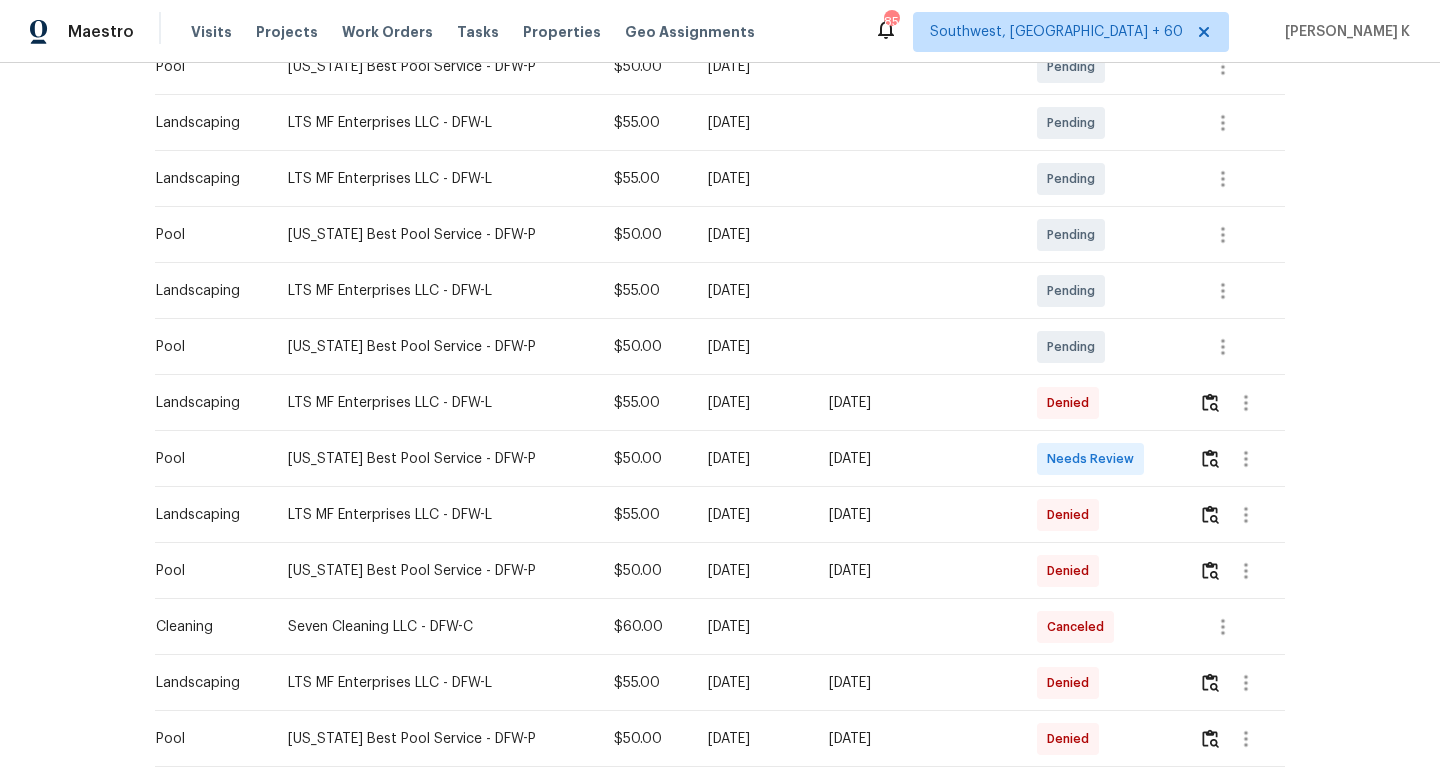 scroll, scrollTop: 408, scrollLeft: 0, axis: vertical 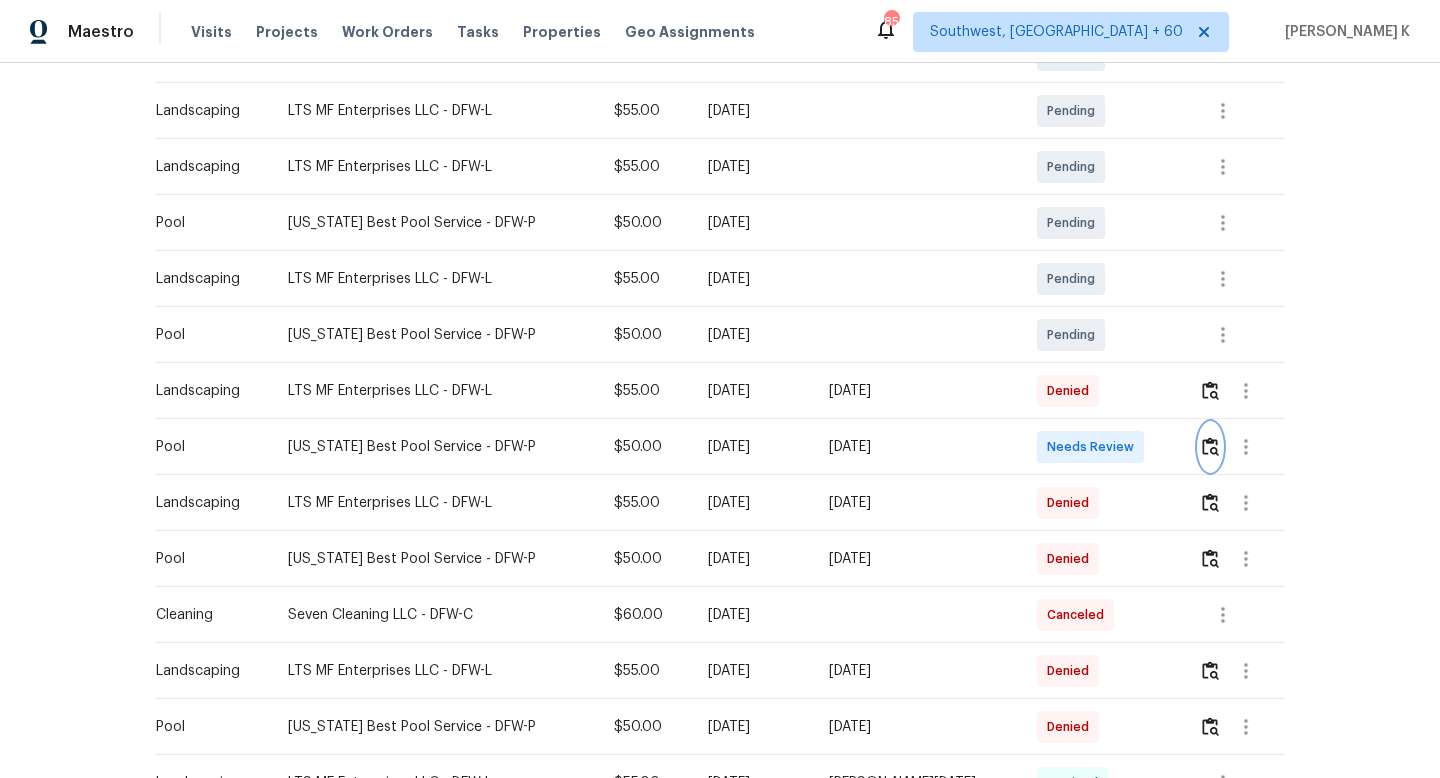 click at bounding box center (1210, 446) 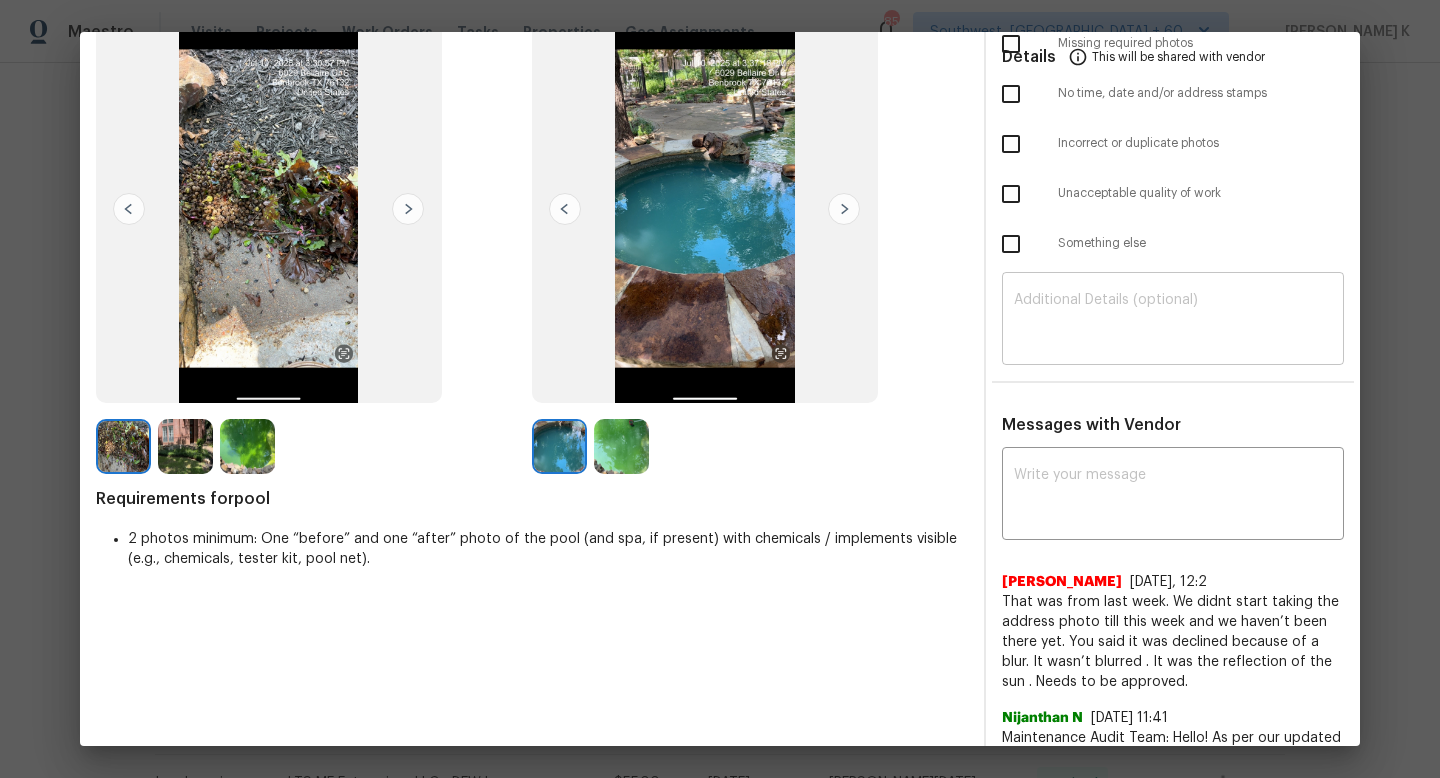 scroll, scrollTop: 0, scrollLeft: 0, axis: both 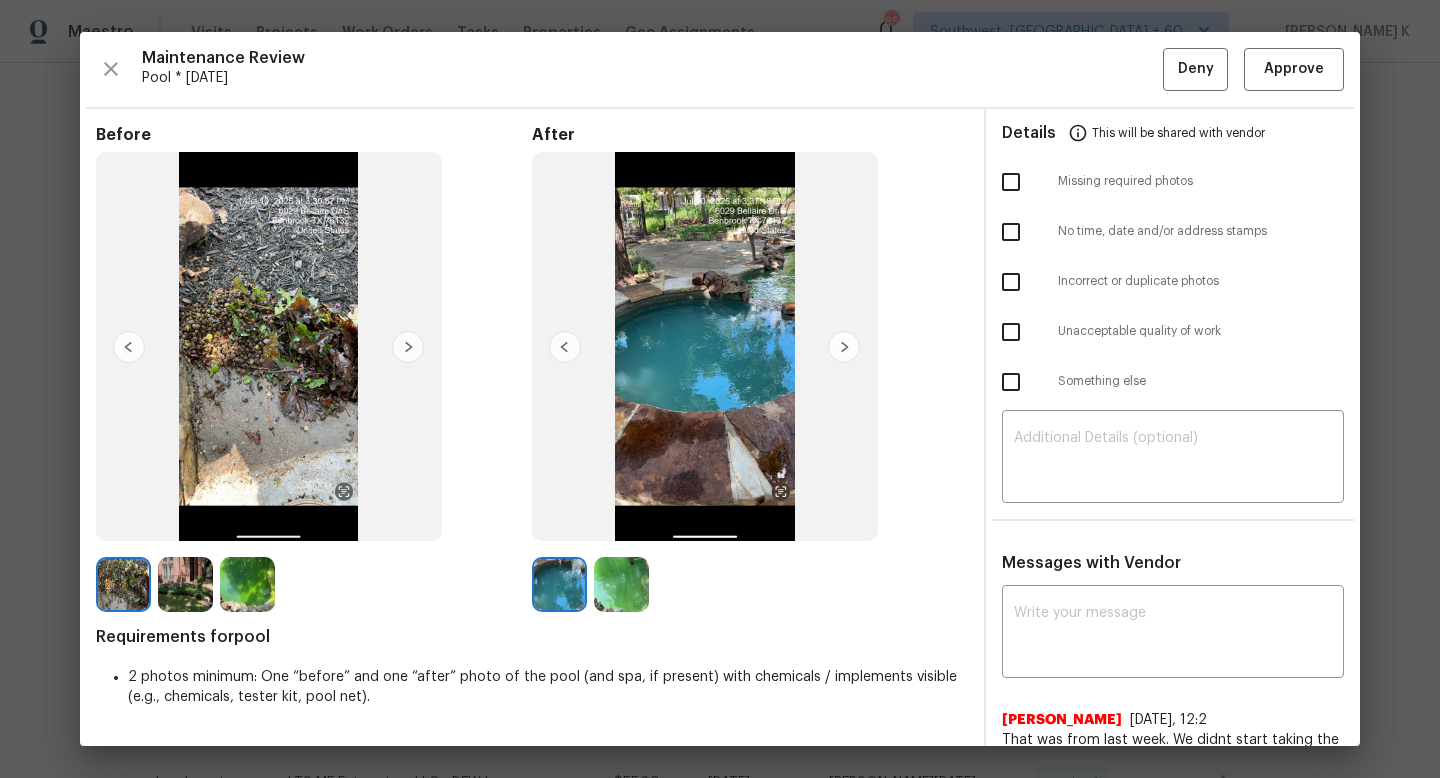 click at bounding box center [844, 347] 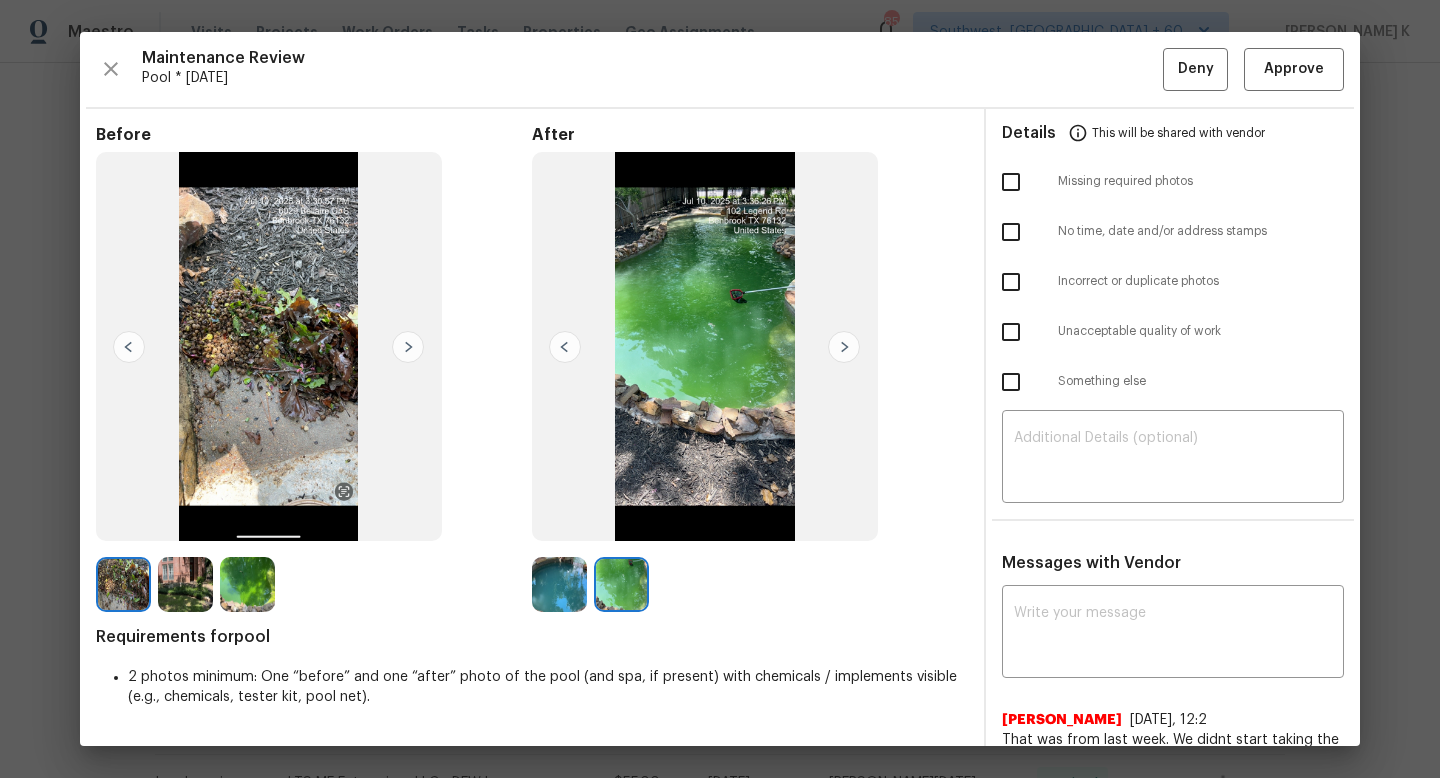 click at bounding box center (123, 584) 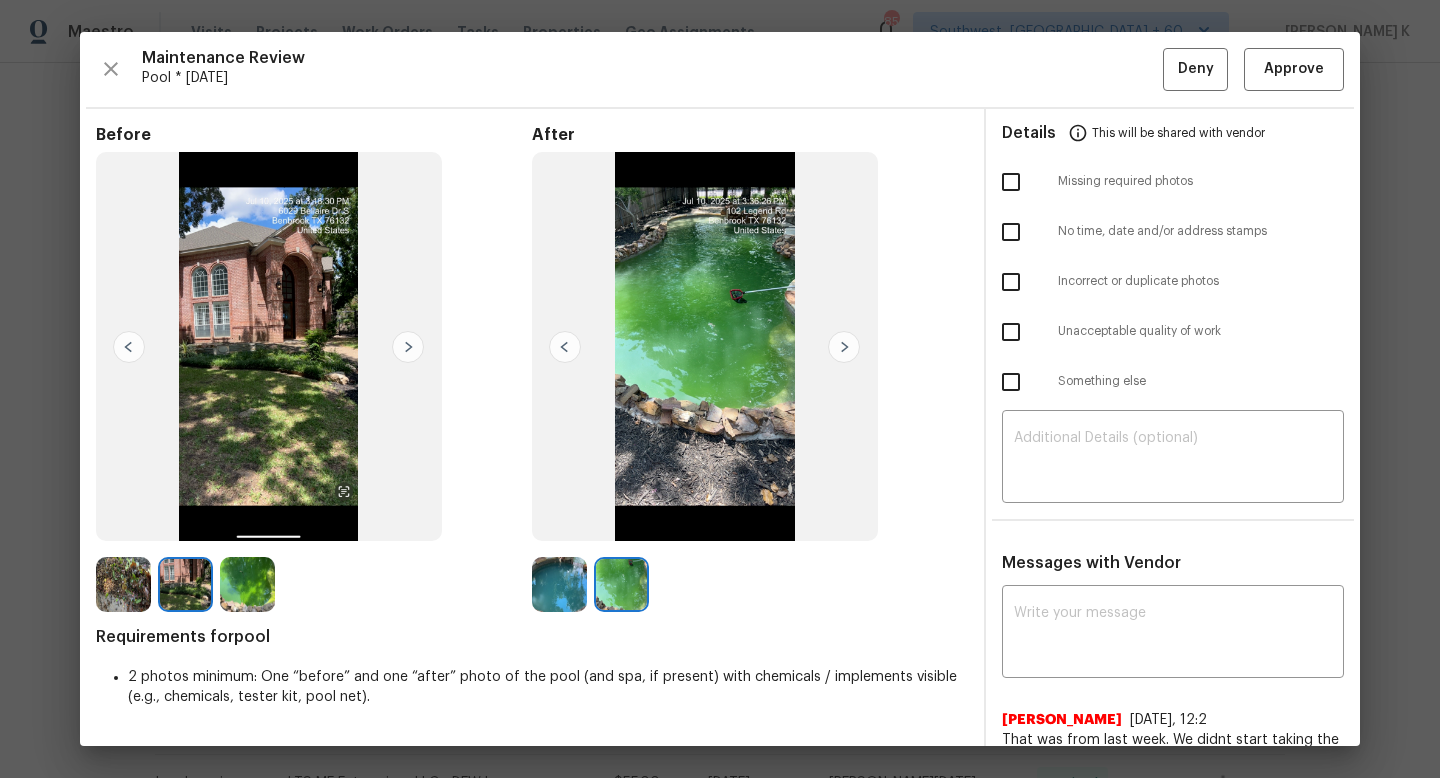 click at bounding box center [185, 584] 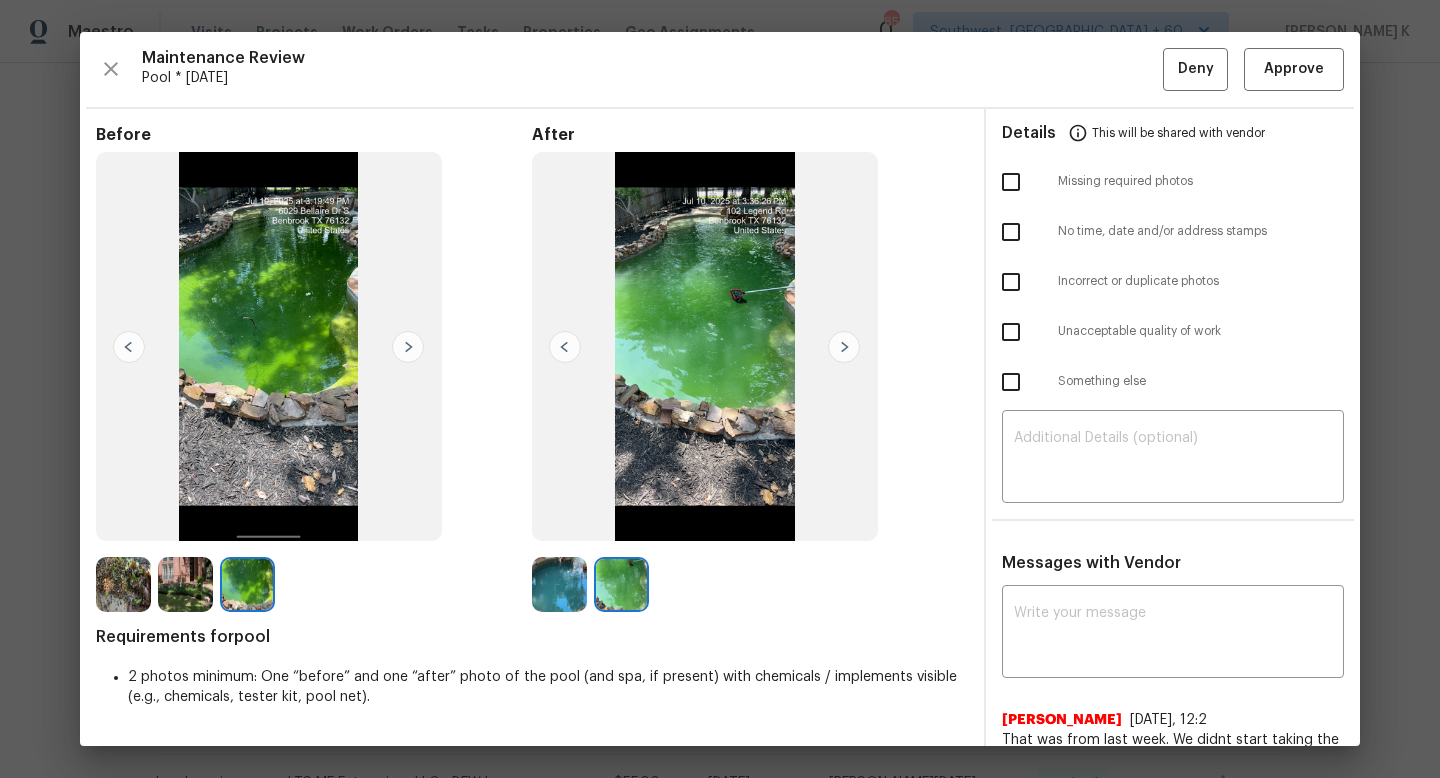 click at bounding box center (844, 347) 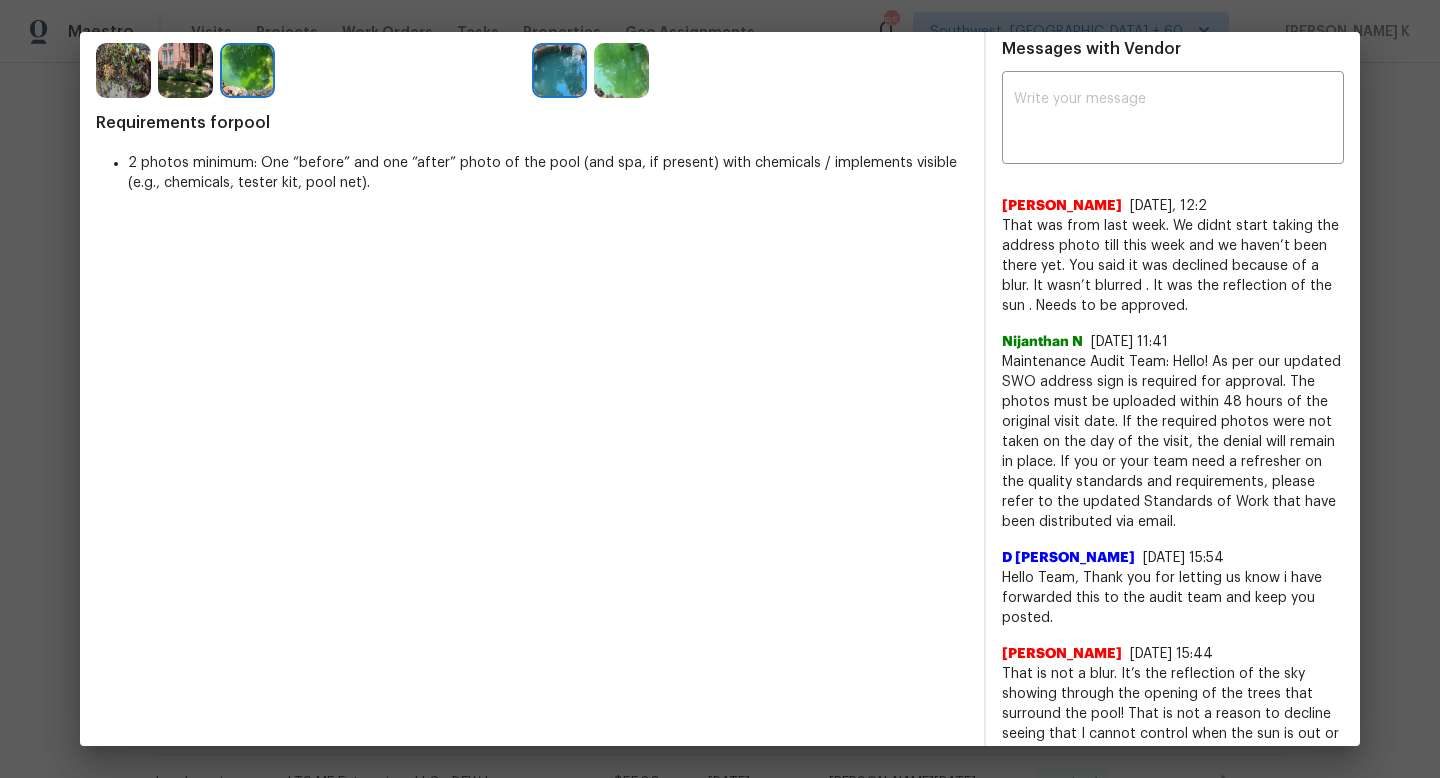 scroll, scrollTop: 521, scrollLeft: 0, axis: vertical 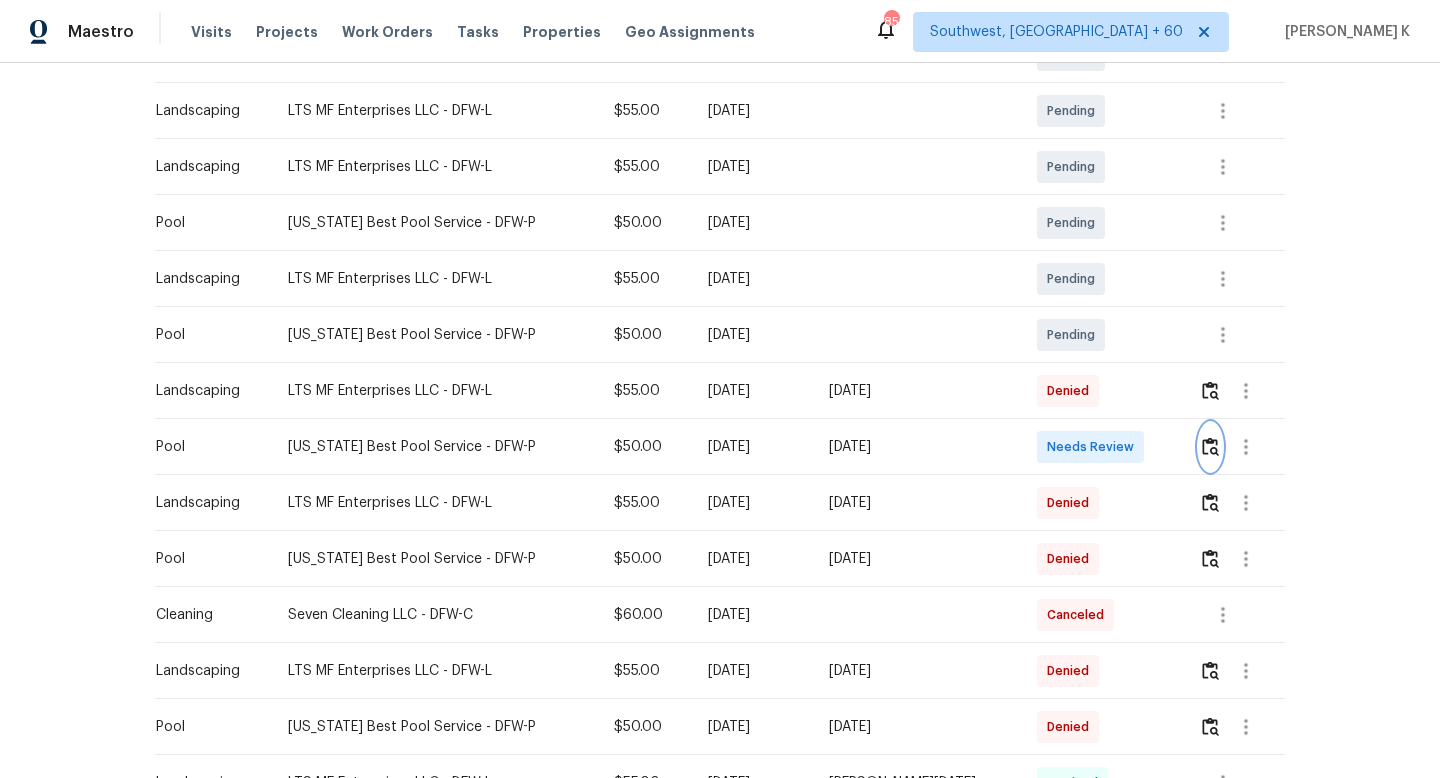 click at bounding box center (1210, 446) 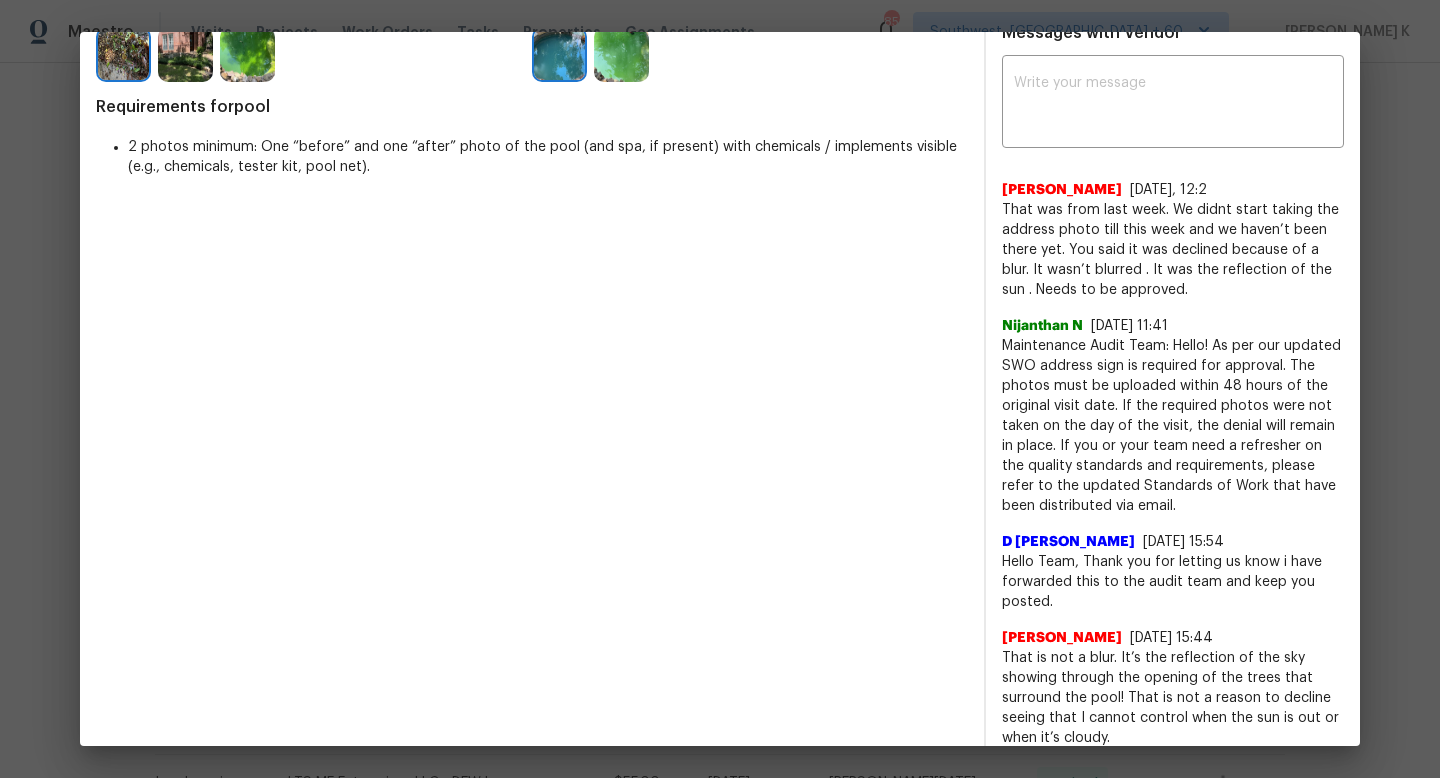 scroll, scrollTop: 547, scrollLeft: 0, axis: vertical 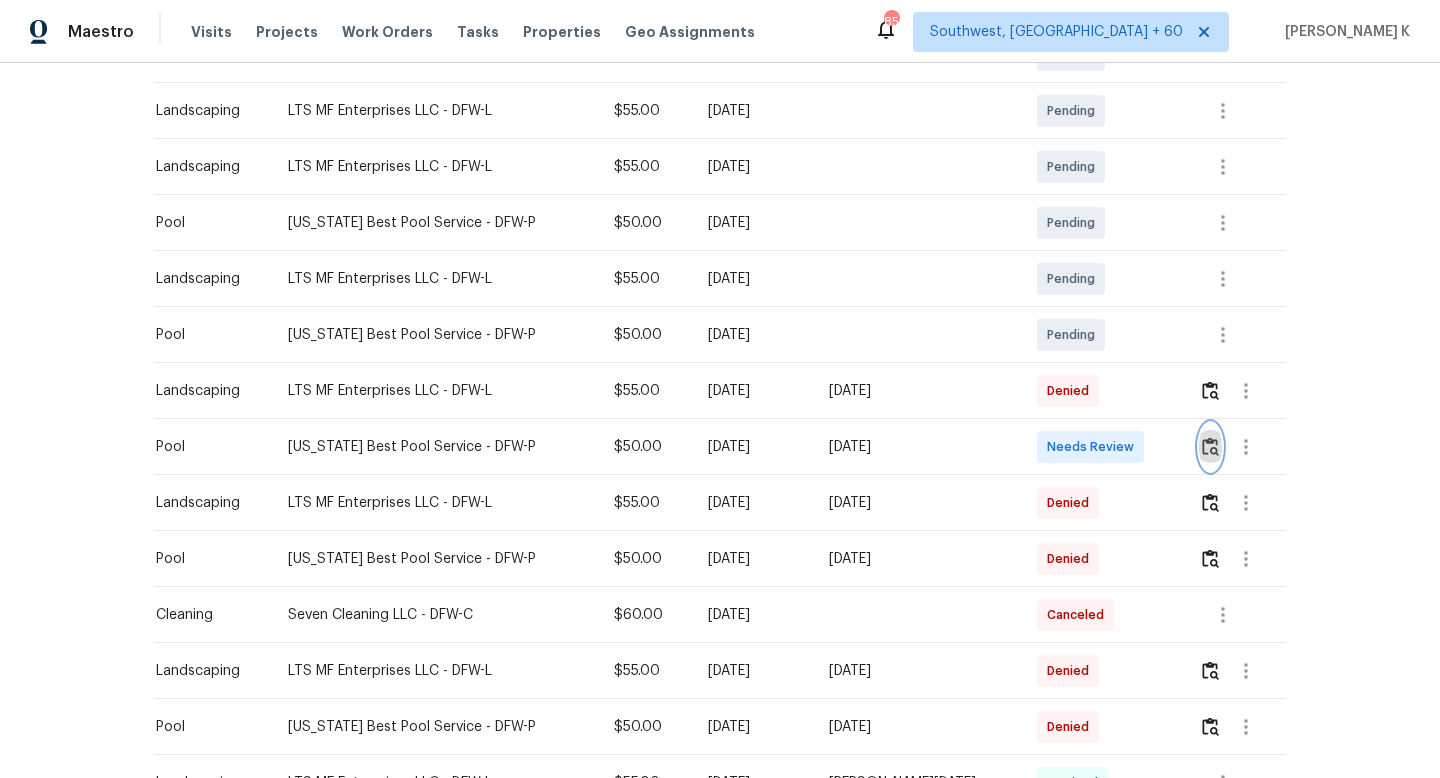 click at bounding box center (1210, 446) 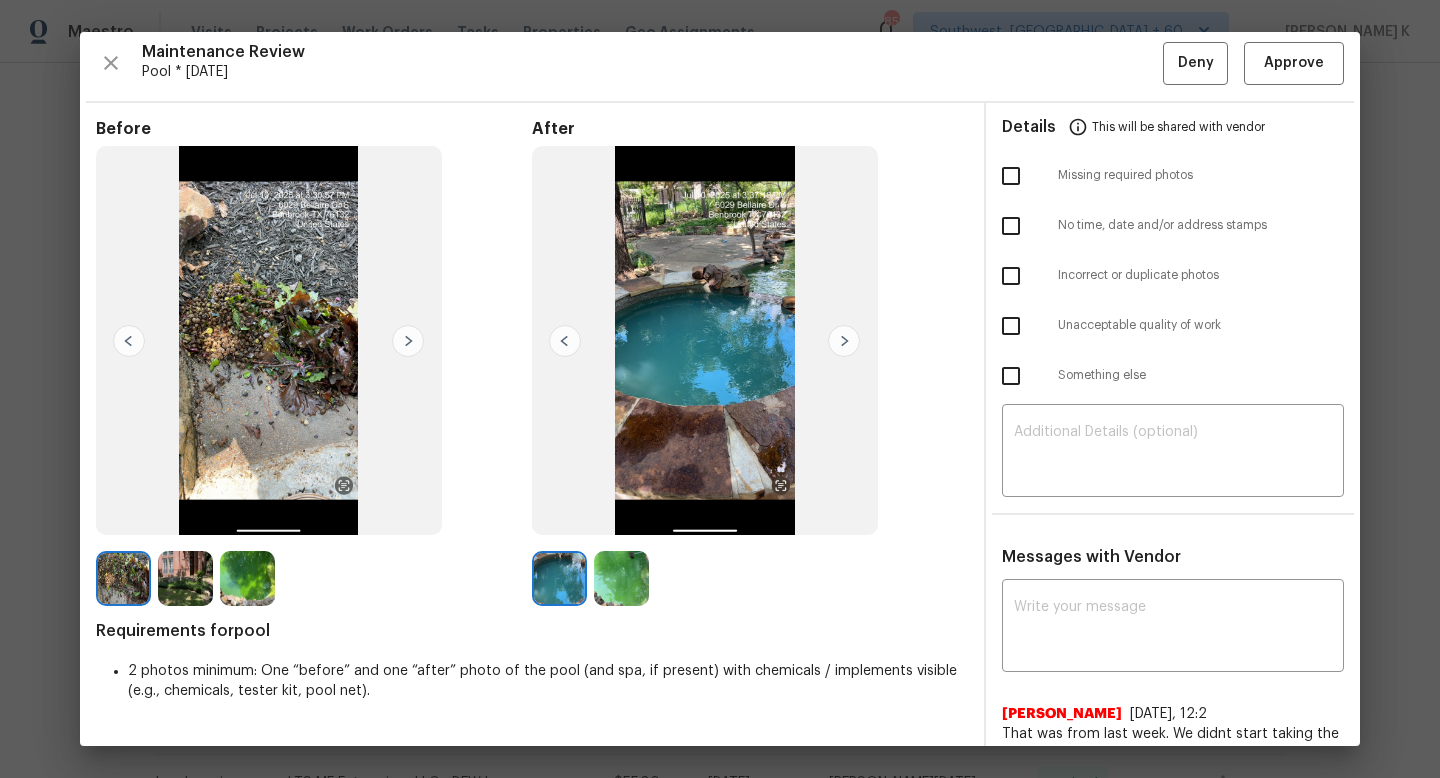 scroll, scrollTop: 3, scrollLeft: 0, axis: vertical 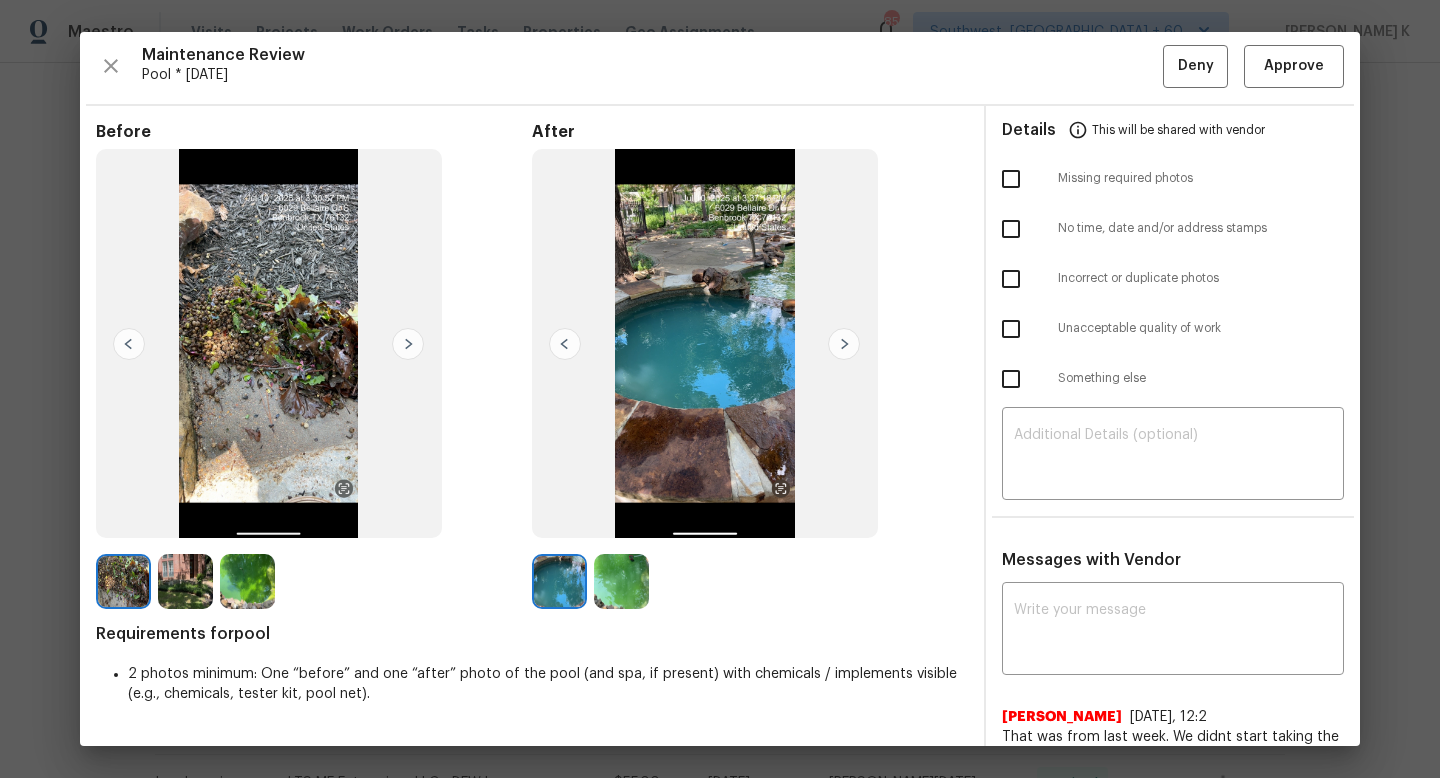 click at bounding box center (621, 581) 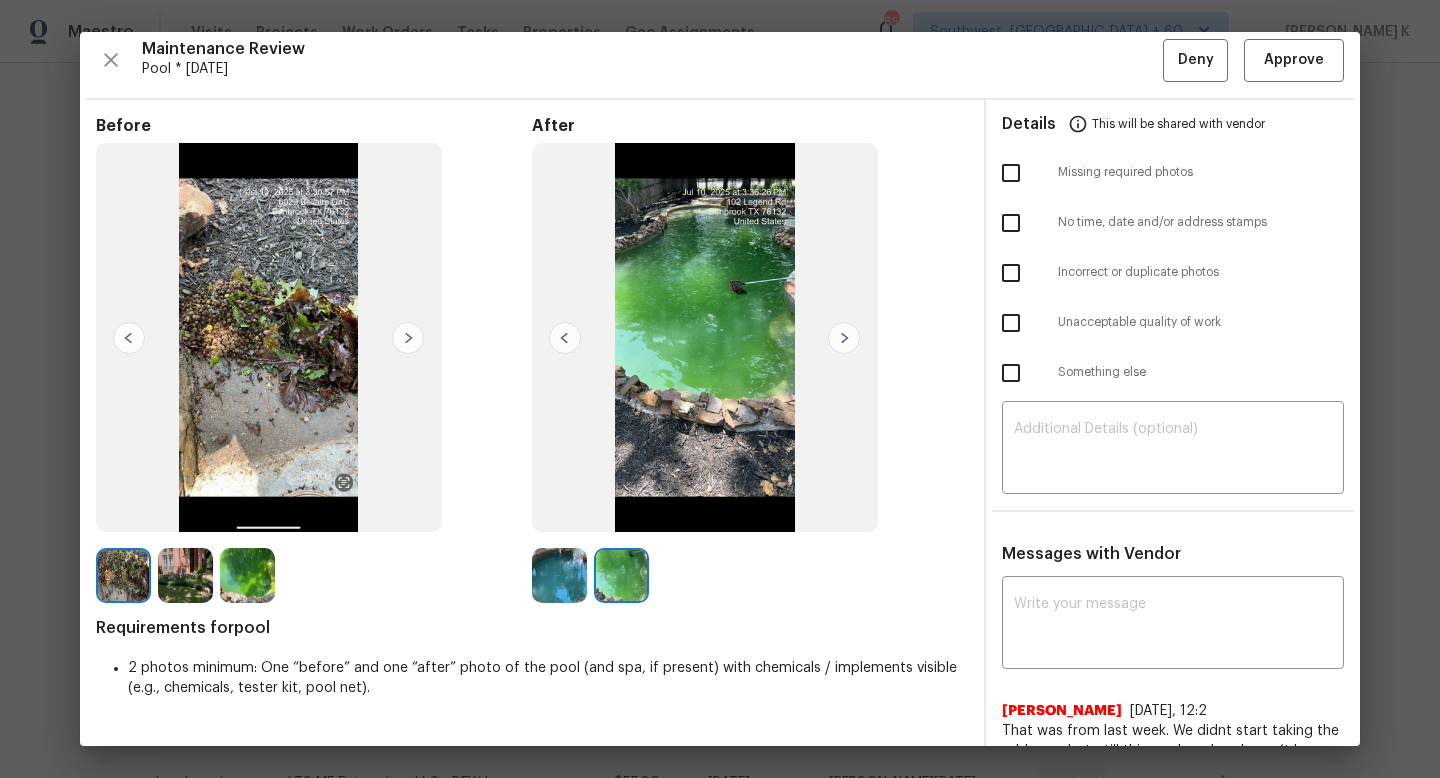 scroll, scrollTop: 1, scrollLeft: 0, axis: vertical 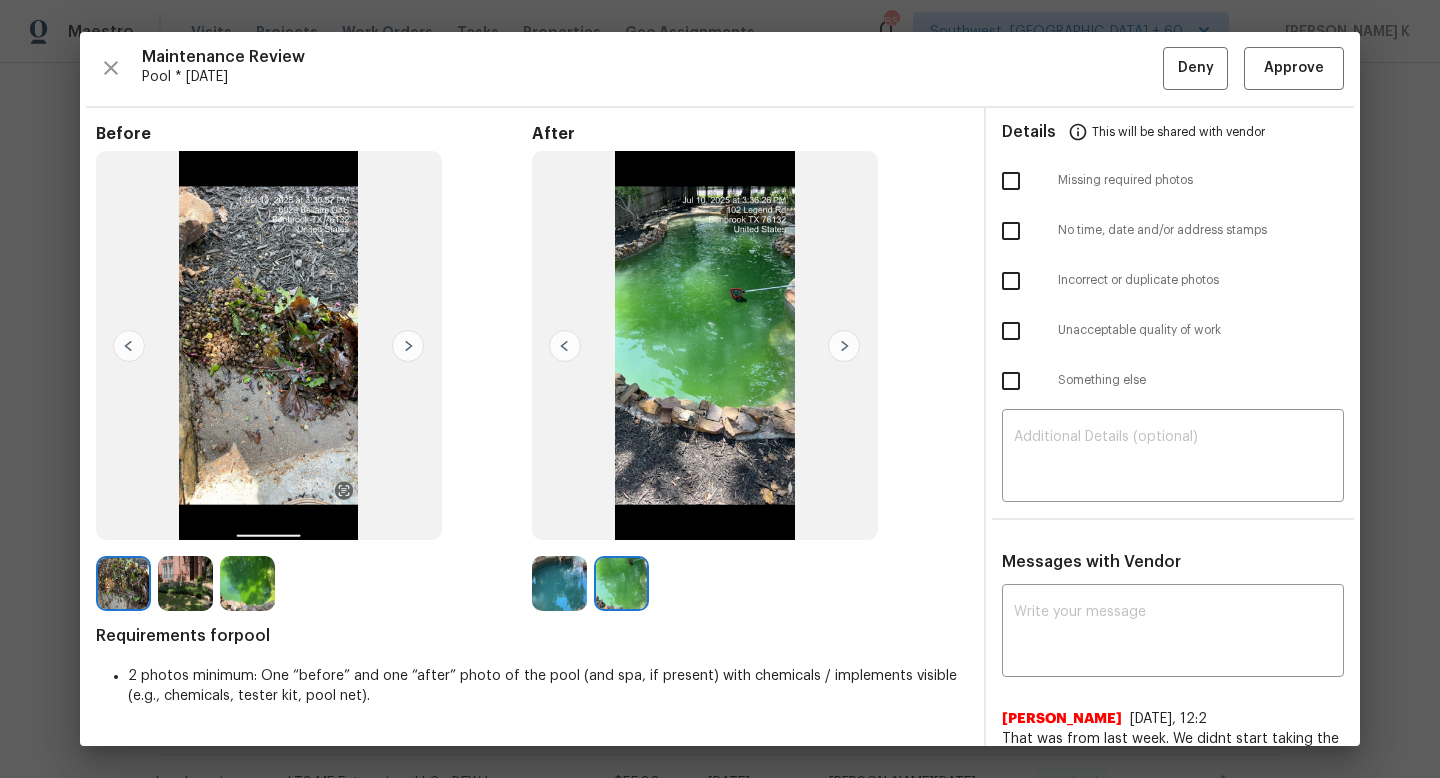 click at bounding box center [844, 346] 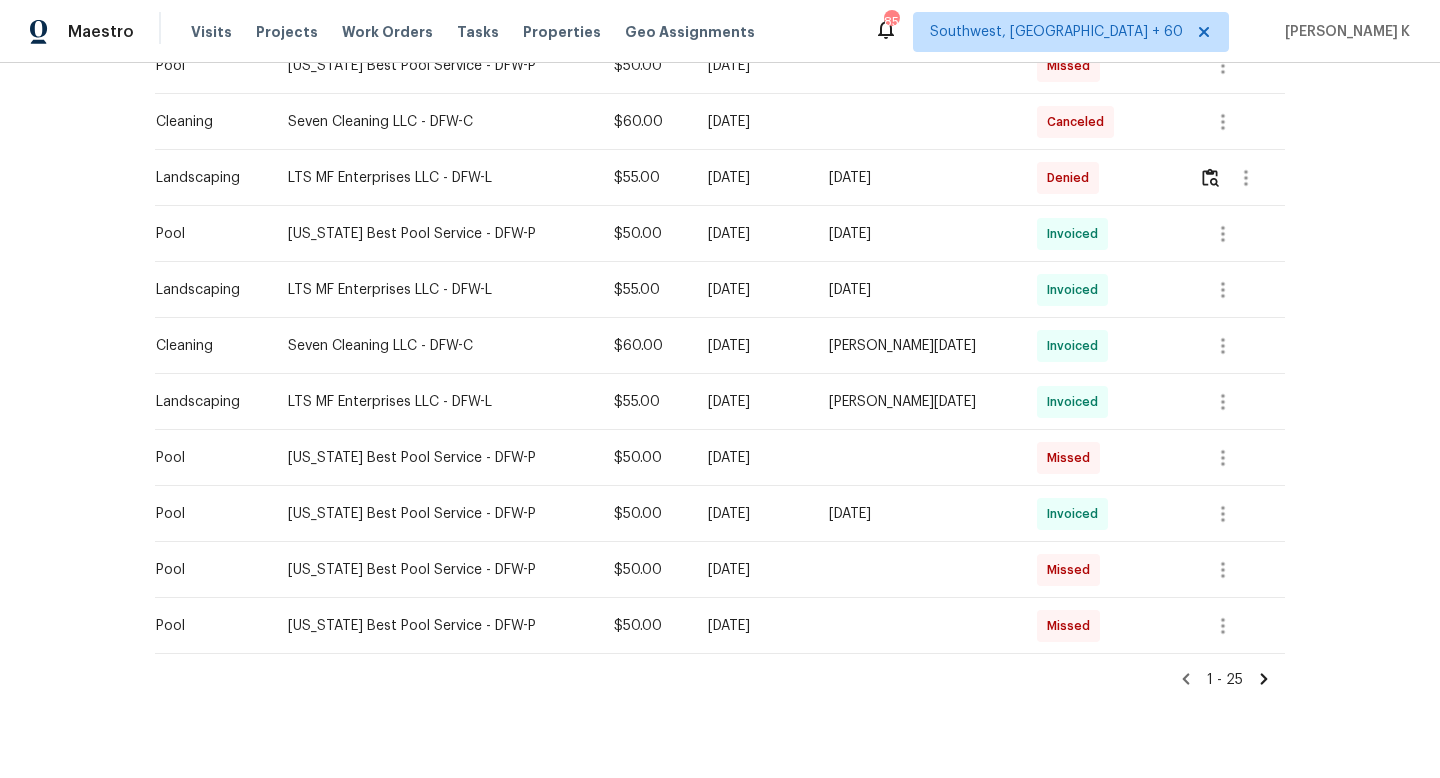 scroll, scrollTop: 1212, scrollLeft: 0, axis: vertical 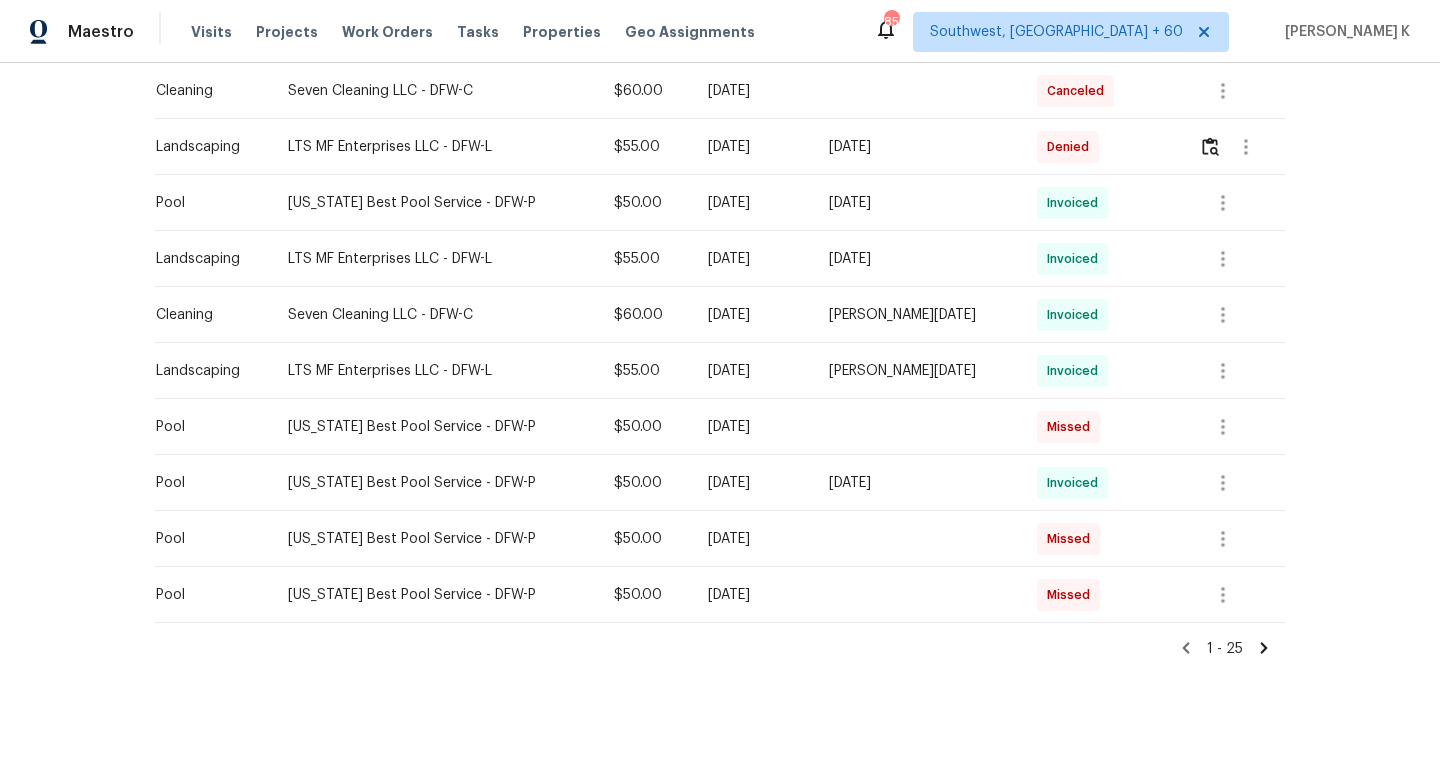 click 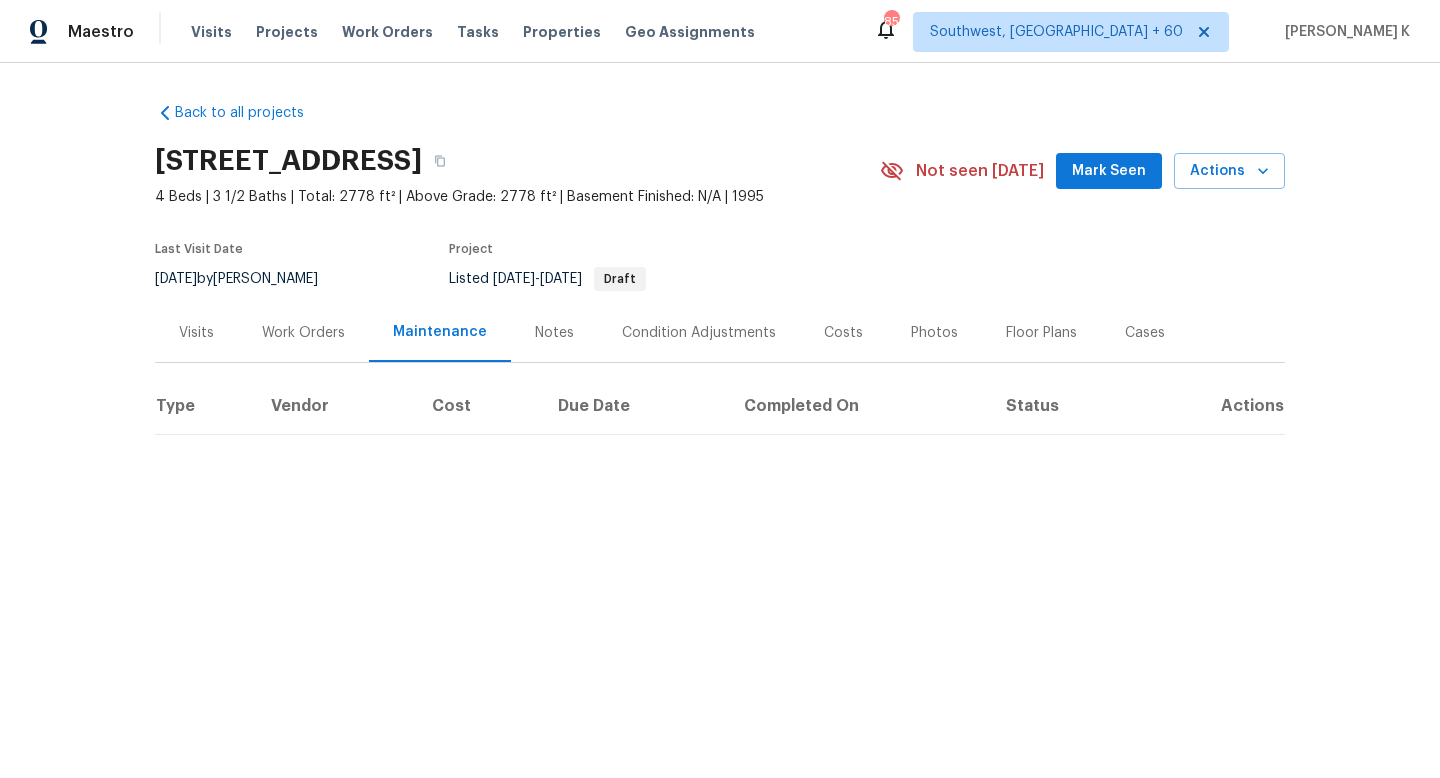 scroll, scrollTop: 0, scrollLeft: 0, axis: both 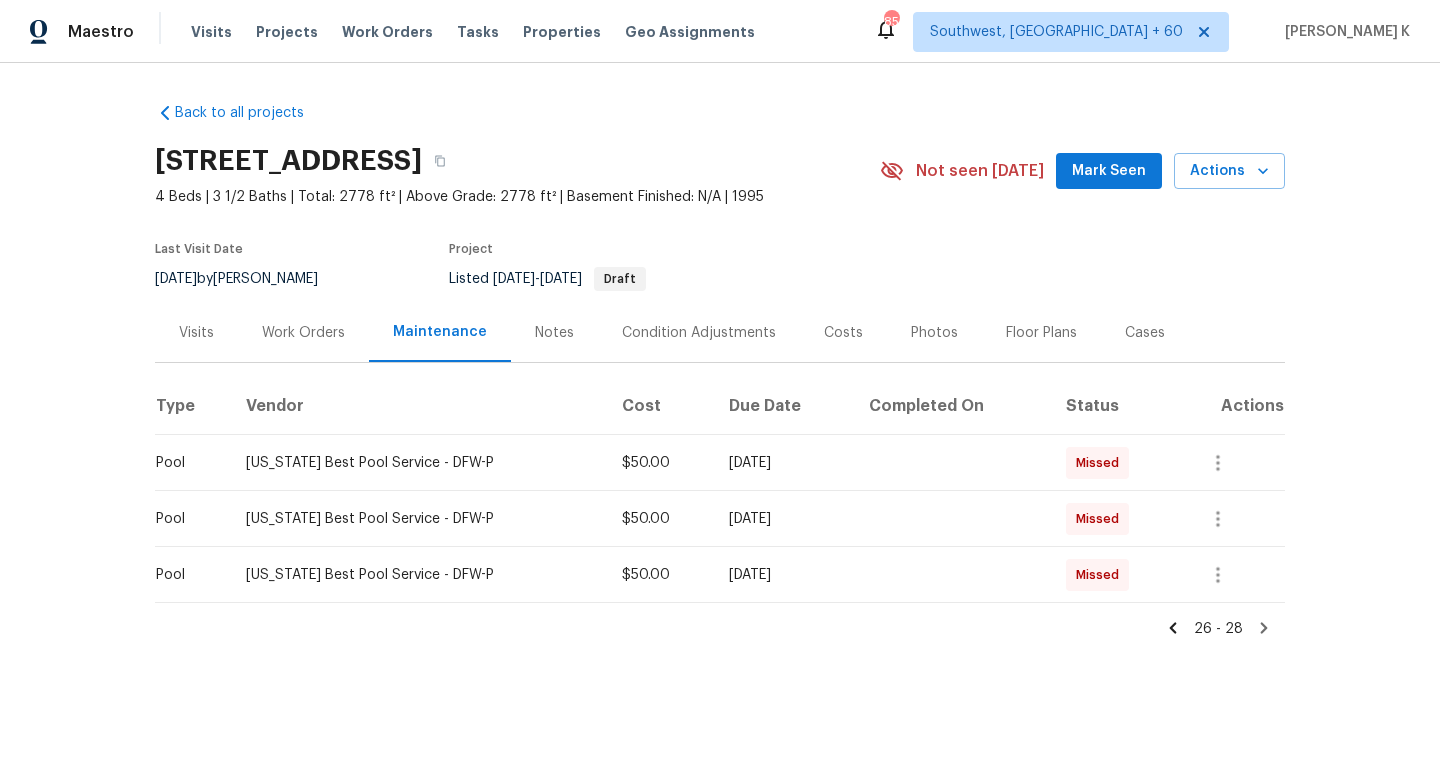 click 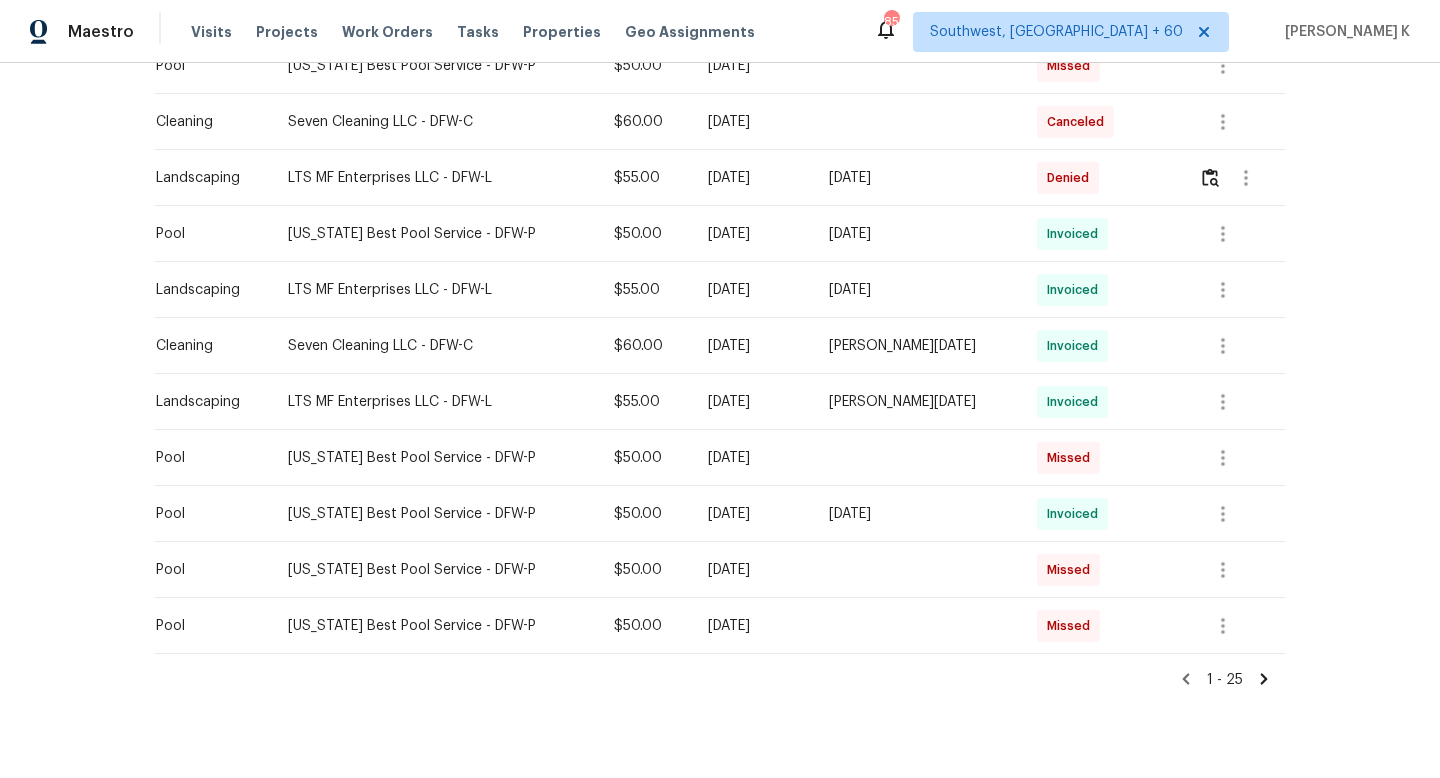 scroll, scrollTop: 1174, scrollLeft: 0, axis: vertical 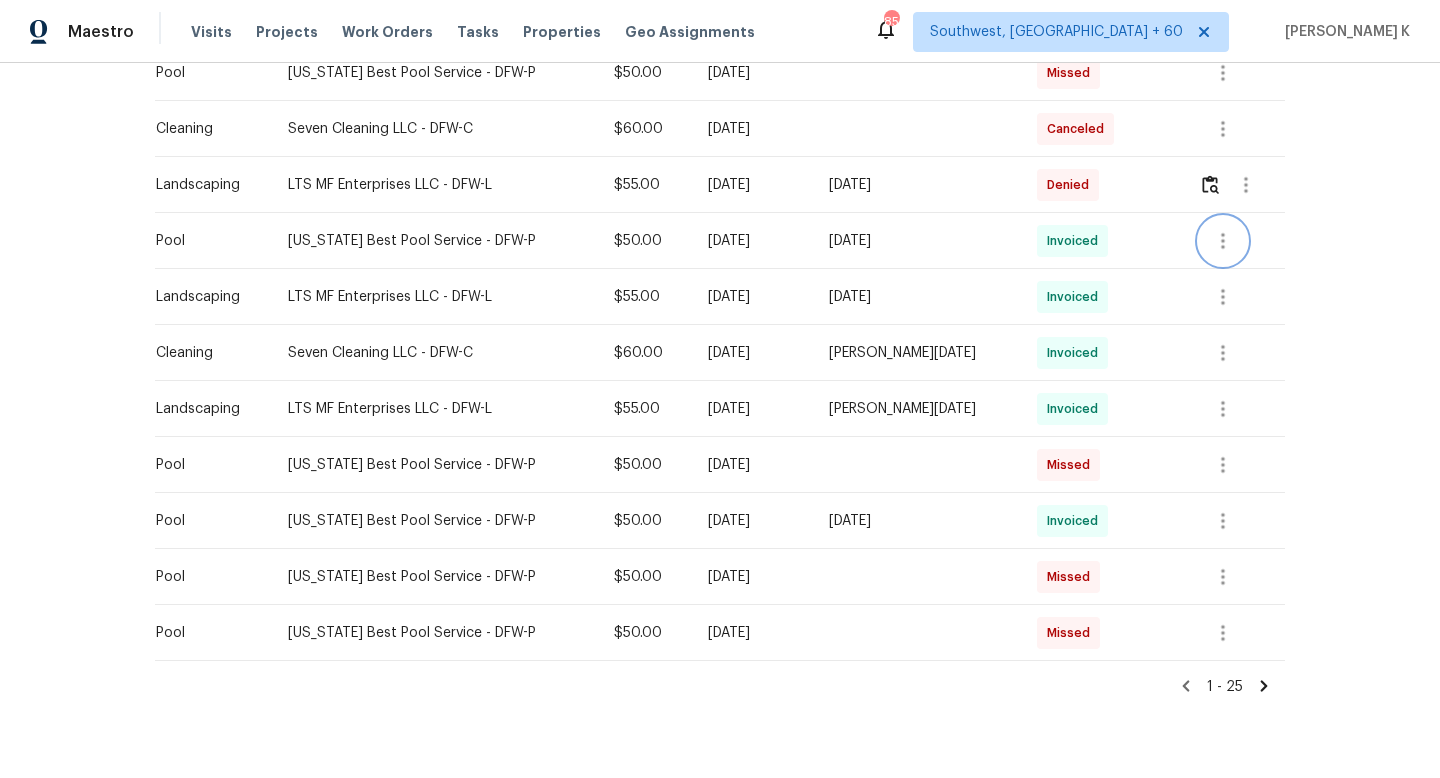 click at bounding box center (1223, 241) 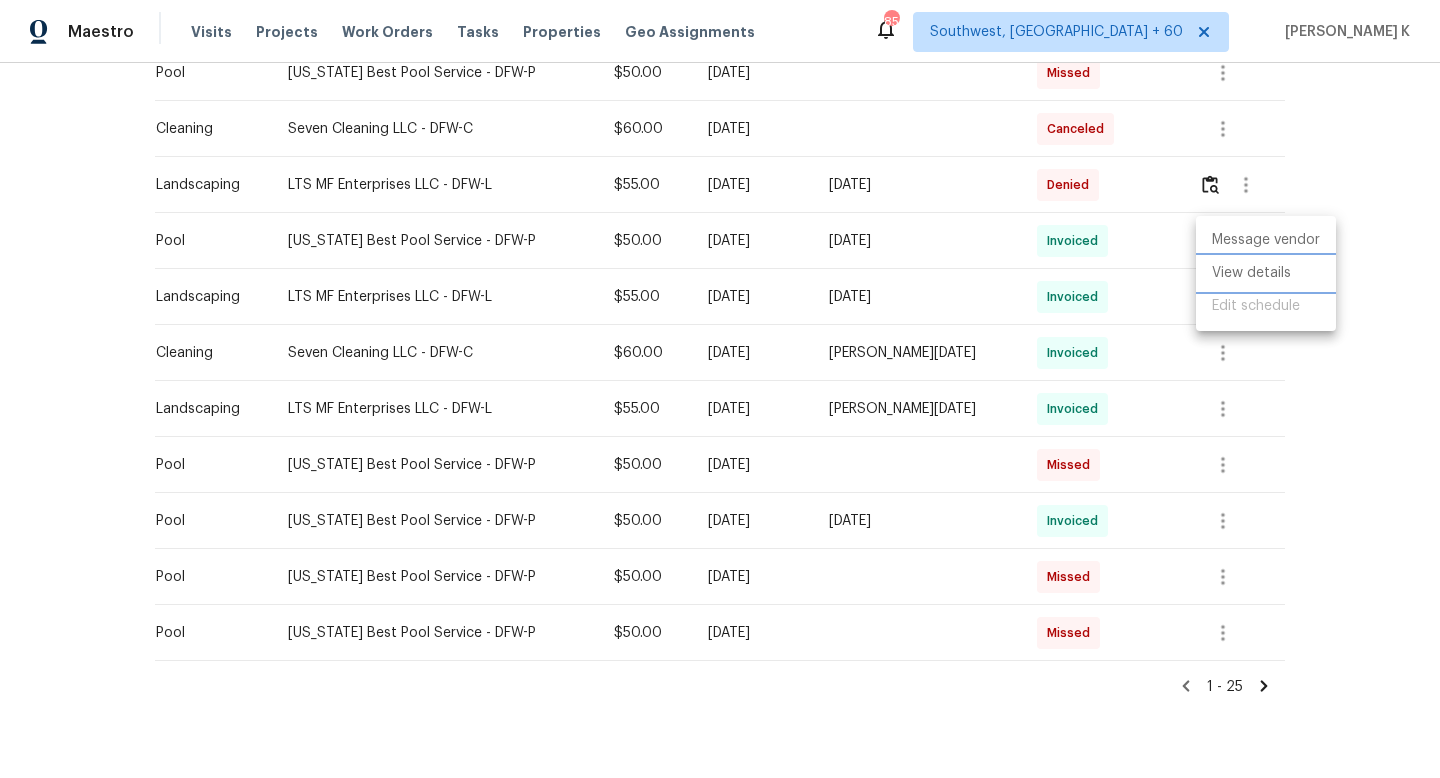 click on "View details" at bounding box center (1266, 273) 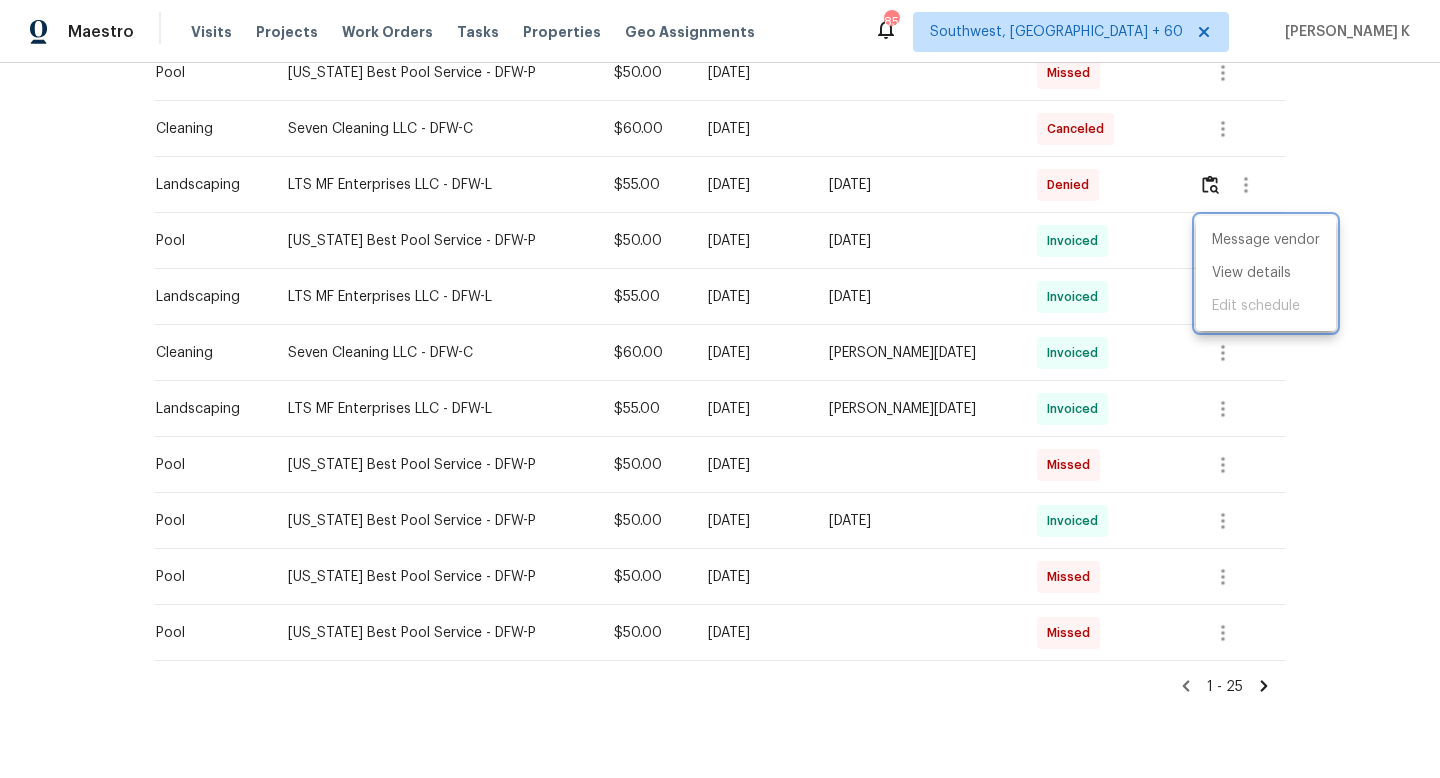 click at bounding box center (720, 389) 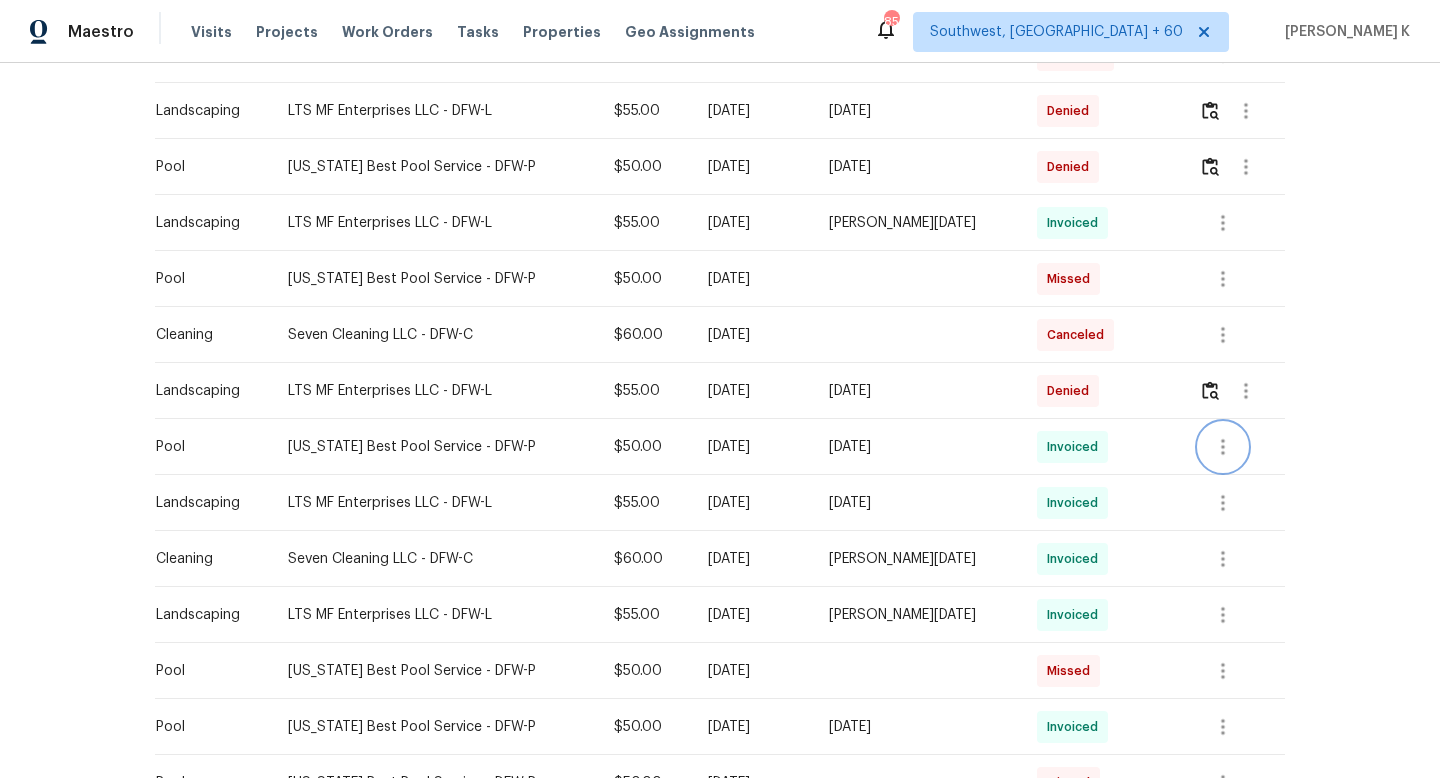 scroll, scrollTop: 964, scrollLeft: 0, axis: vertical 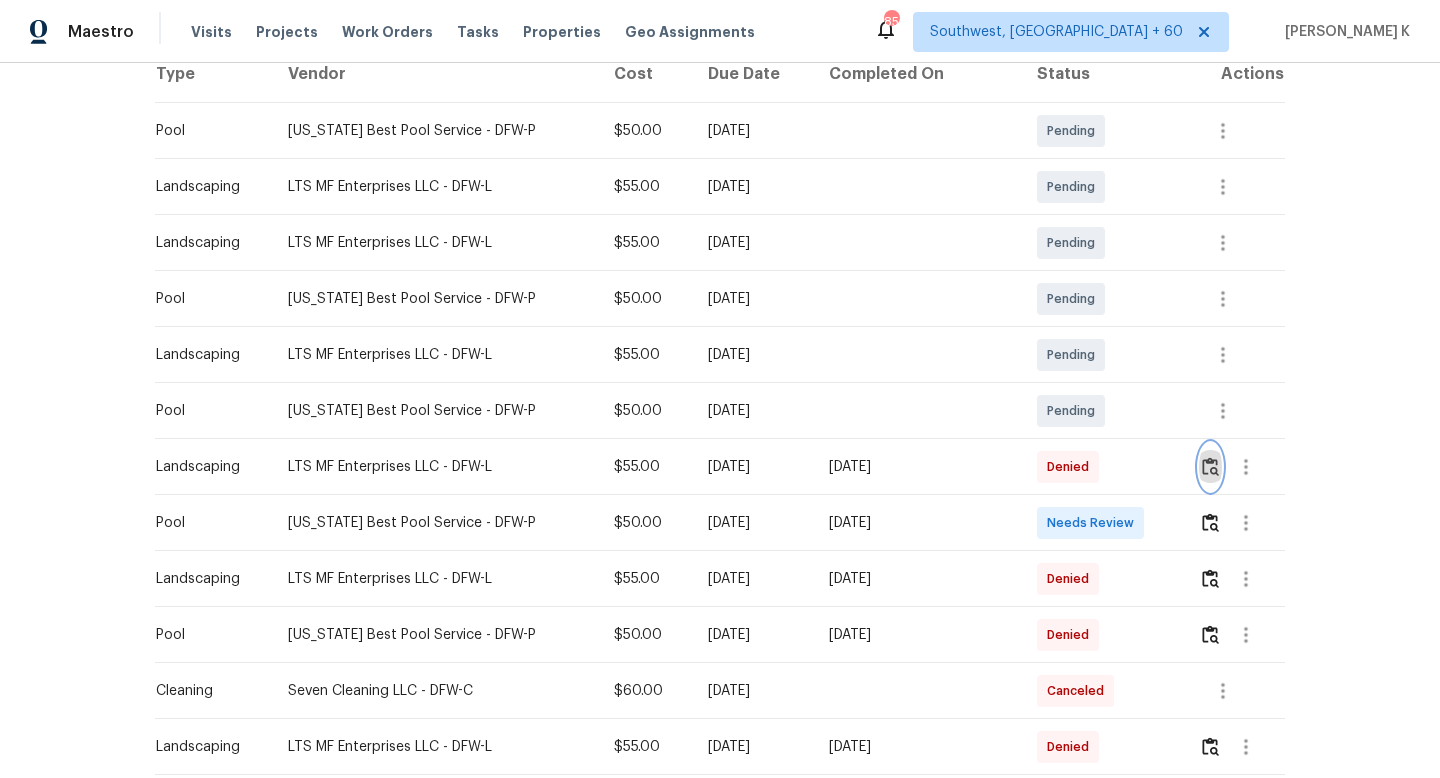 click at bounding box center [1210, 466] 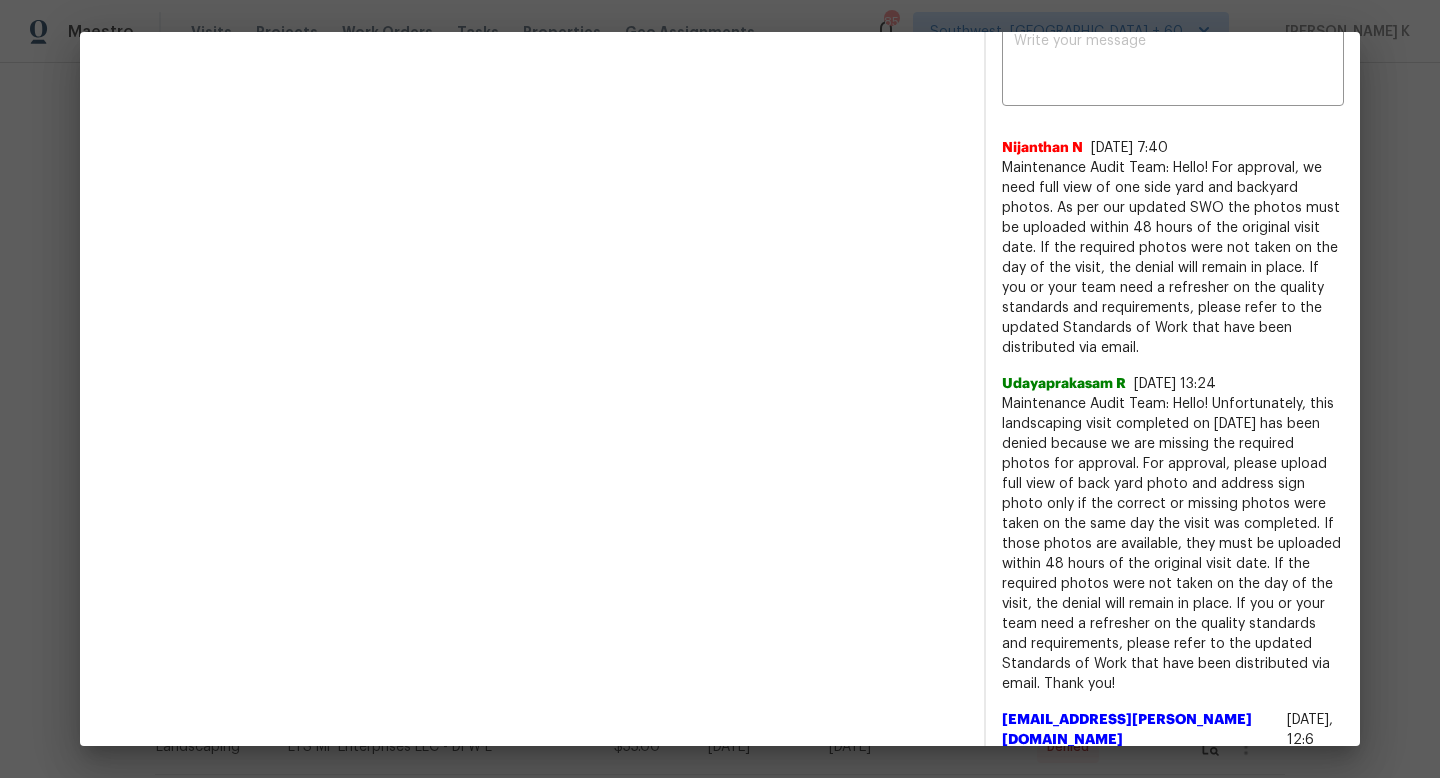 scroll, scrollTop: 724, scrollLeft: 0, axis: vertical 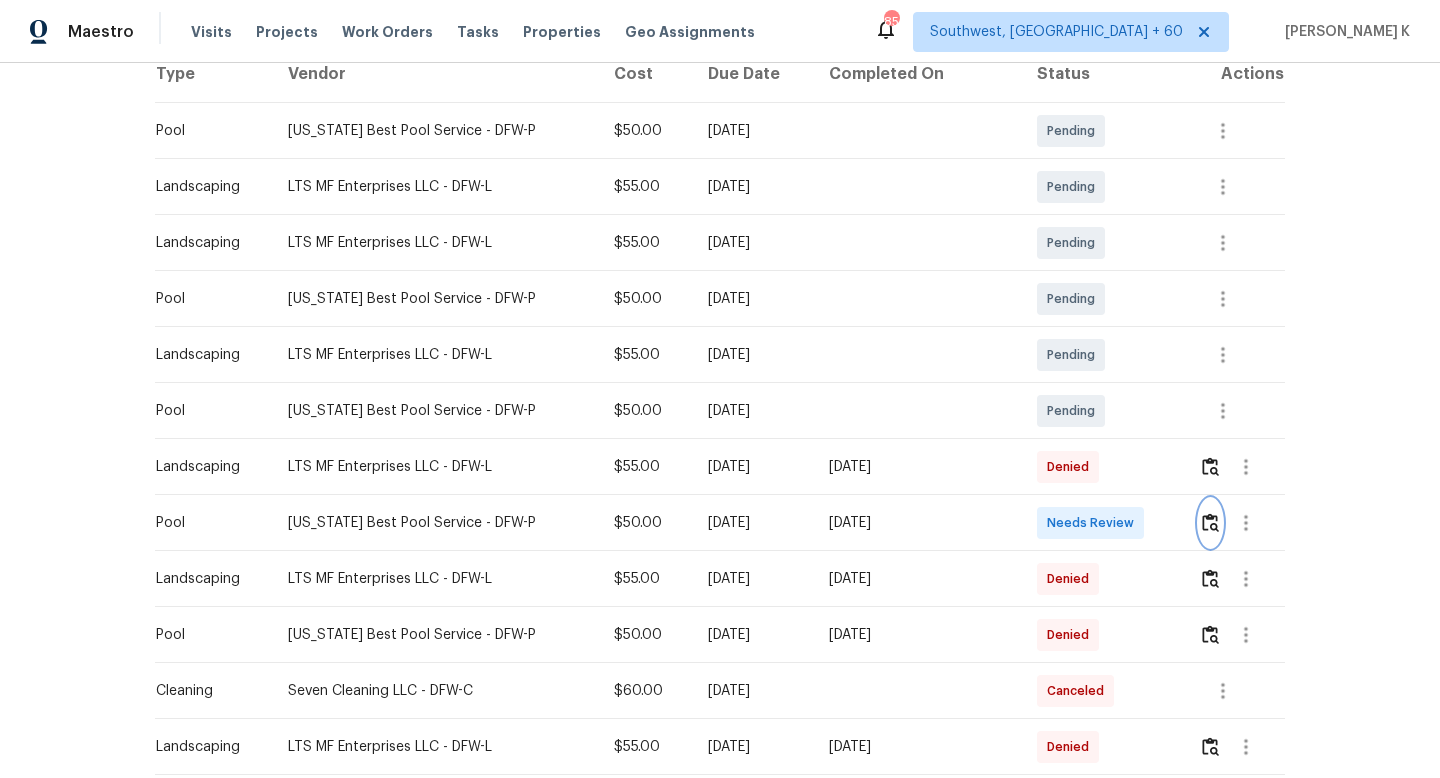 click at bounding box center [1210, 522] 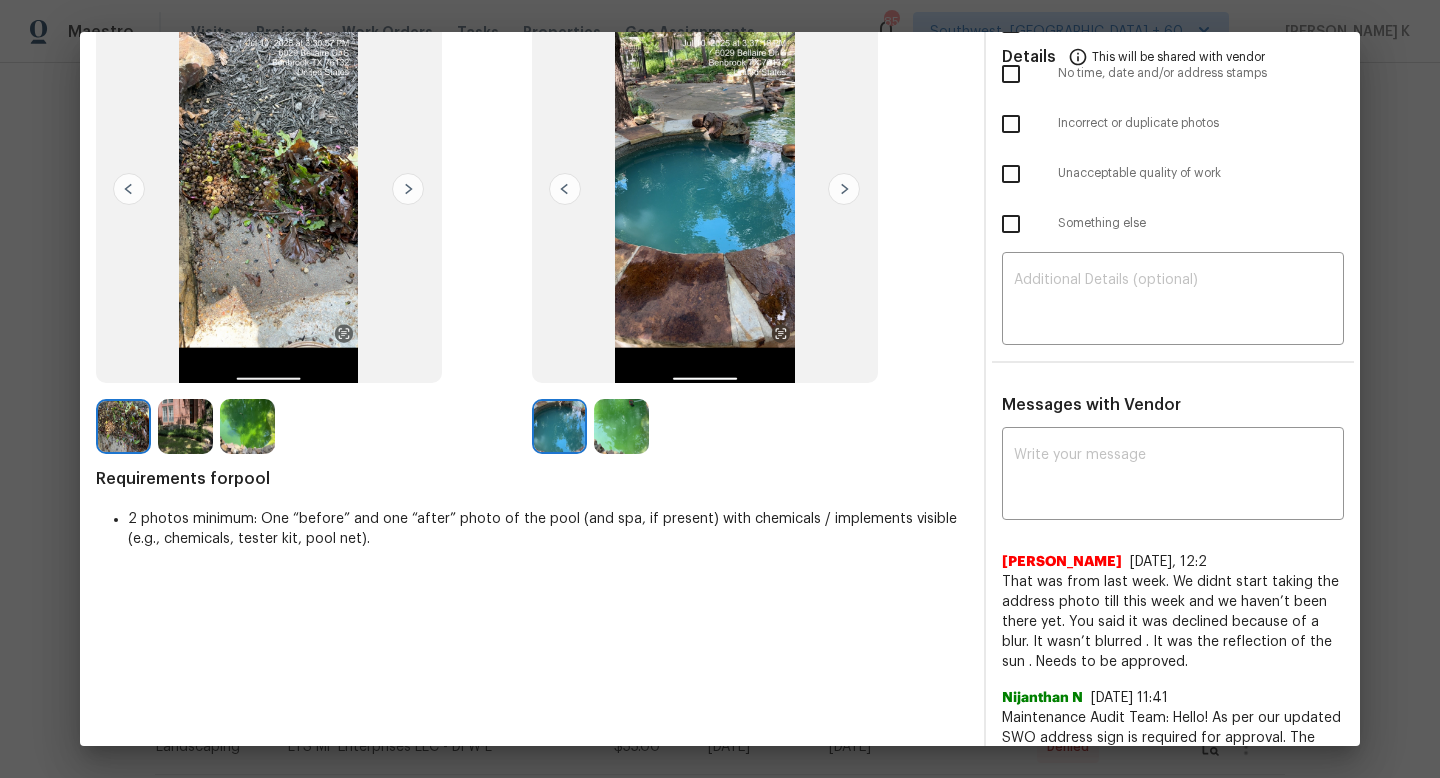 scroll, scrollTop: 159, scrollLeft: 0, axis: vertical 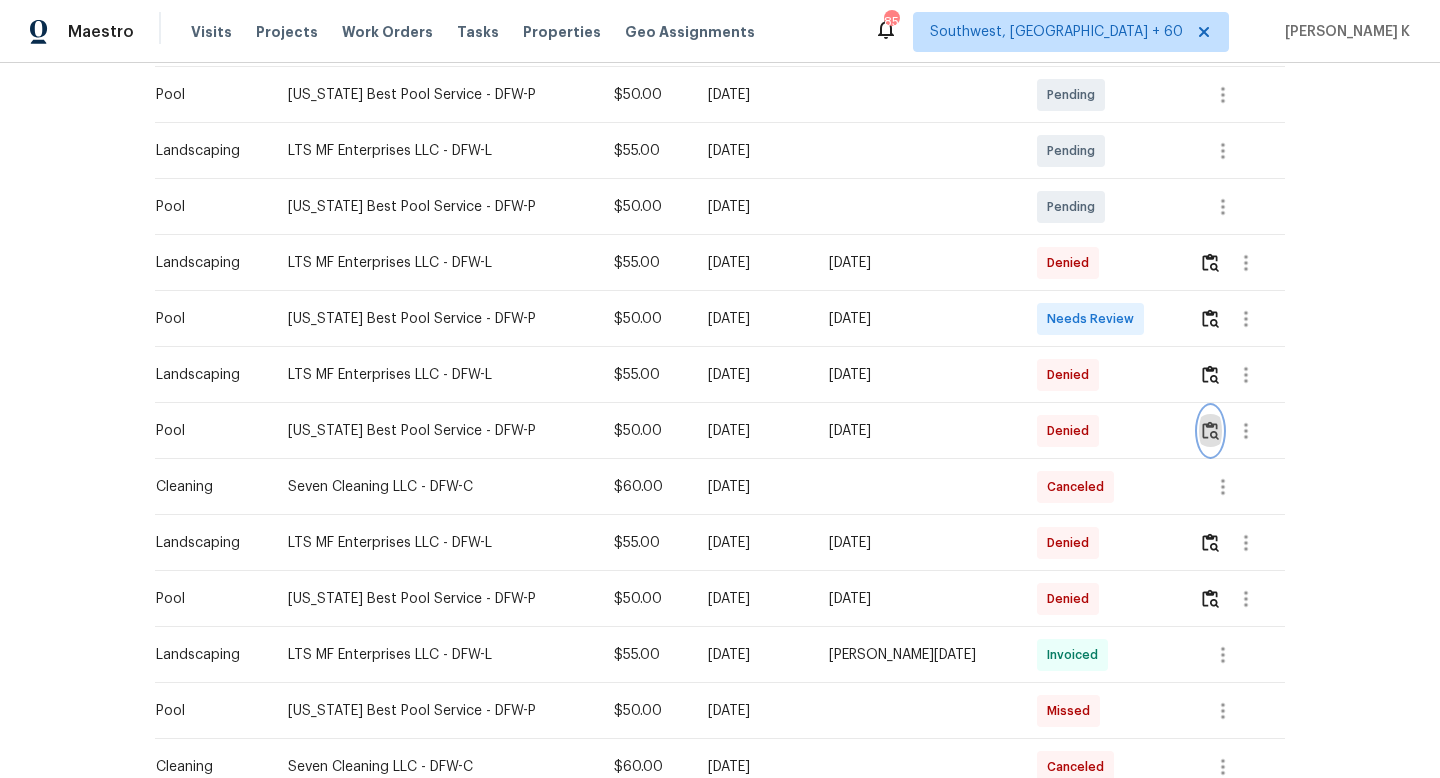 click at bounding box center (1210, 430) 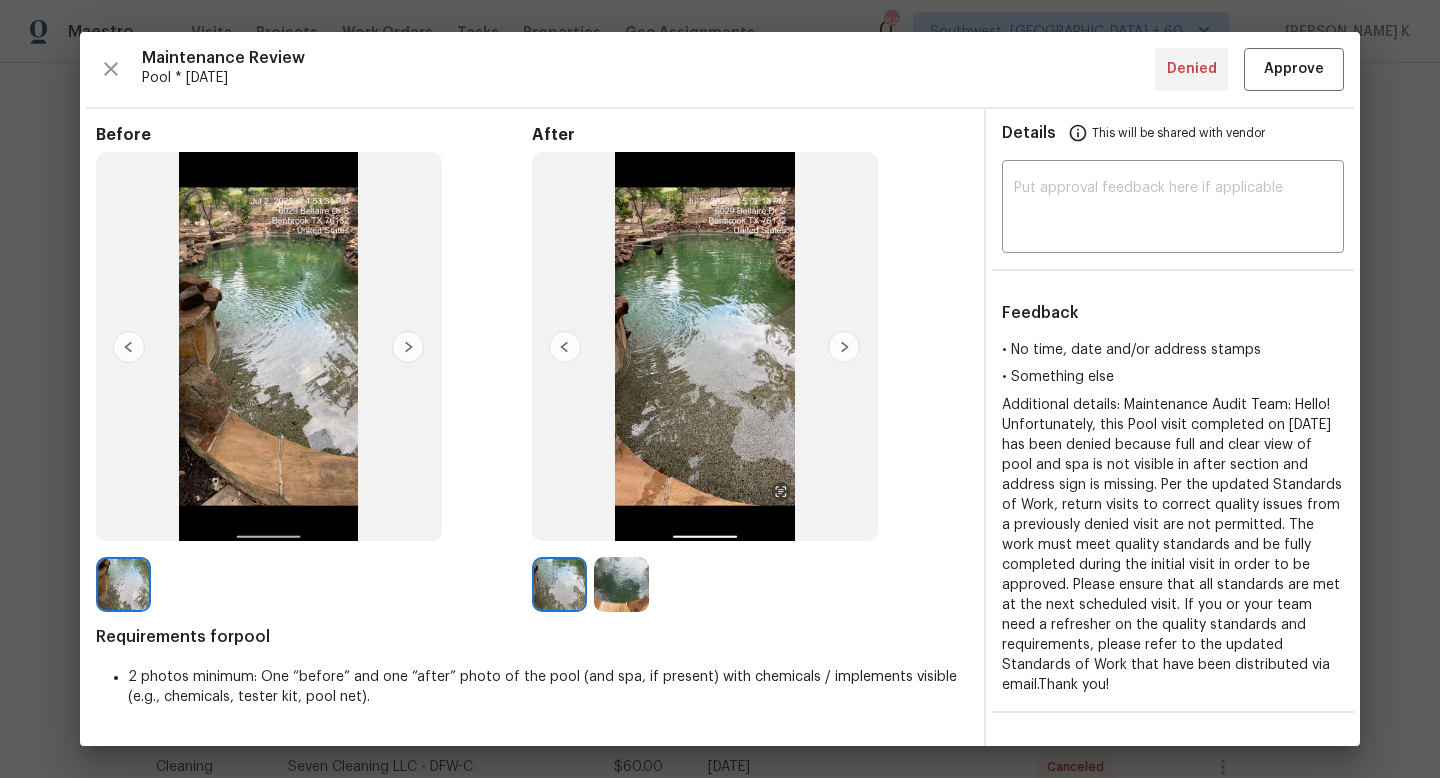 click at bounding box center [621, 584] 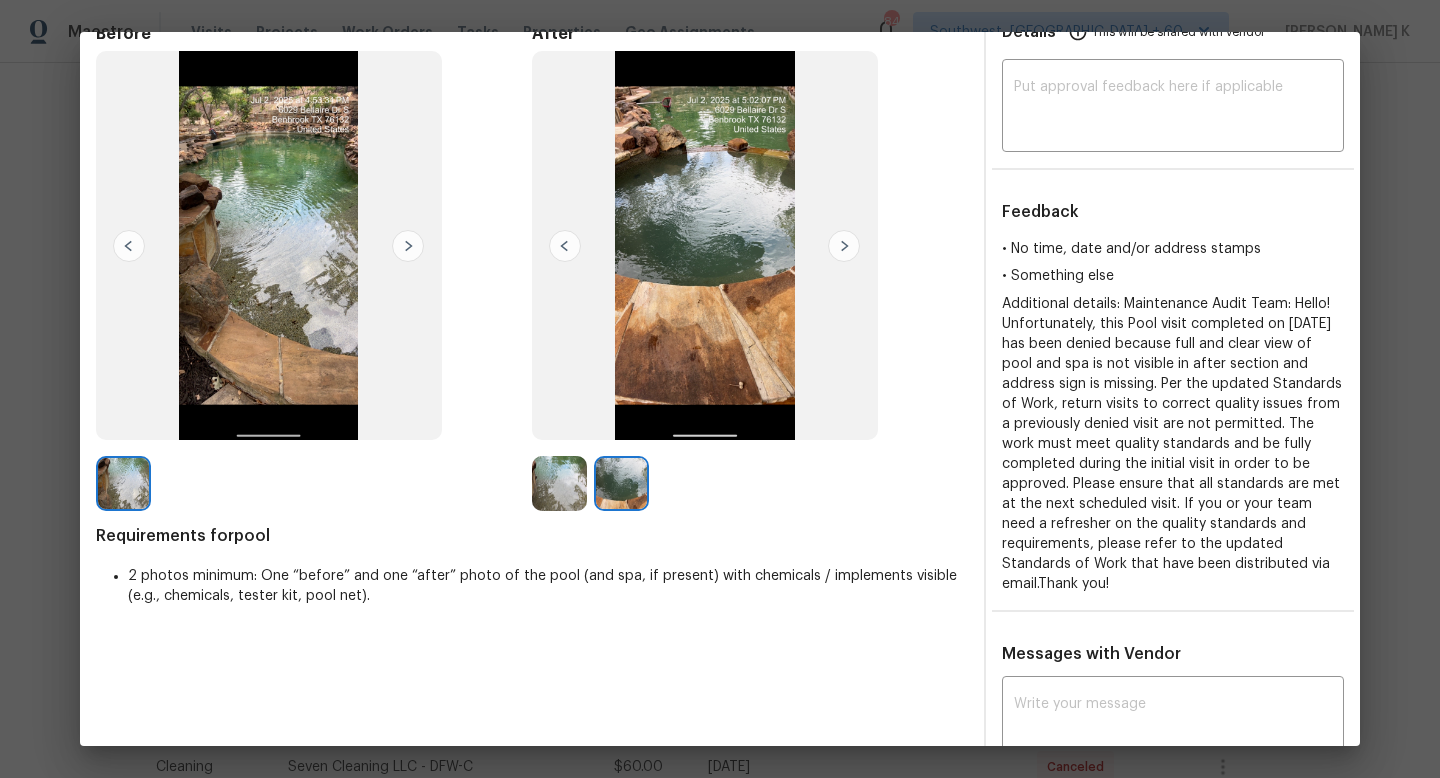 scroll, scrollTop: 0, scrollLeft: 0, axis: both 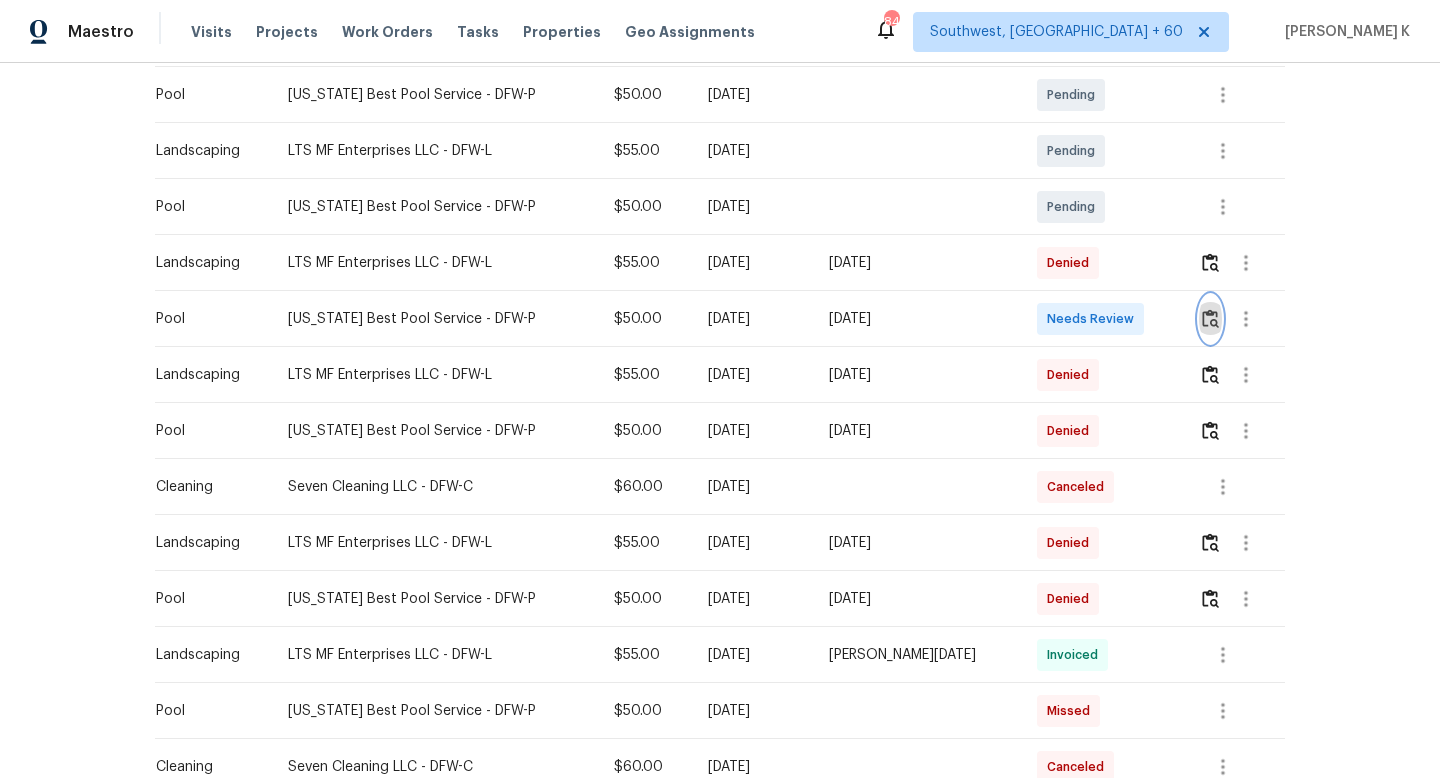 click at bounding box center (1210, 318) 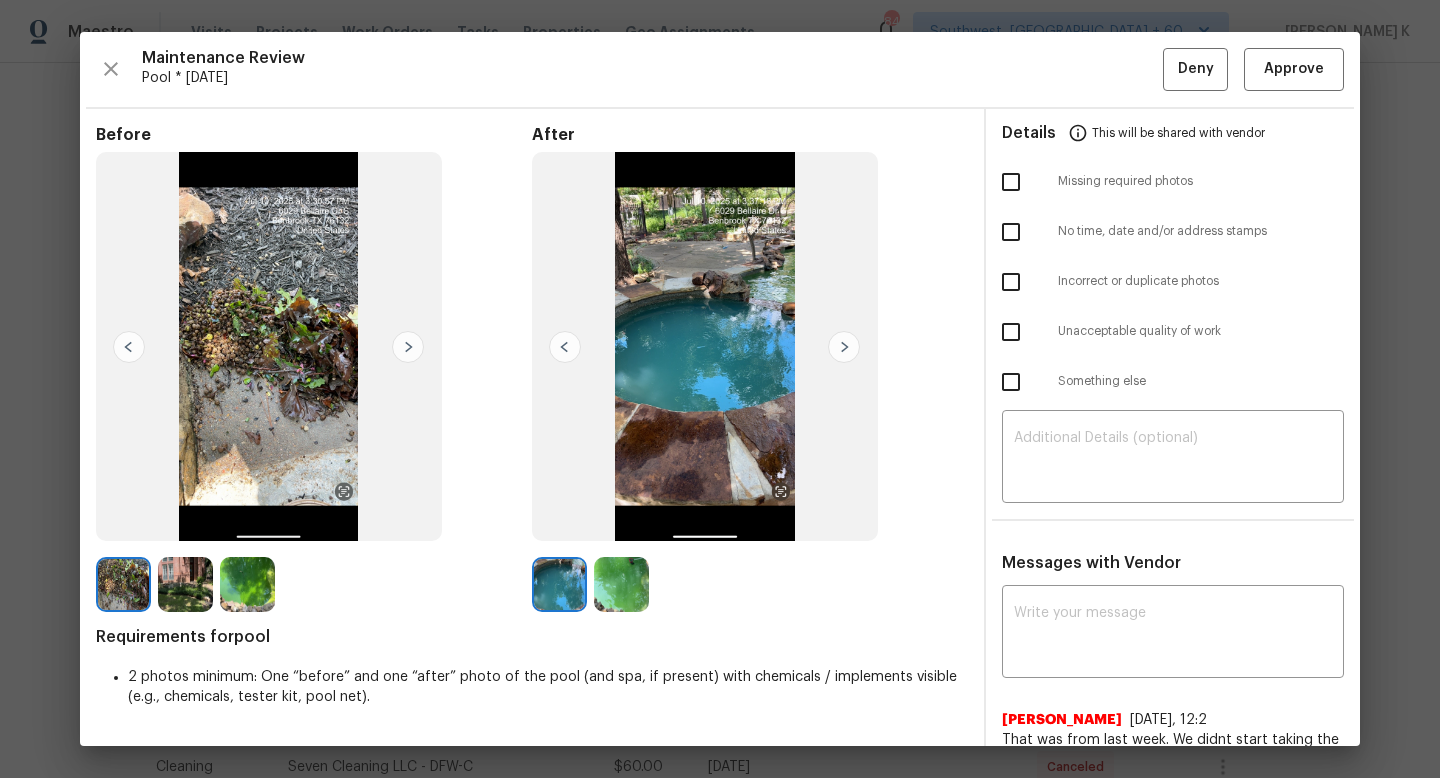 click at bounding box center [123, 584] 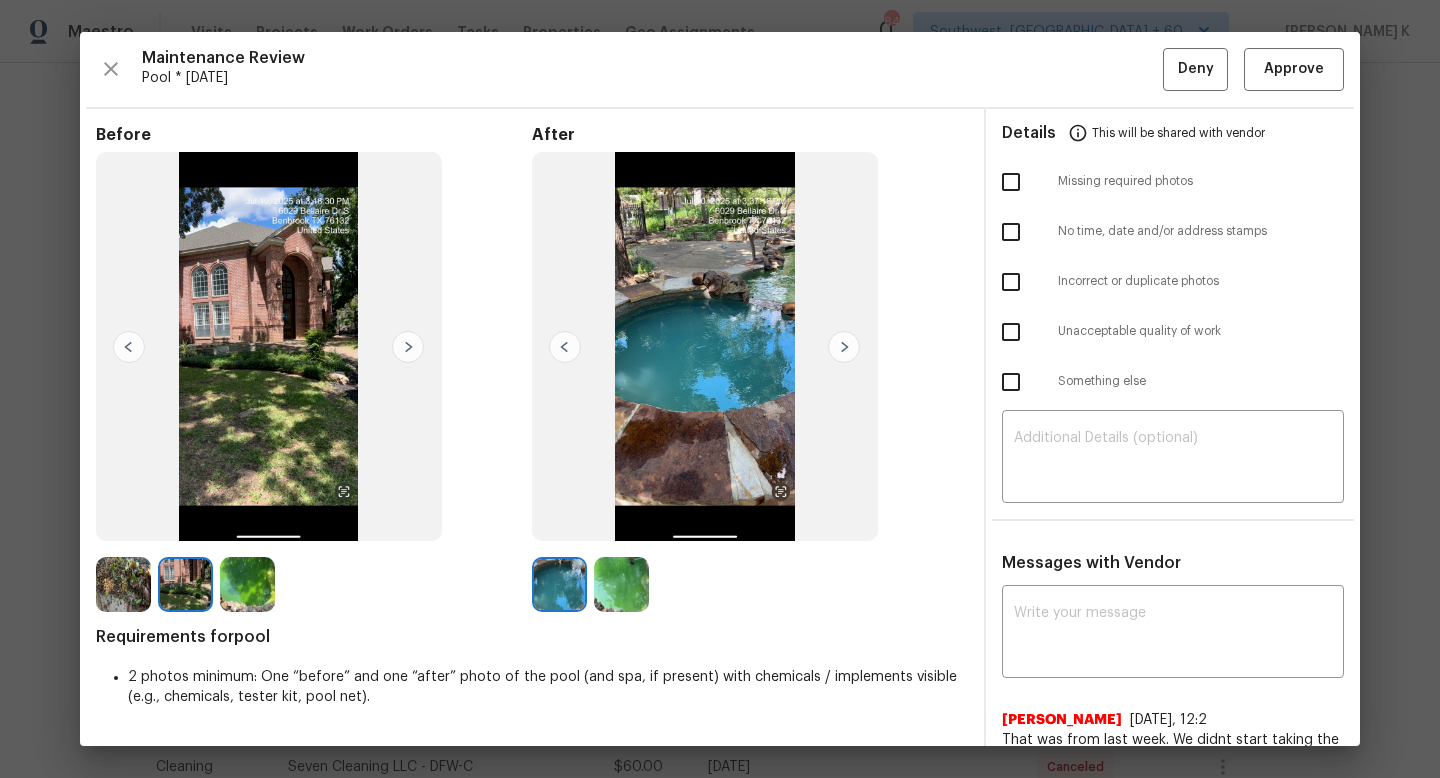 click at bounding box center [123, 584] 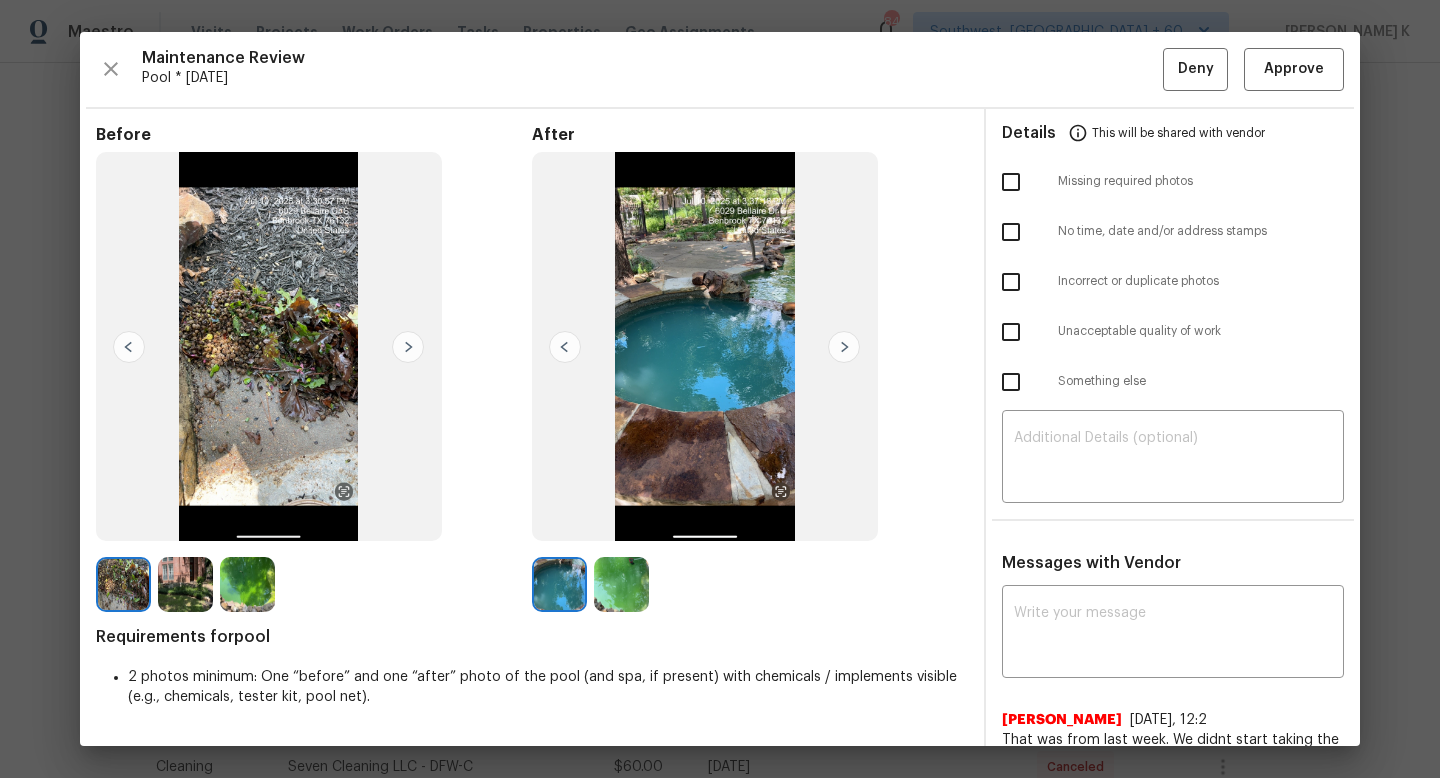 click at bounding box center [185, 584] 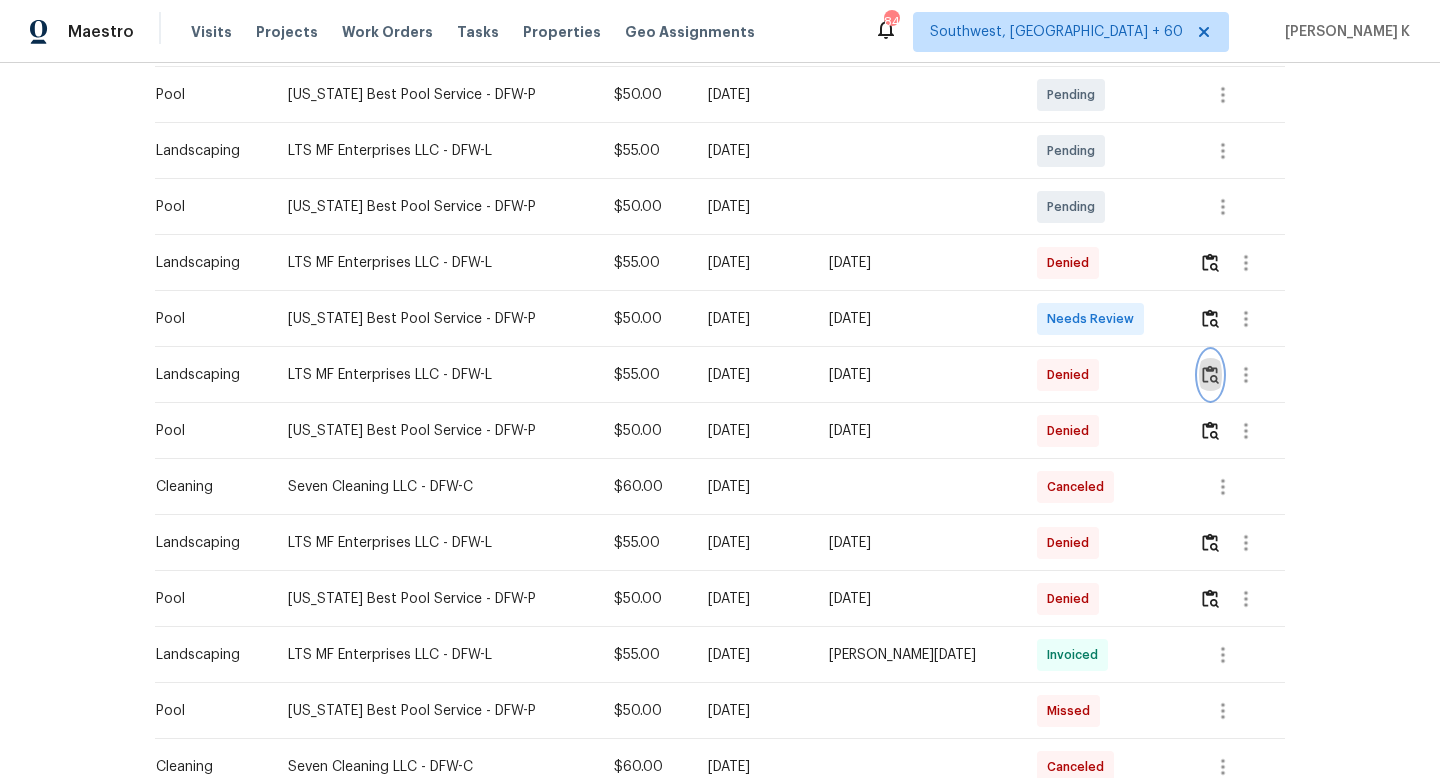 click at bounding box center (1210, 374) 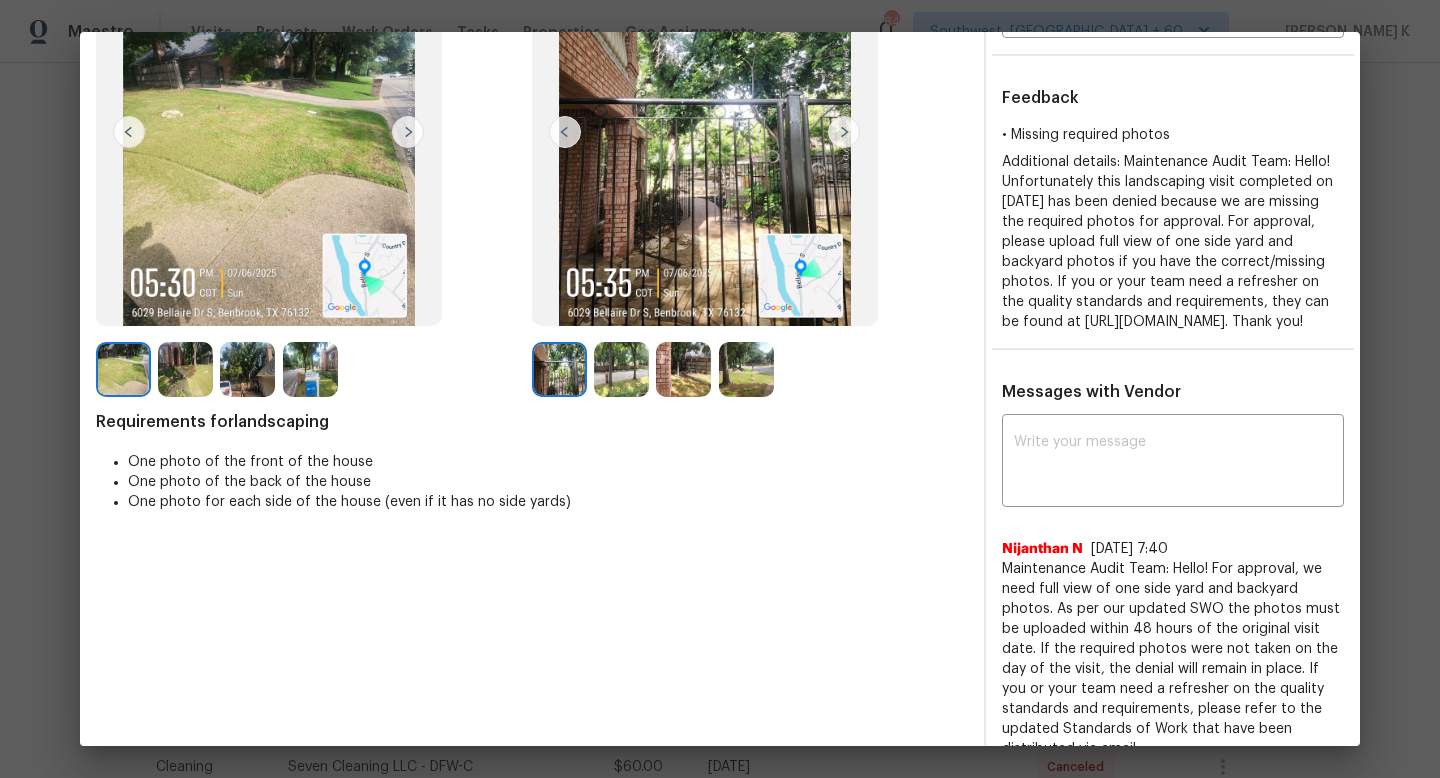 scroll, scrollTop: 209, scrollLeft: 0, axis: vertical 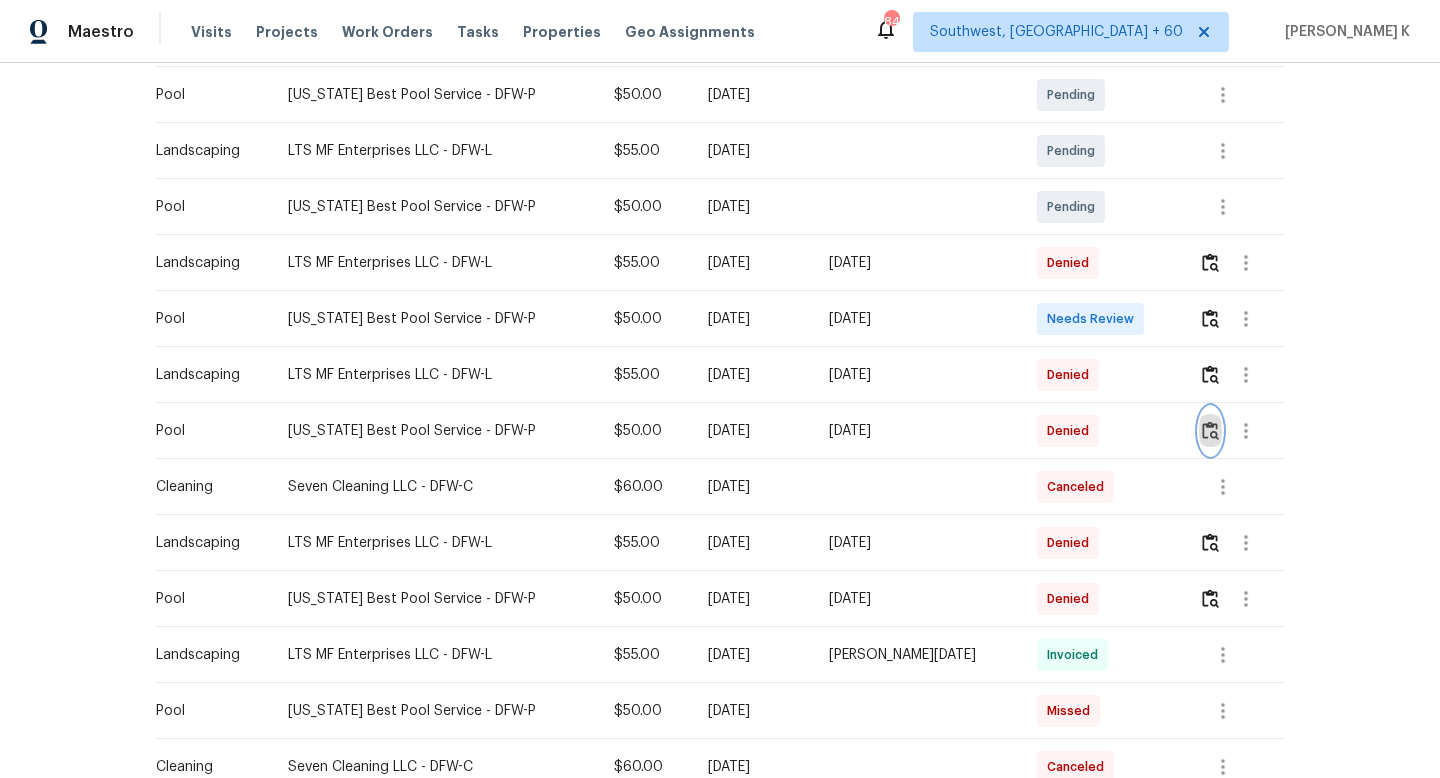 click at bounding box center (1210, 430) 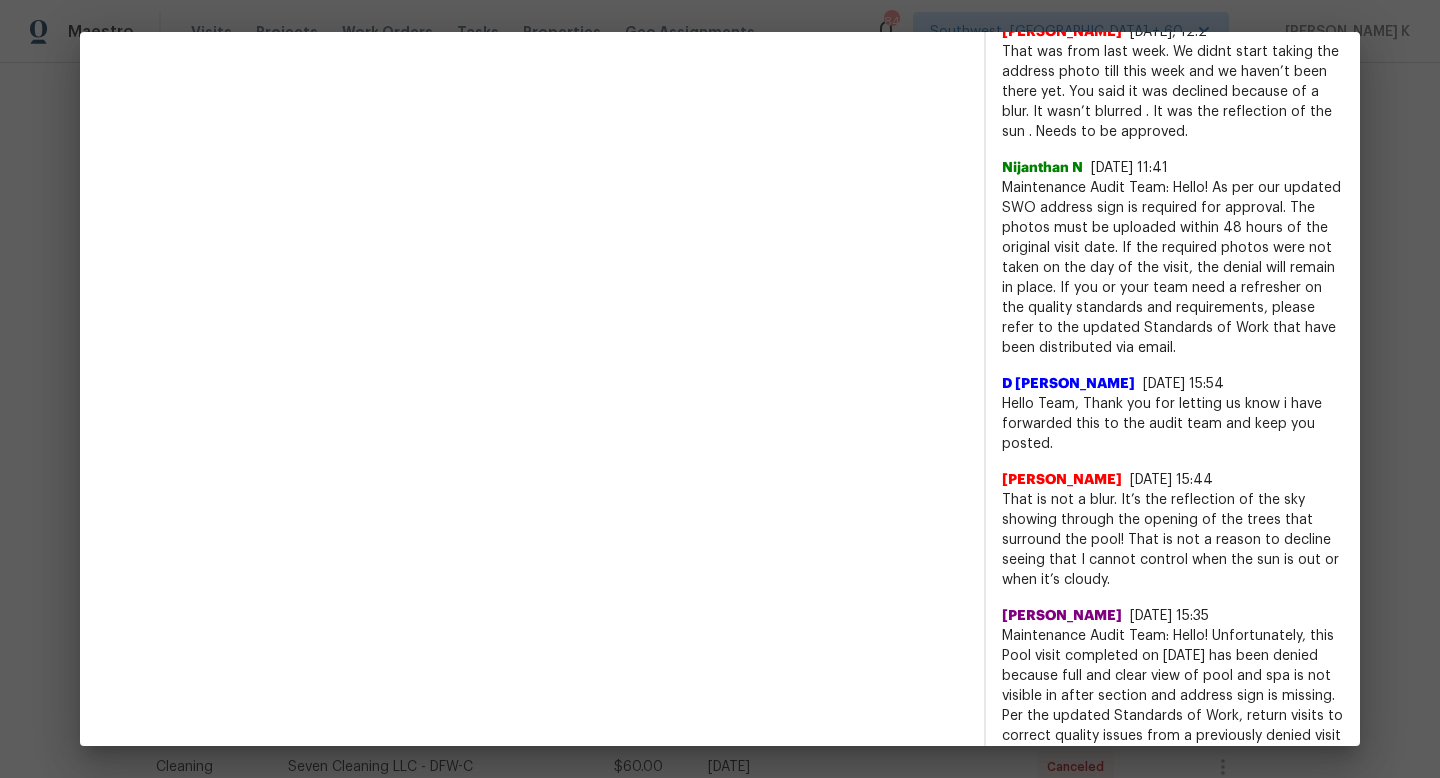 scroll, scrollTop: 805, scrollLeft: 0, axis: vertical 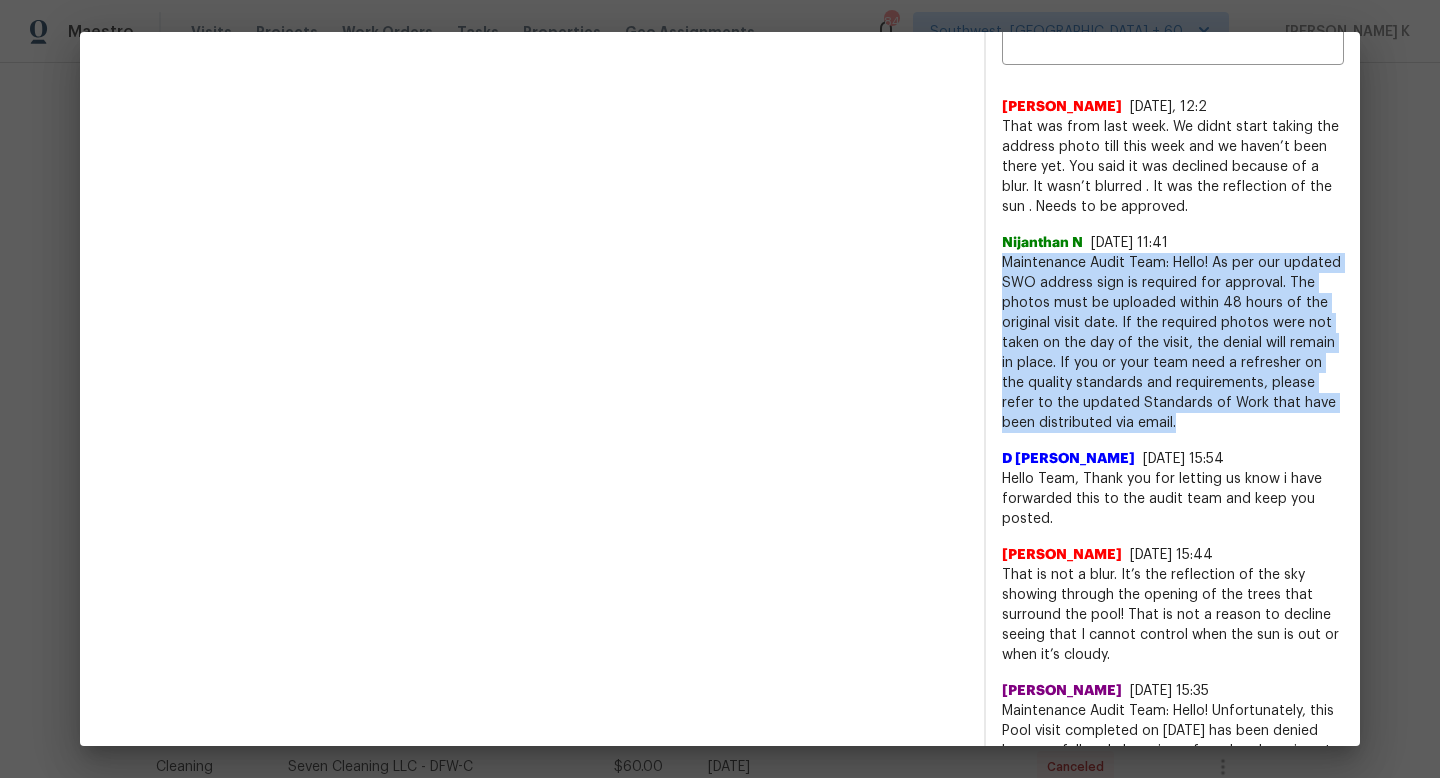 drag, startPoint x: 1007, startPoint y: 257, endPoint x: 1168, endPoint y: 429, distance: 235.59499 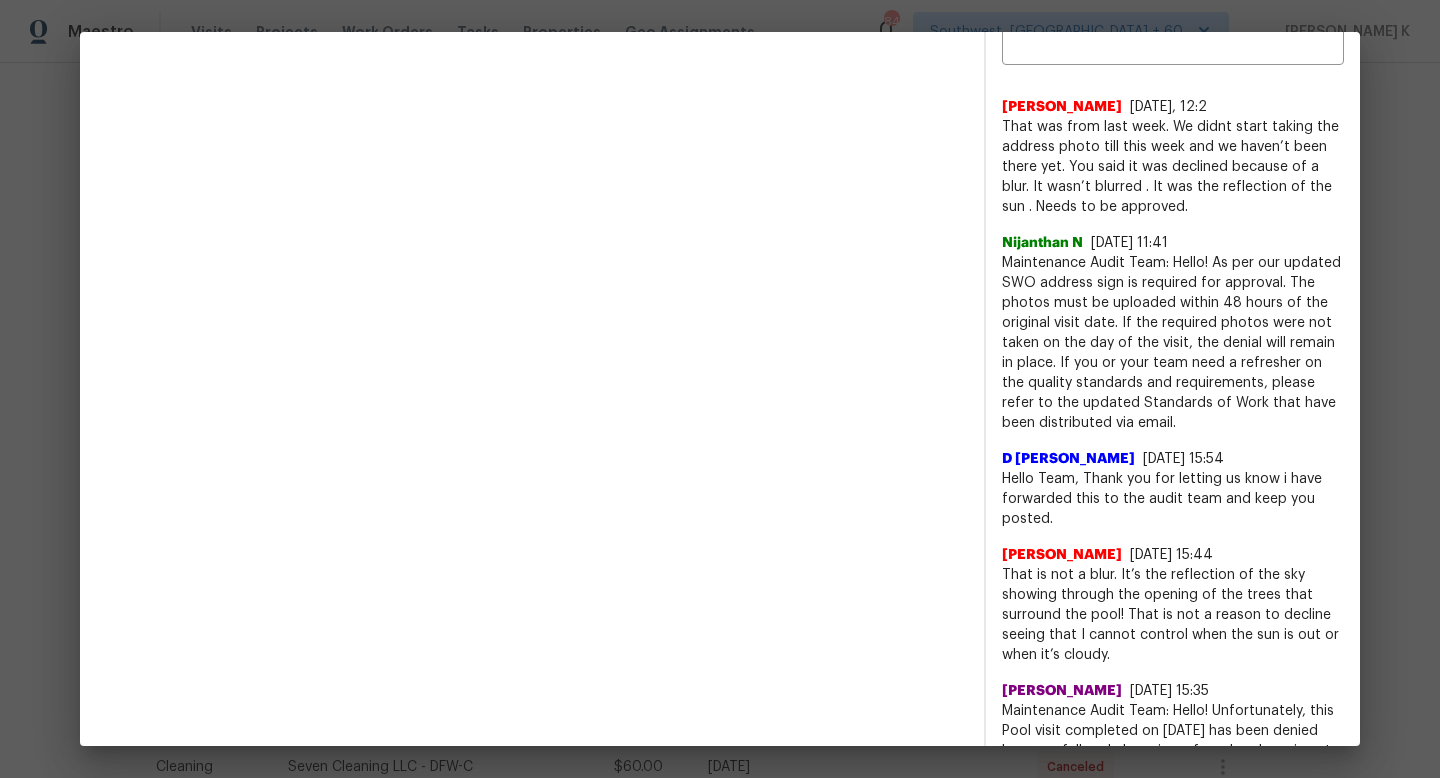 click on "Before After Requirements for  pool 2 photos minimum: One “before” and one “after” photo of the pool (and spa, if present) with chemicals / implements visible (e.g., chemicals, tester kit, pool net)." at bounding box center (532, 325) 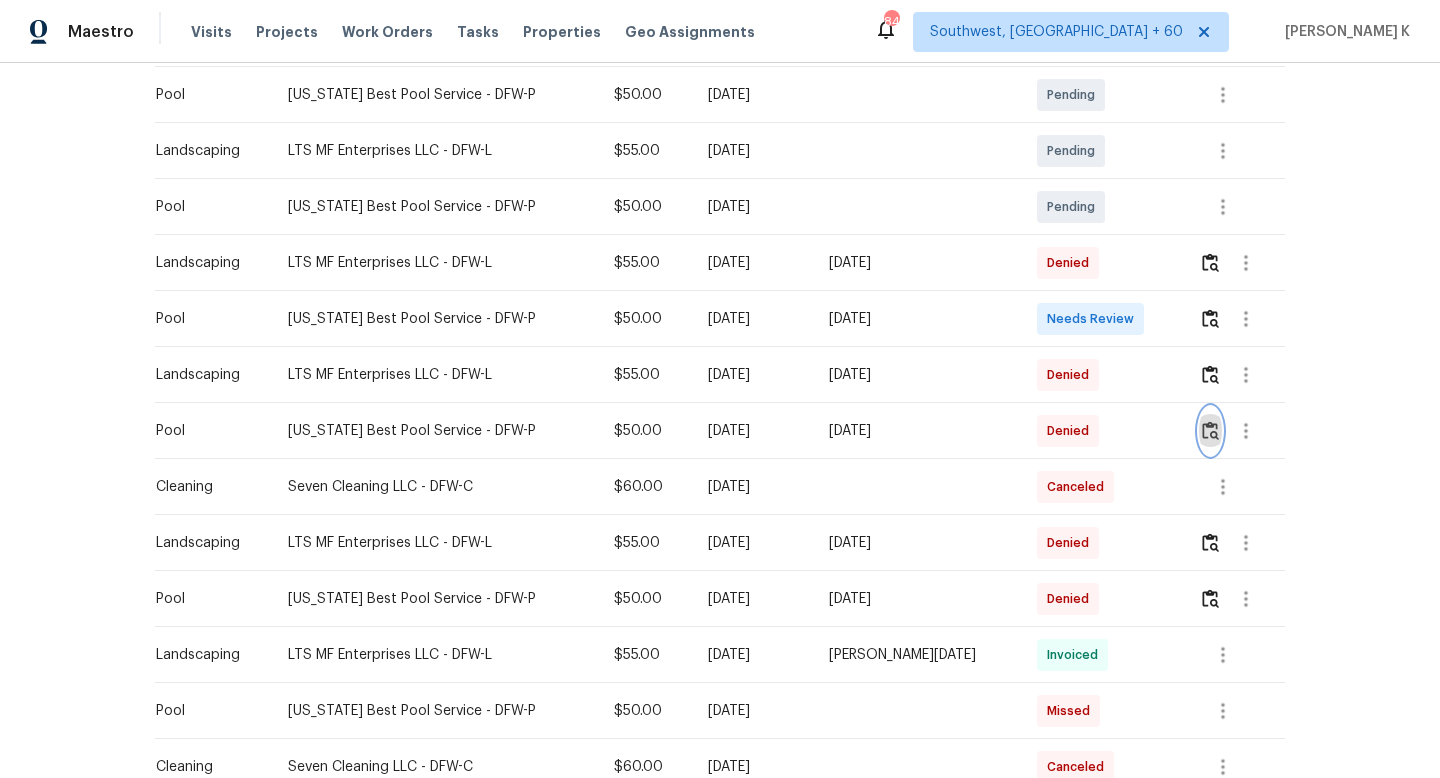 click at bounding box center [1210, 431] 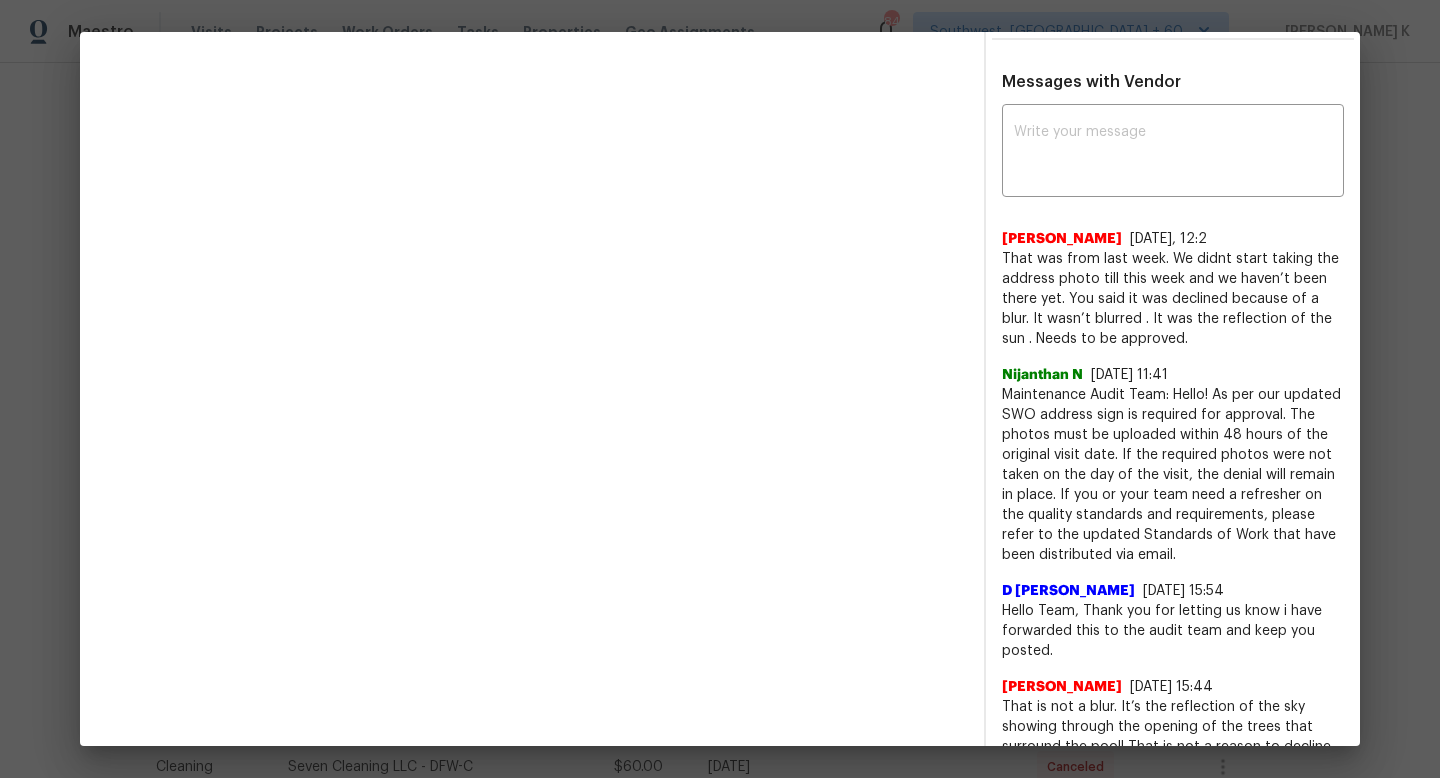 scroll, scrollTop: 672, scrollLeft: 0, axis: vertical 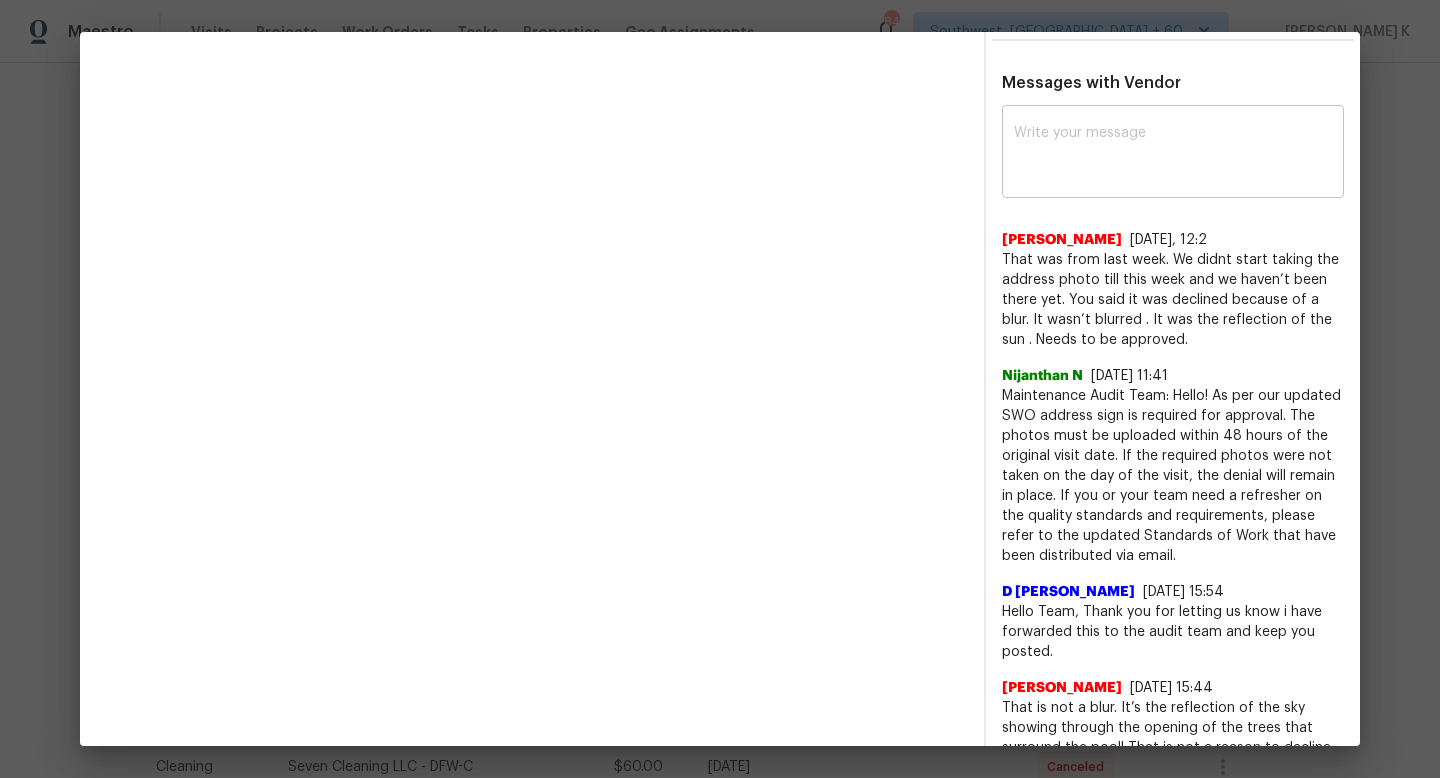 click at bounding box center [1173, 154] 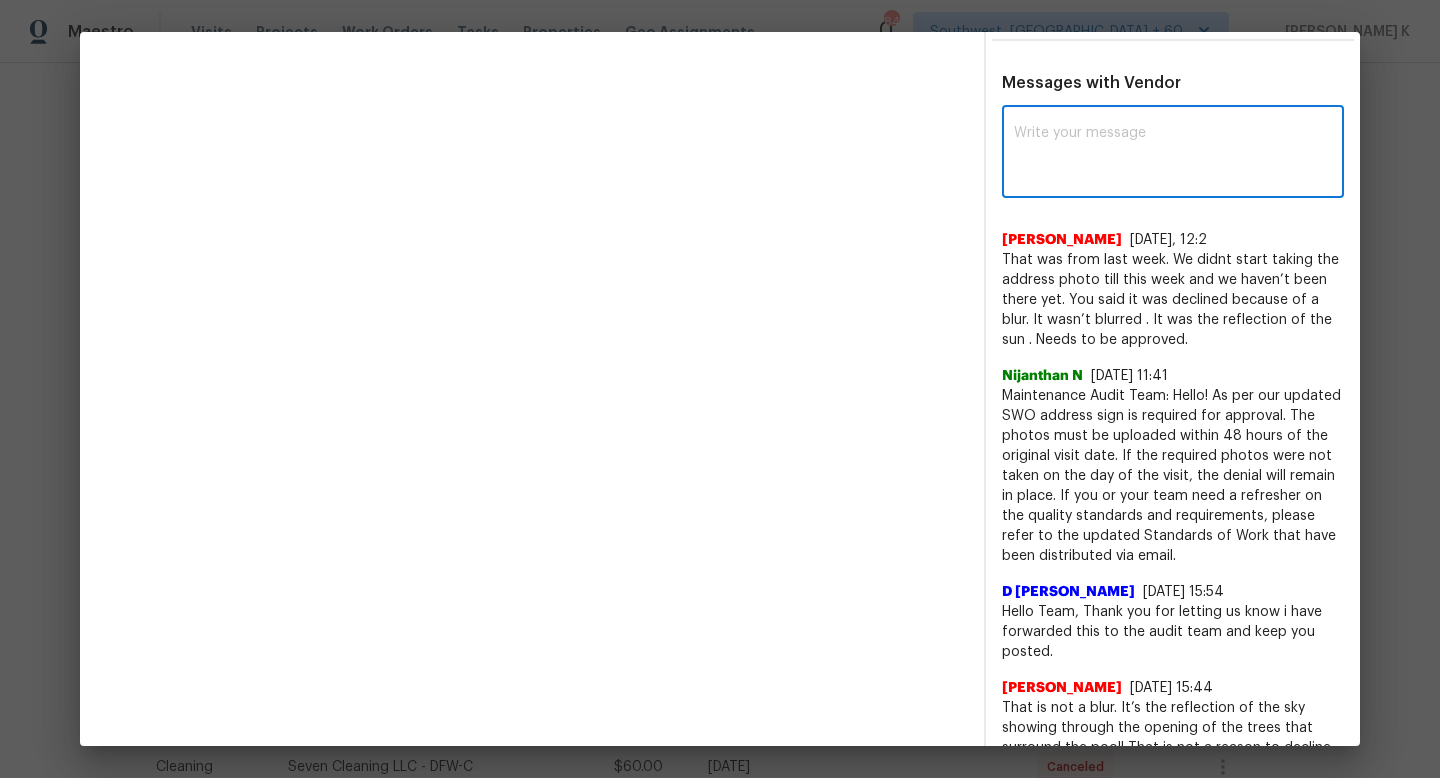 paste on "As outlined in our updated Standards of Work (SWO), the presence of an address sign is now a requirement for approval. To ensure timely processing, please upload photos of the address sign within 48 hours of the original visit date. If the required photos were not captured during the initial visit, the denial will remain in effect.
We encourage you and your team to review the updated Standards of Work, which have been shared via email, as a helpful reference to stay aligned with the current quality standards and requirements." 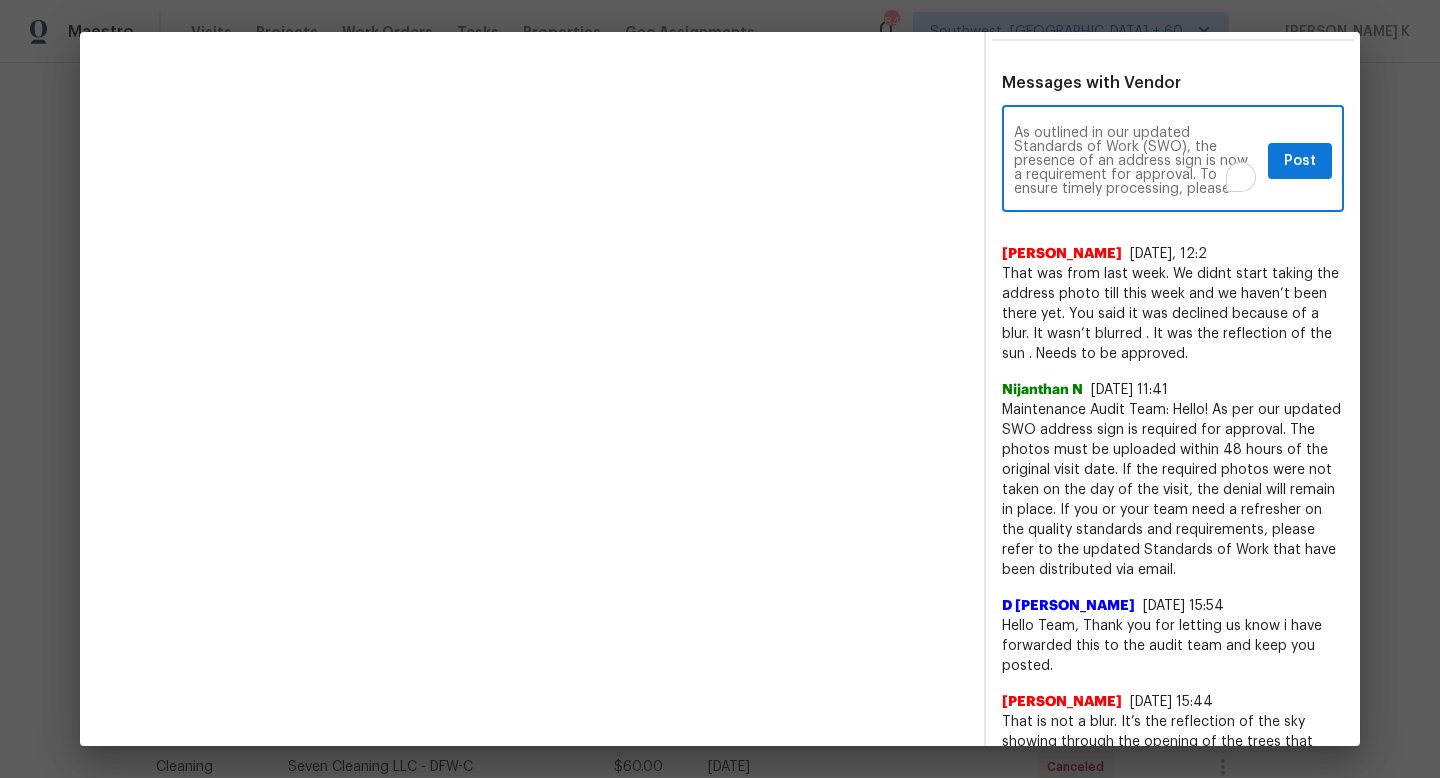 scroll, scrollTop: 168, scrollLeft: 0, axis: vertical 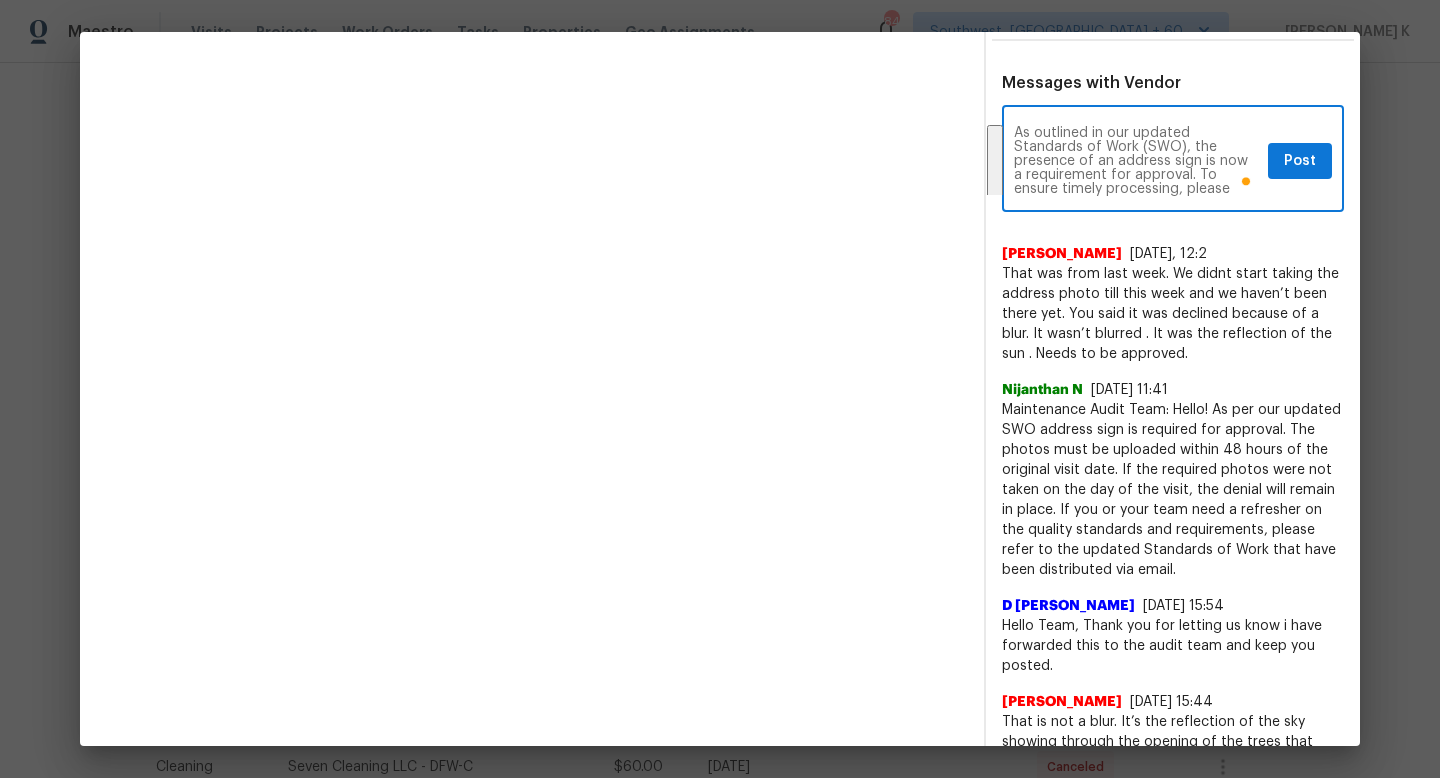 drag, startPoint x: 1219, startPoint y: 193, endPoint x: 1019, endPoint y: 112, distance: 215.77998 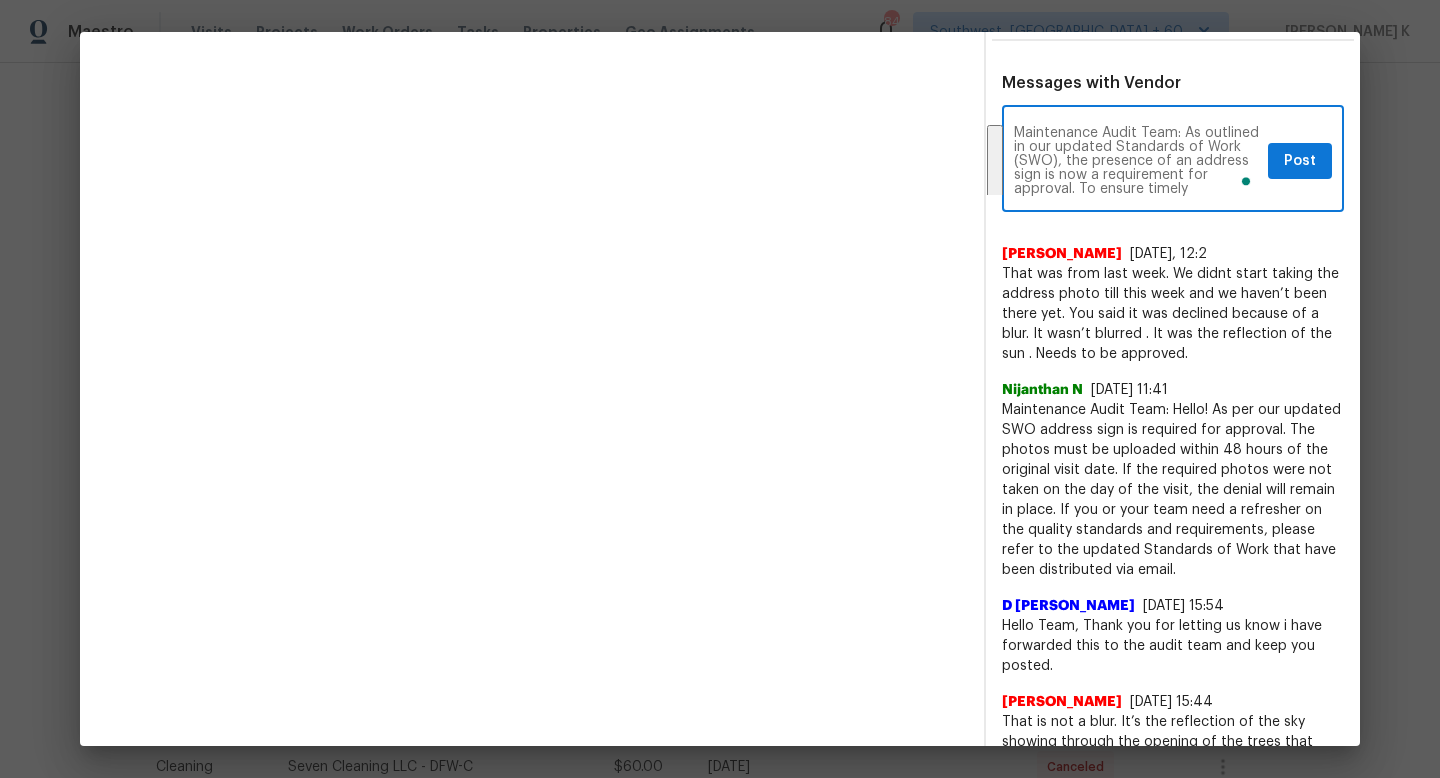 scroll, scrollTop: 168, scrollLeft: 0, axis: vertical 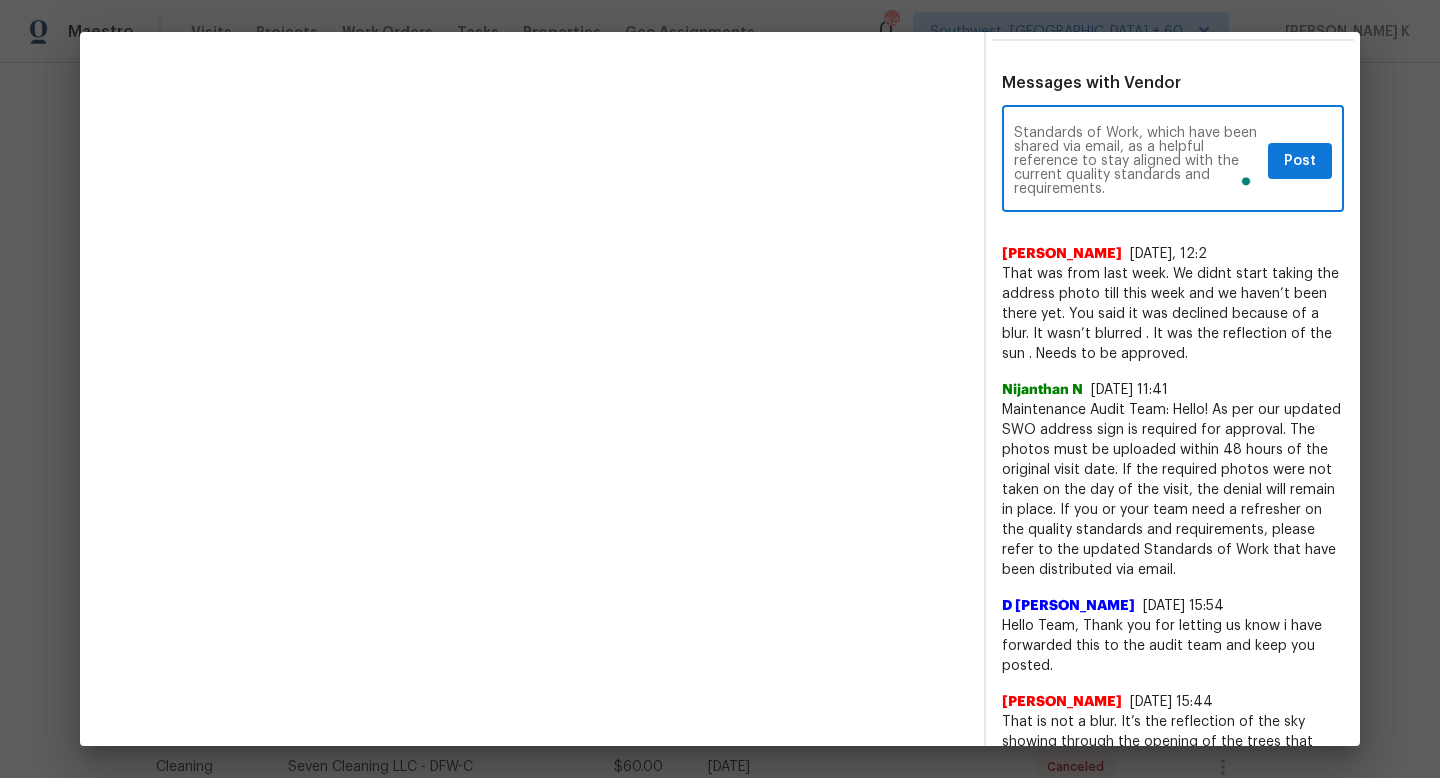 type on "Maintenance Audit Team: As outlined in our updated Standards of Work (SWO), the presence of an address sign is now a requirement for approval. To ensure timely processing, please upload photos of the address sign within 48 hours of the original visit date. If the required photos were not captured during the initial visit, the denial will remain in effect. We encourage you and your team to review the updated Standards of Work, which have been shared via email, as a helpful reference to stay aligned with the current quality standards and requirements." 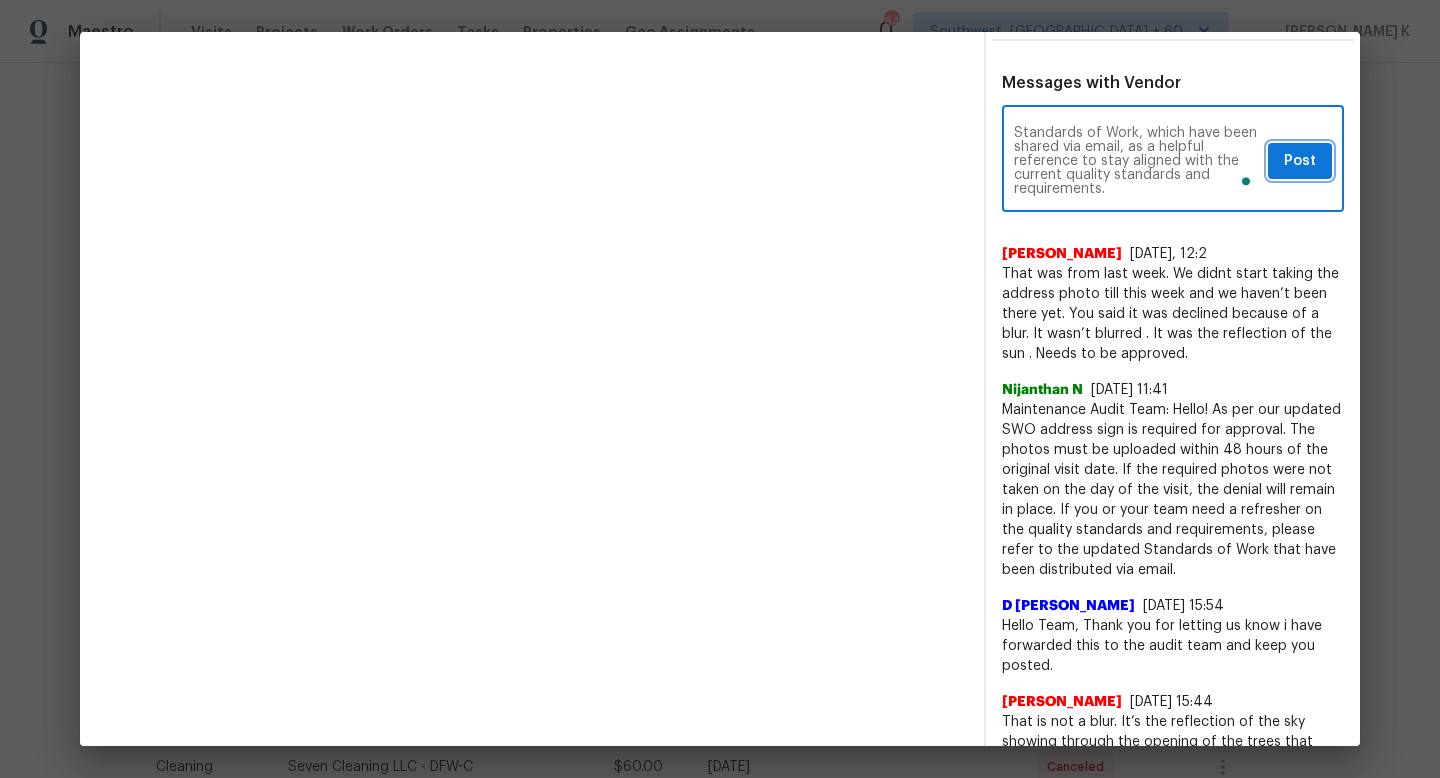 click on "Post" at bounding box center [1300, 161] 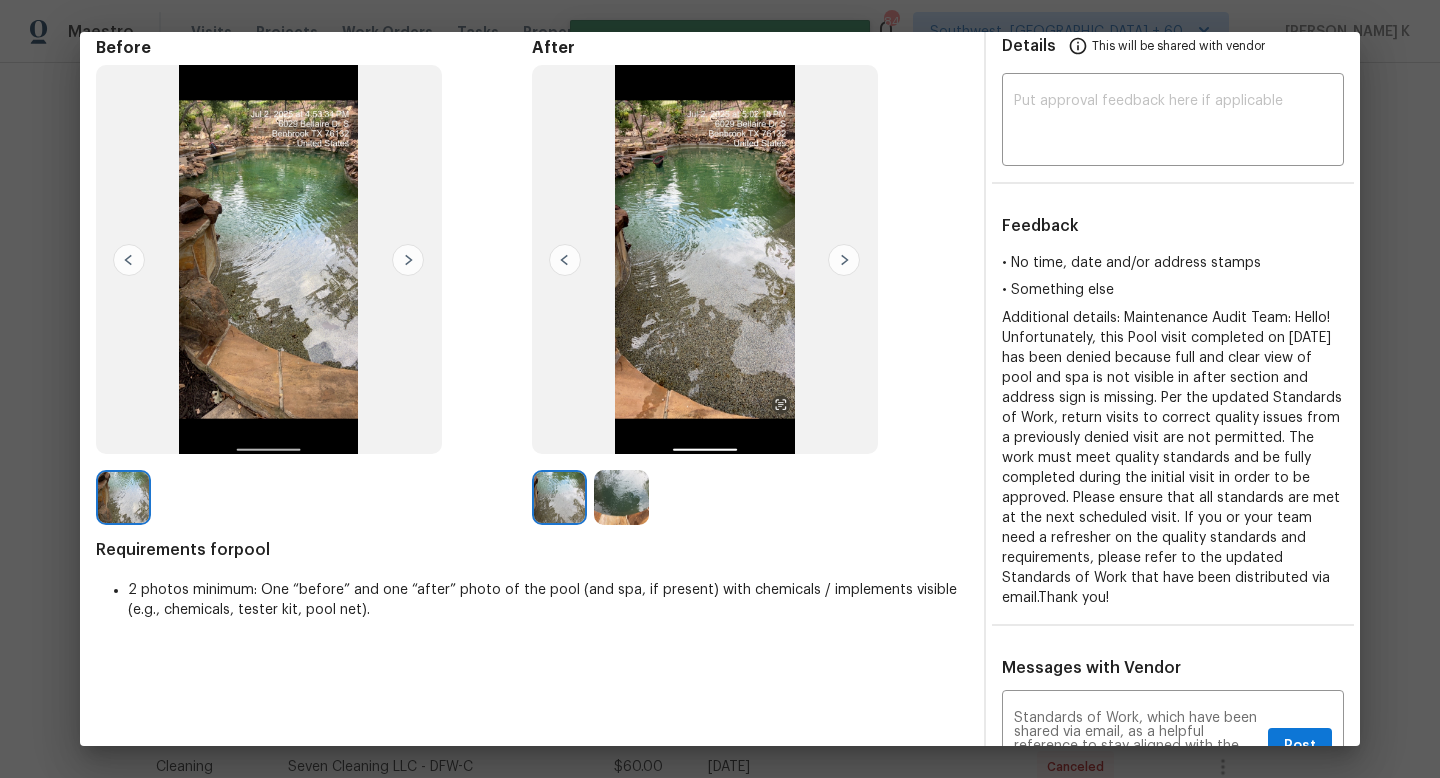 type 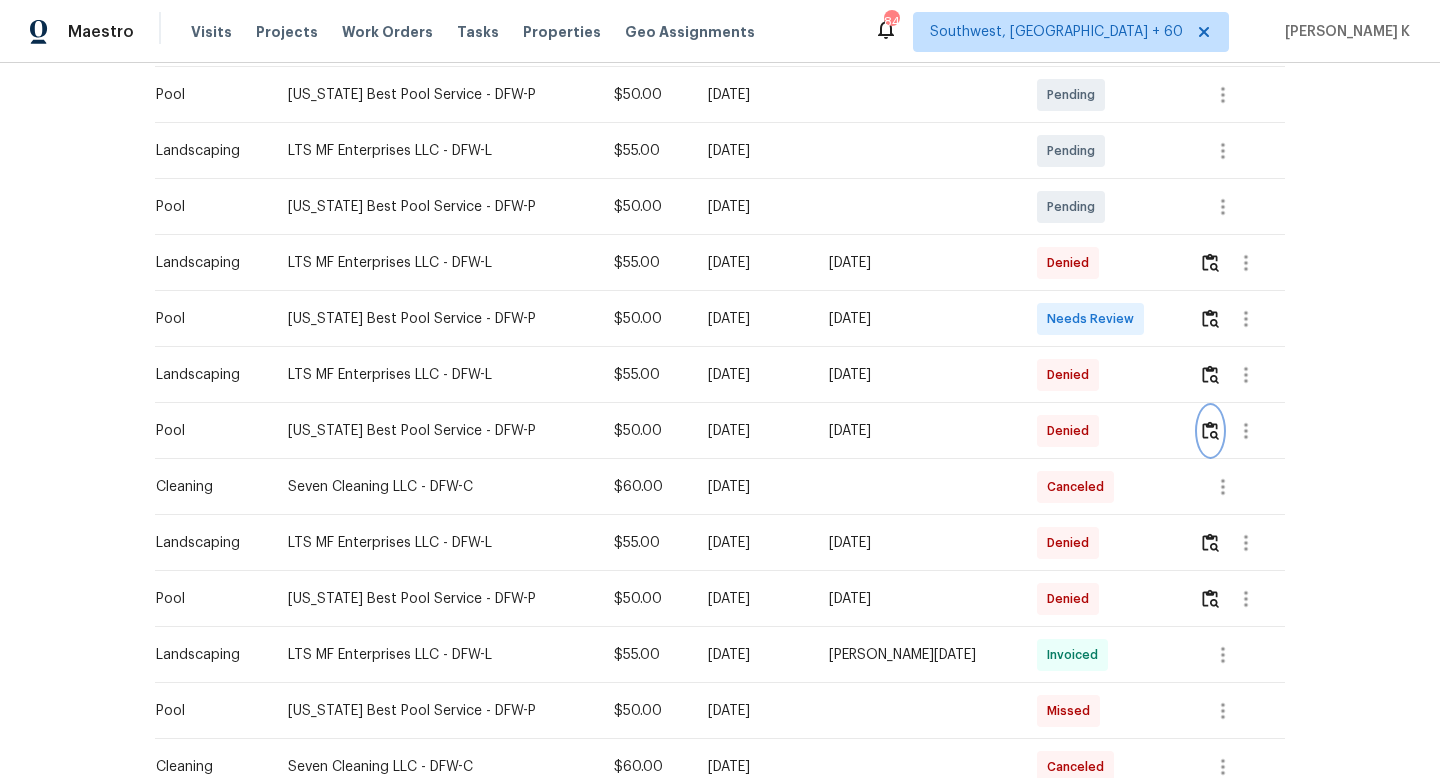 click at bounding box center [1210, 431] 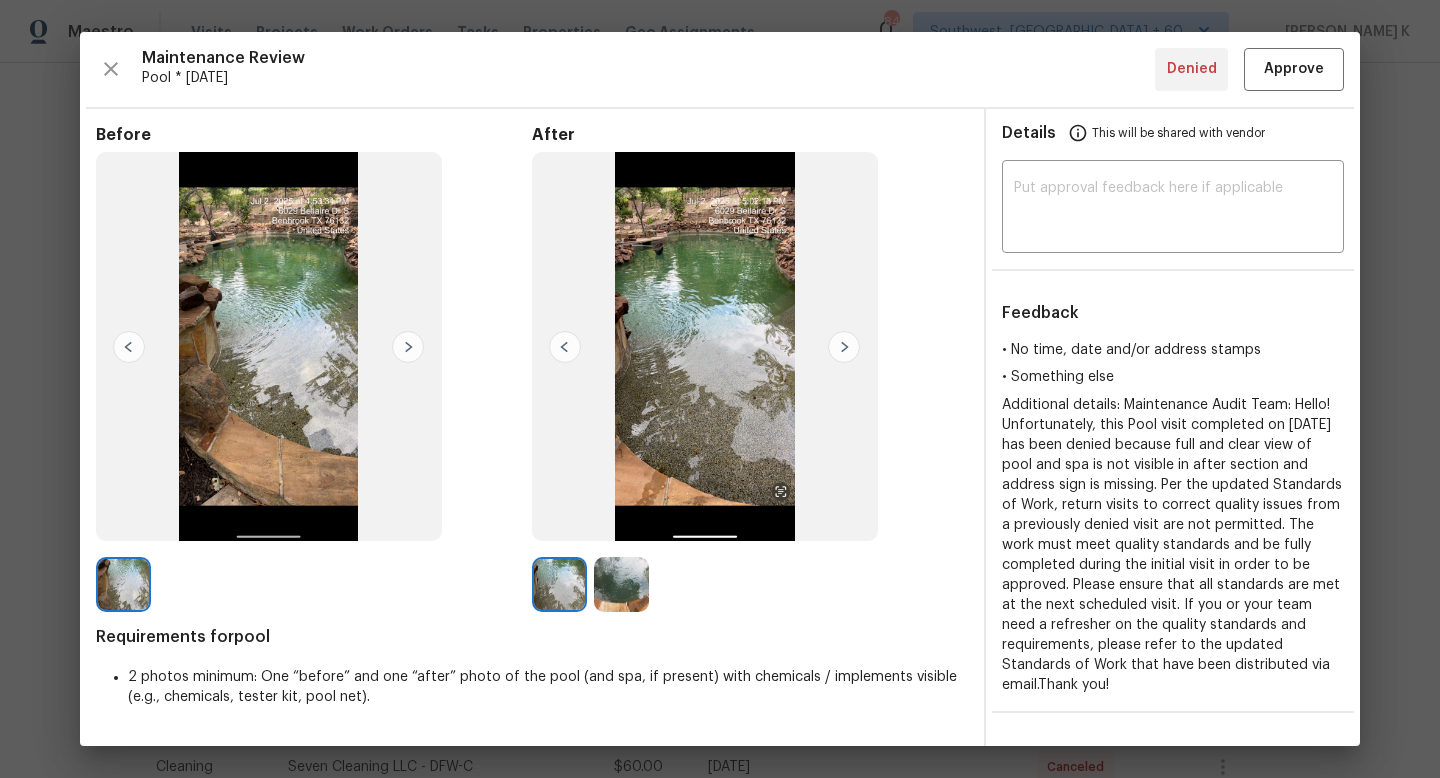click on "Maintenance Review Pool * [DATE] Denied Approve" at bounding box center [720, 69] 